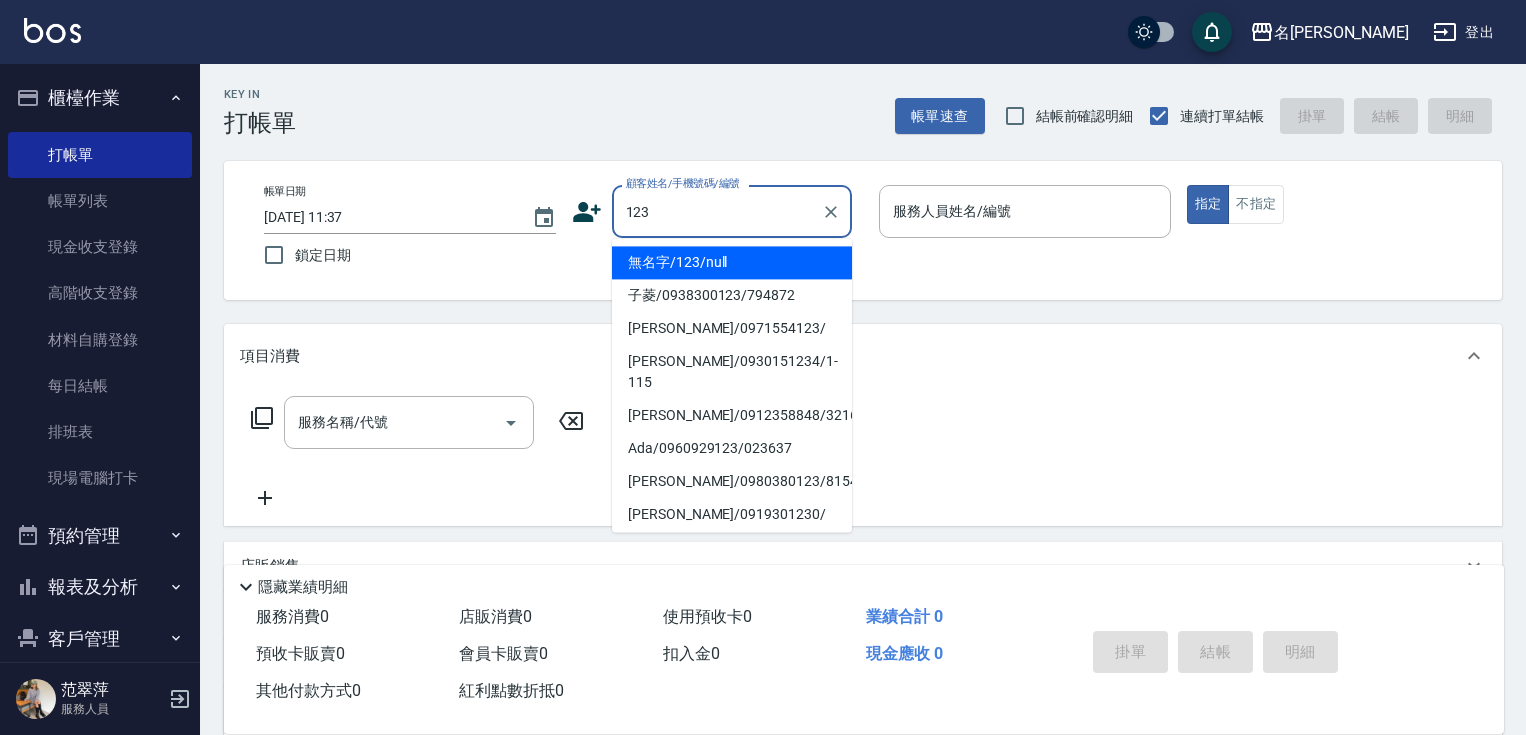 scroll, scrollTop: 0, scrollLeft: 0, axis: both 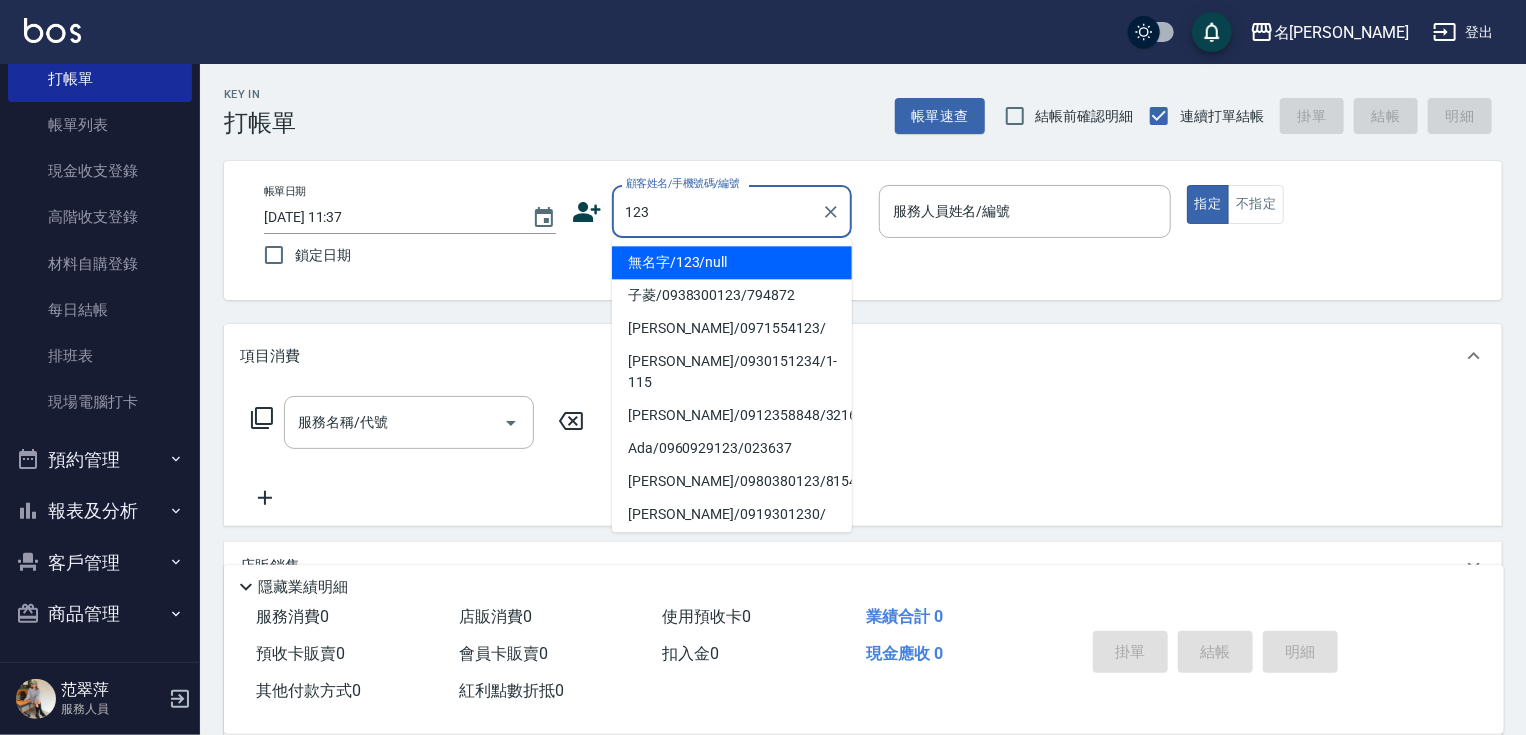 click on "123 顧客姓名/手機號碼/編號" at bounding box center (732, 211) 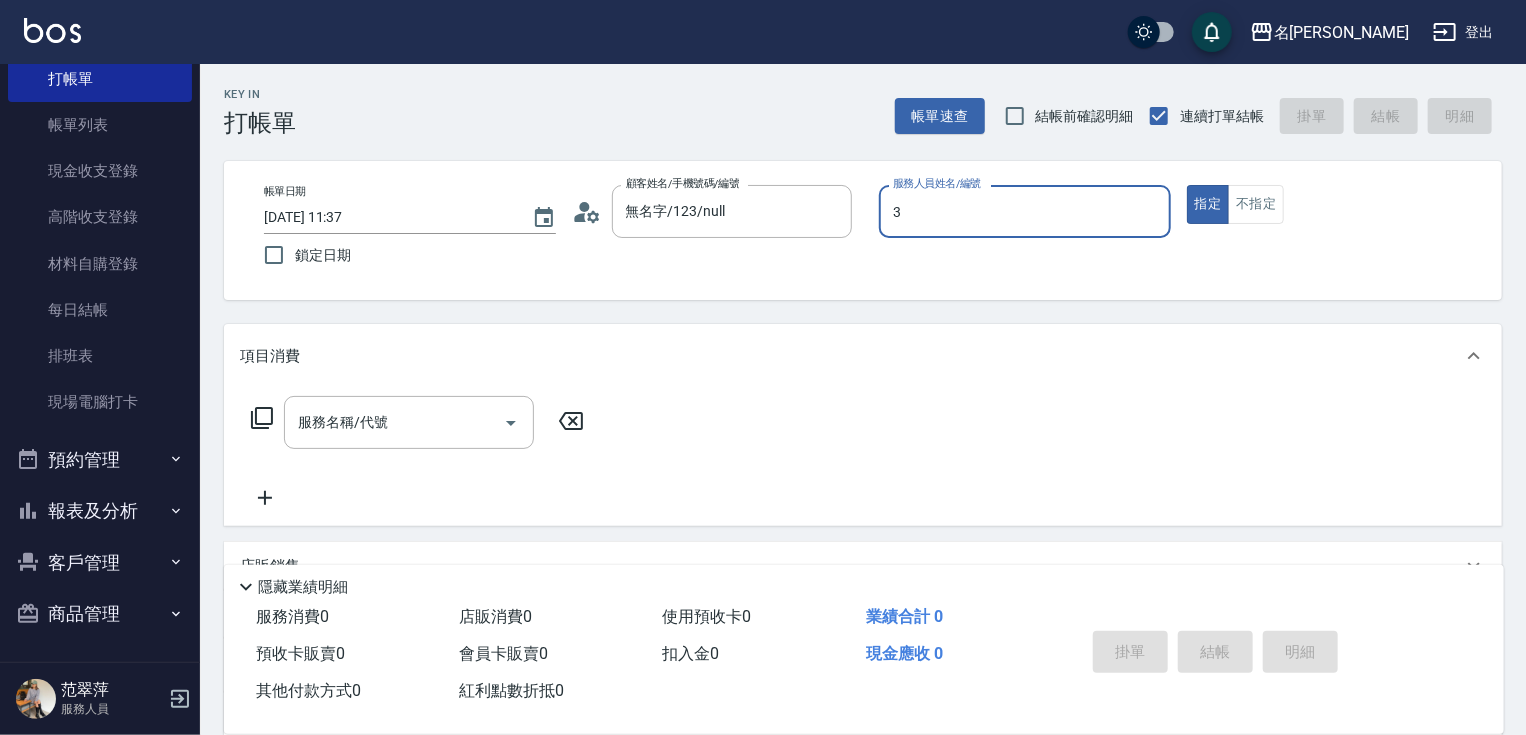 type on "IVY-3" 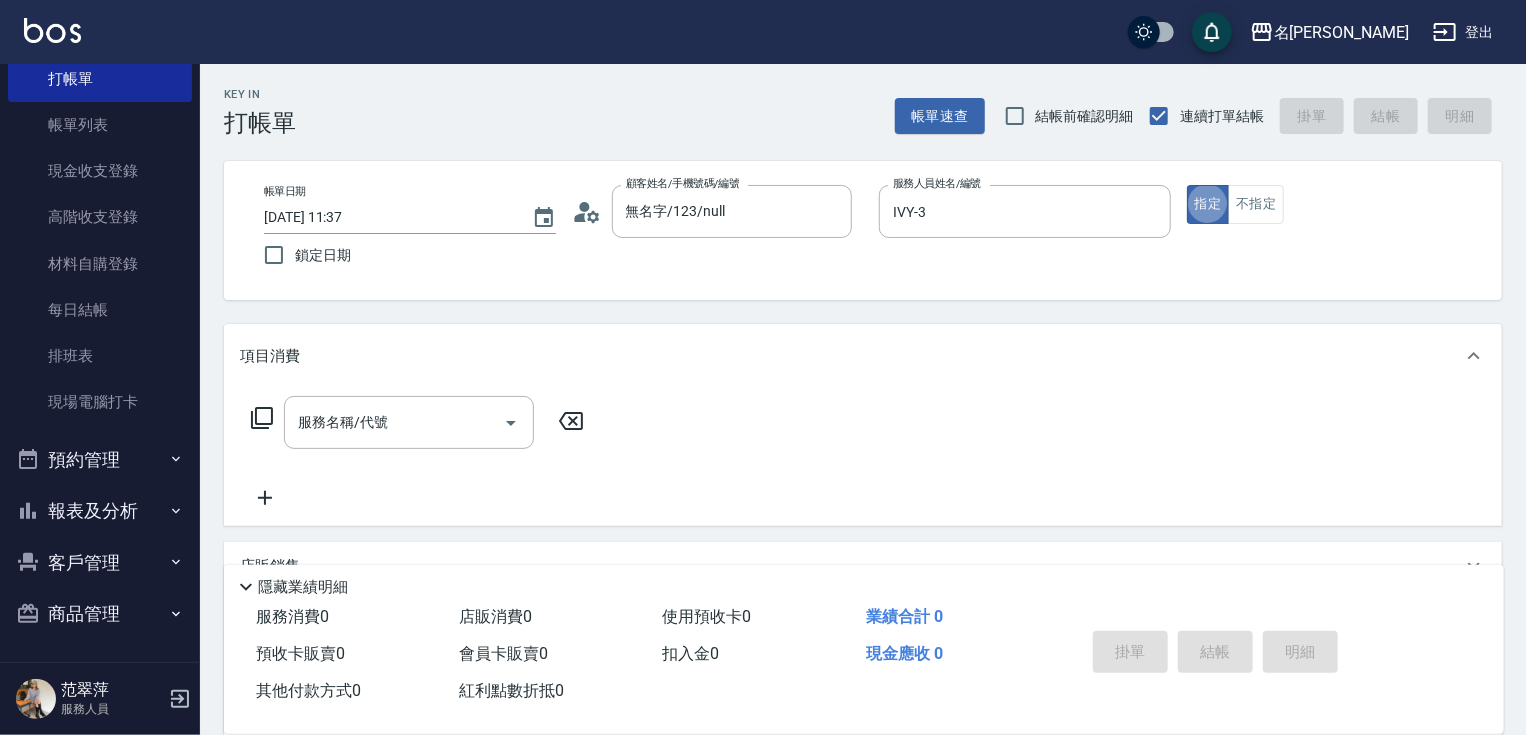 type on "true" 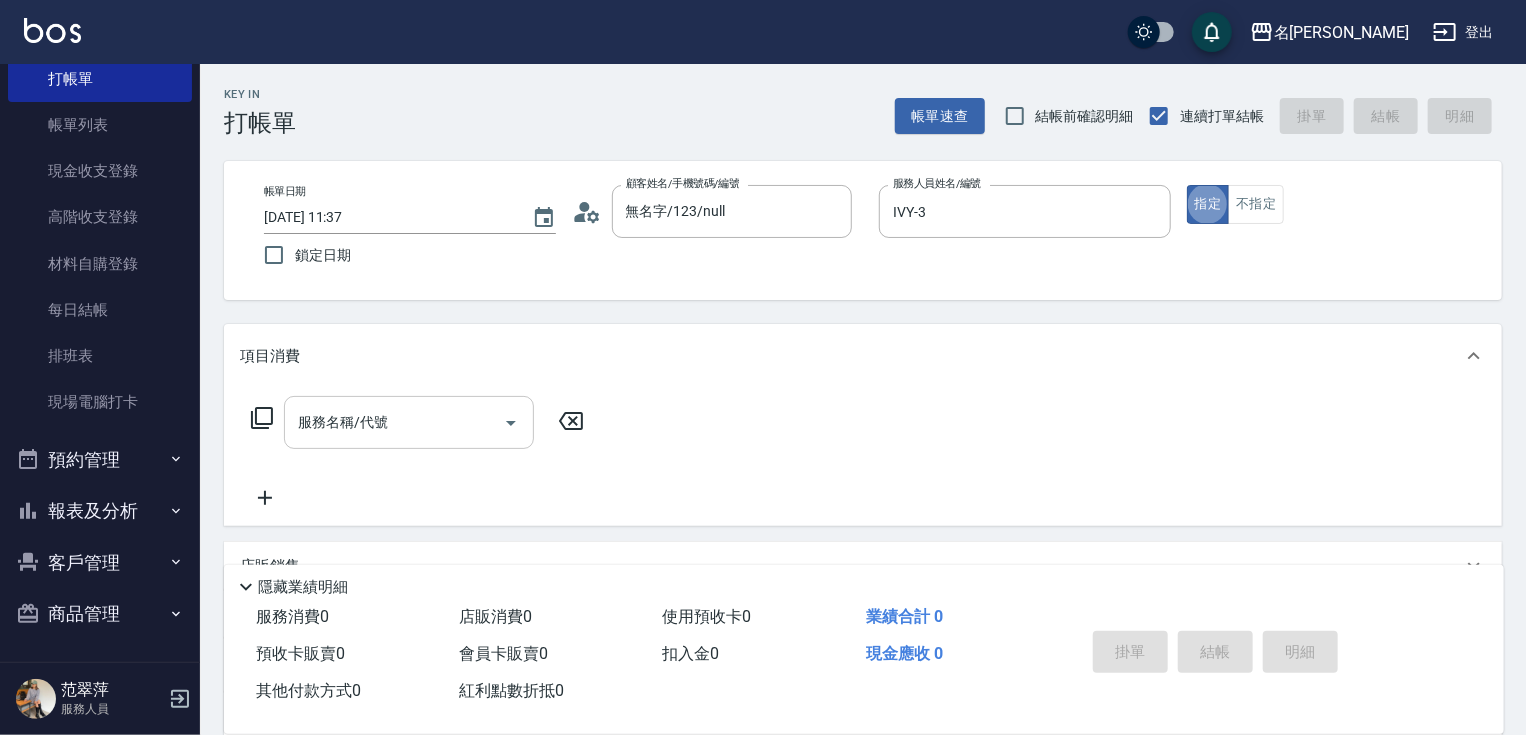 click on "服務名稱/代號" at bounding box center (409, 422) 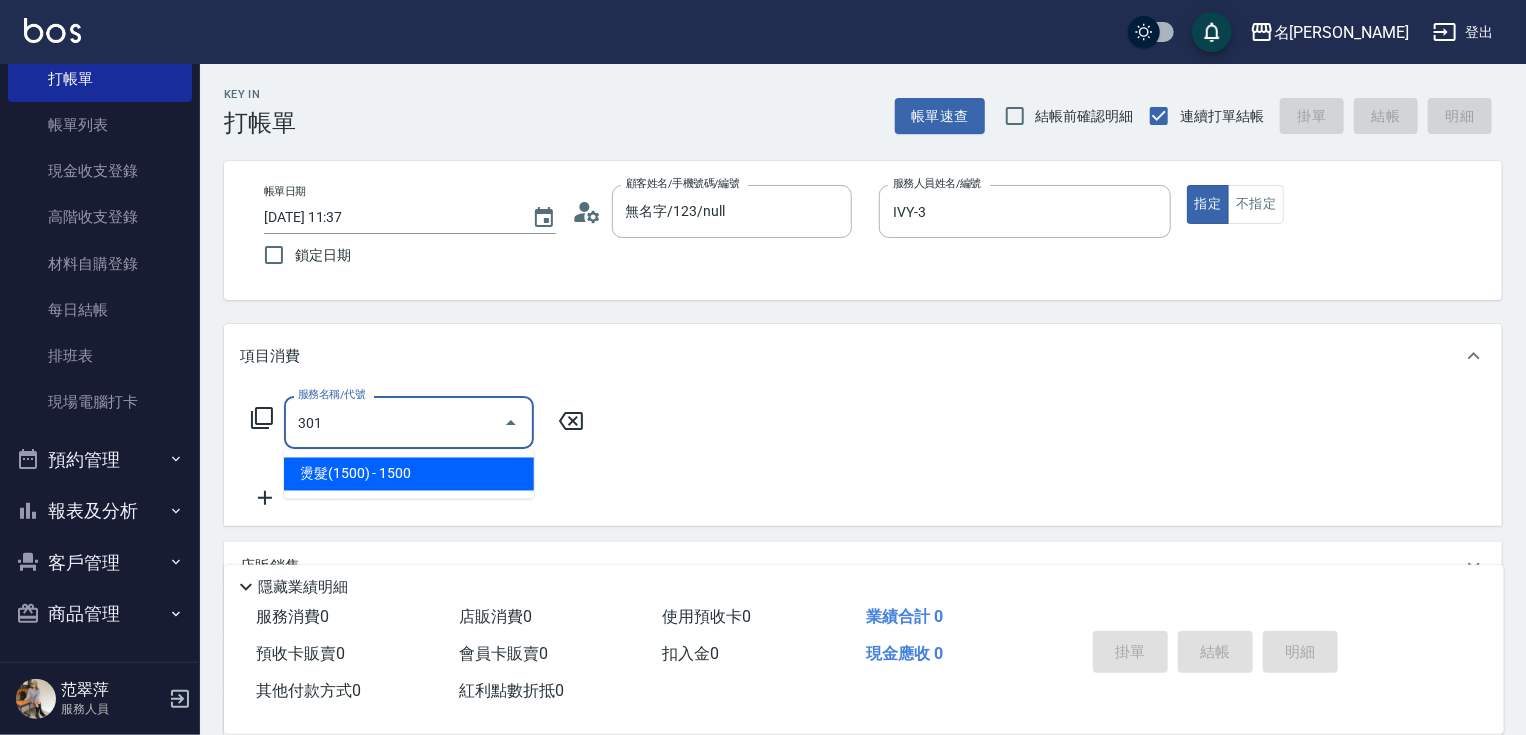 type on "燙髮(1500)(301)" 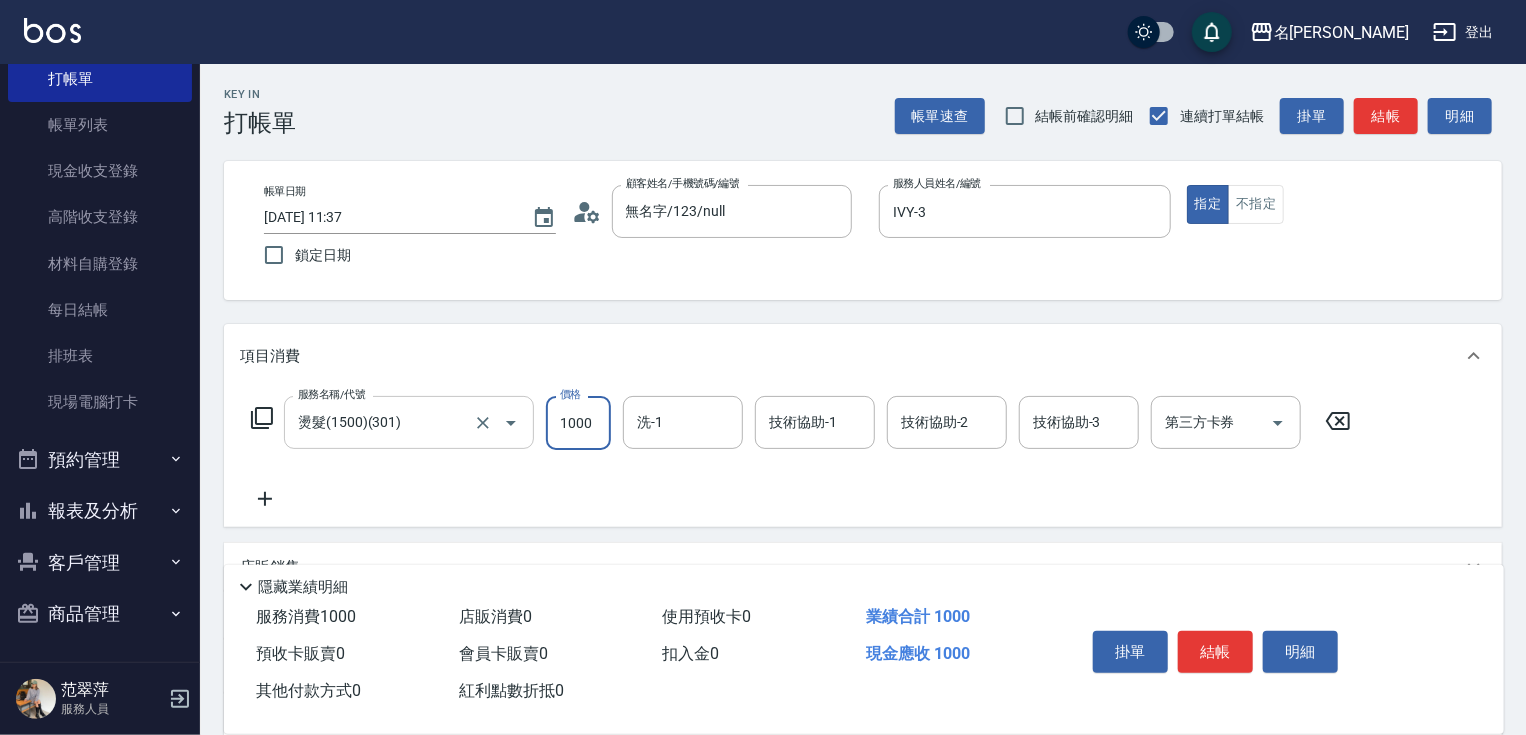 type on "1000" 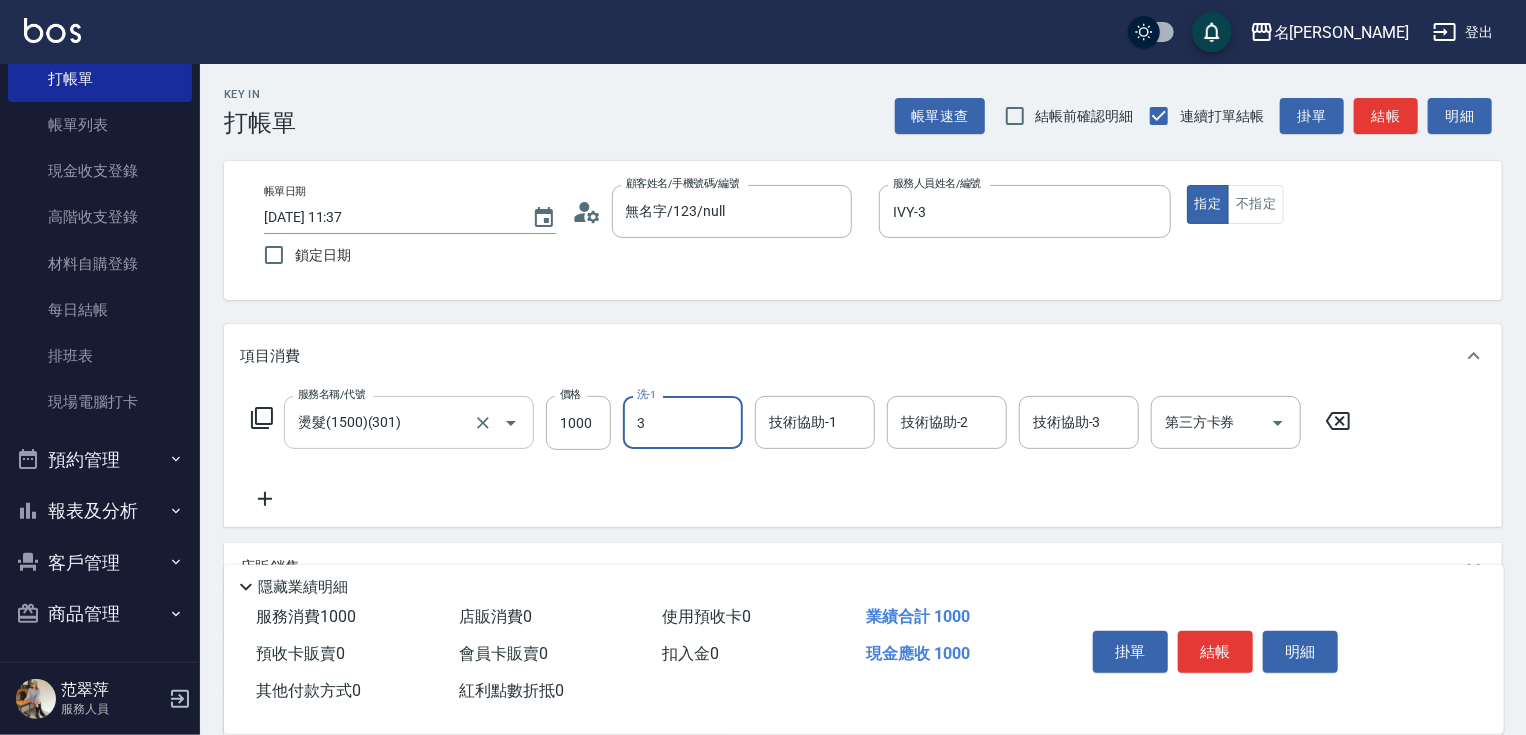 type on "IVY-3" 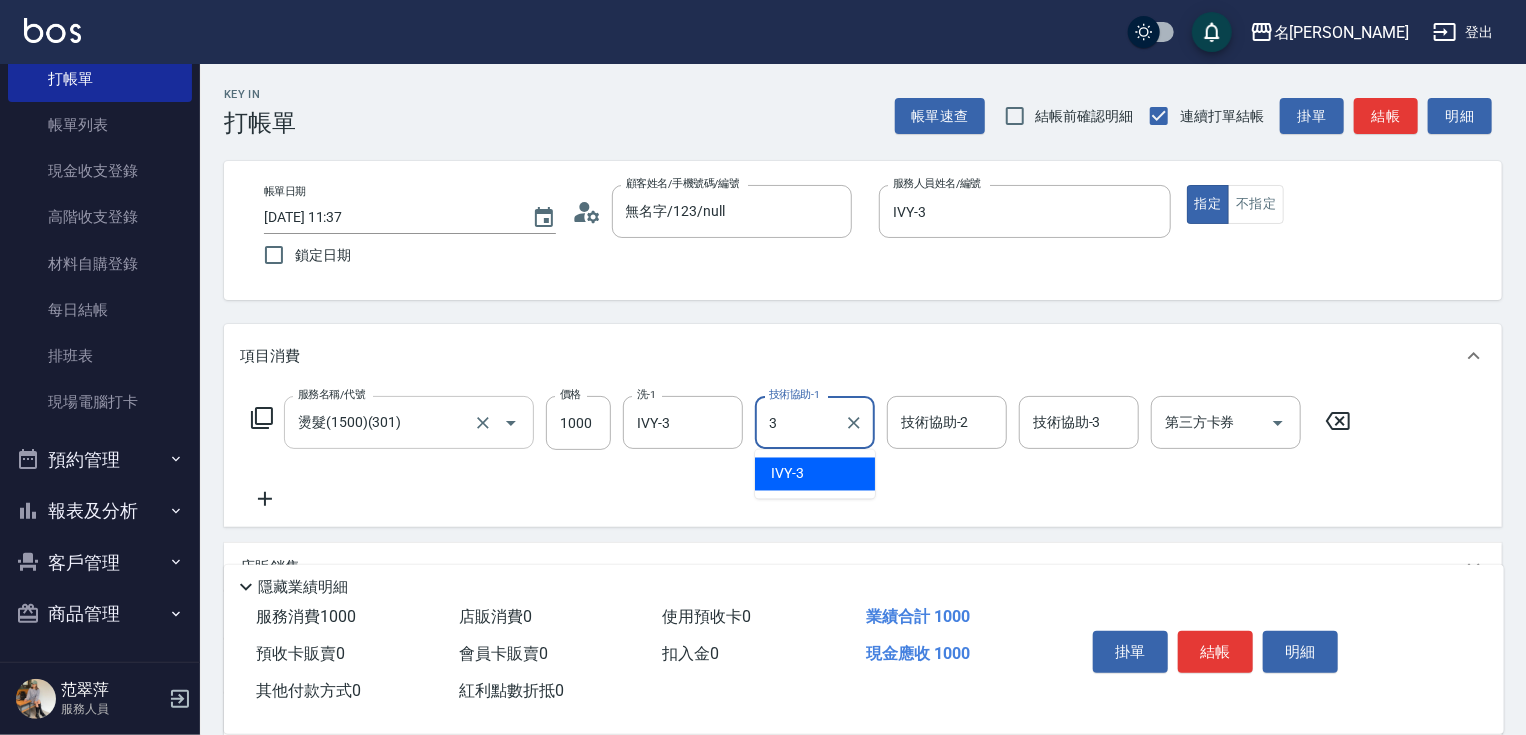 type on "IVY-3" 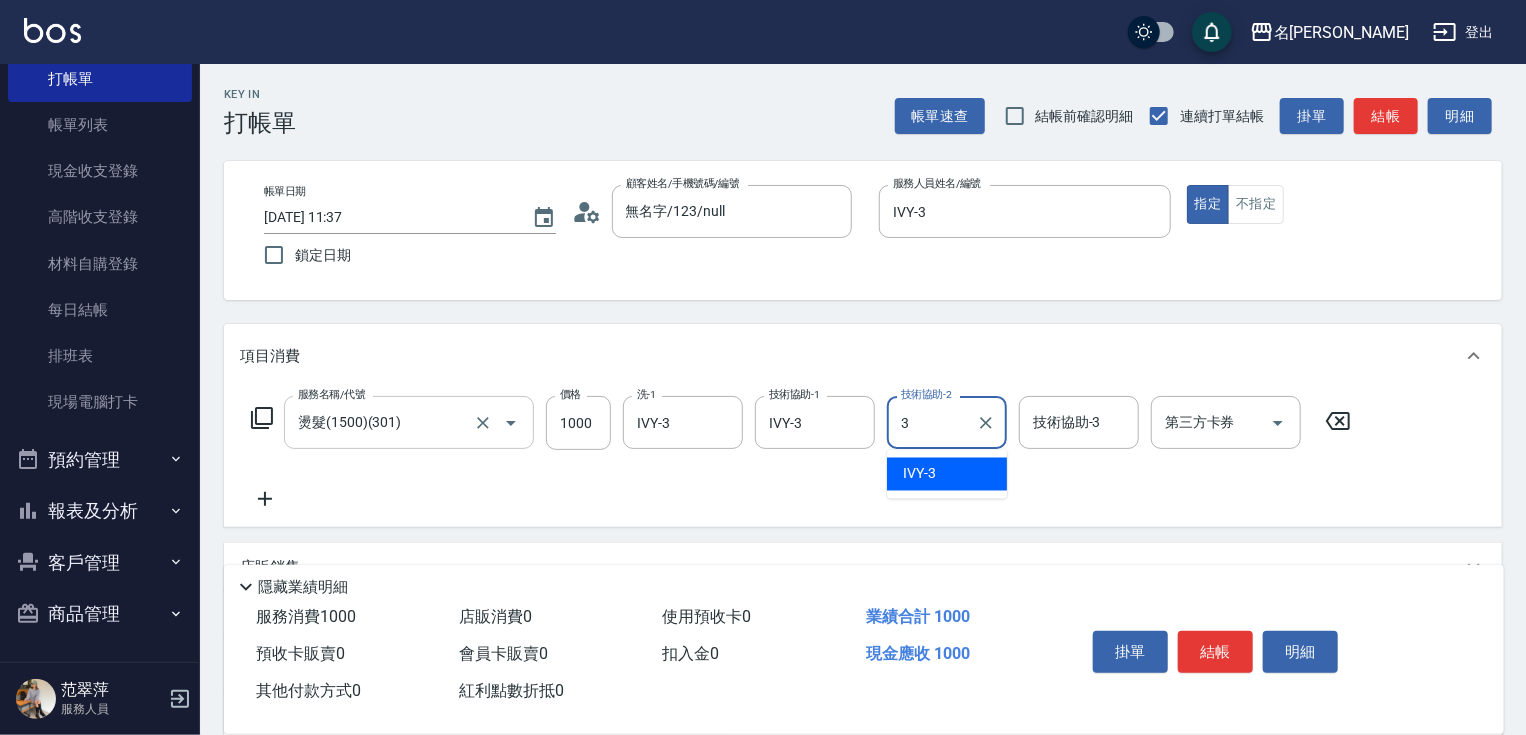 type on "IVY-3" 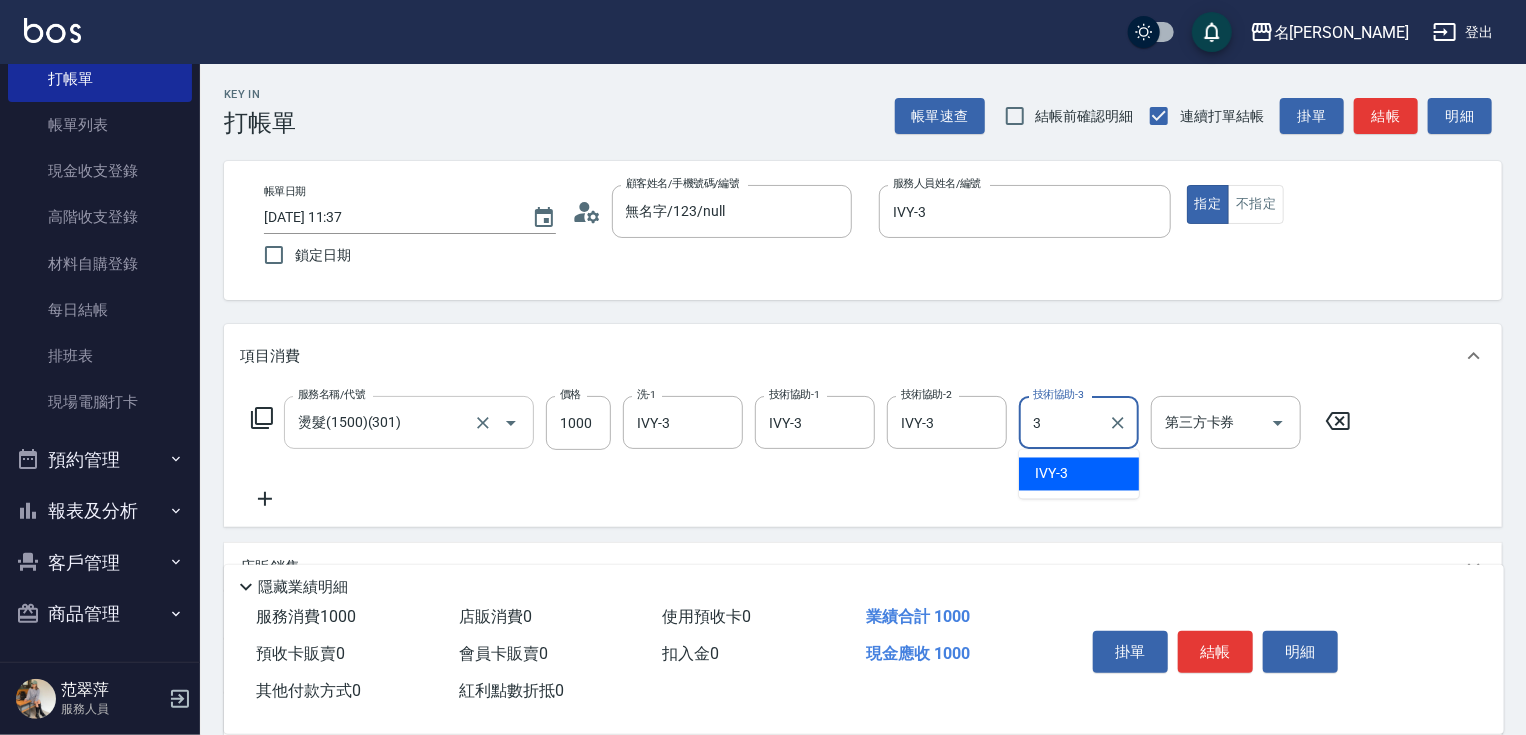 type on "IVY-3" 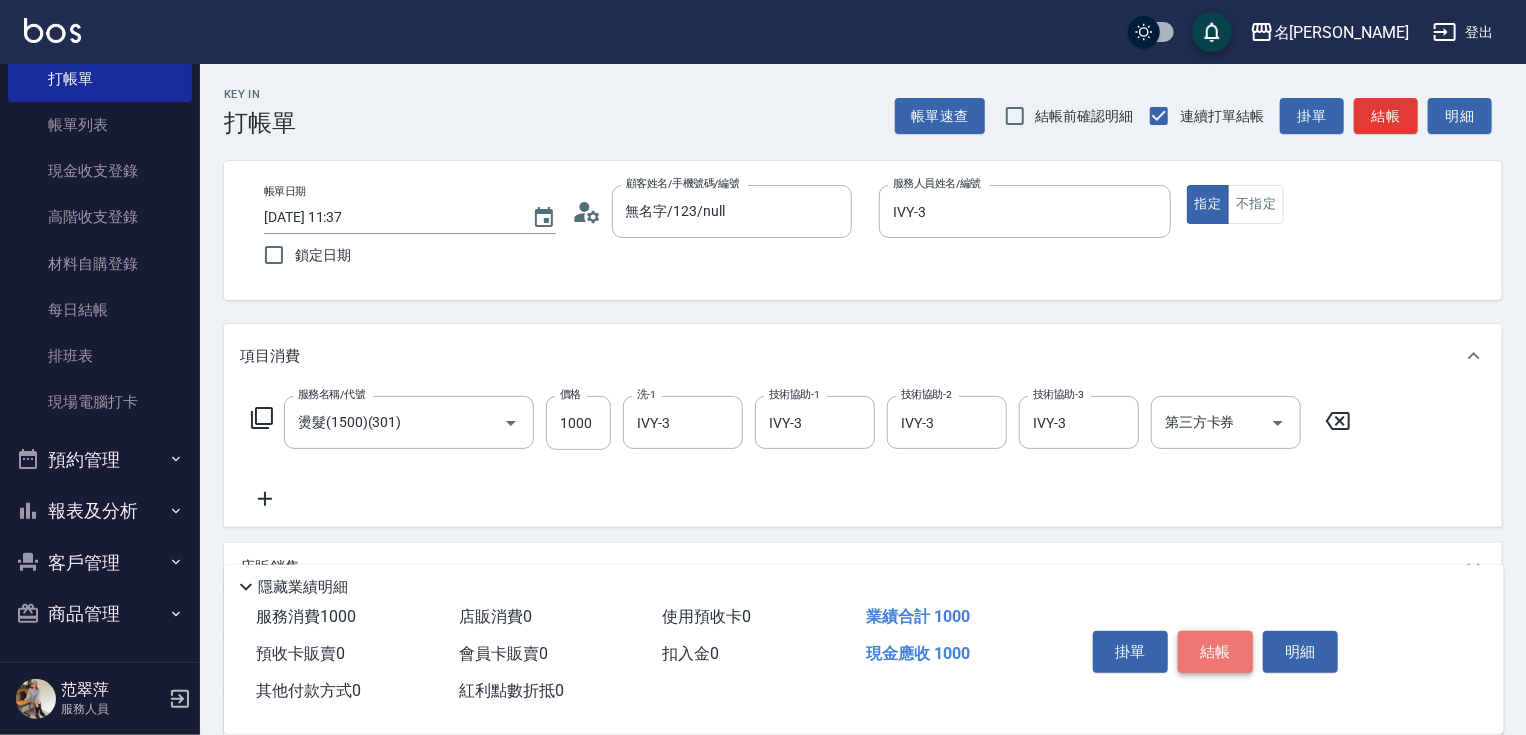 click on "結帳" at bounding box center [1215, 652] 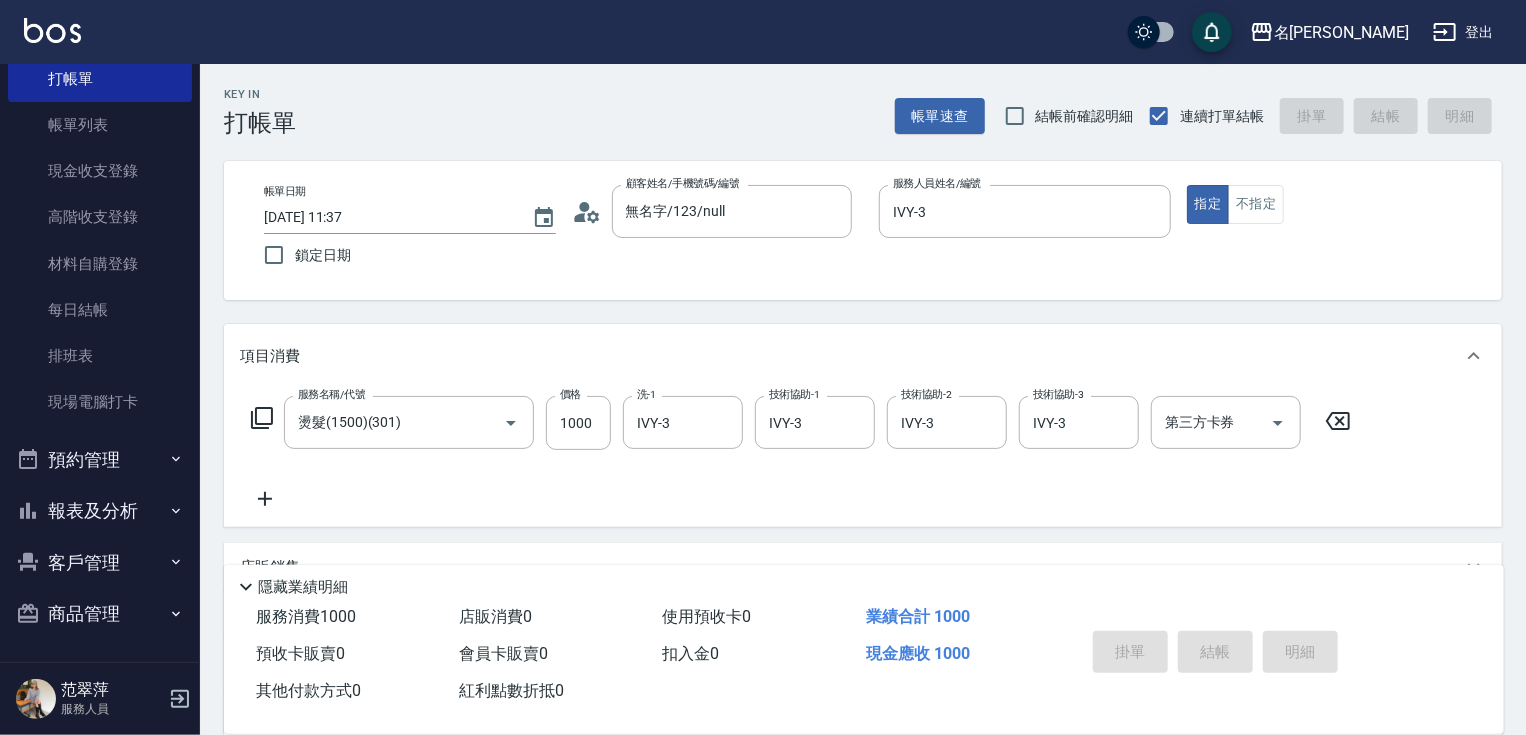 type on "[DATE] 16:27" 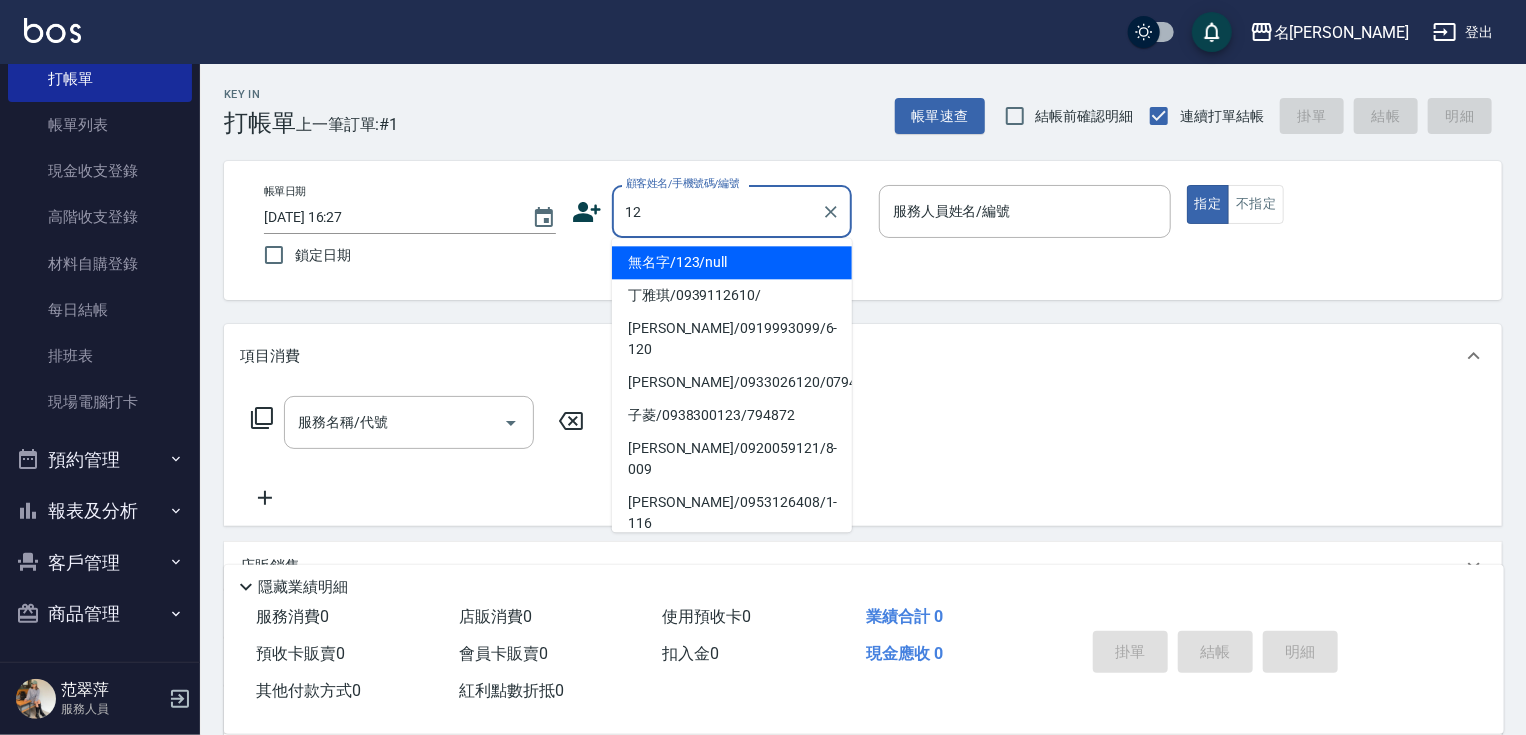 click on "無名字/123/null" at bounding box center (732, 262) 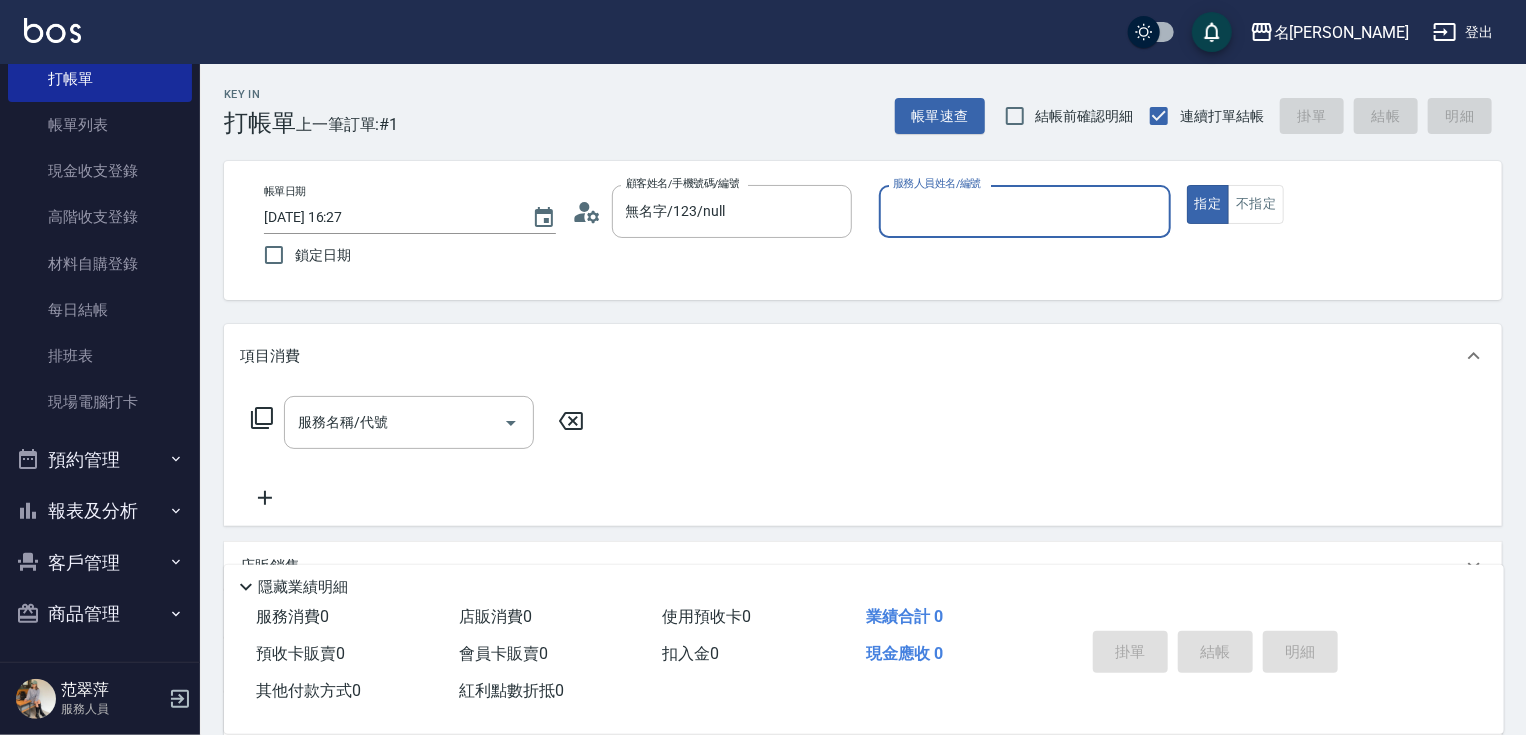 click on "服務人員姓名/編號" at bounding box center (1025, 211) 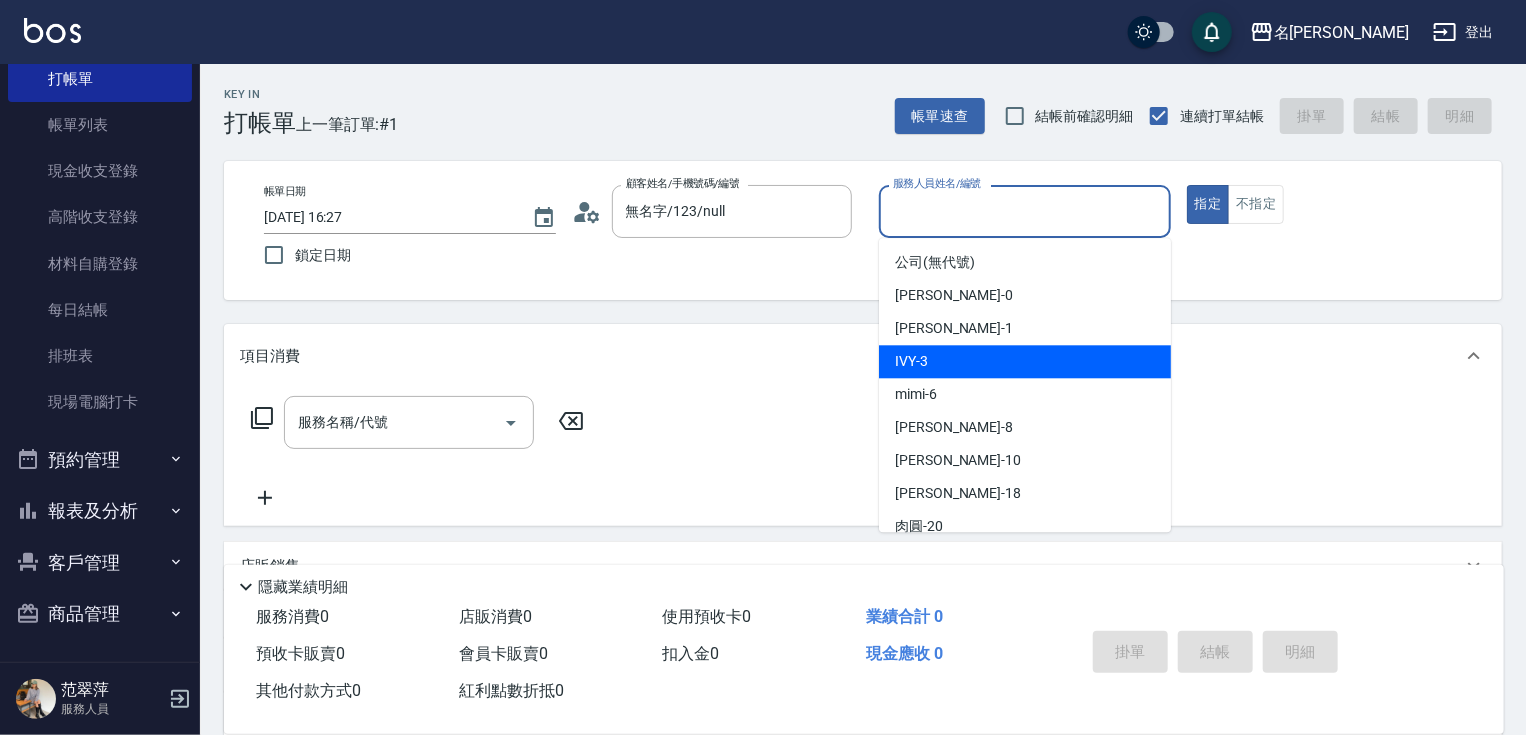 click on "IVY -3" at bounding box center (1025, 361) 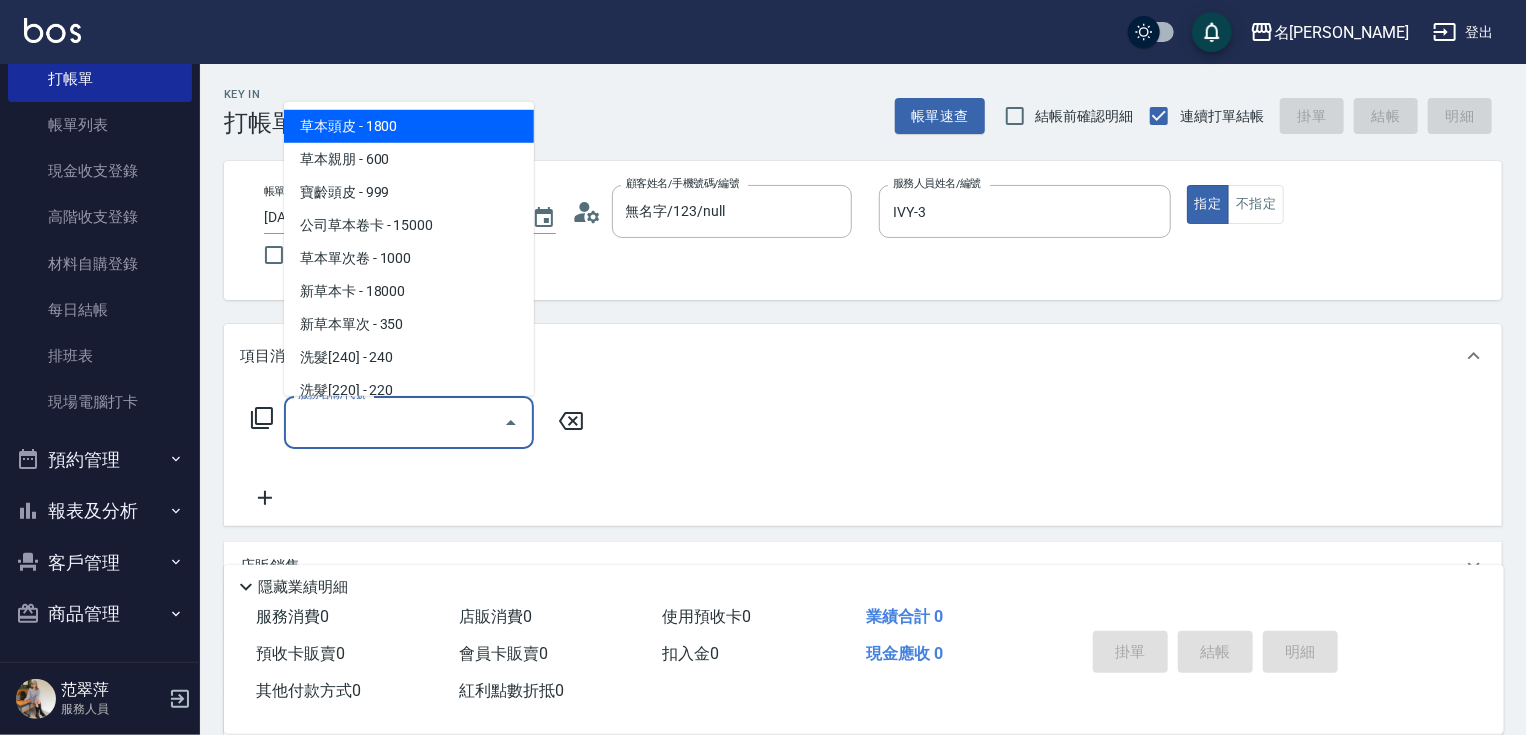 click on "服務名稱/代號" at bounding box center [394, 422] 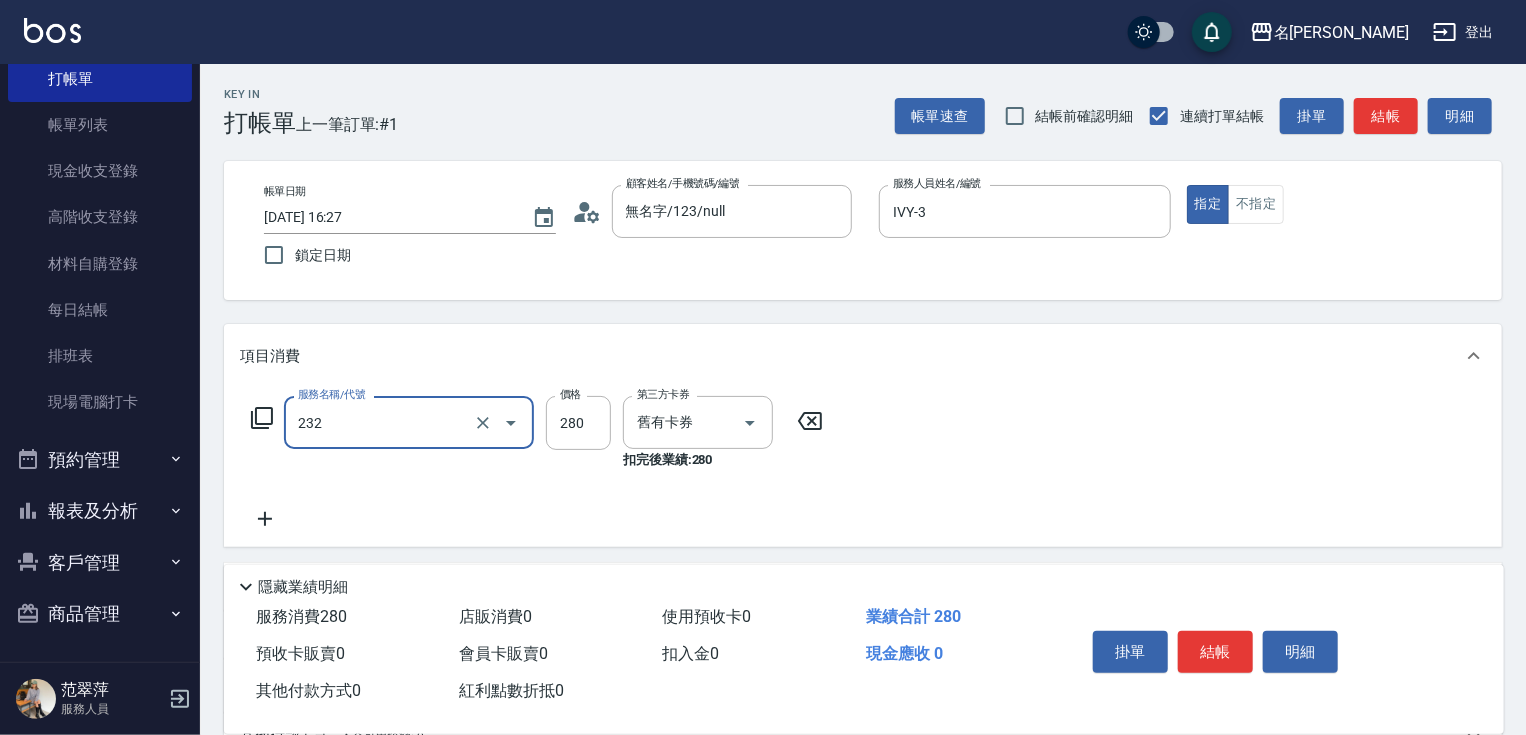 type on "洗髮卷280(232)" 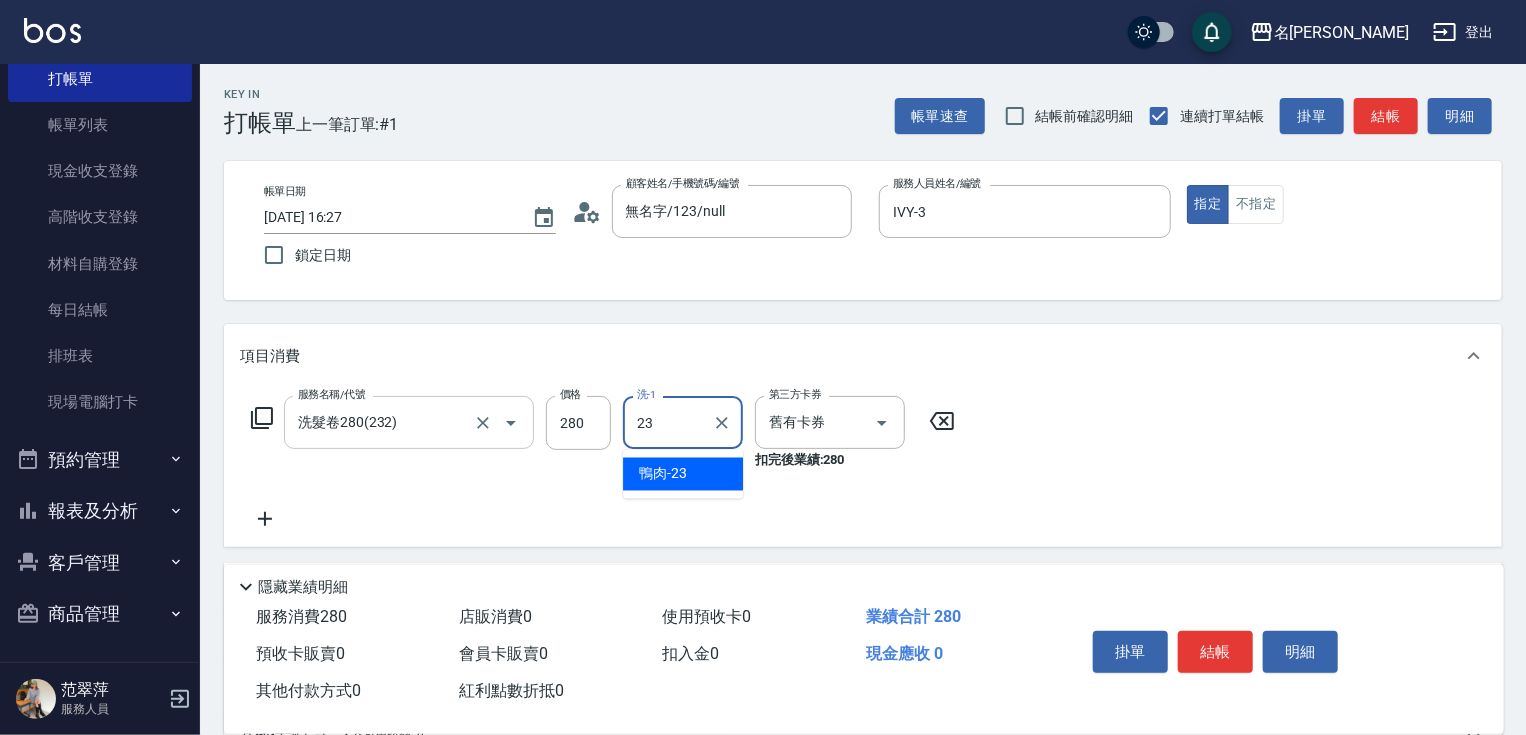 type on "鴨肉-23" 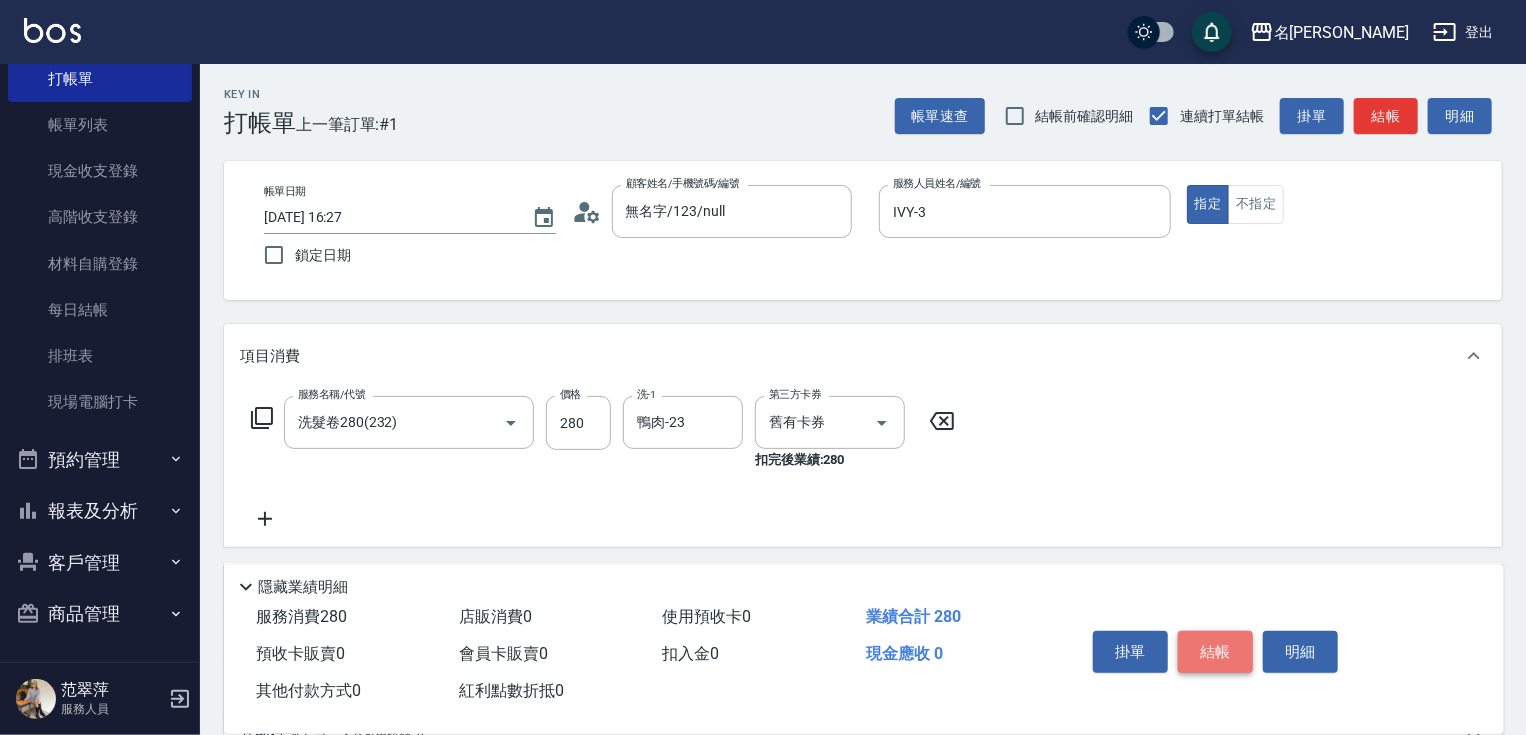 click on "結帳" at bounding box center (1215, 652) 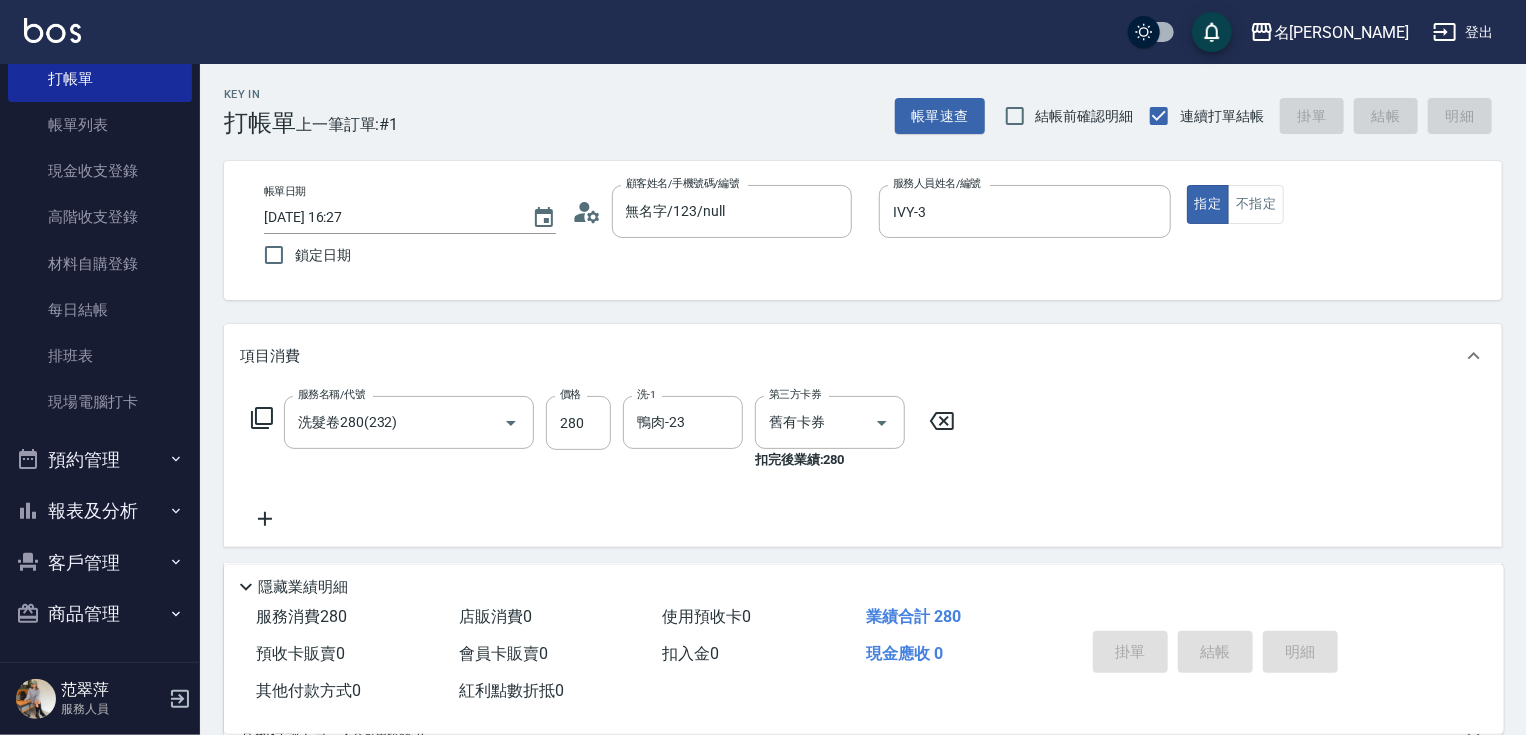 type 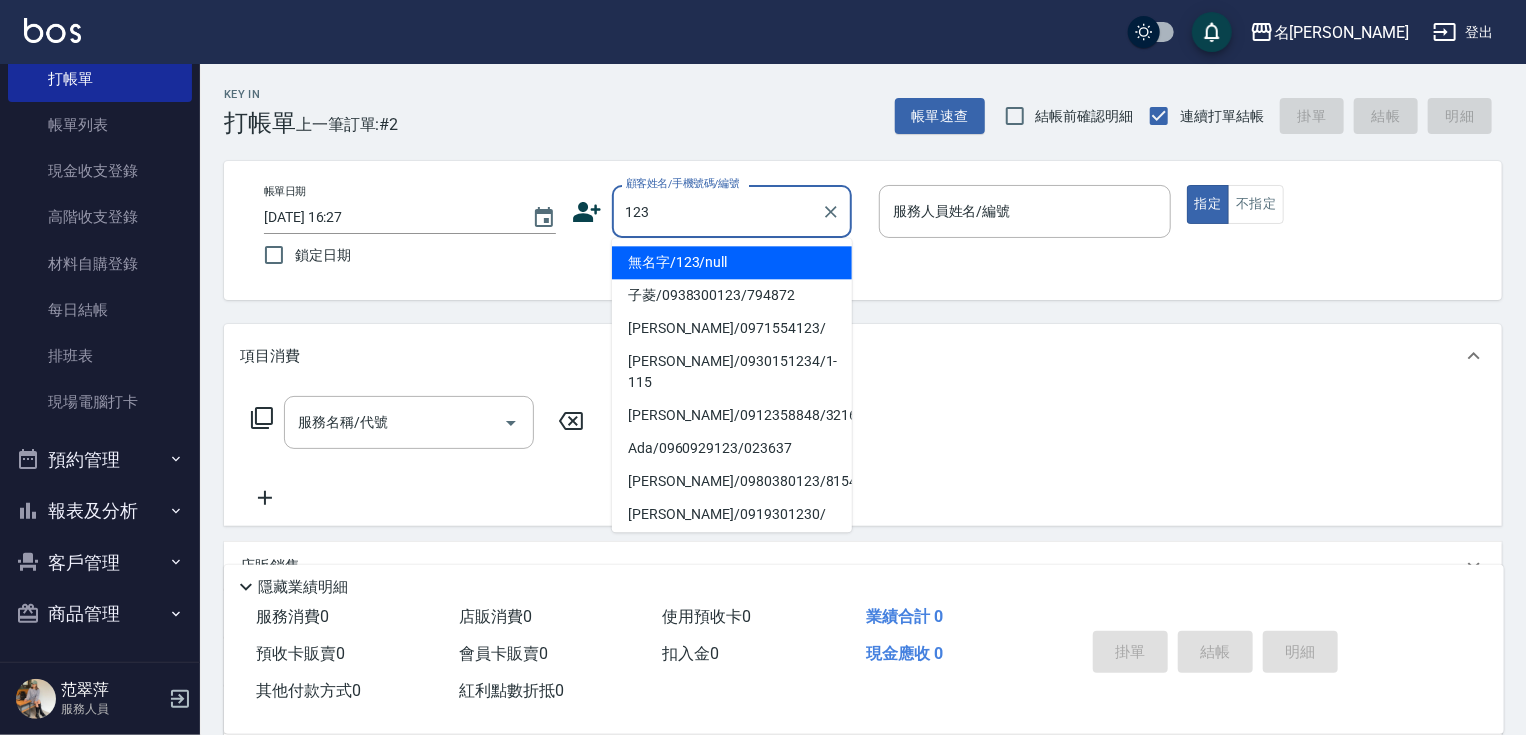 click on "無名字/123/null" at bounding box center (732, 262) 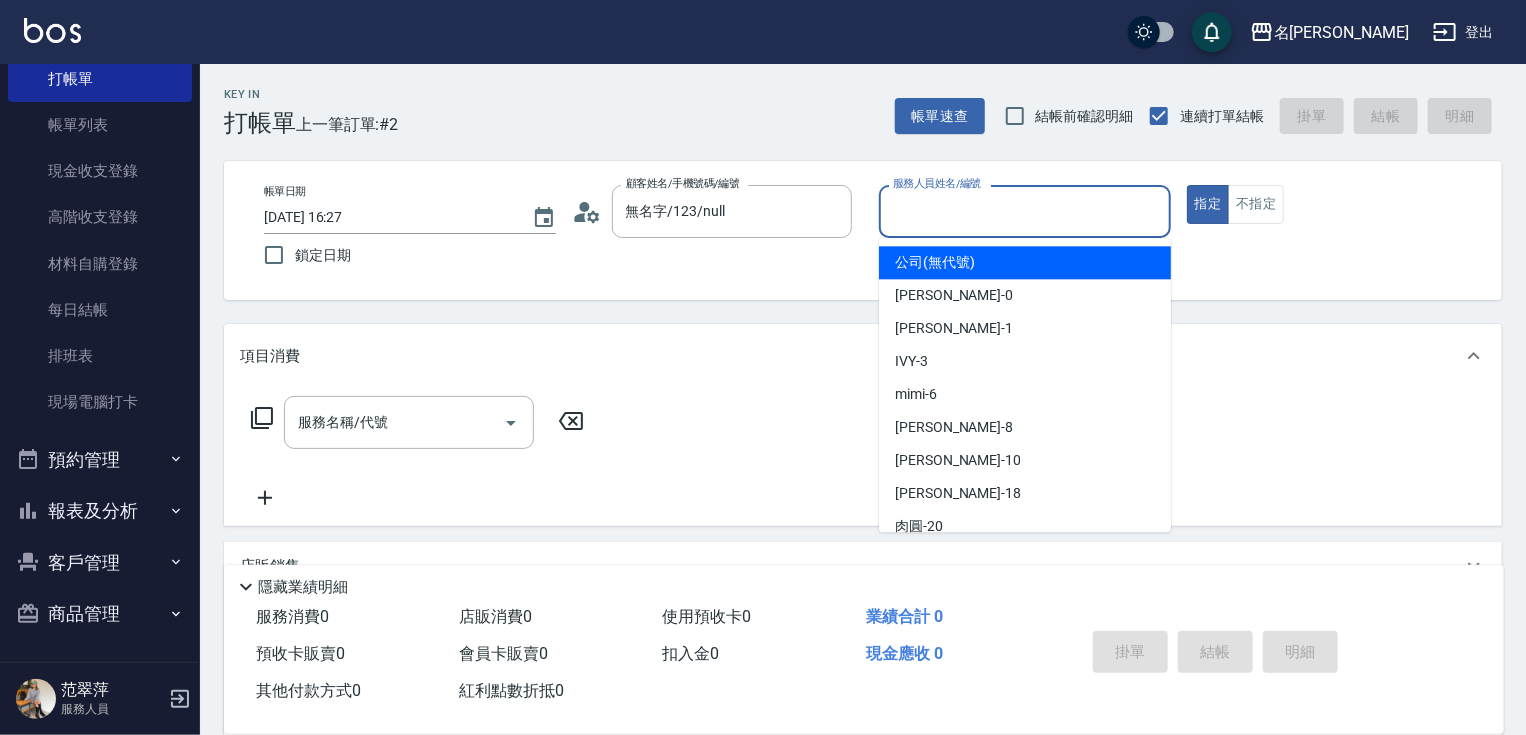 click on "服務人員姓名/編號" at bounding box center (1025, 211) 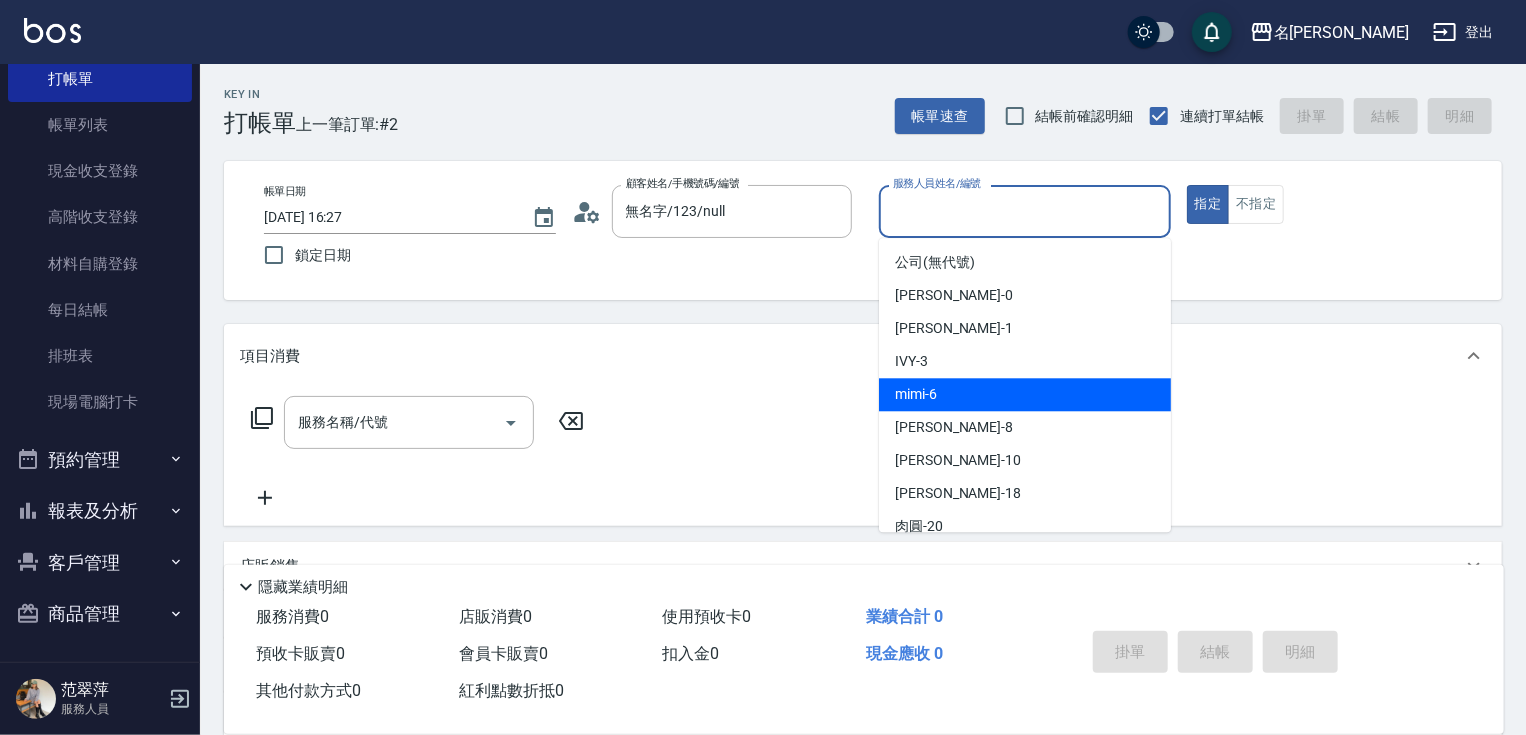 click on "mimi -6" at bounding box center [916, 394] 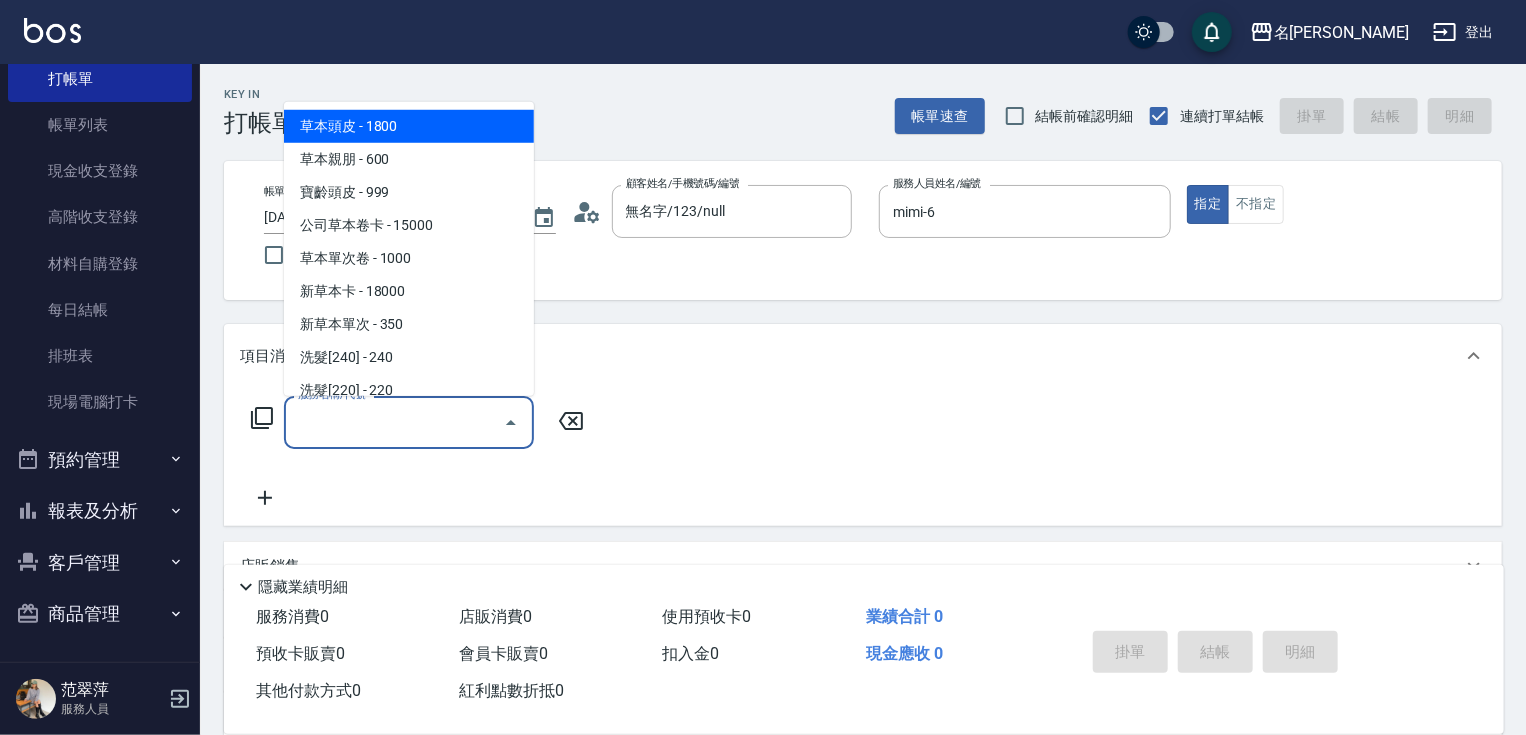 click on "服務名稱/代號" at bounding box center (394, 422) 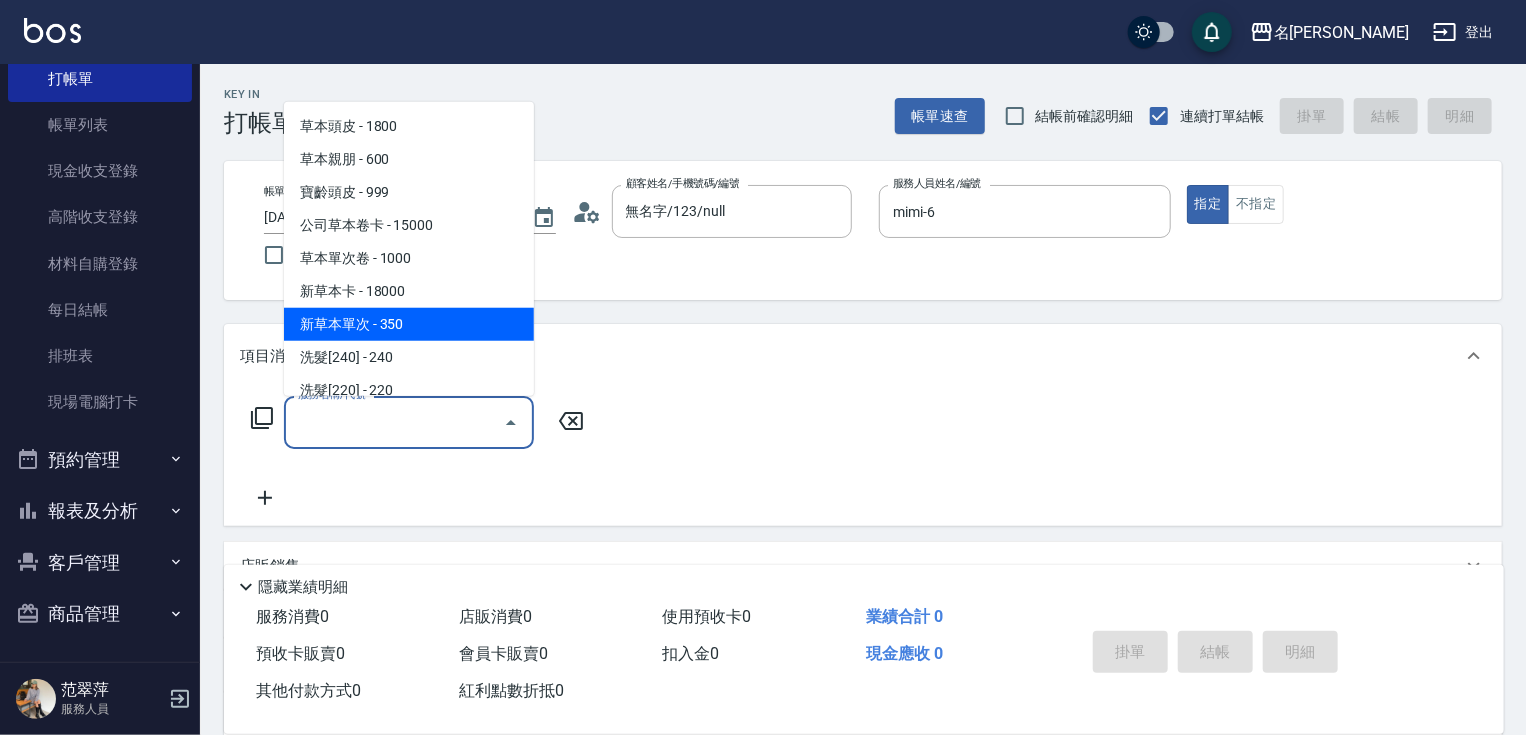 drag, startPoint x: 462, startPoint y: 325, endPoint x: 644, endPoint y: 380, distance: 190.1289 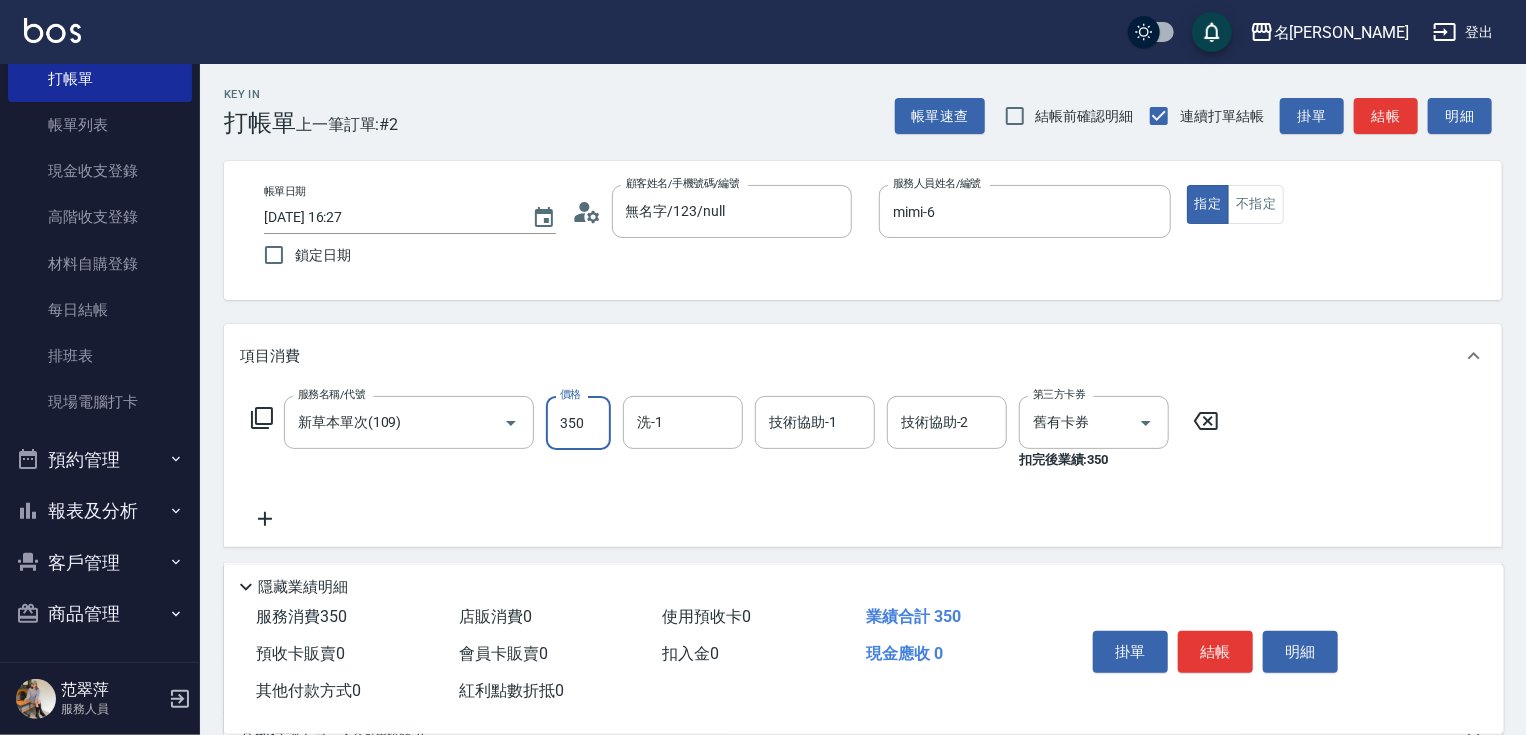 click on "350" at bounding box center [578, 423] 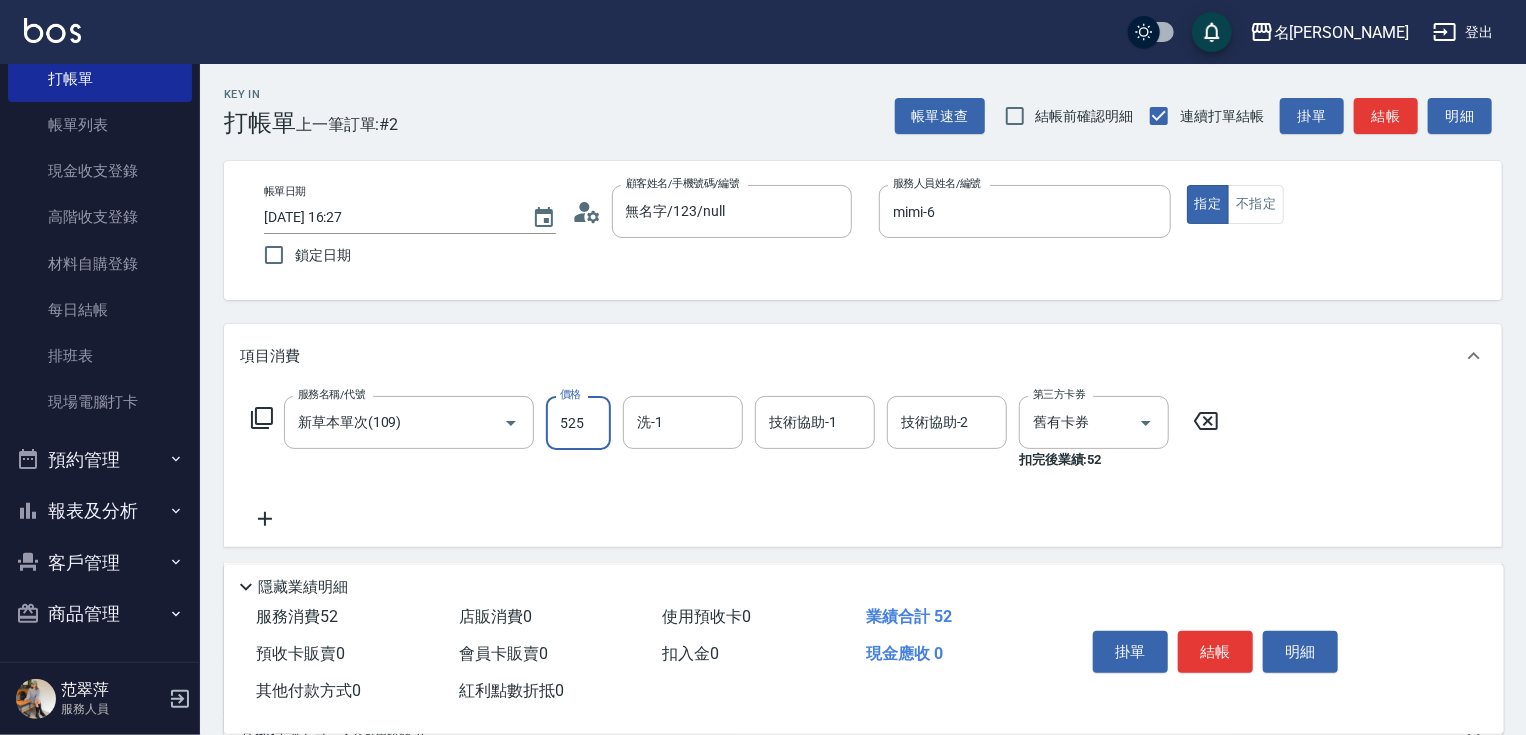 type on "525" 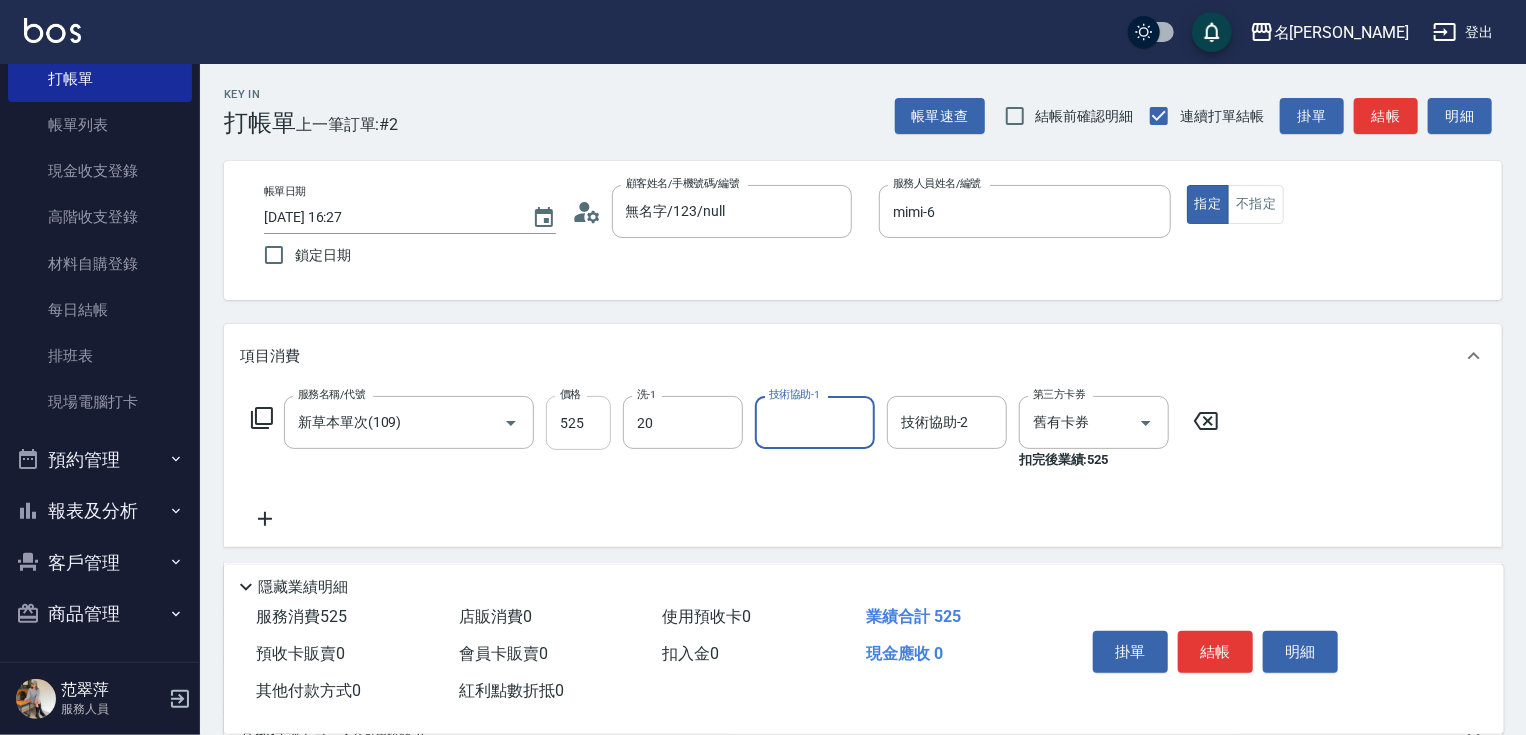 type on "肉圓-20" 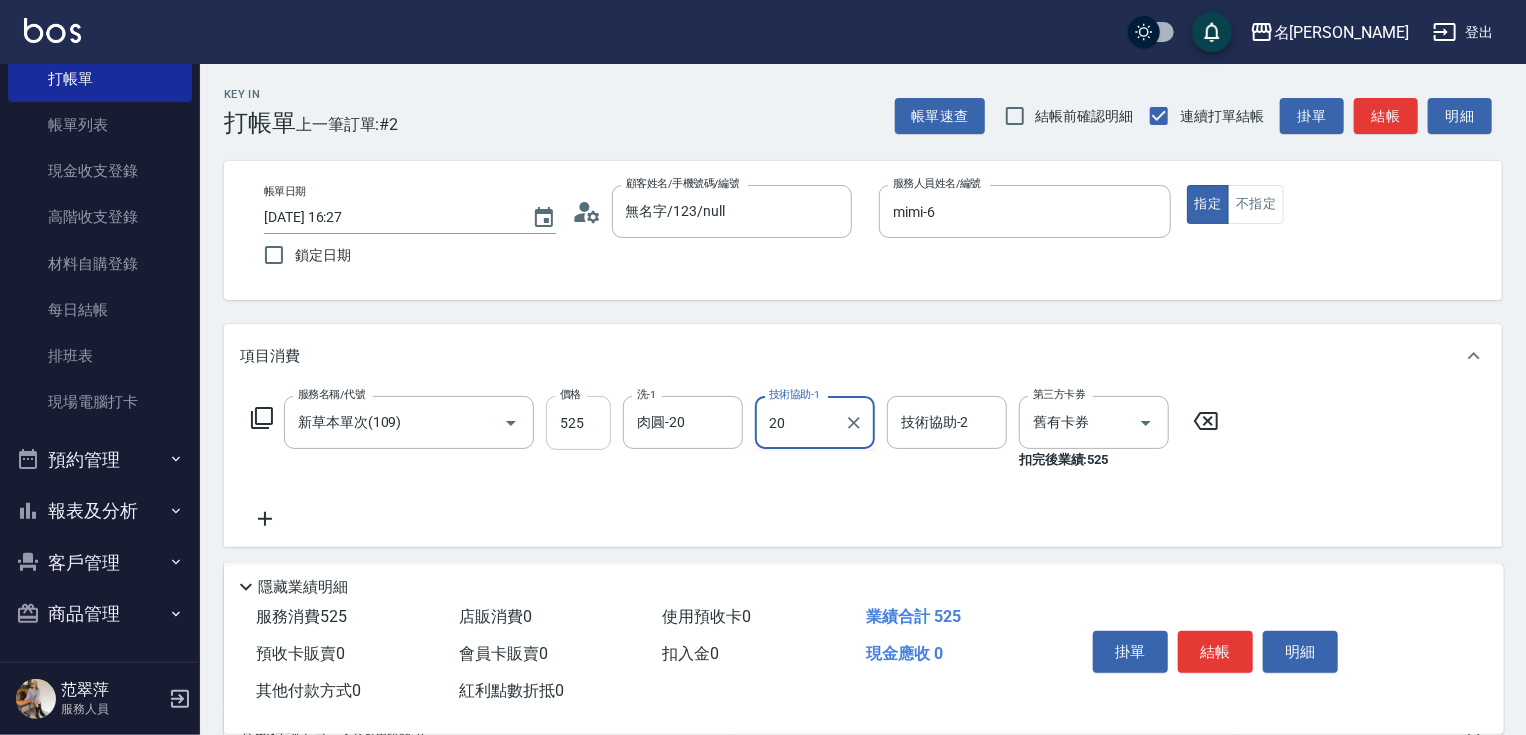 type on "肉圓-20" 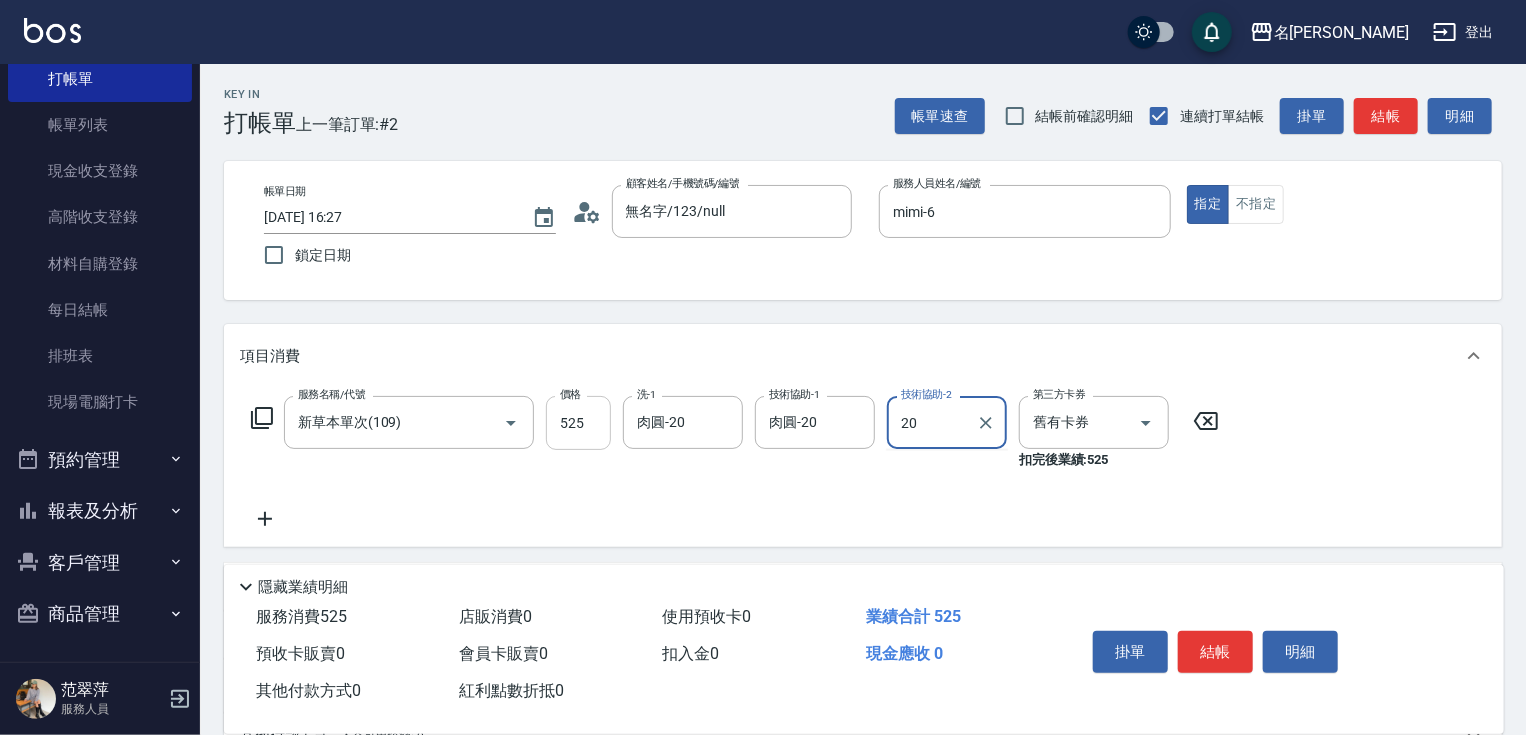 type on "肉圓-20" 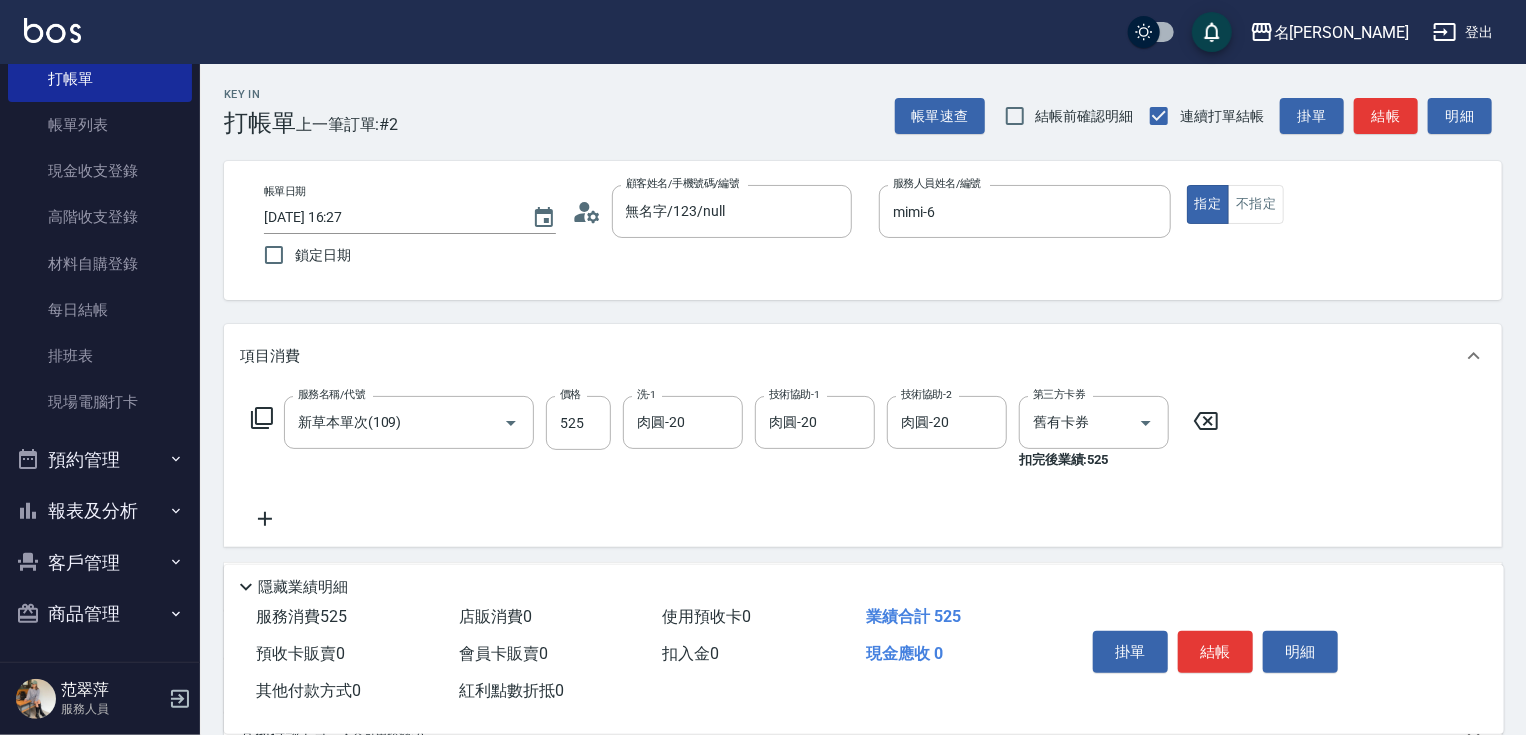 drag, startPoint x: 248, startPoint y: 512, endPoint x: 256, endPoint y: 521, distance: 12.0415945 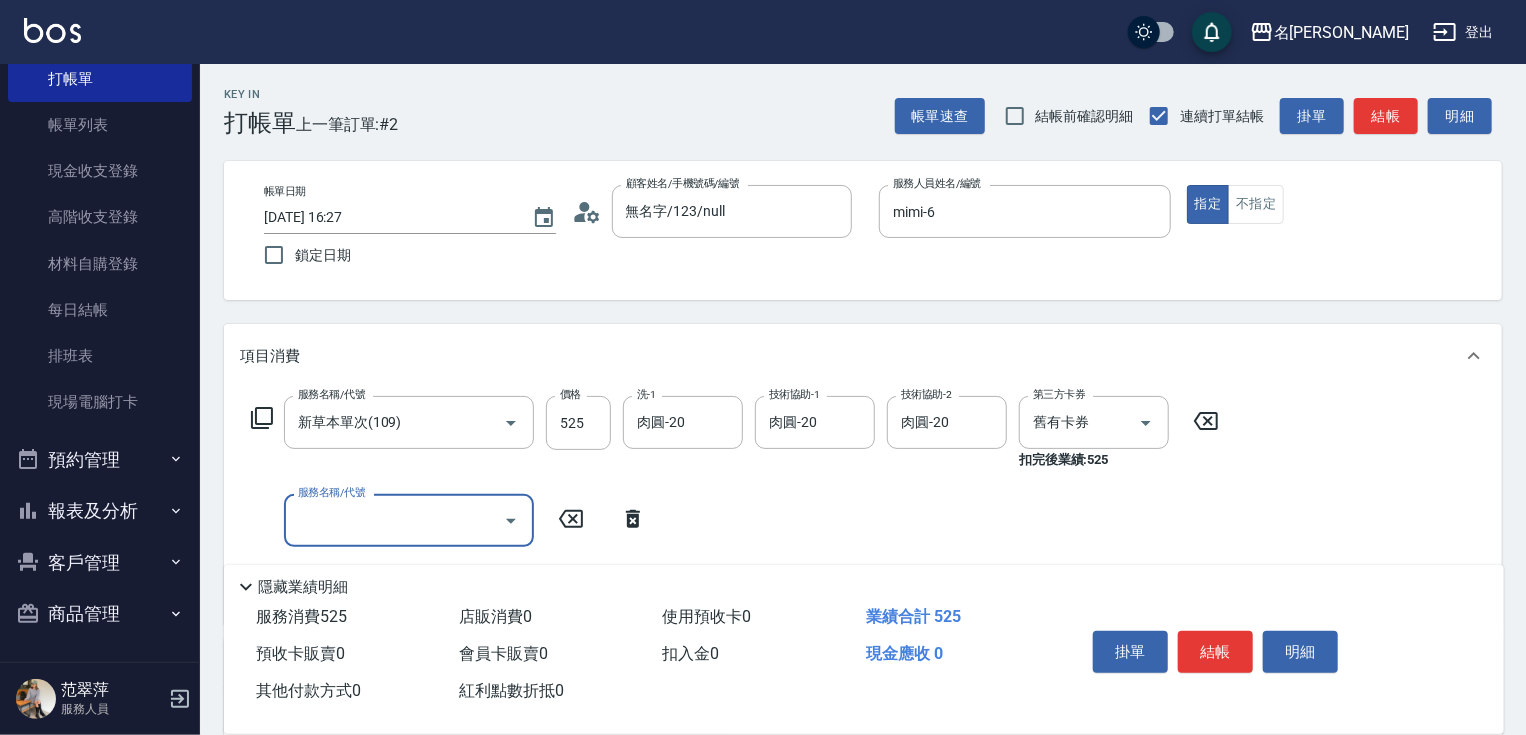 click 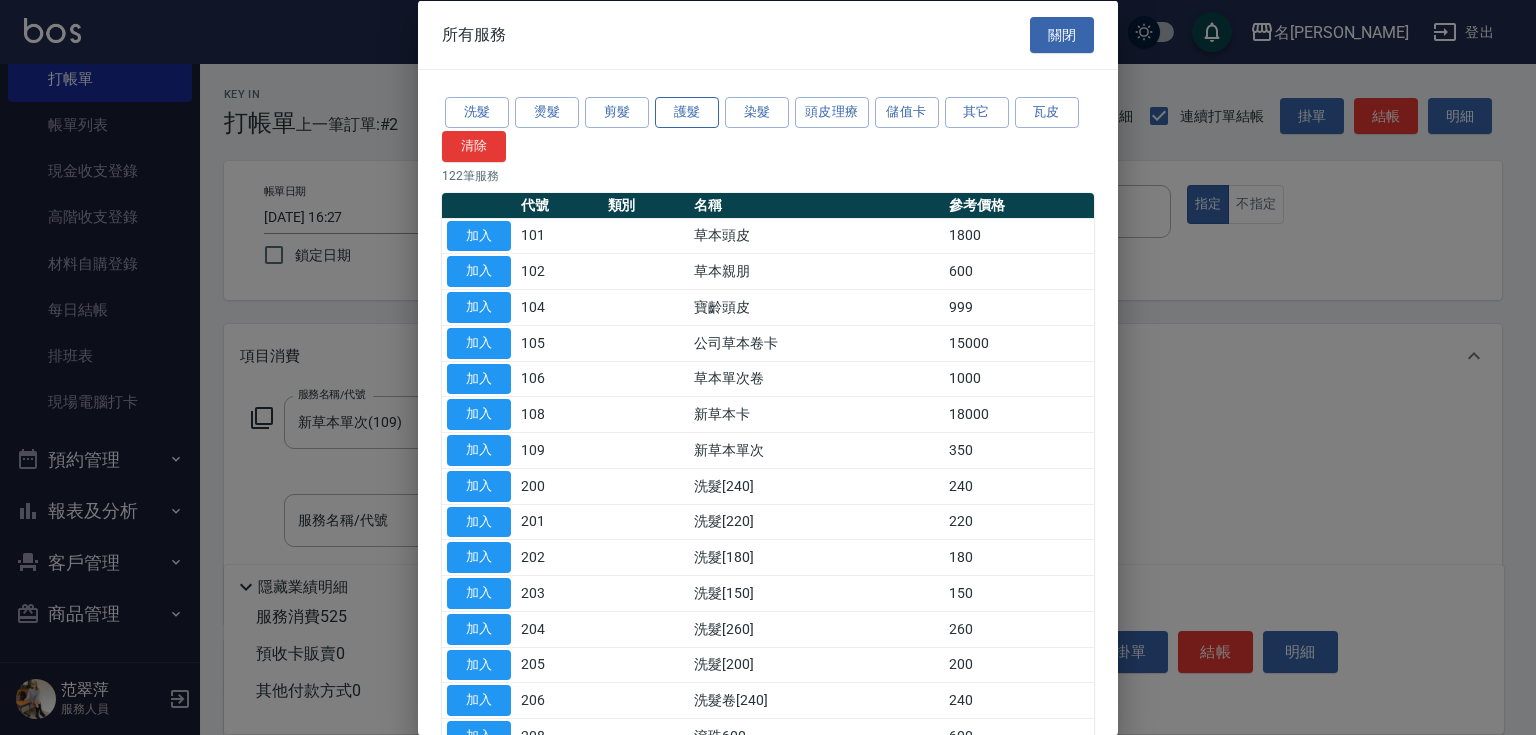 click on "護髮" at bounding box center (687, 112) 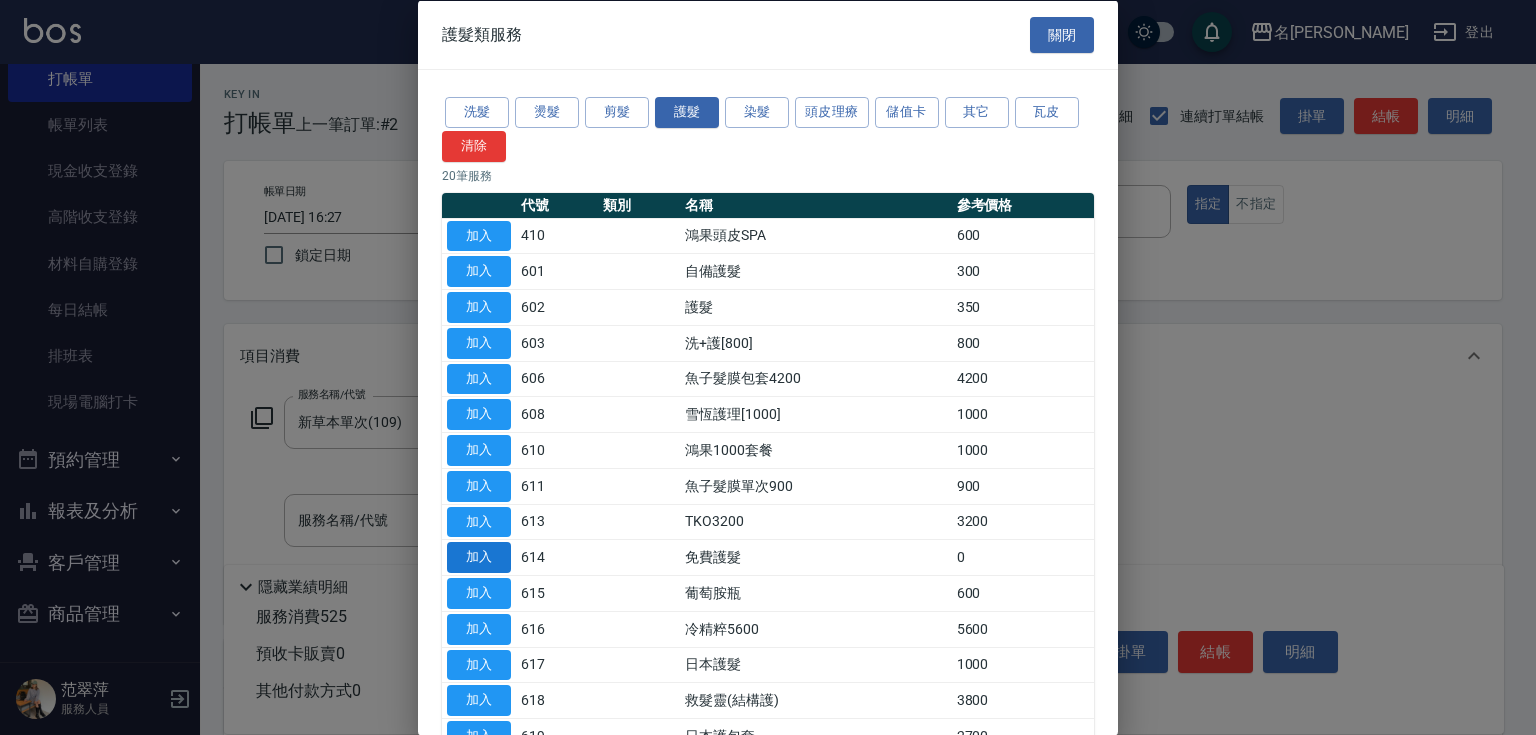 click on "加入" at bounding box center (479, 557) 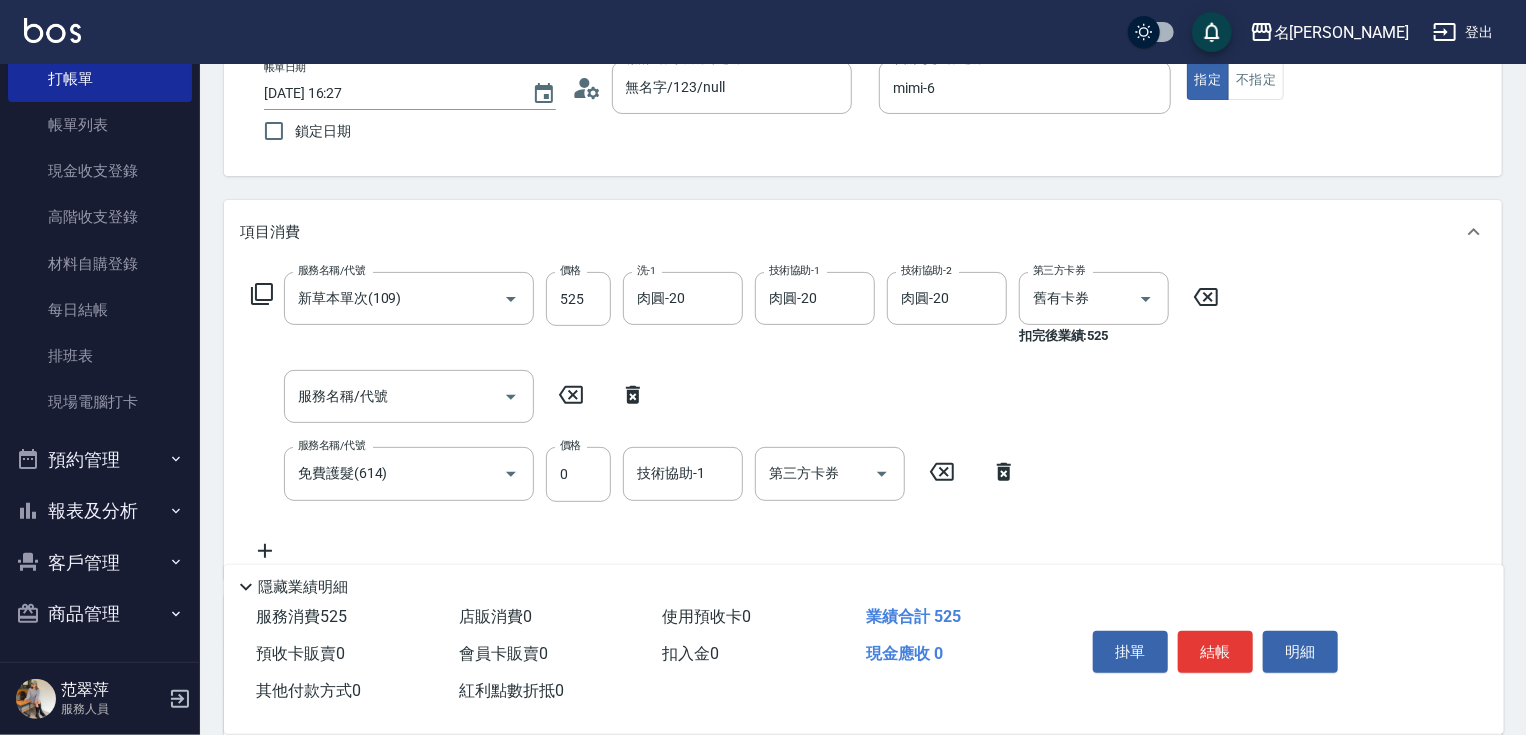 scroll, scrollTop: 165, scrollLeft: 0, axis: vertical 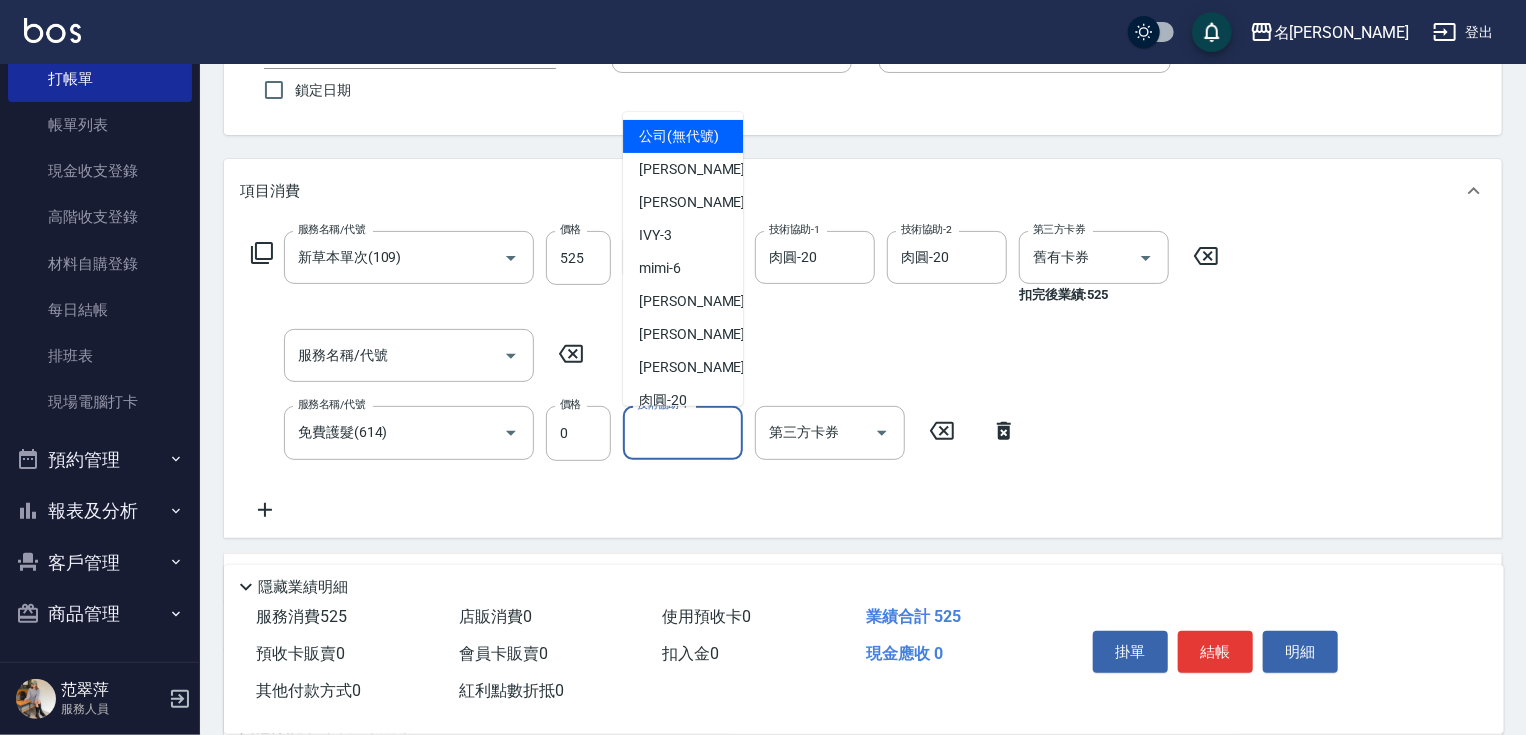 click on "技術協助-1 技術協助-1" at bounding box center (683, 432) 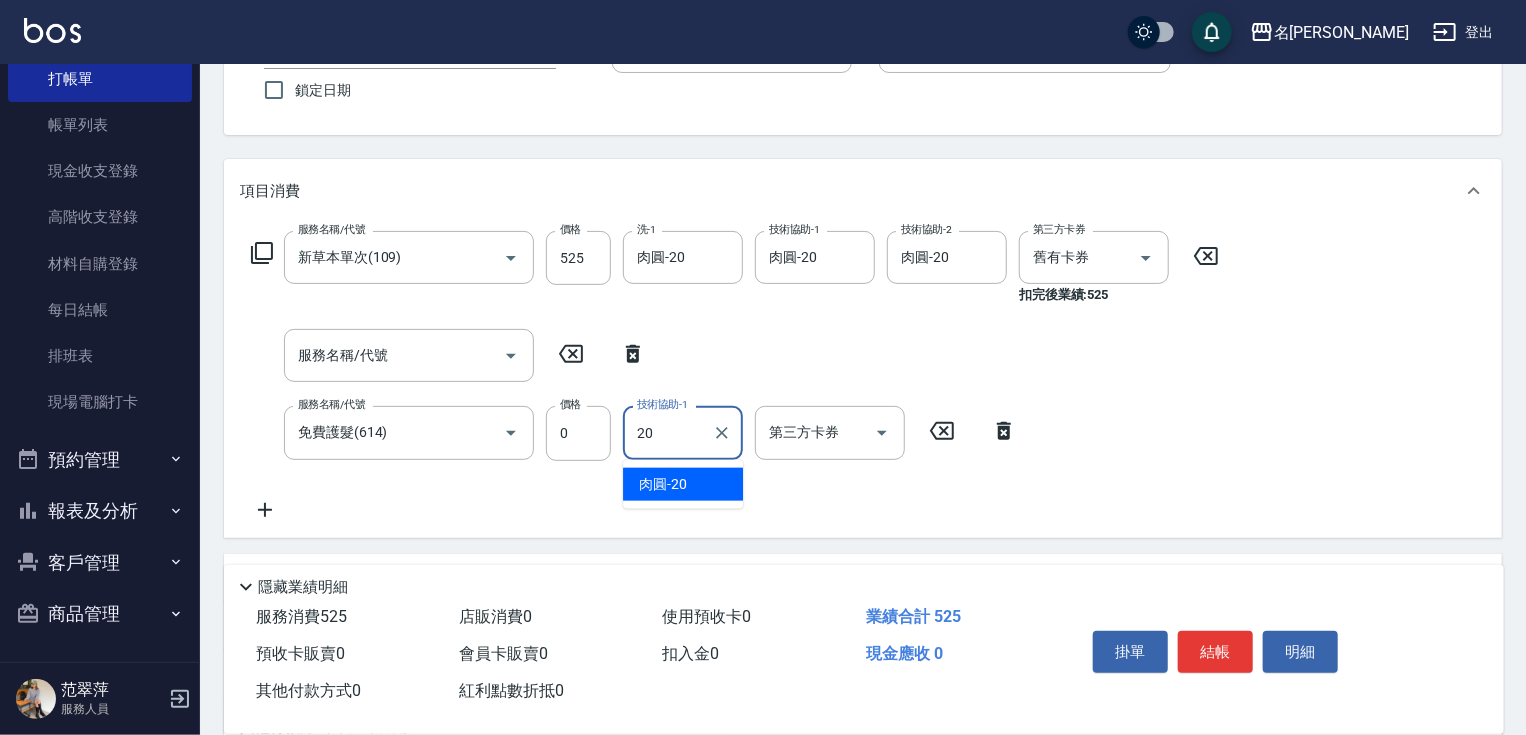type on "肉圓-20" 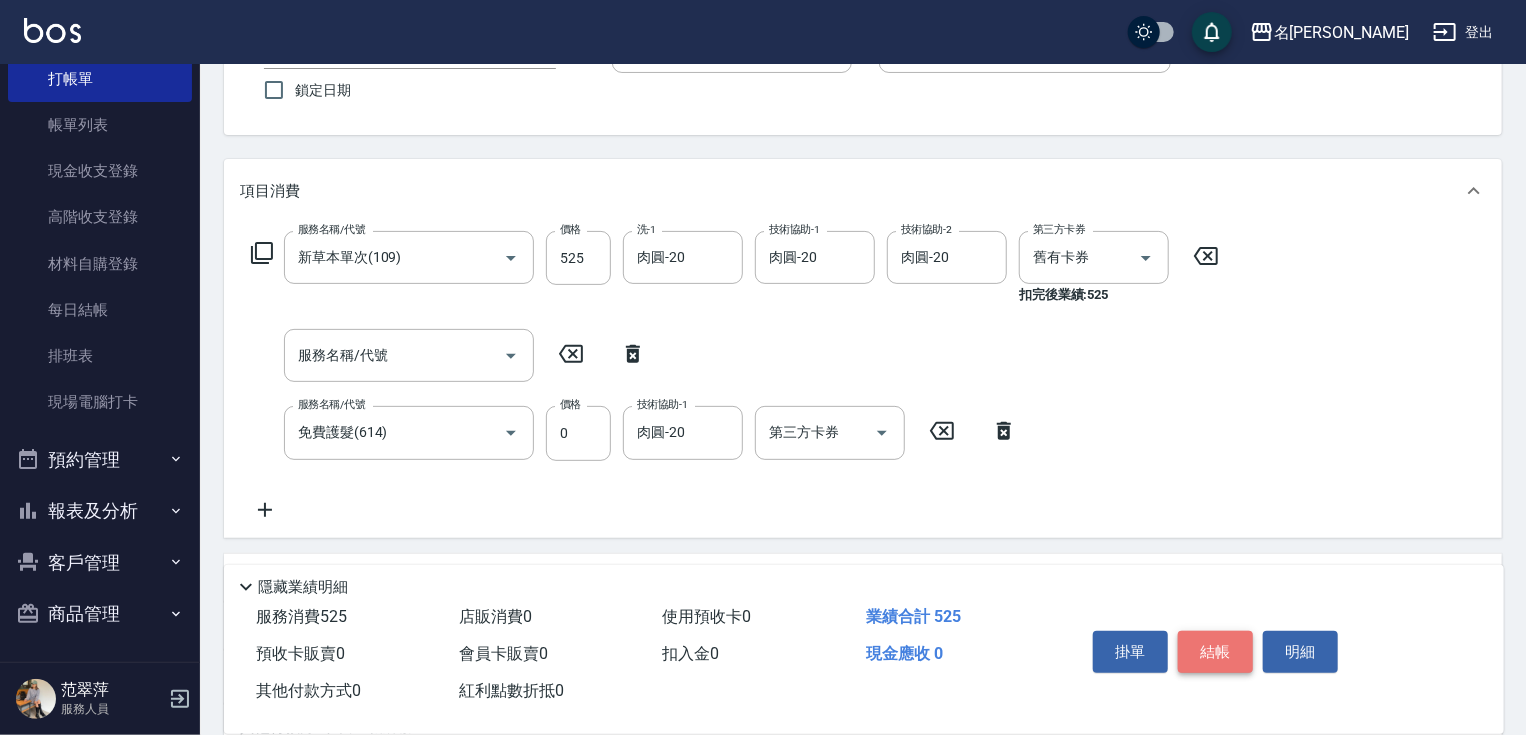 click on "結帳" at bounding box center [1215, 652] 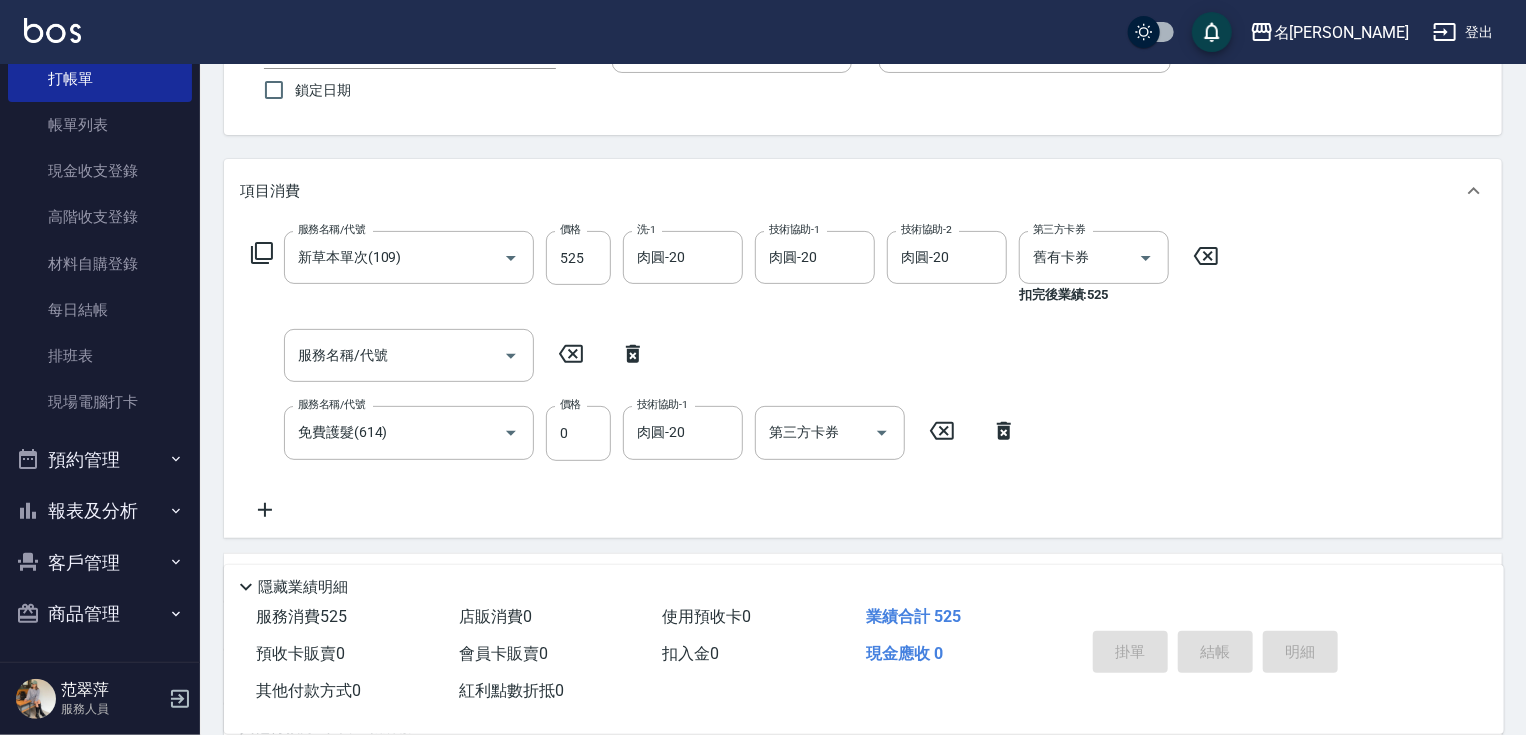 type on "[DATE] 16:28" 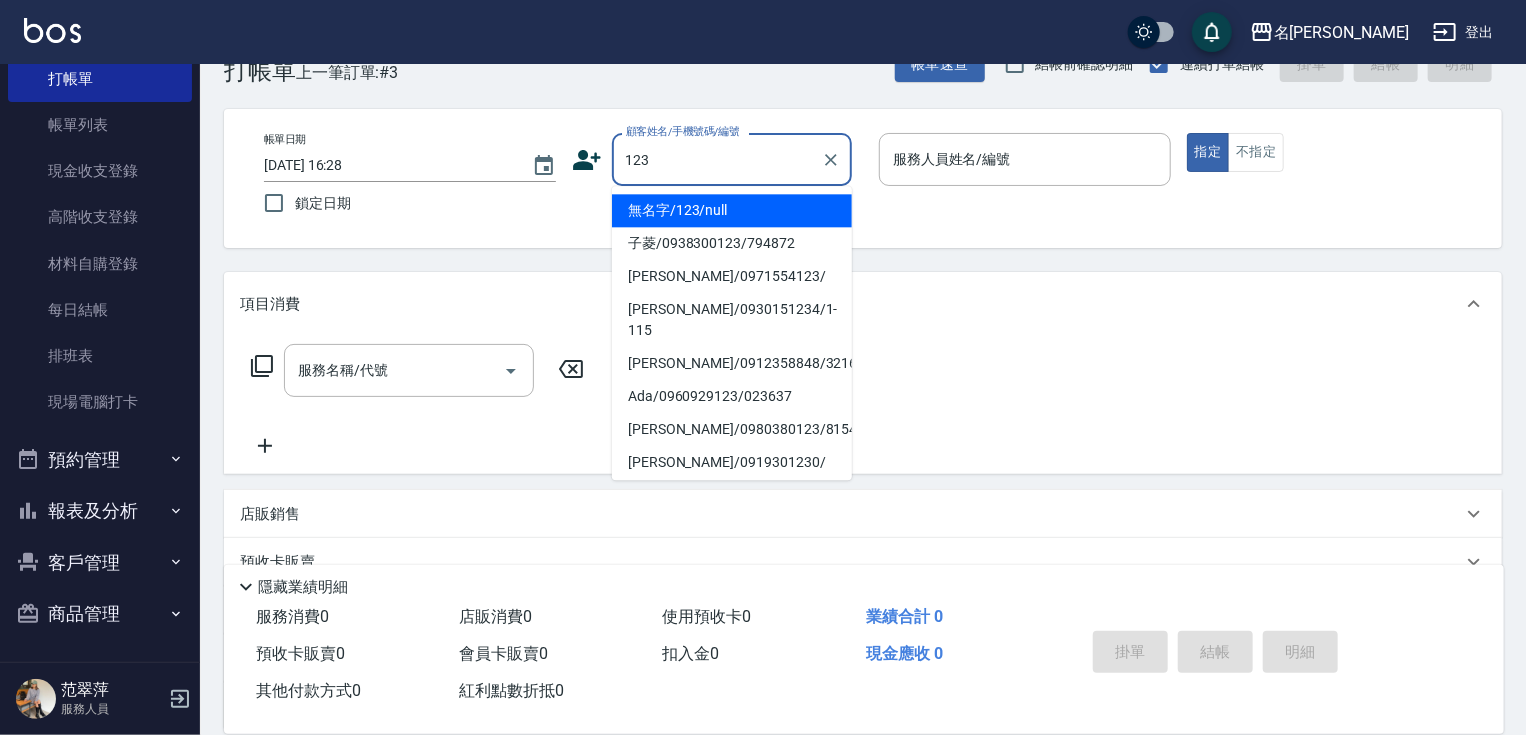 scroll, scrollTop: 80, scrollLeft: 0, axis: vertical 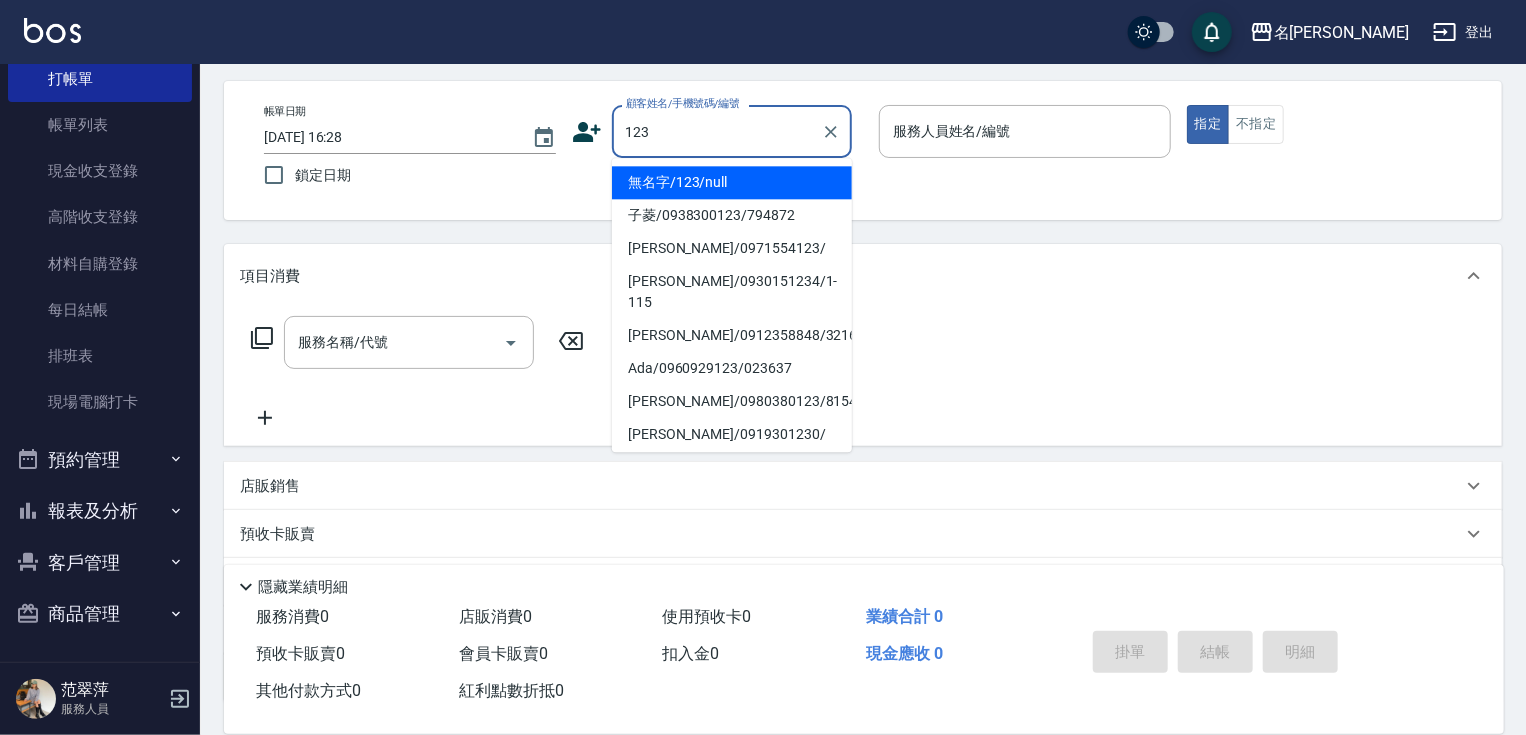 click on "無名字/123/null" at bounding box center [732, 182] 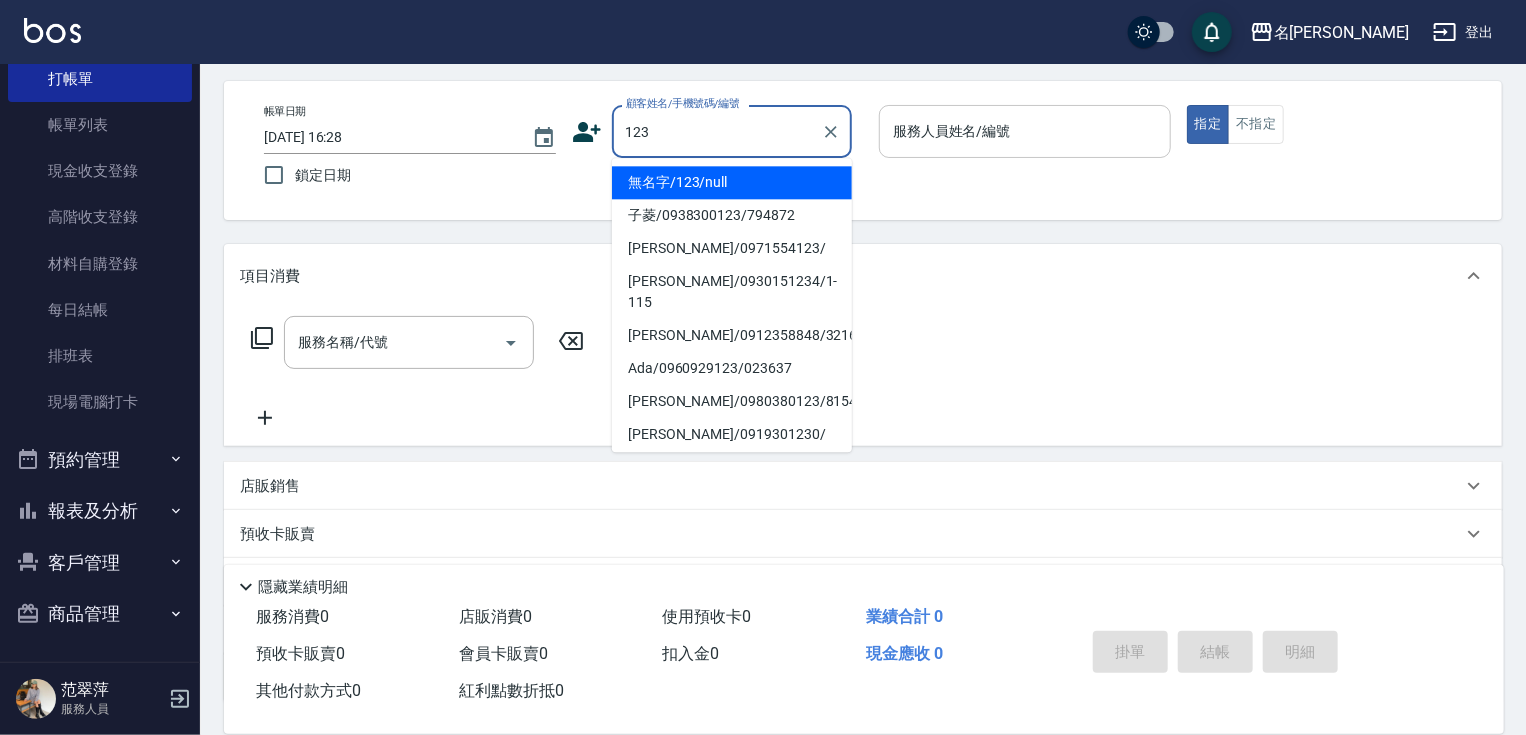 type on "無名字/123/null" 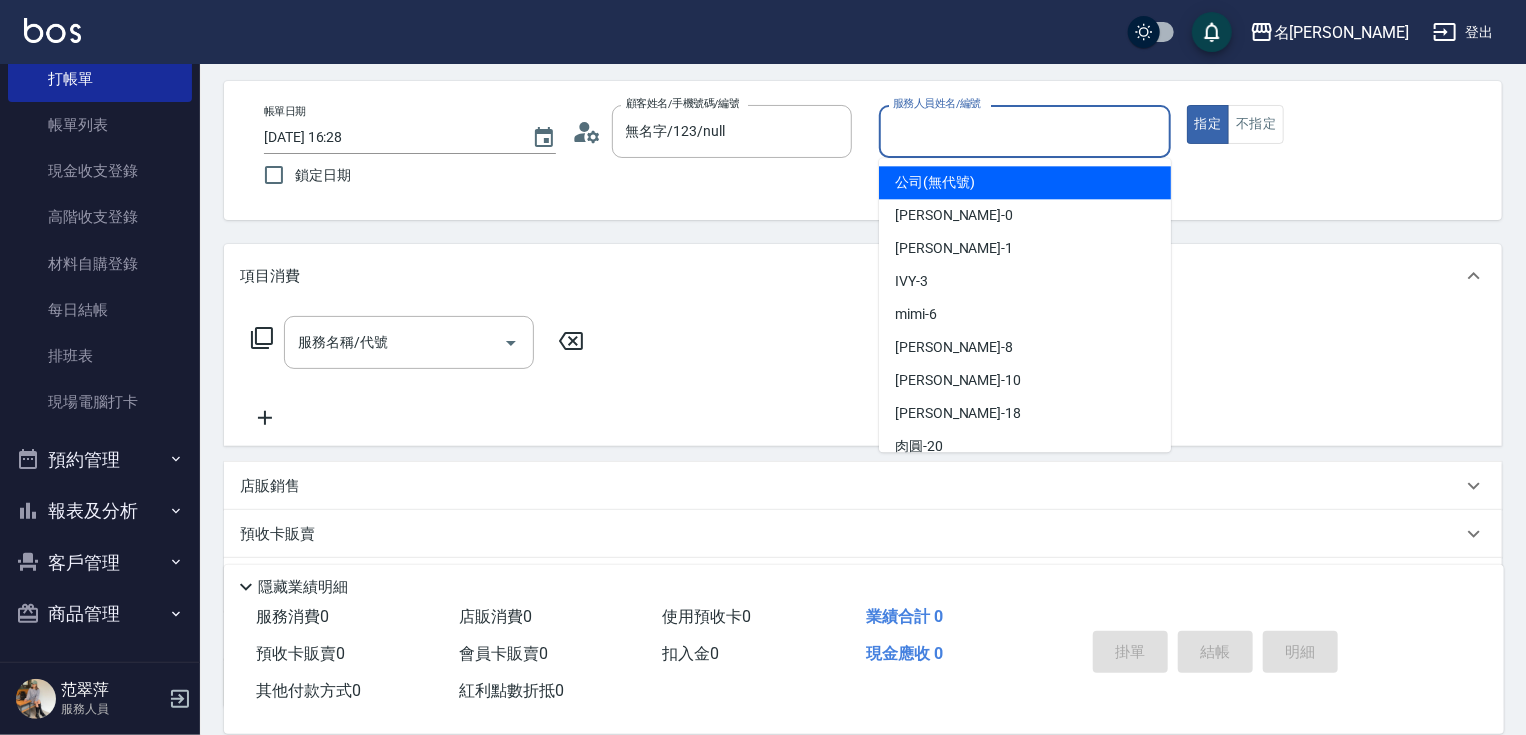 click on "服務人員姓名/編號" at bounding box center [1025, 131] 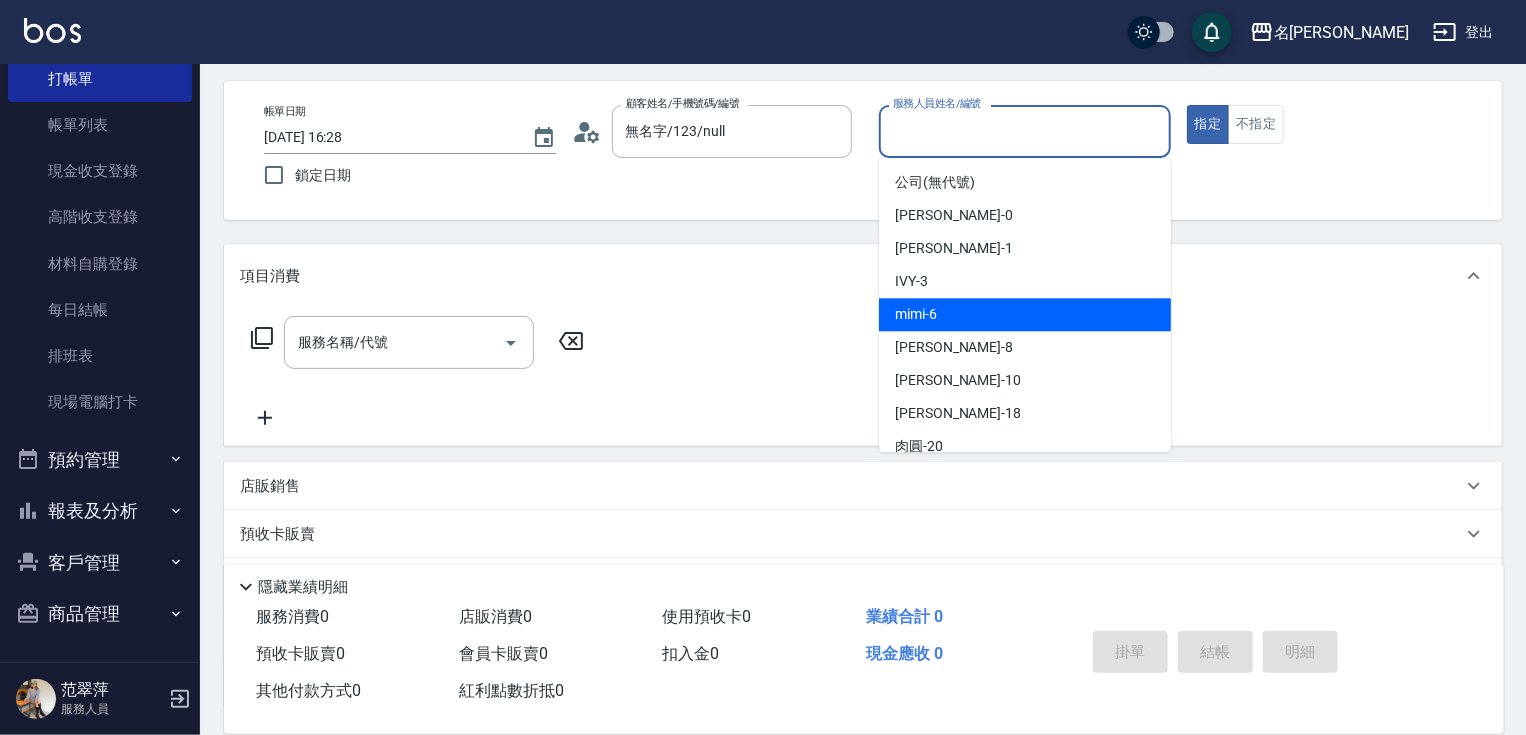 click on "mimi -6" at bounding box center (916, 314) 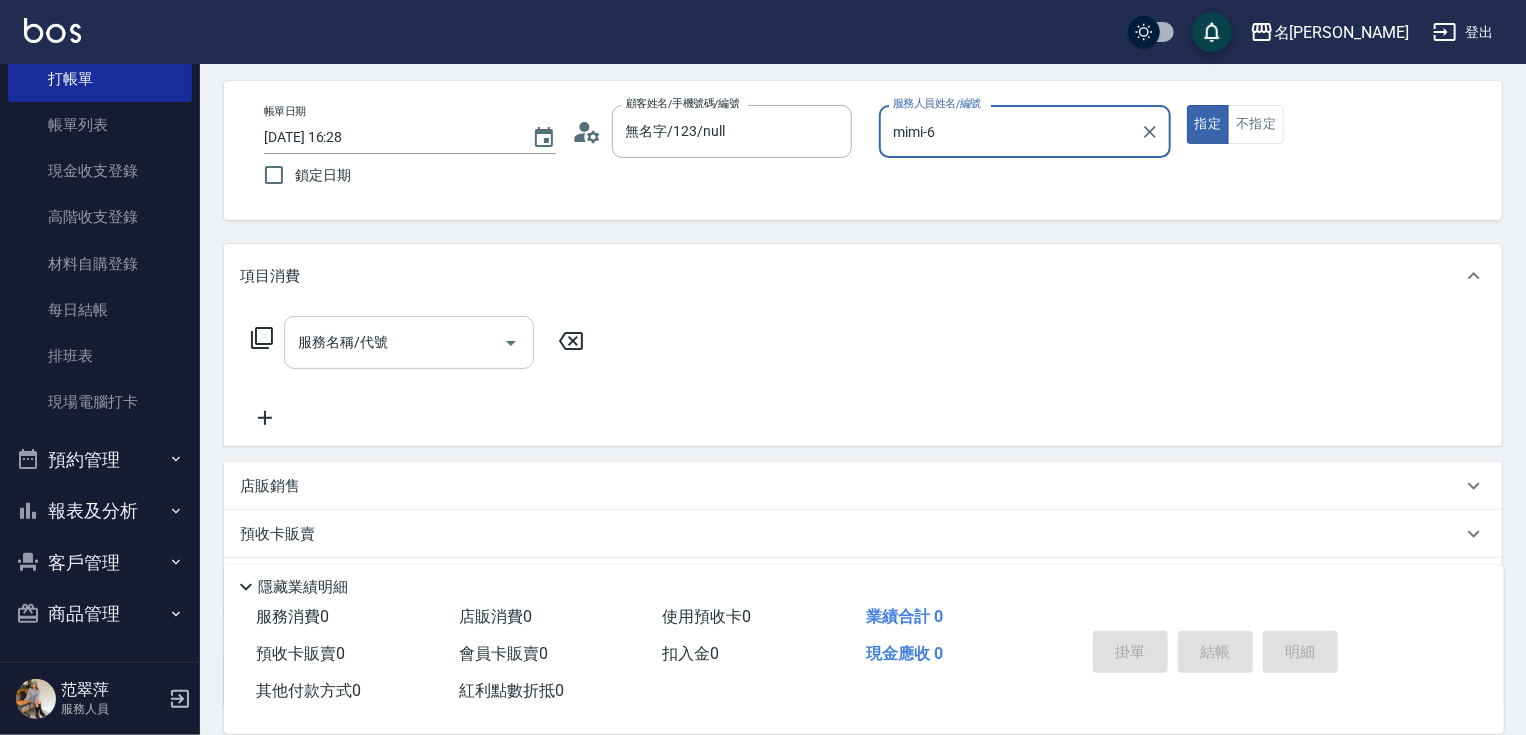 drag, startPoint x: 440, startPoint y: 337, endPoint x: 404, endPoint y: 337, distance: 36 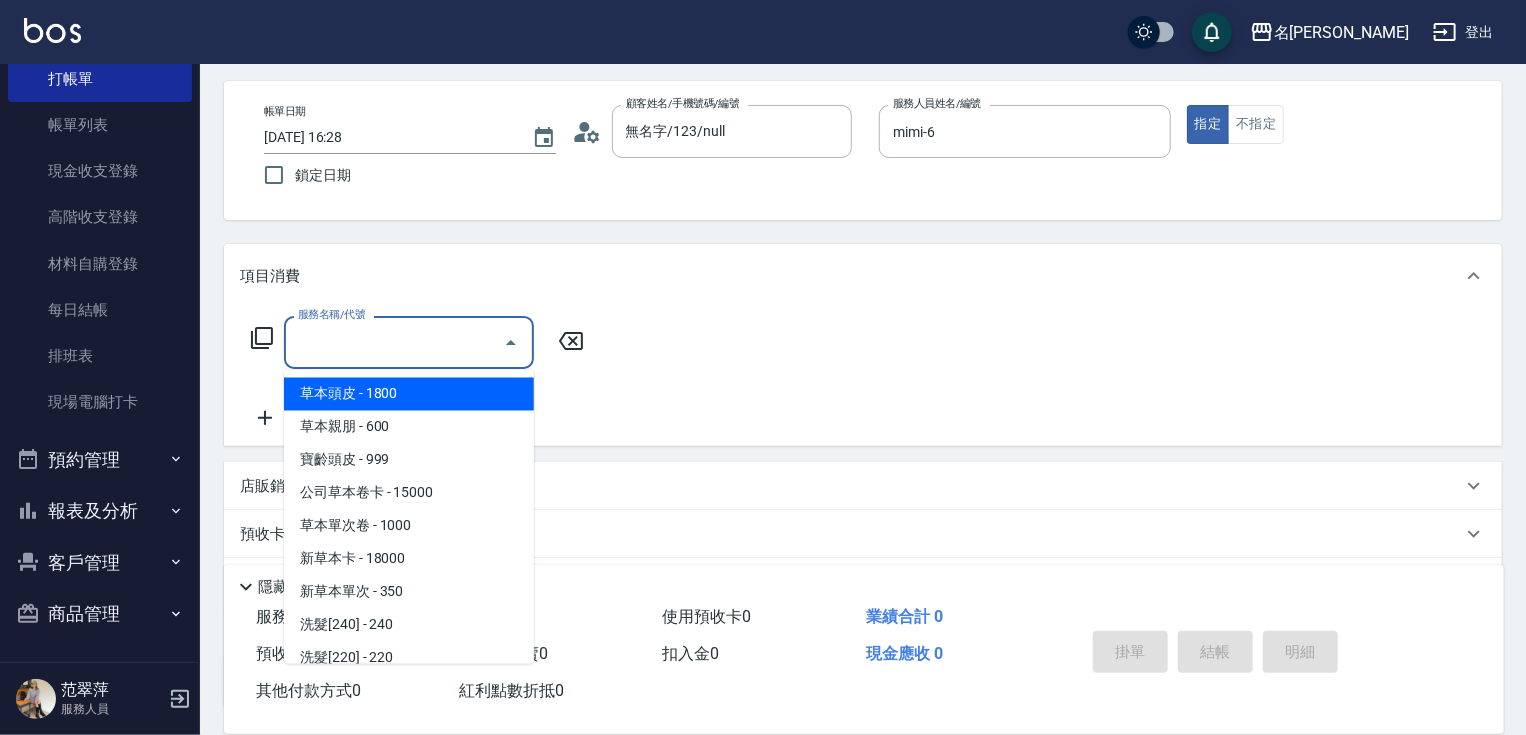 click 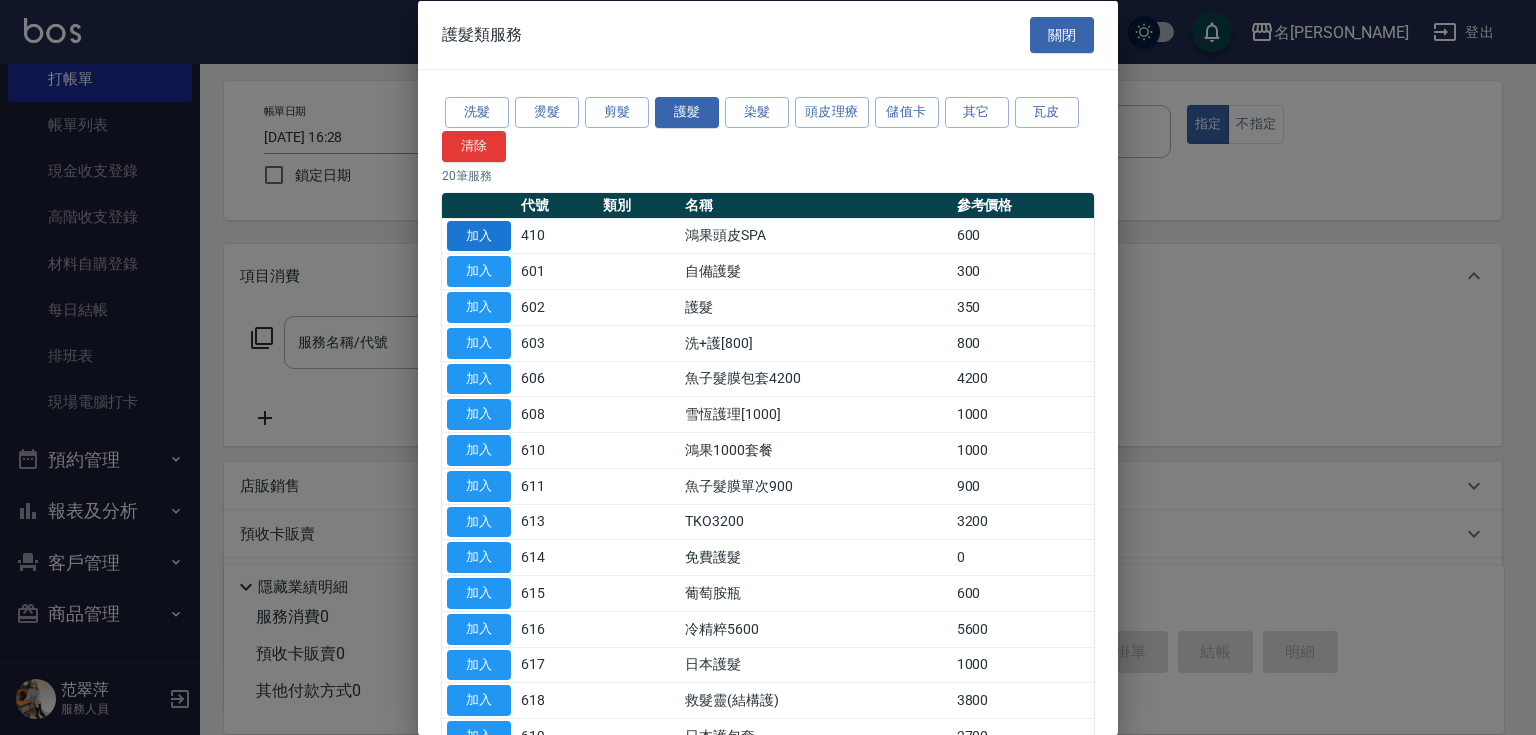 click on "加入" at bounding box center (479, 235) 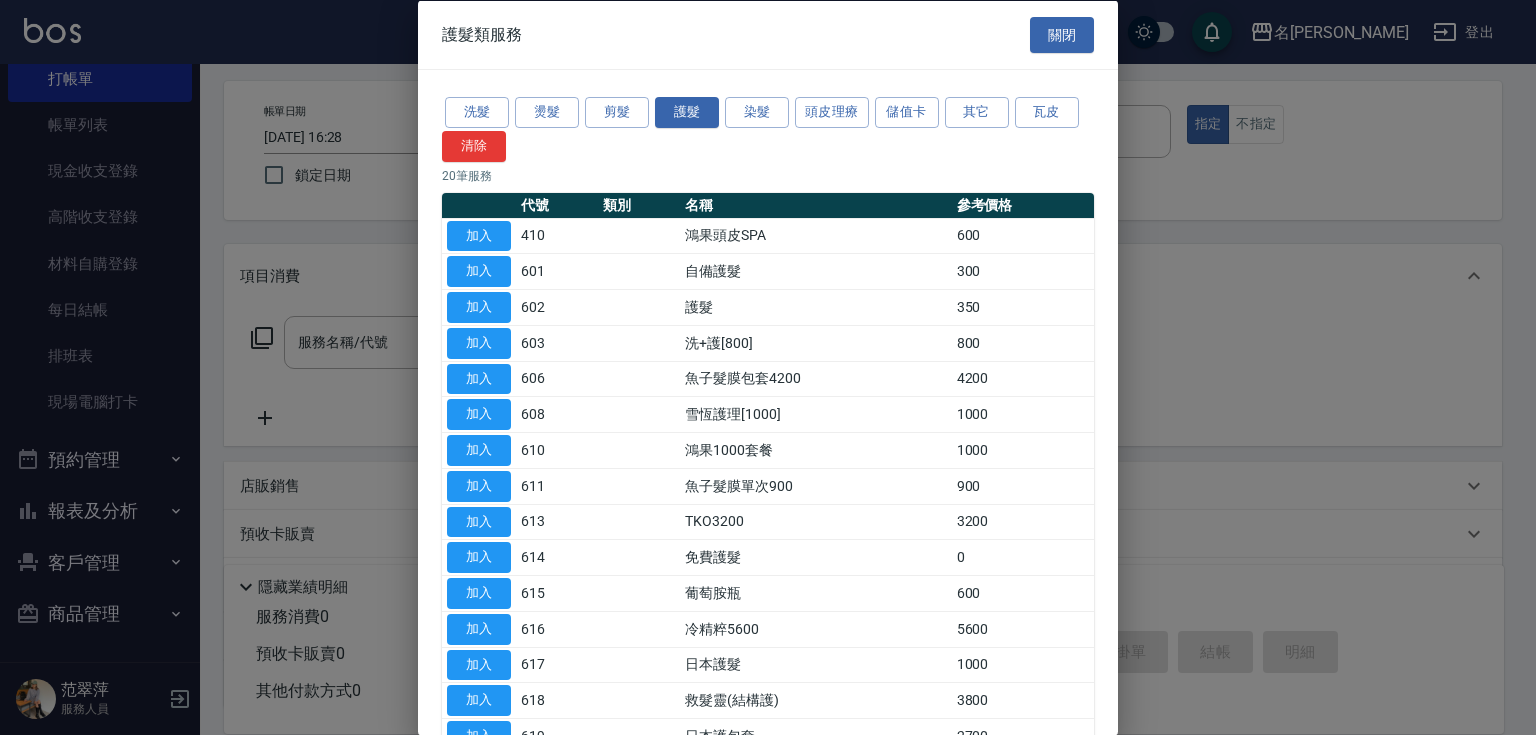 type on "鴻果頭皮SPA(410)" 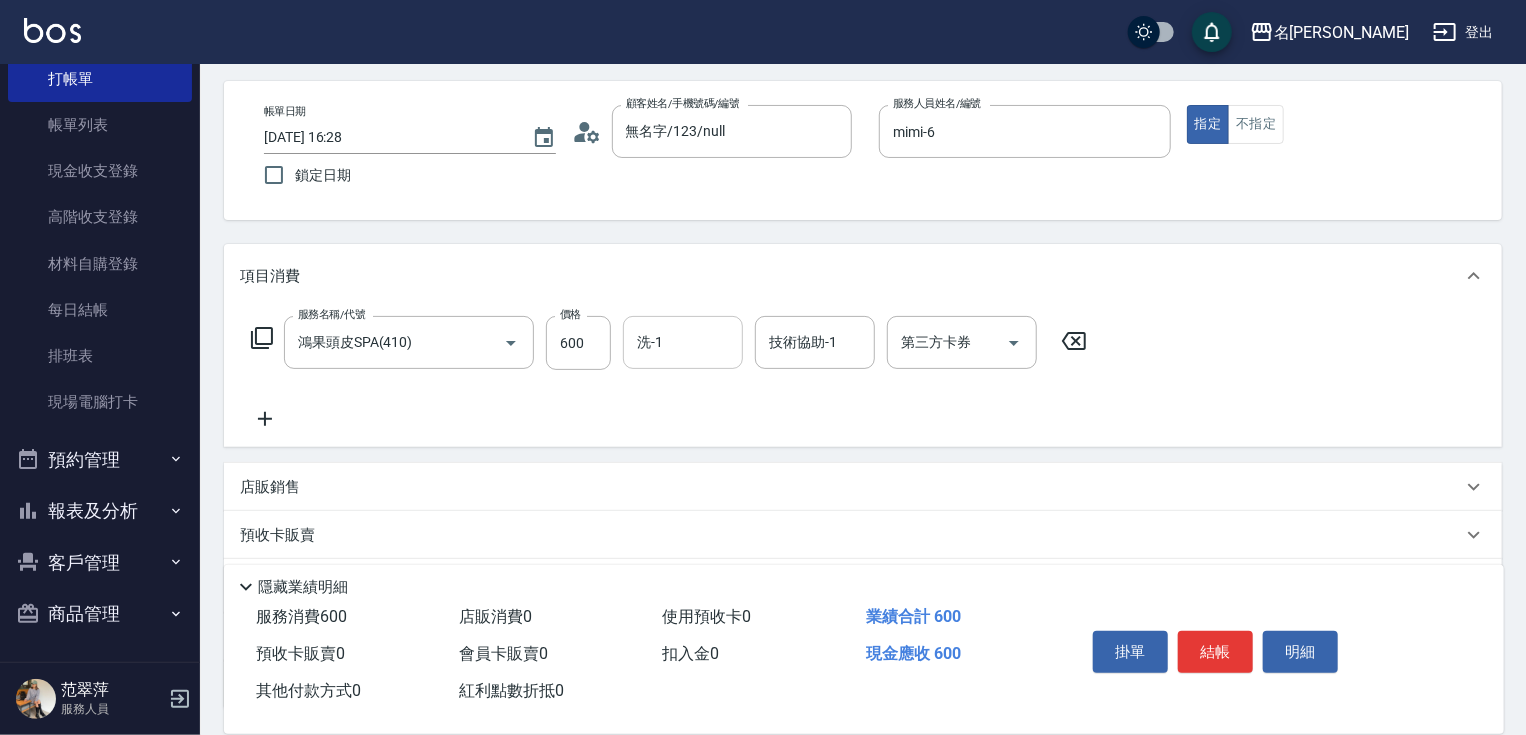 drag, startPoint x: 660, startPoint y: 338, endPoint x: 666, endPoint y: 320, distance: 18.973665 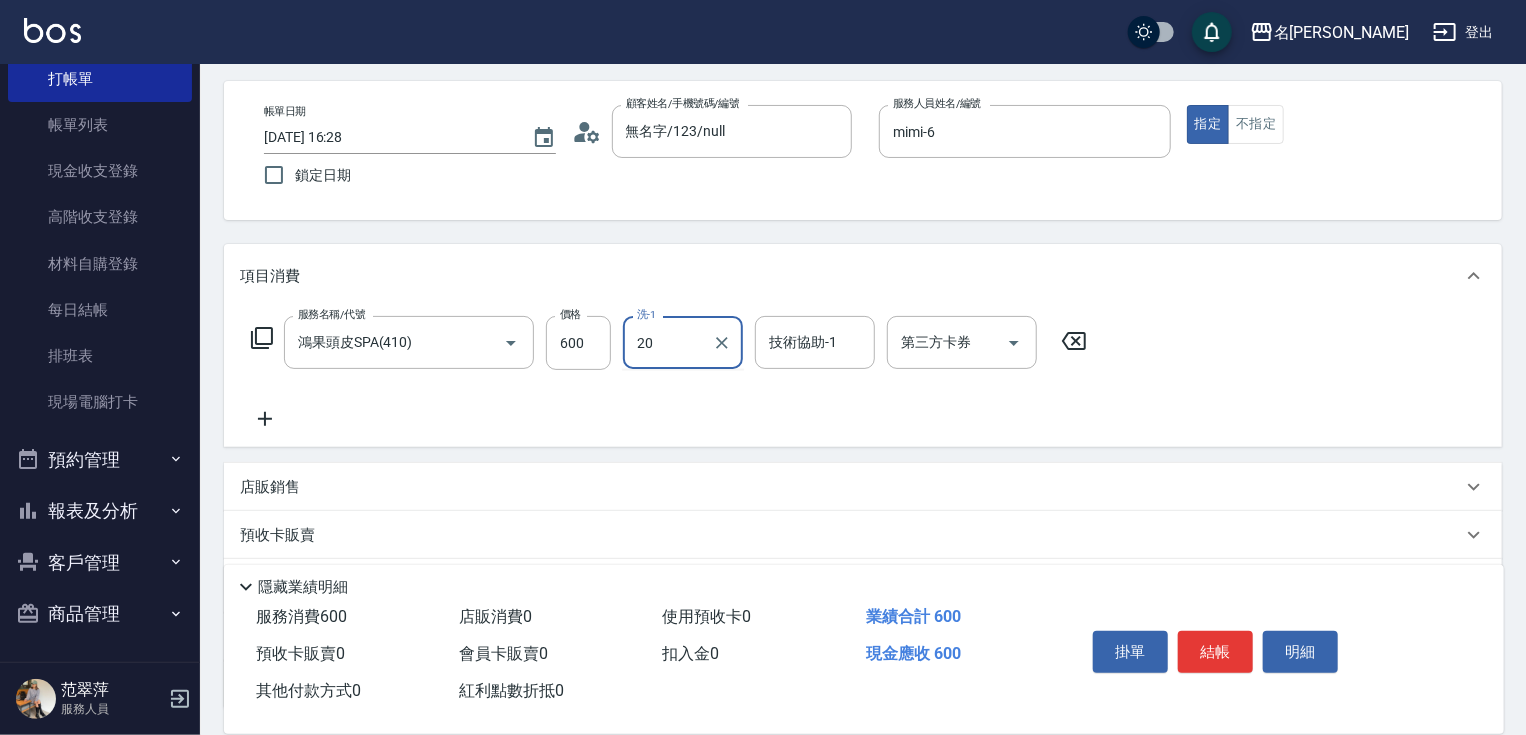 type on "肉圓-20" 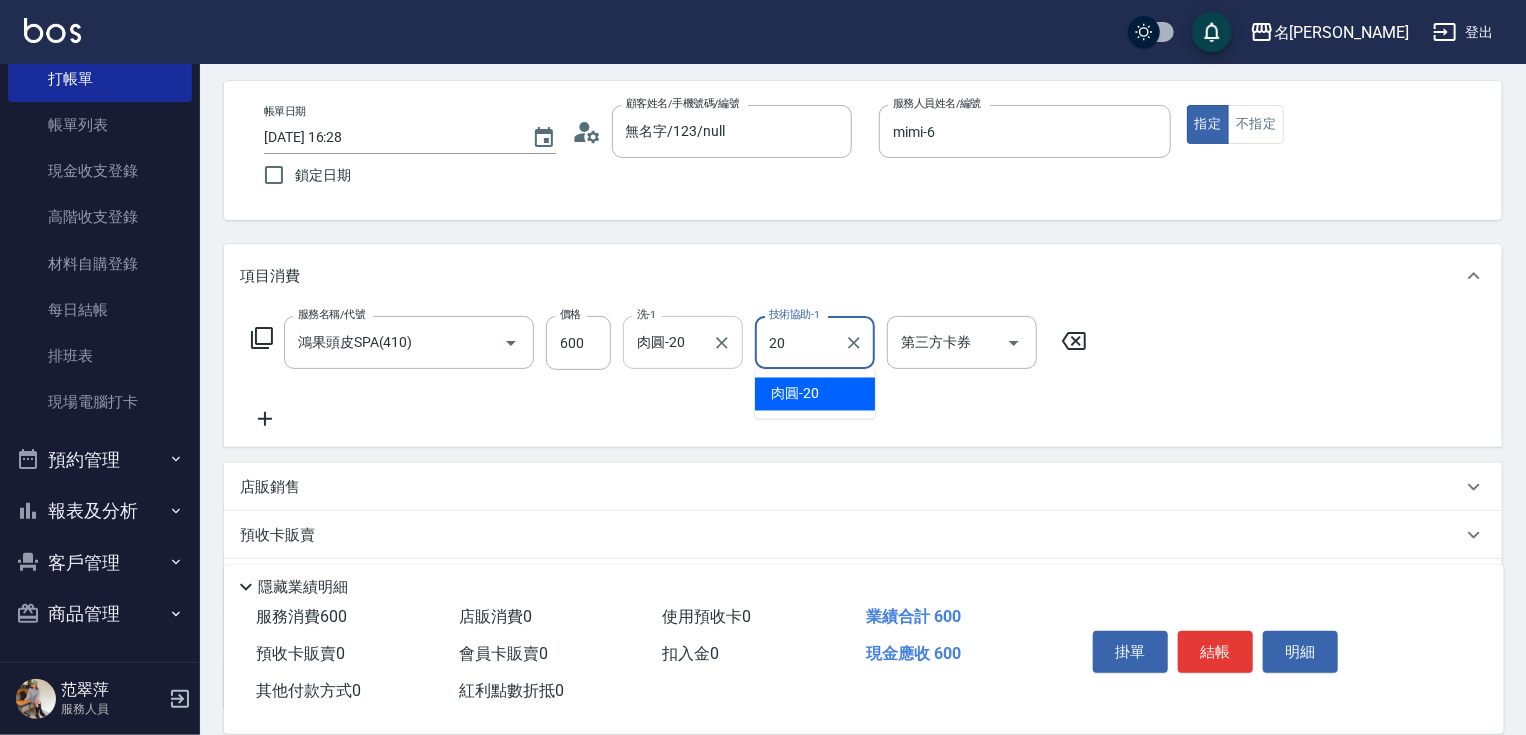 type on "肉圓-20" 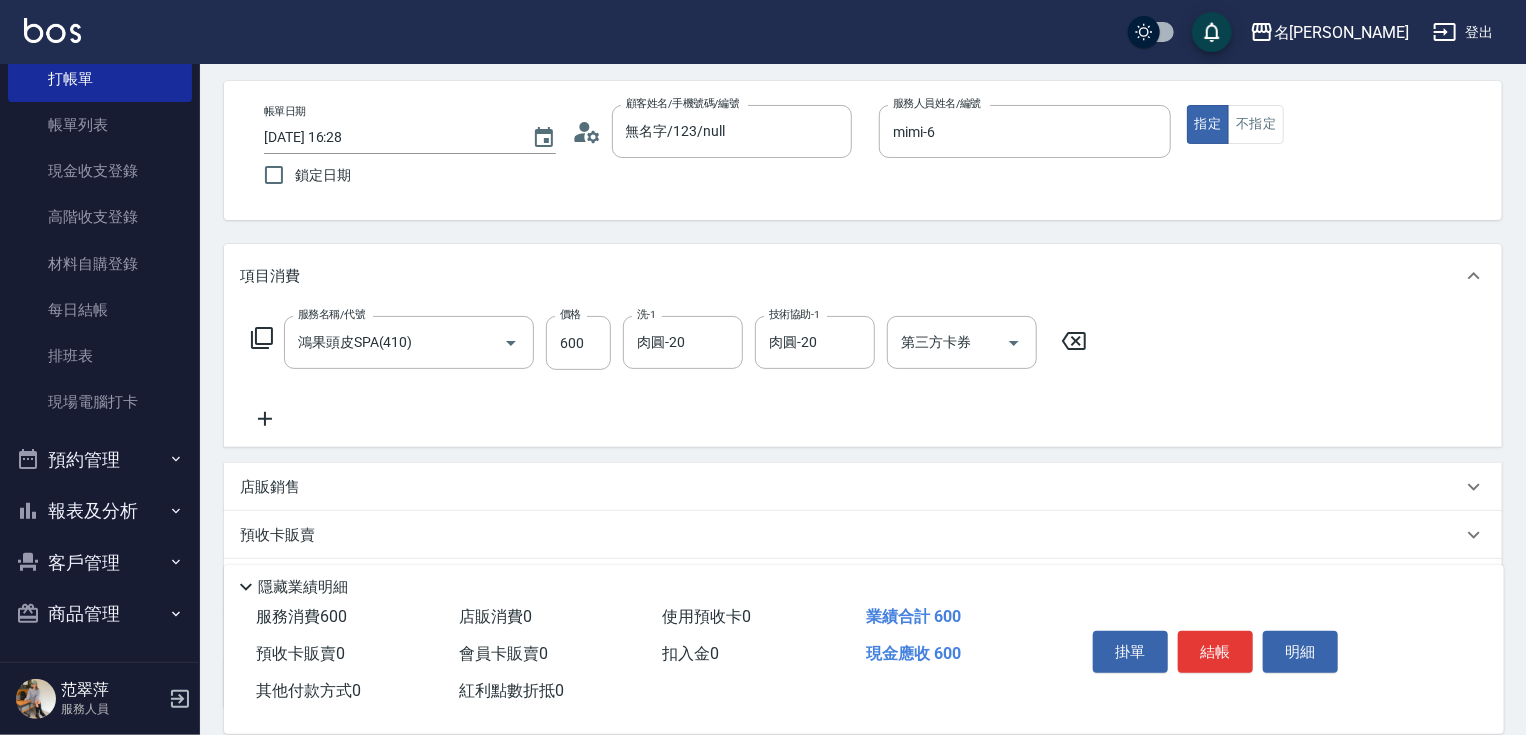 click 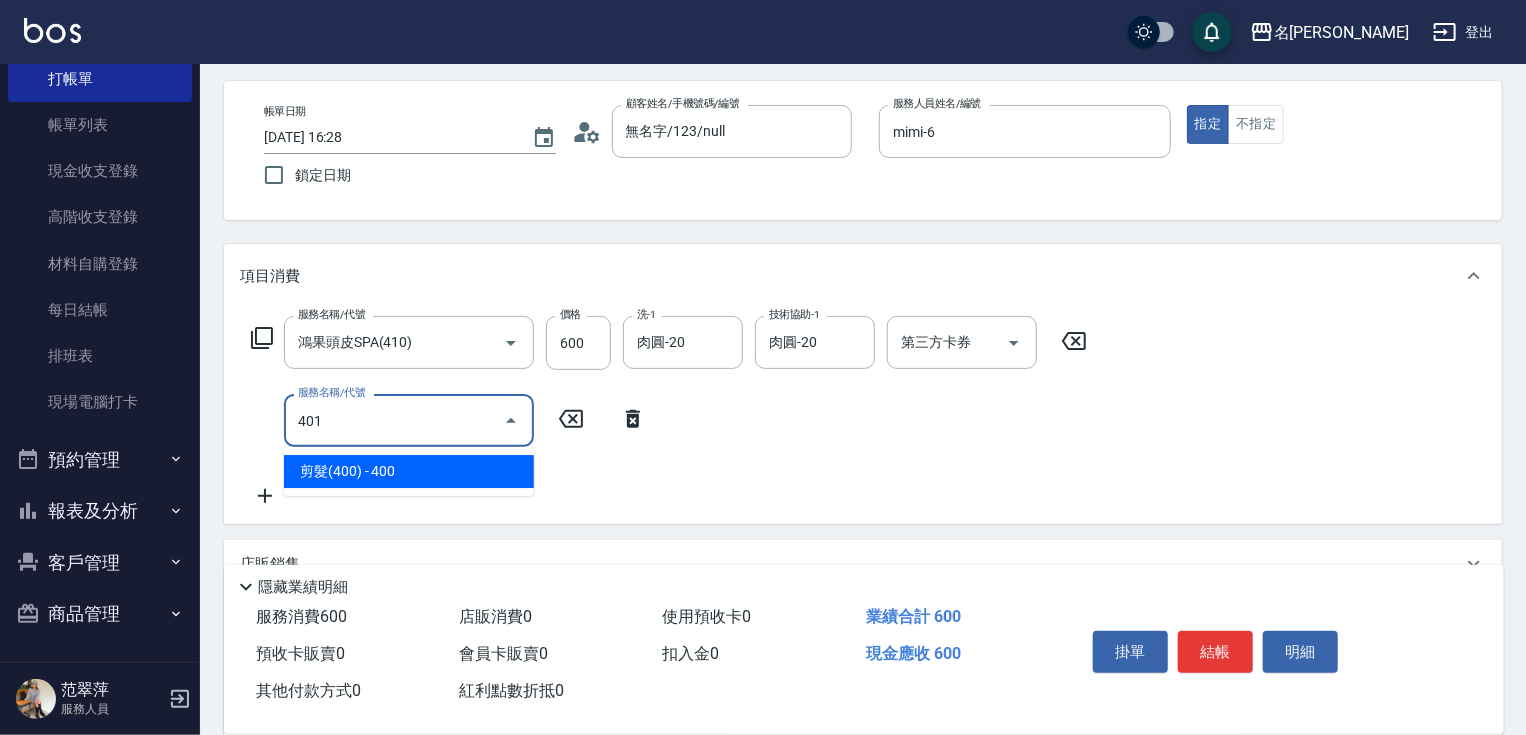 type on "剪髮(400)(401)" 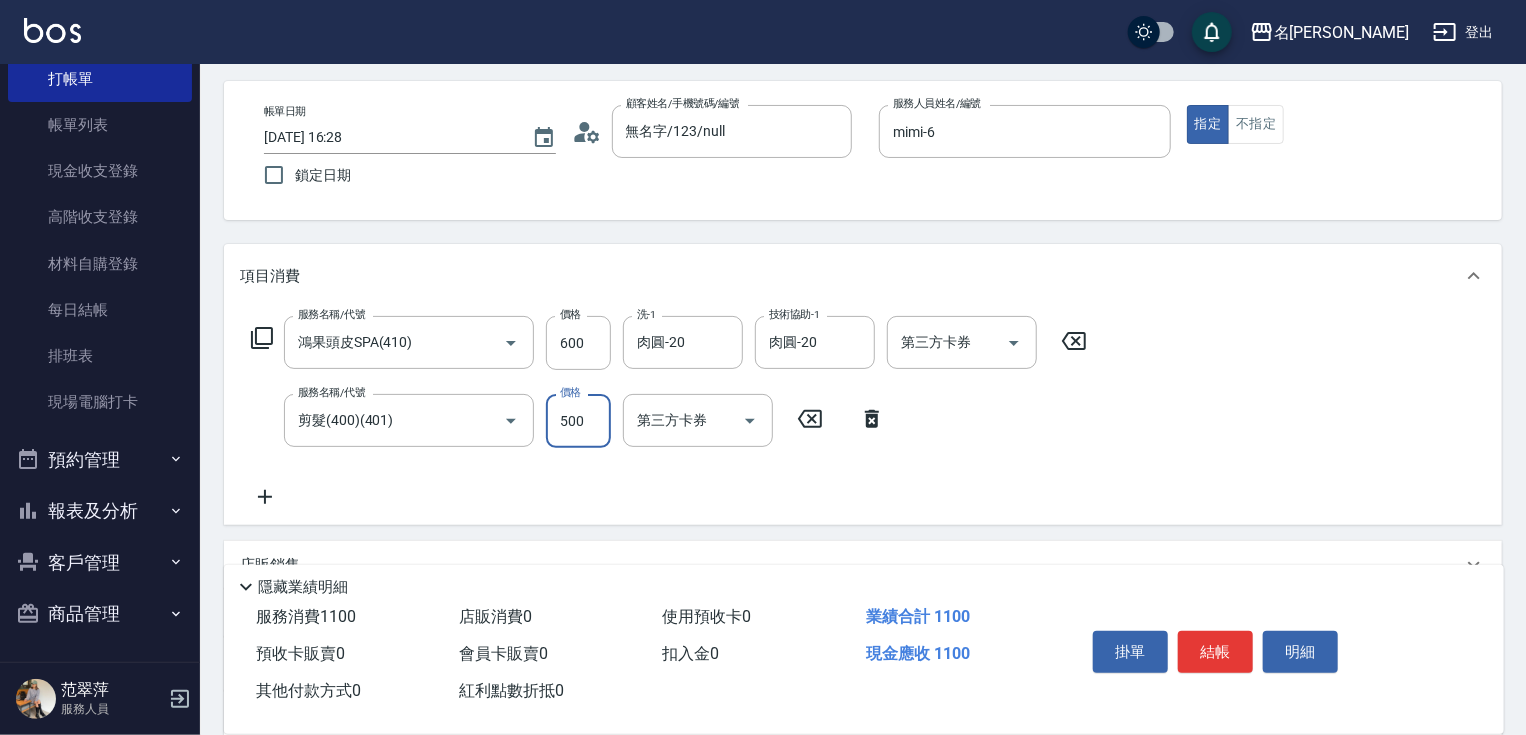 type on "500" 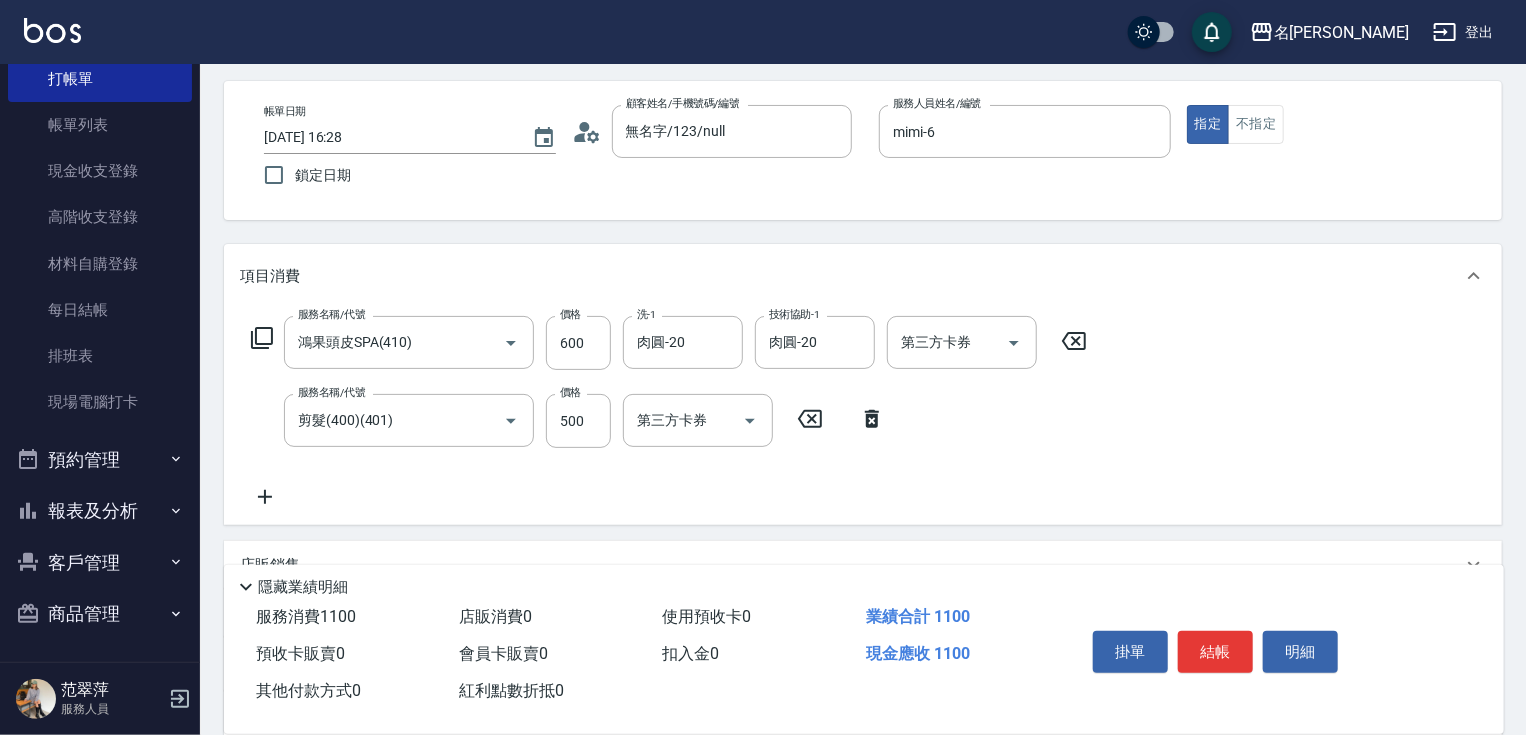 click 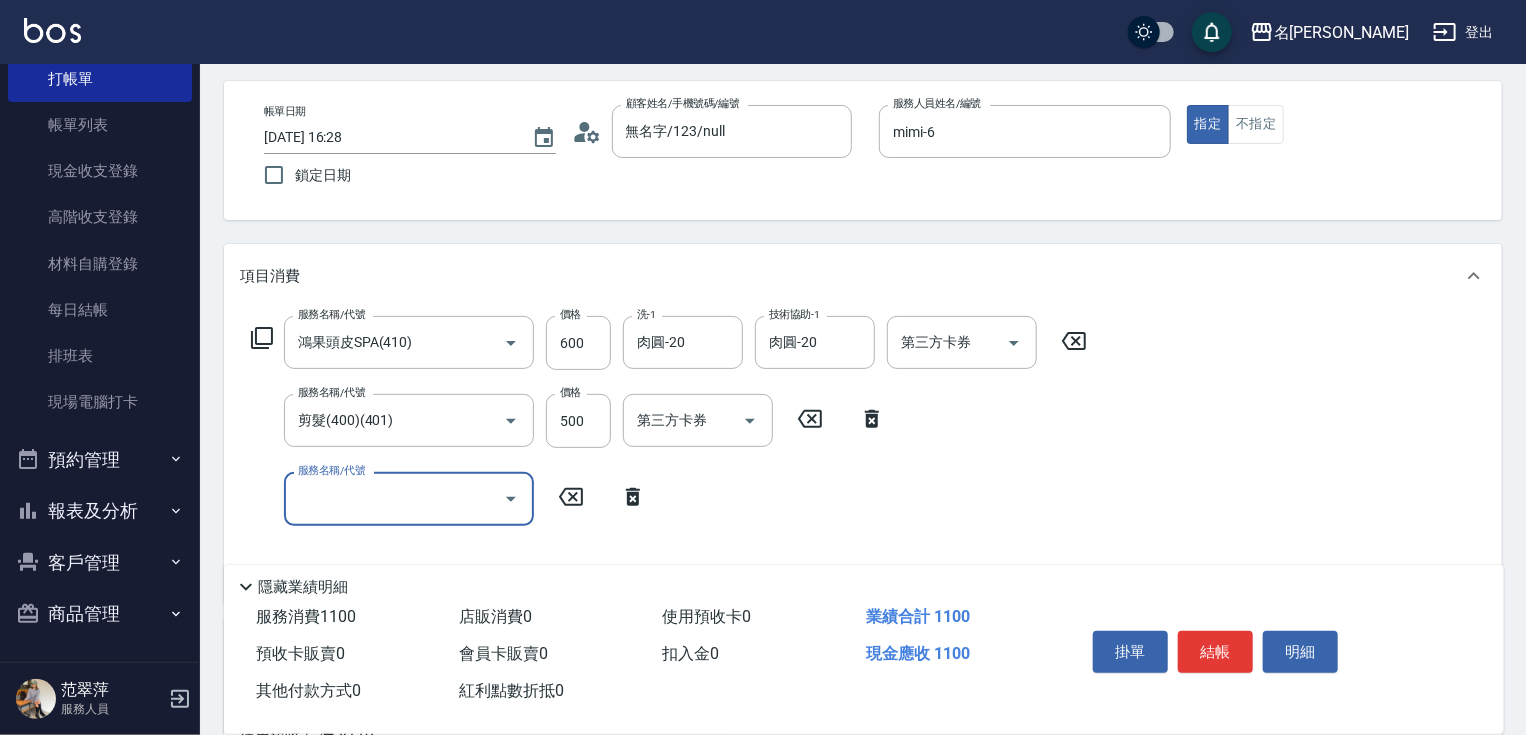 click 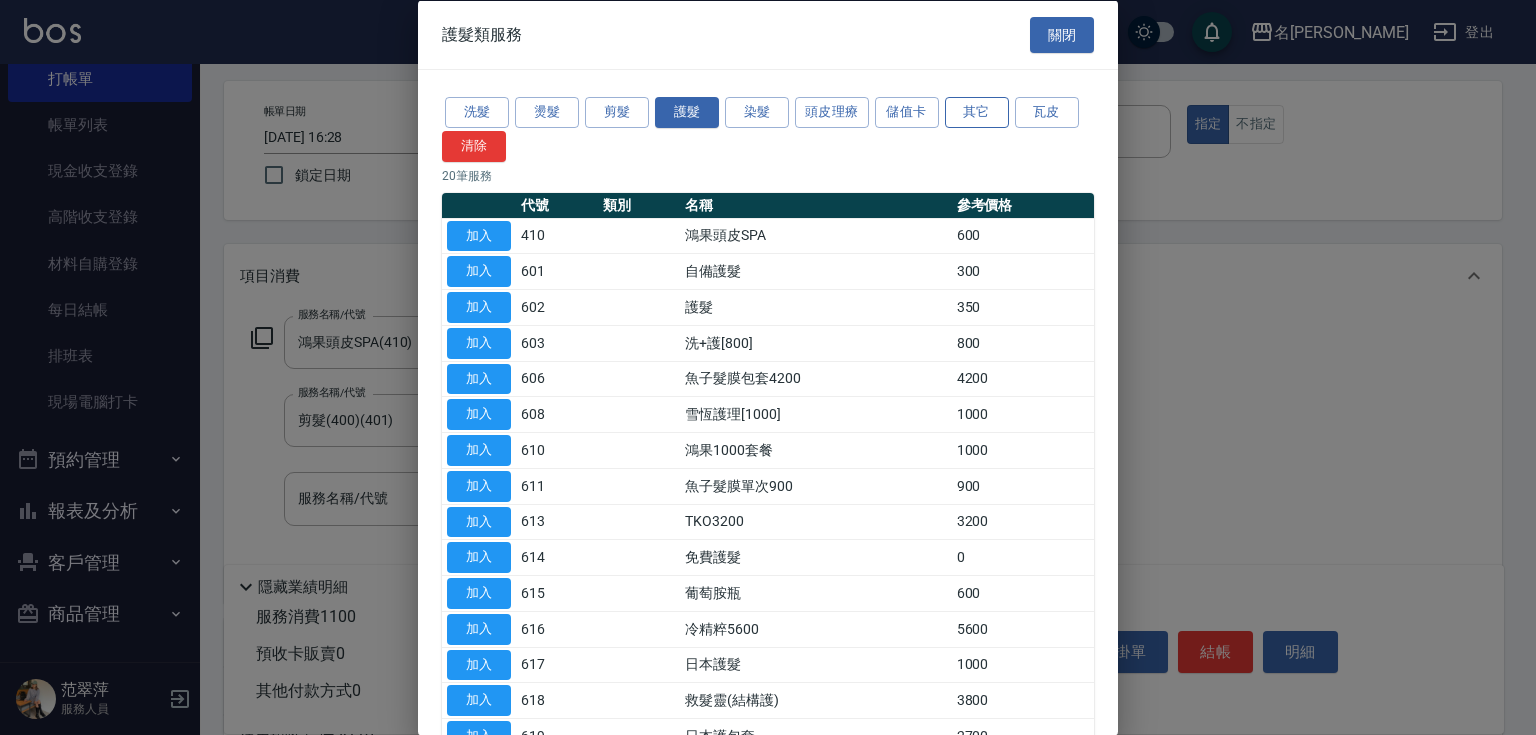 click on "其它" at bounding box center (977, 112) 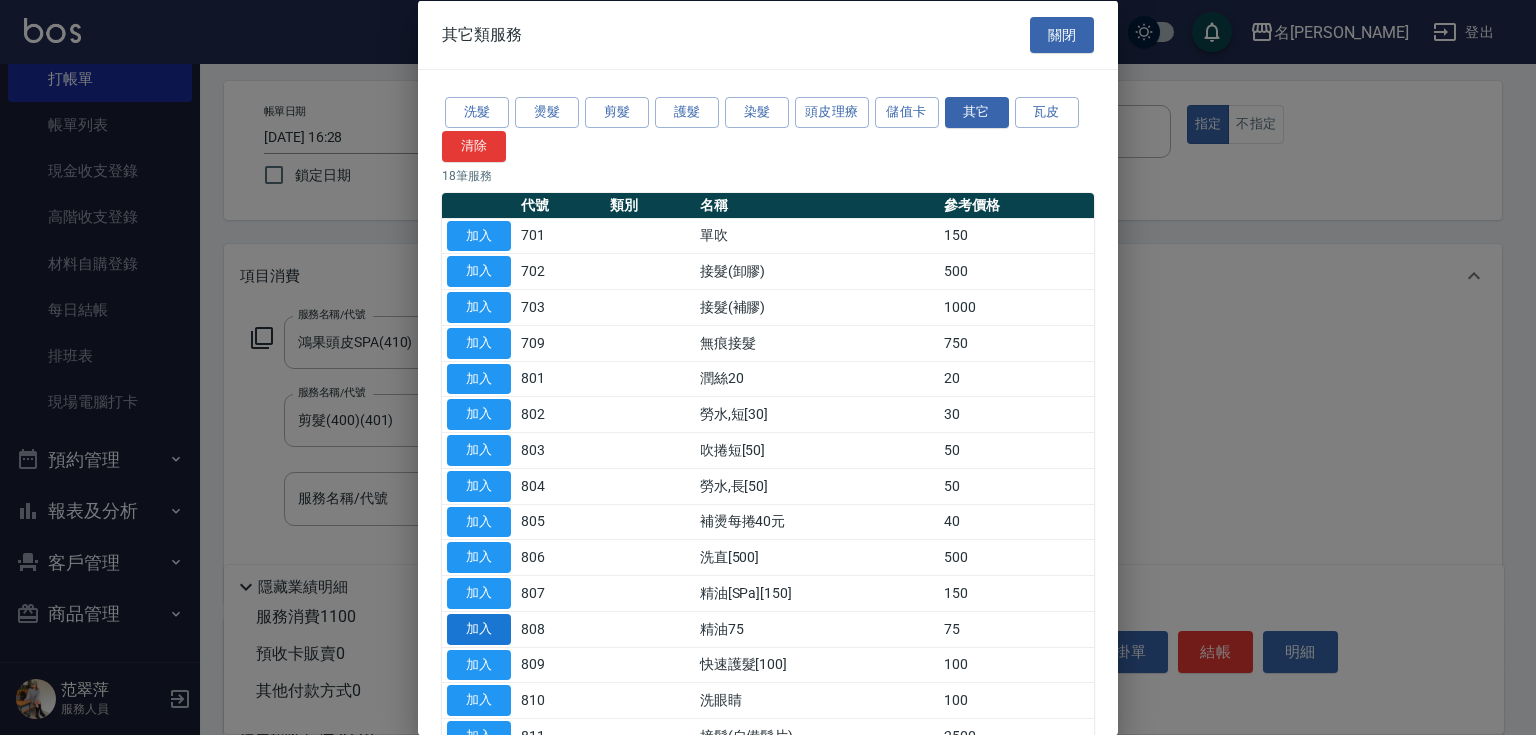 click on "加入" at bounding box center [479, 628] 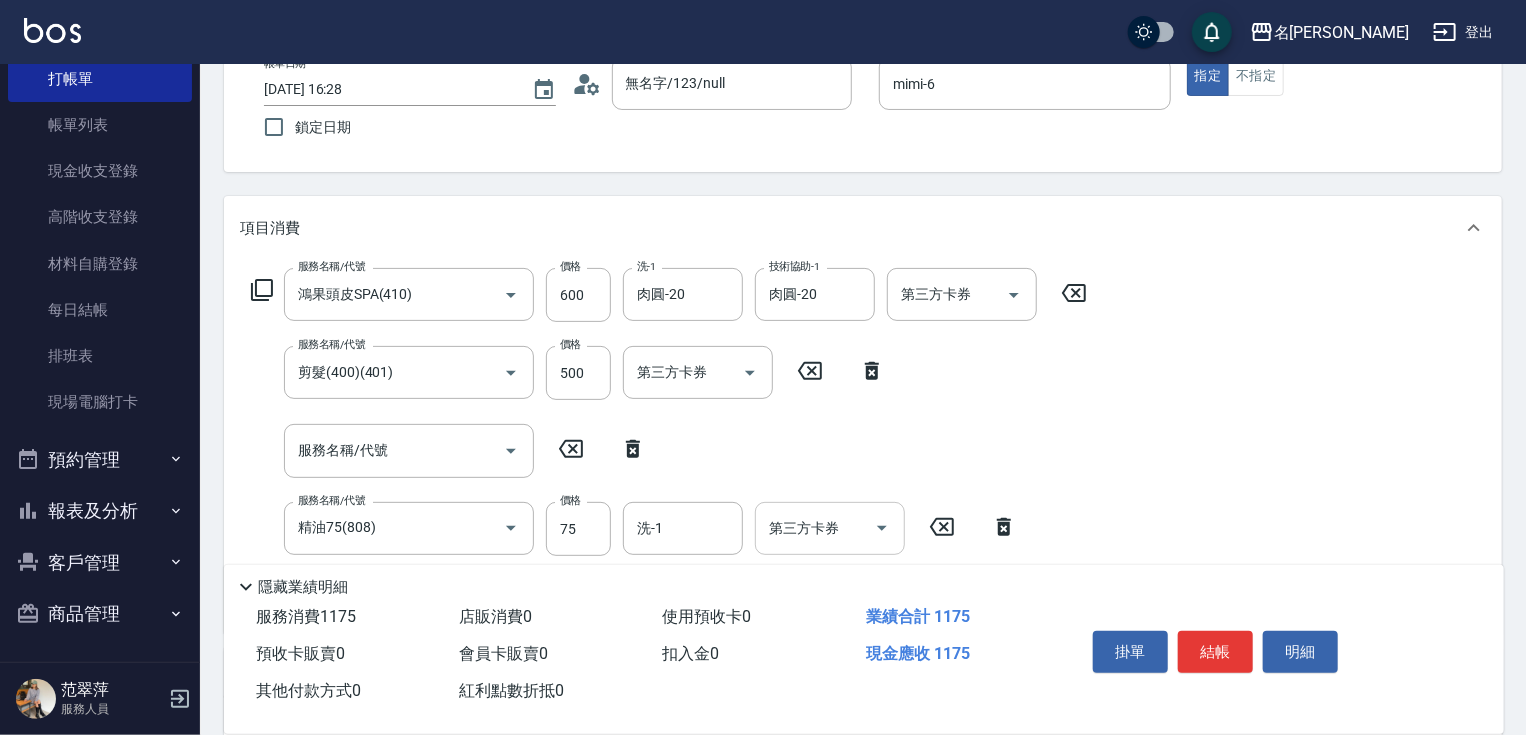 scroll, scrollTop: 160, scrollLeft: 0, axis: vertical 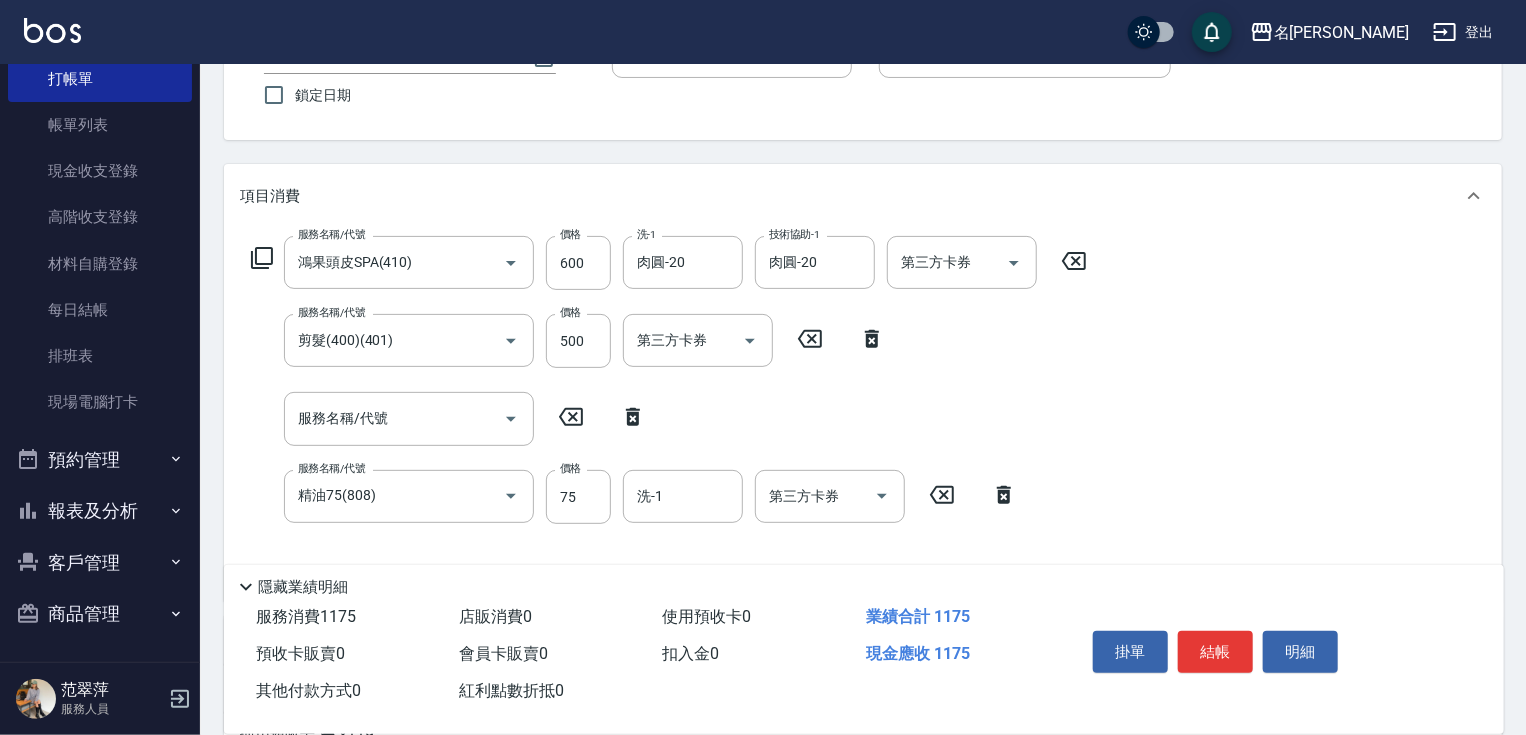 click on "服務名稱/代號 精油75(808) 服務名稱/代號 價格 75 價格 洗-1 洗-1 第三方卡券 第三方卡券" at bounding box center (634, 497) 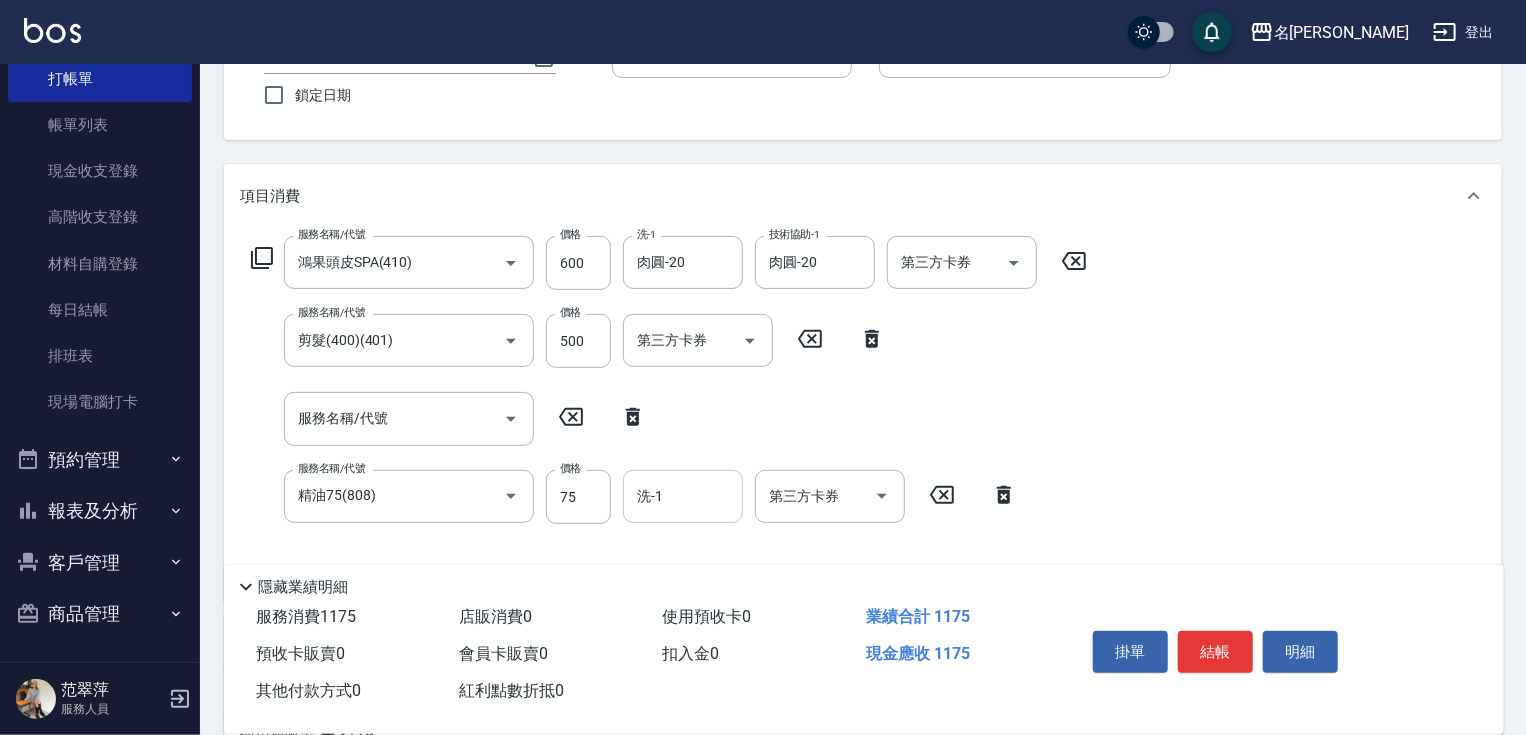 click on "洗-1" at bounding box center (683, 496) 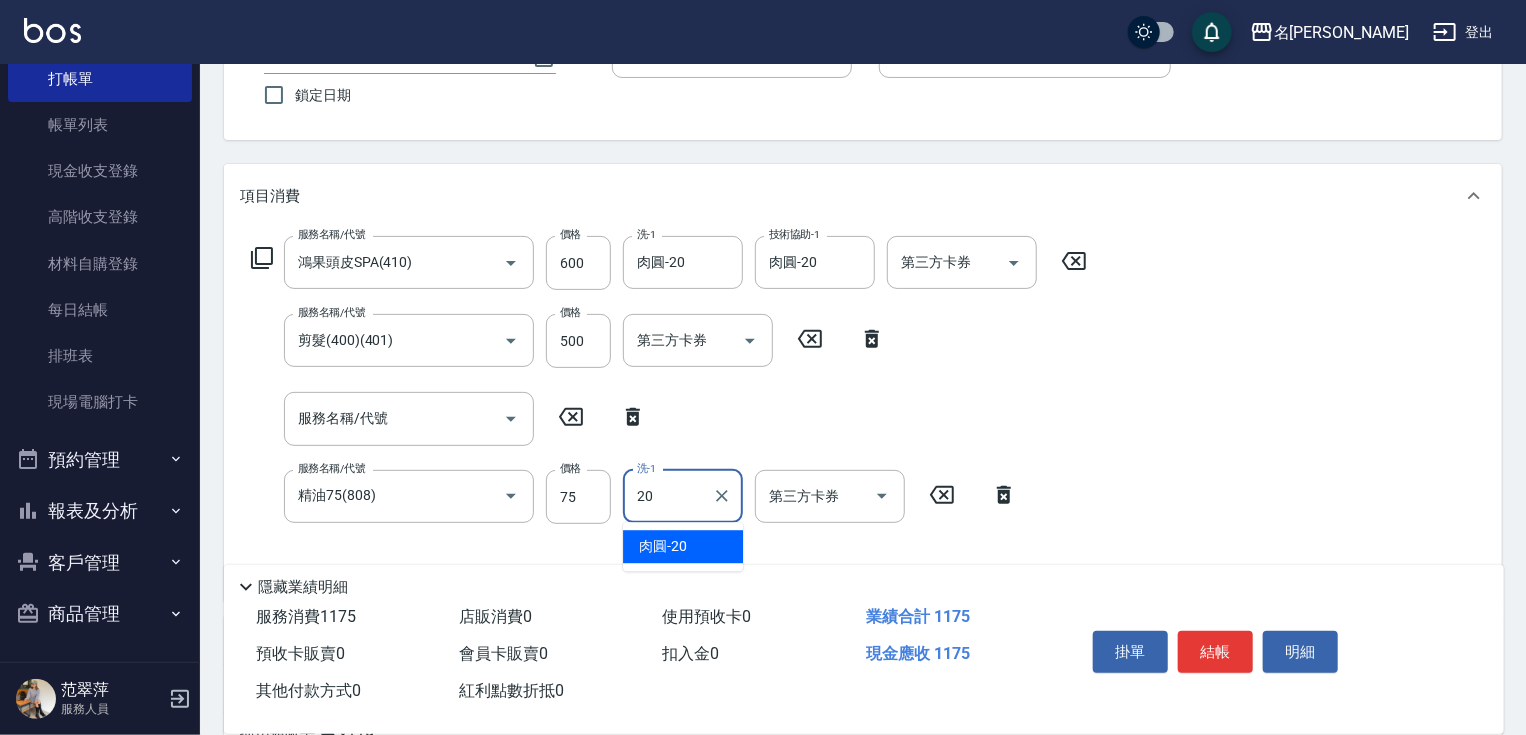 type on "肉圓-20" 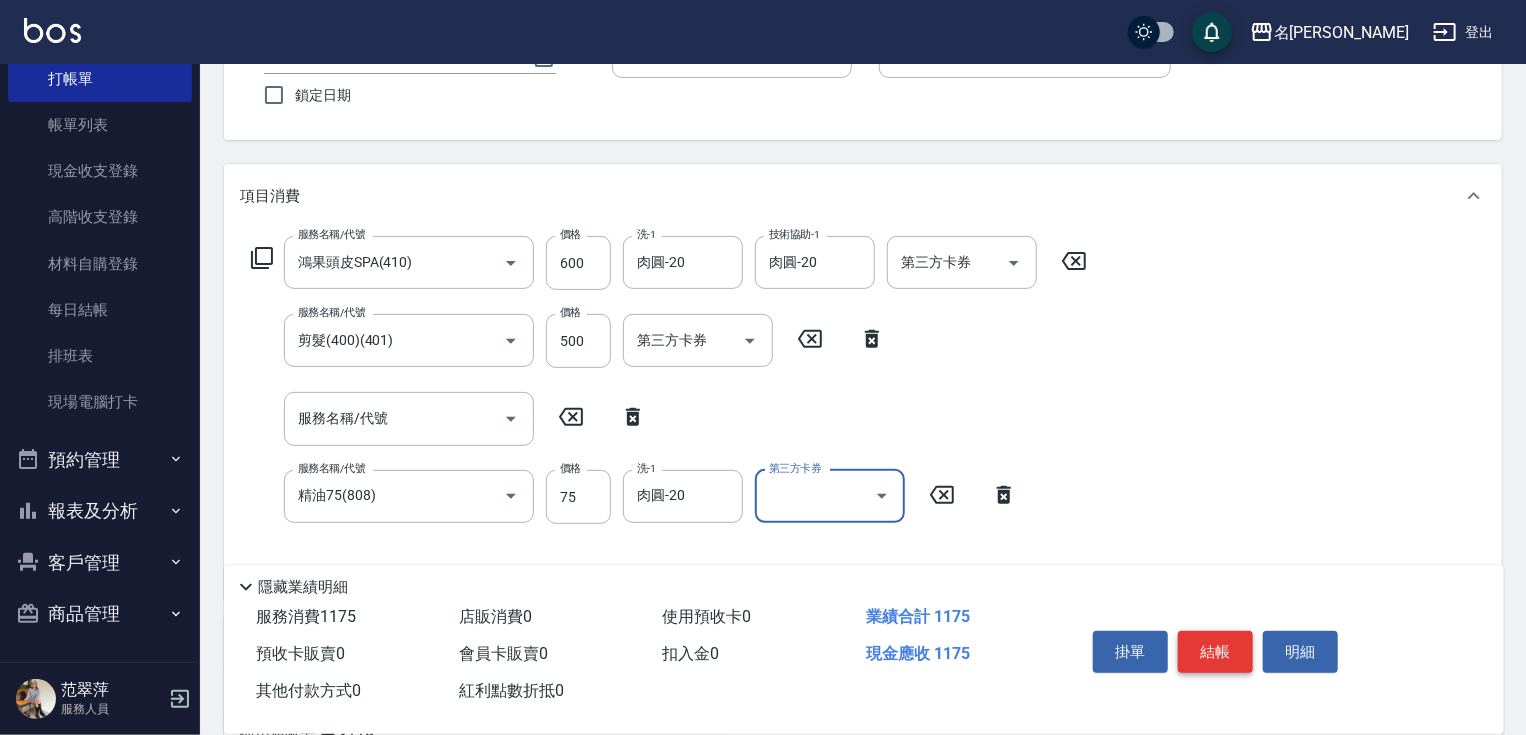 click on "結帳" at bounding box center [1215, 652] 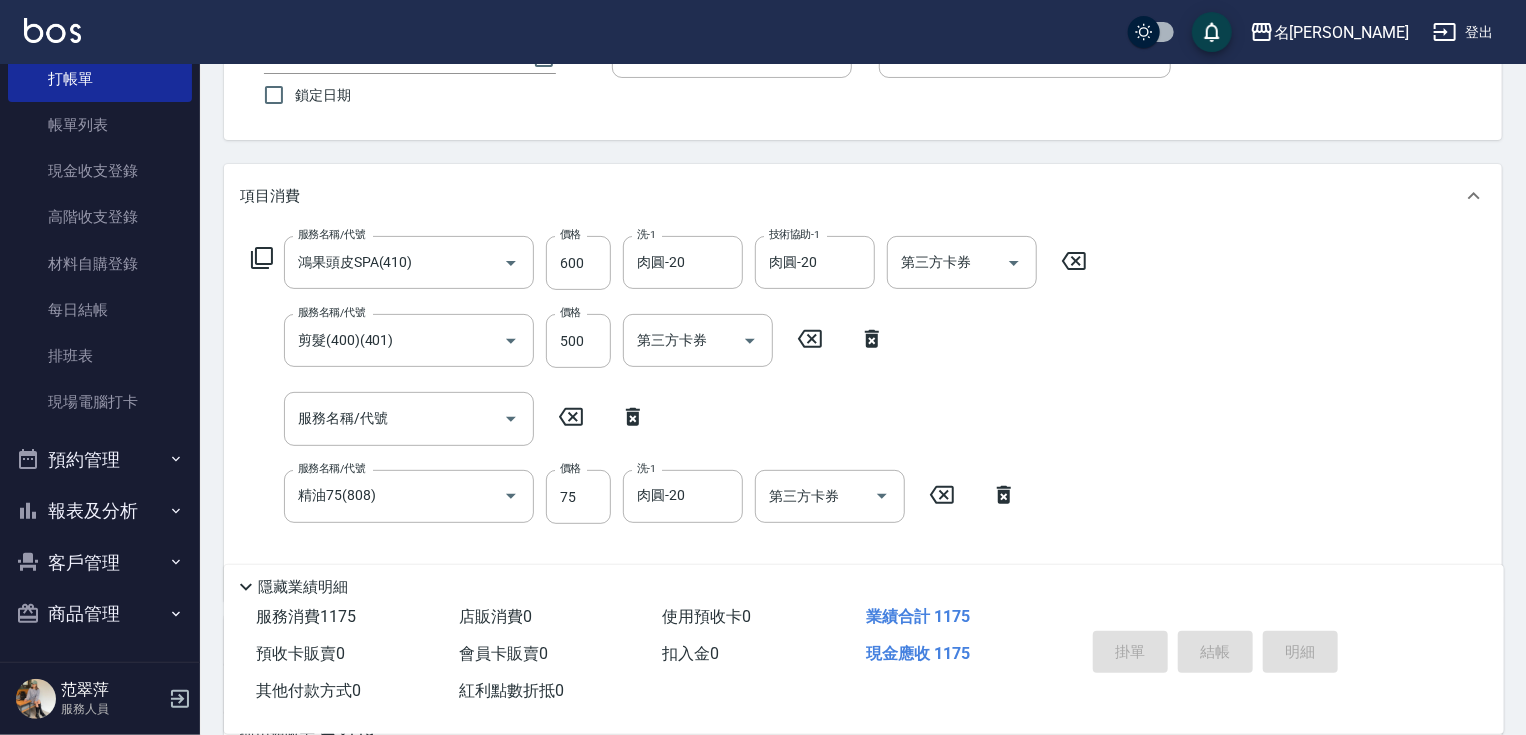 type 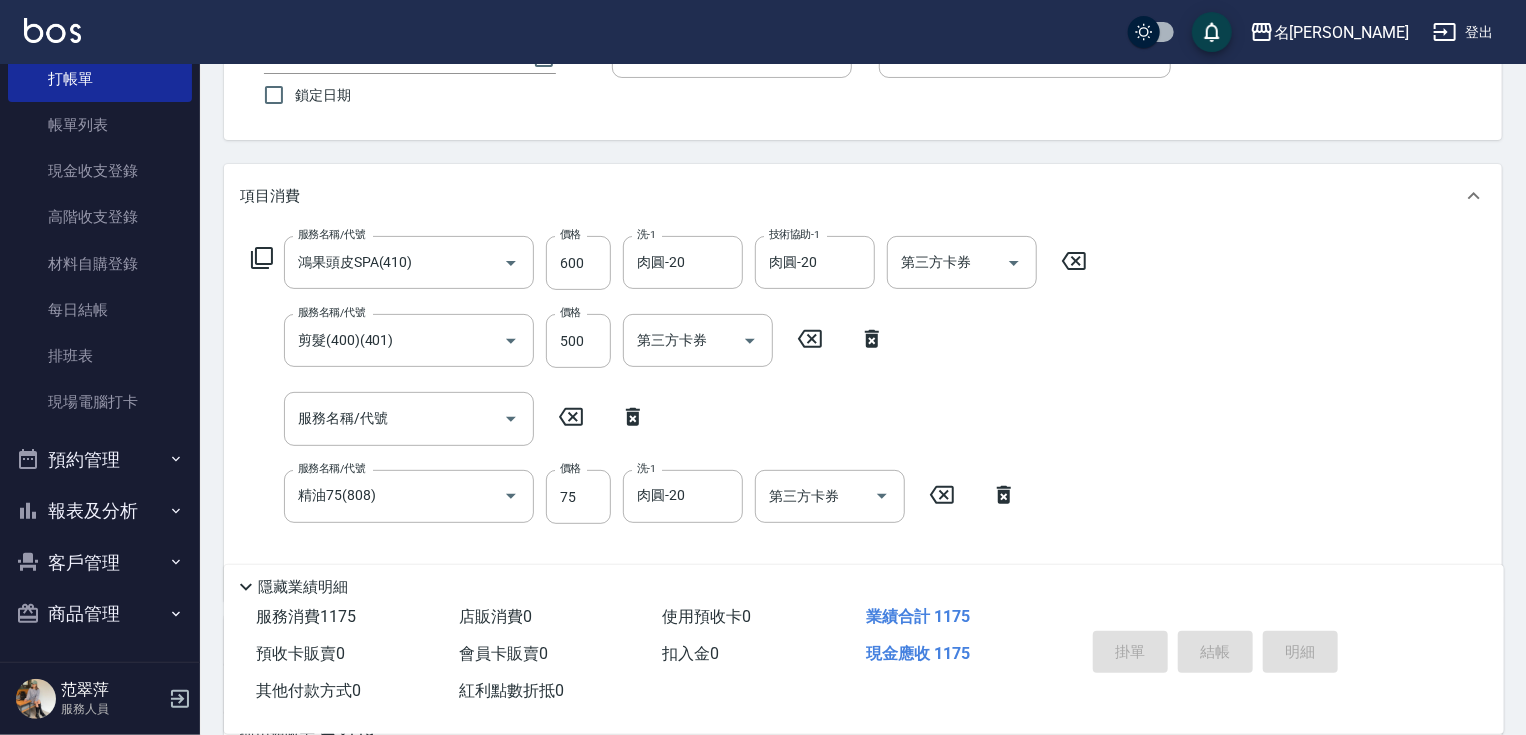 type 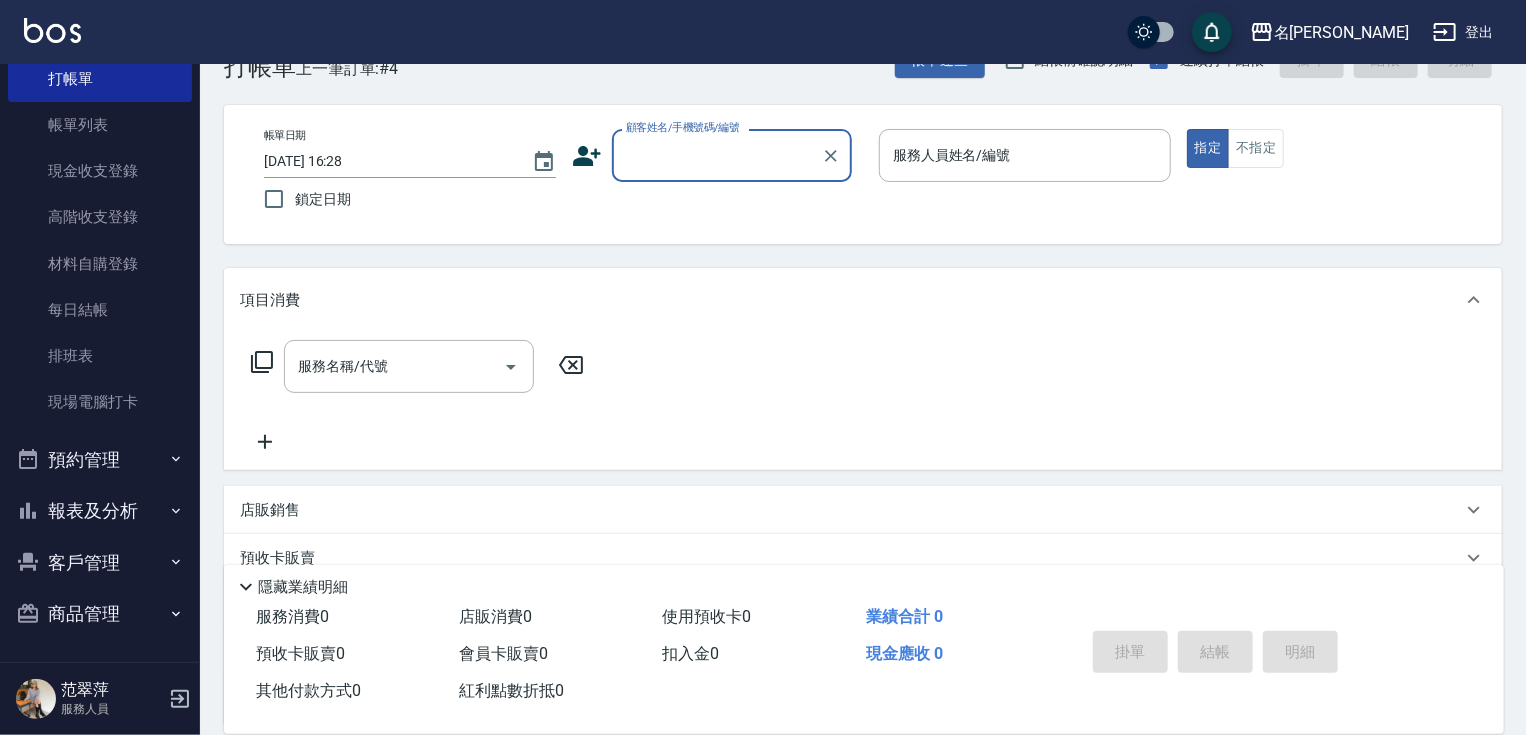 scroll, scrollTop: 0, scrollLeft: 0, axis: both 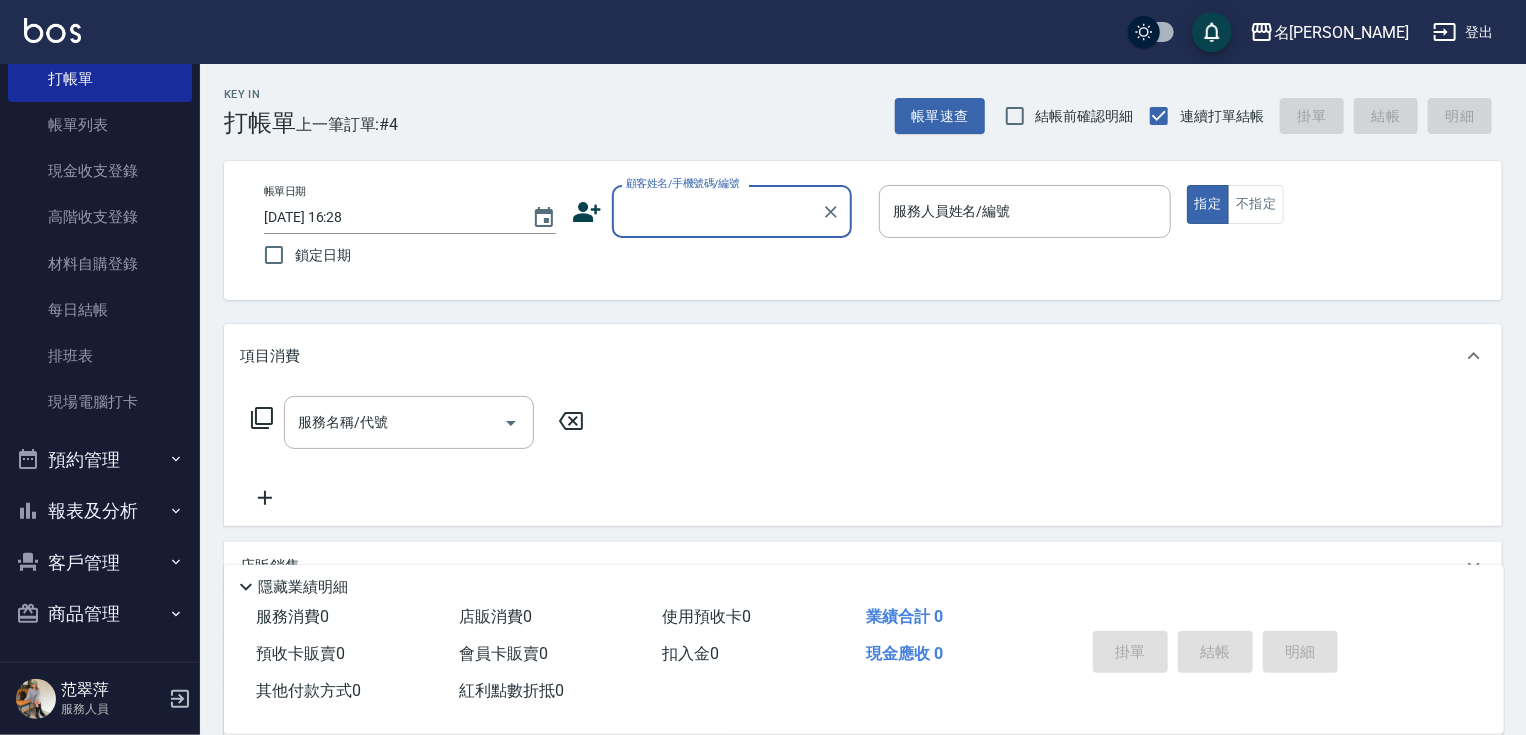 type on "2" 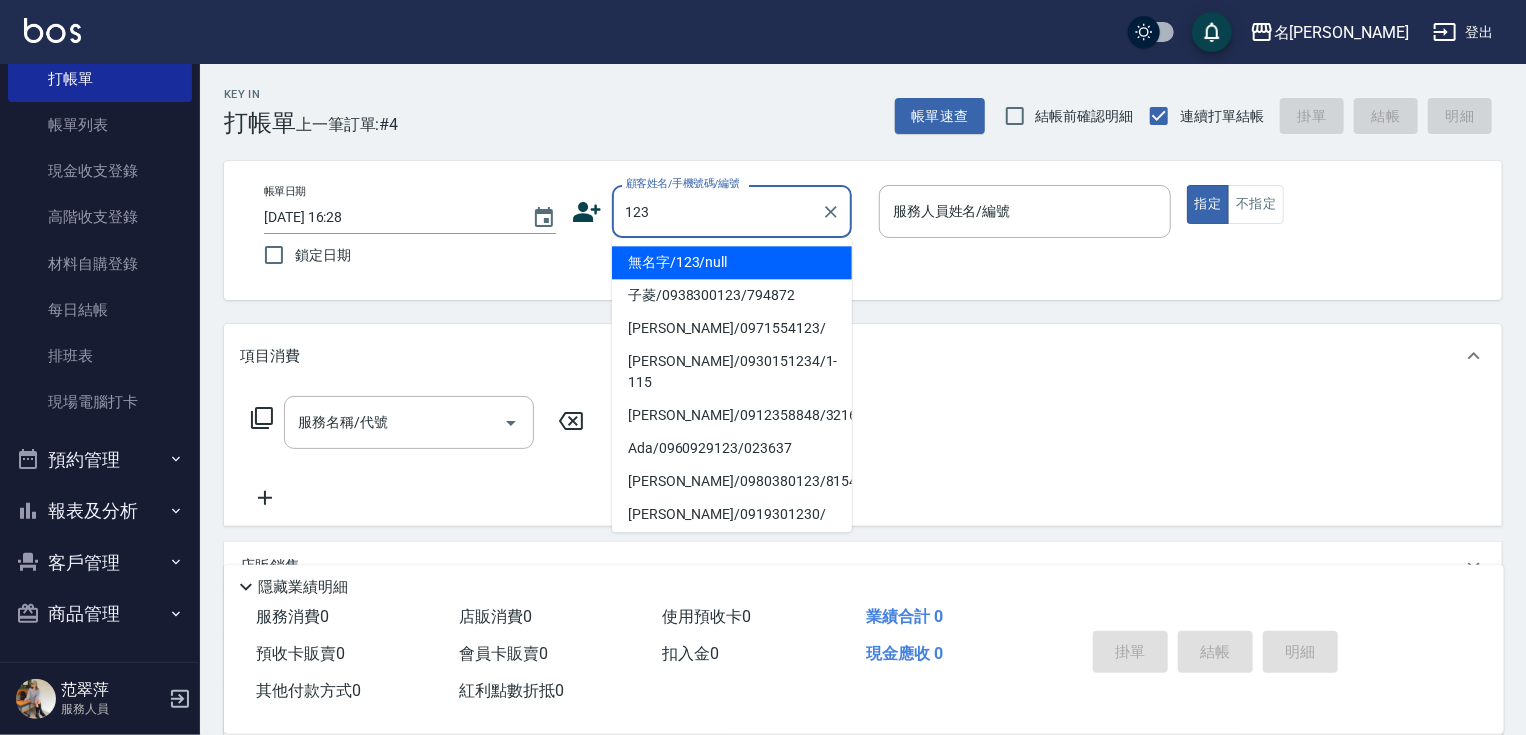 drag, startPoint x: 737, startPoint y: 257, endPoint x: 992, endPoint y: 216, distance: 258.27505 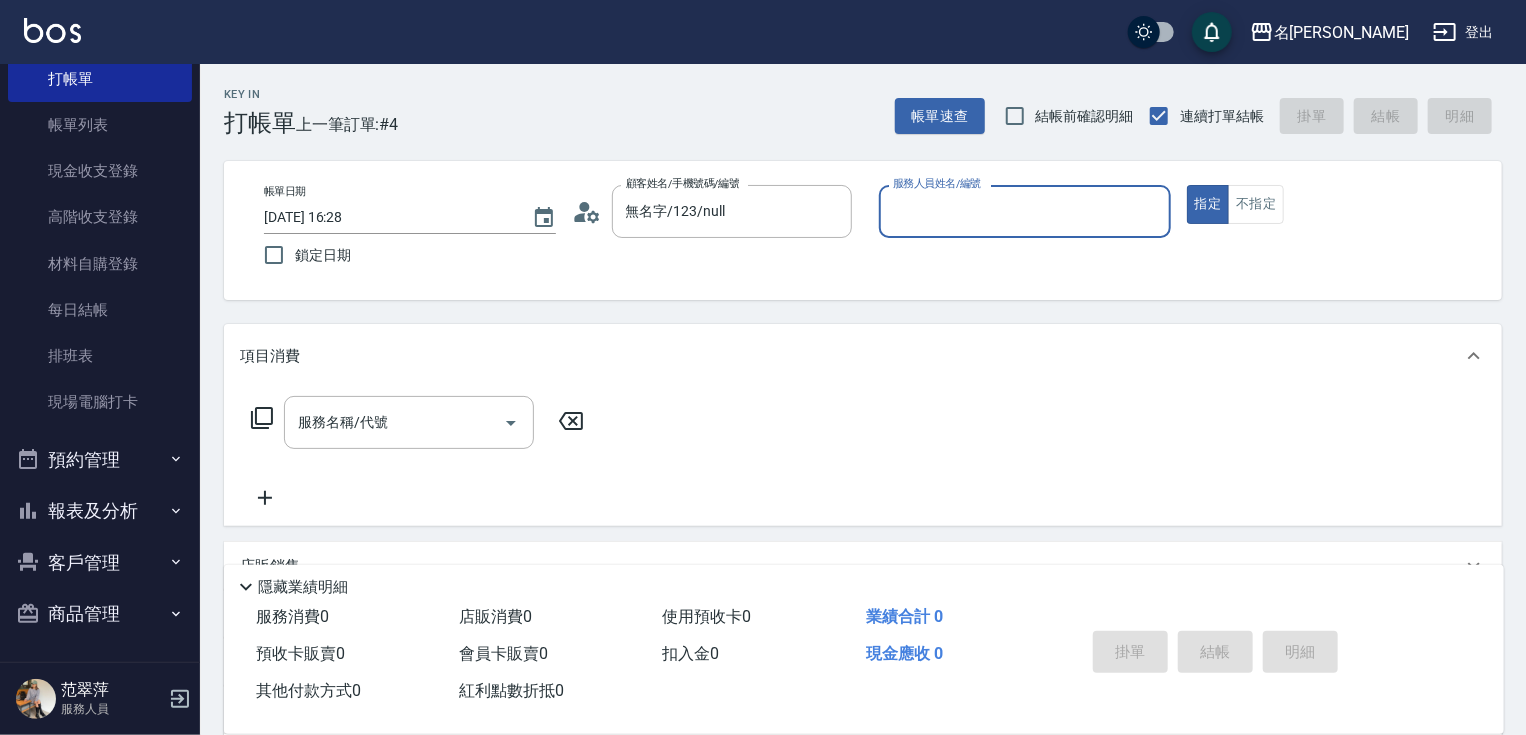 click on "服務人員姓名/編號" at bounding box center (1025, 211) 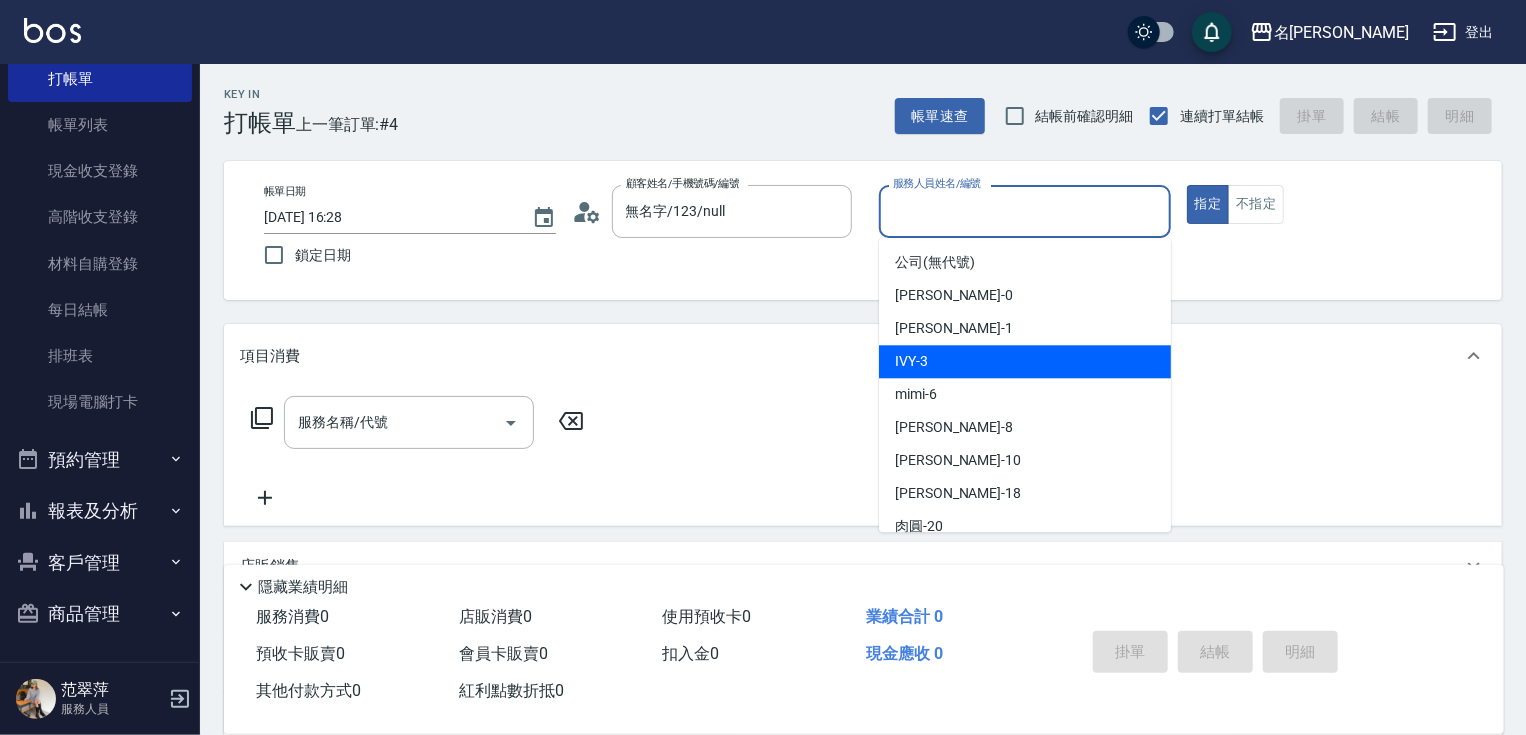 drag, startPoint x: 936, startPoint y: 356, endPoint x: 1166, endPoint y: 244, distance: 255.82025 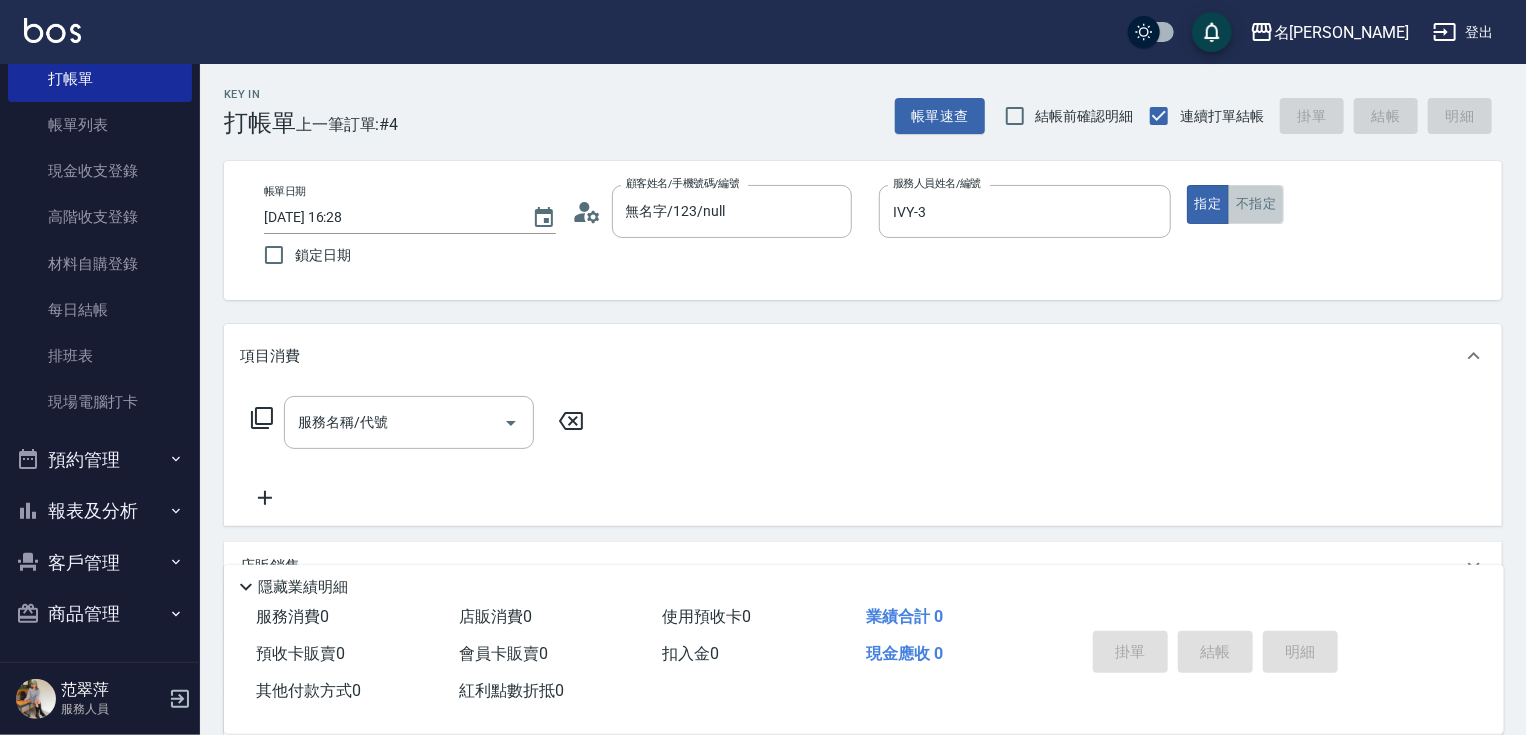 drag, startPoint x: 1259, startPoint y: 208, endPoint x: 1063, endPoint y: 297, distance: 215.26031 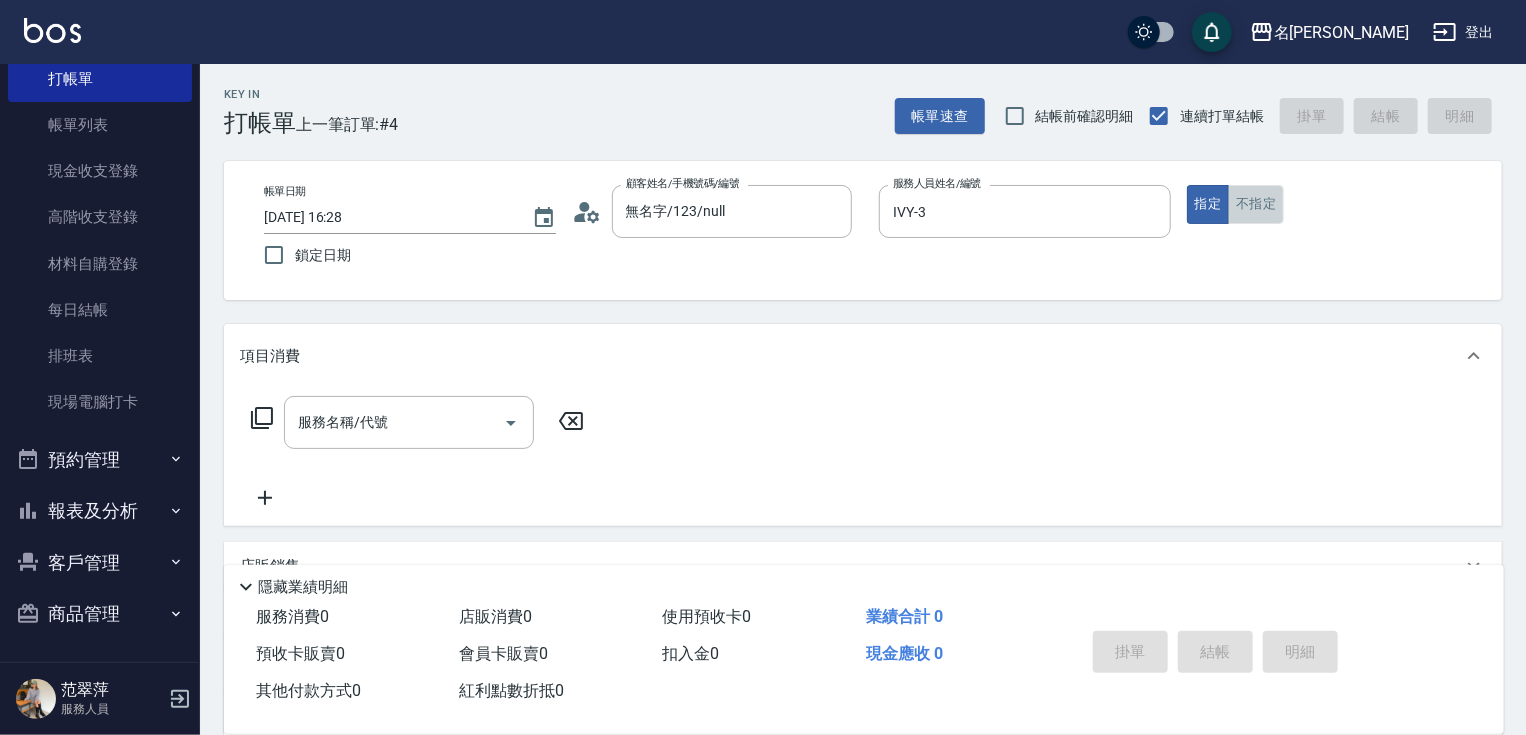 click on "不指定" at bounding box center [1256, 204] 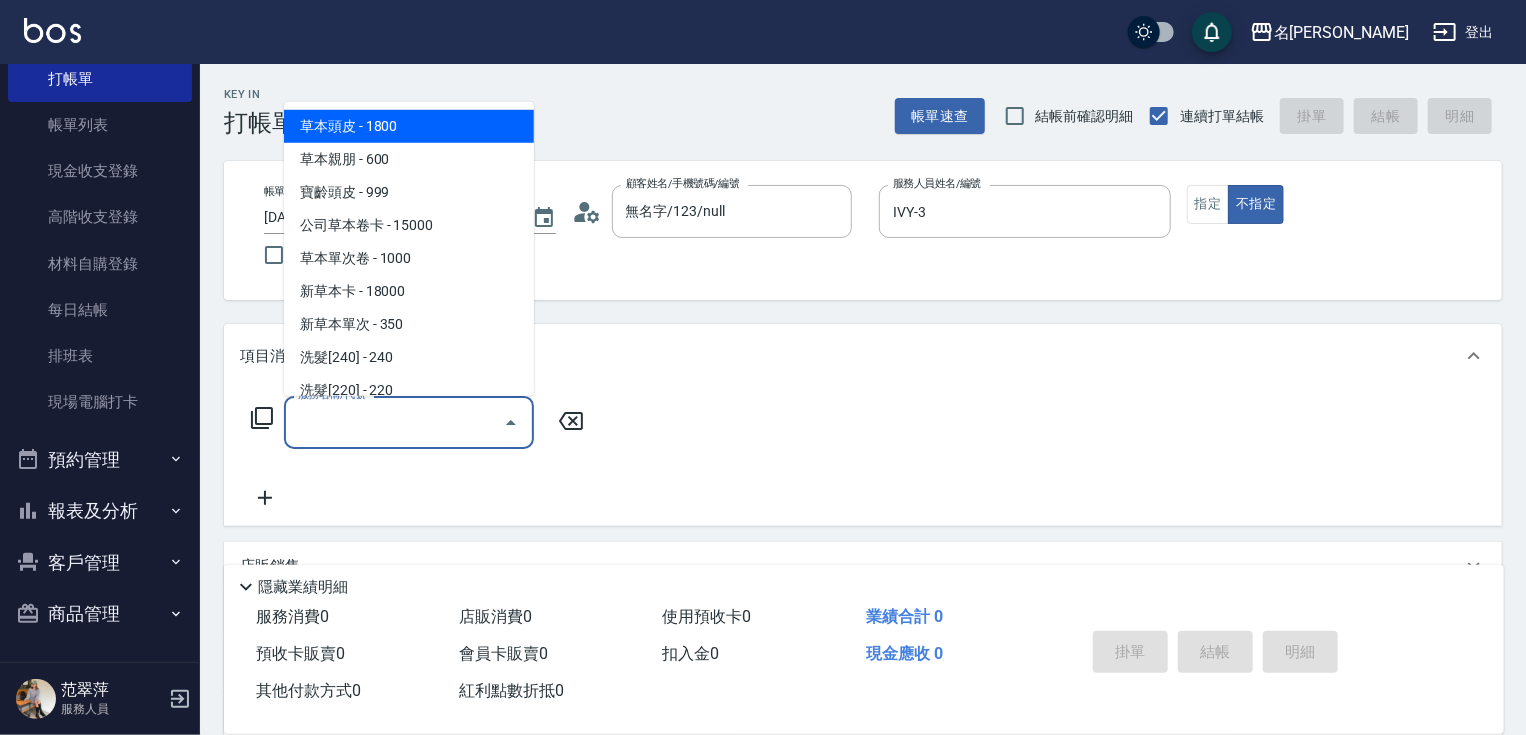 drag, startPoint x: 428, startPoint y: 417, endPoint x: 293, endPoint y: 417, distance: 135 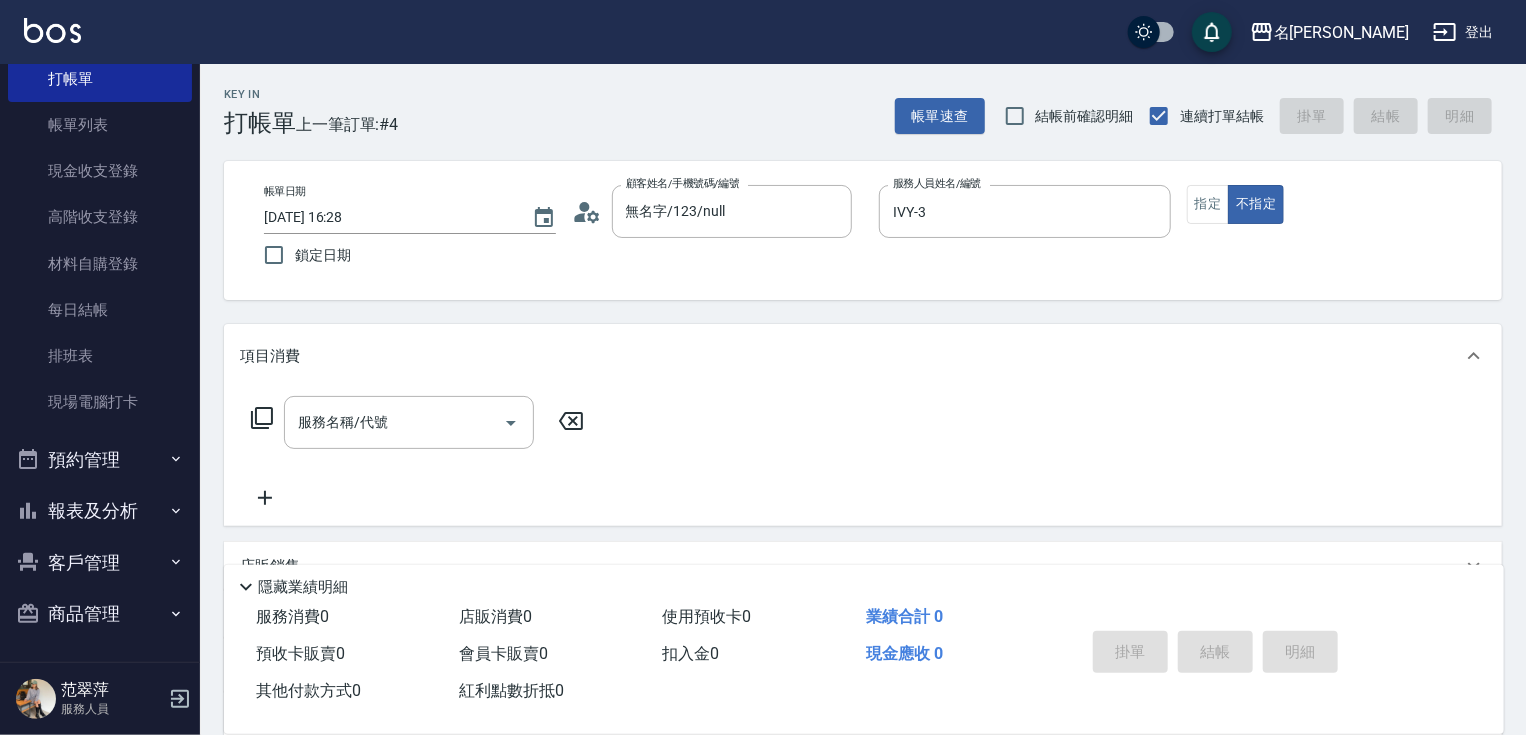 drag, startPoint x: 263, startPoint y: 418, endPoint x: 267, endPoint y: 408, distance: 10.770329 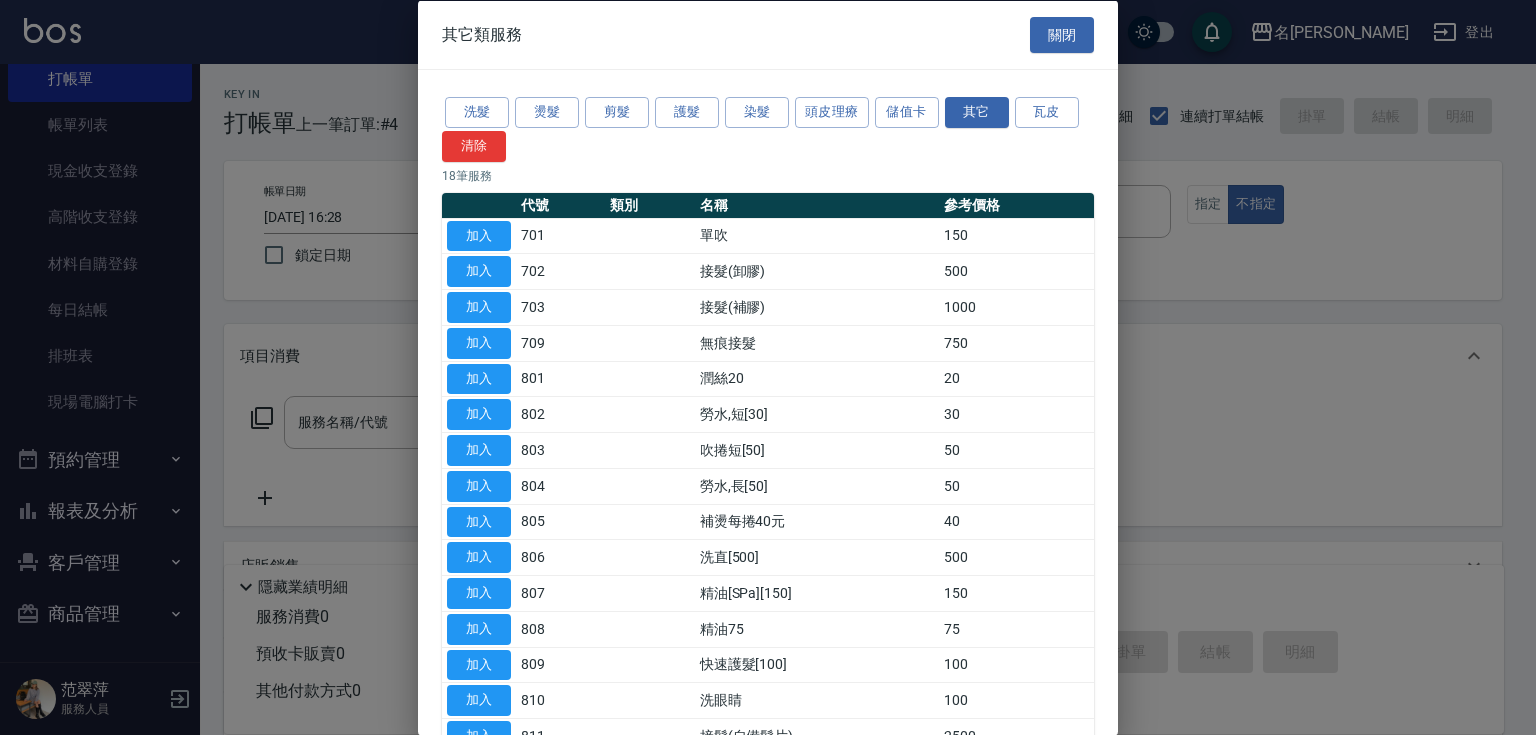 click on "洗髮 燙髮 剪髮 護髮 染髮 頭皮理療 儲值卡 其它 瓦皮 清除" at bounding box center [768, 128] 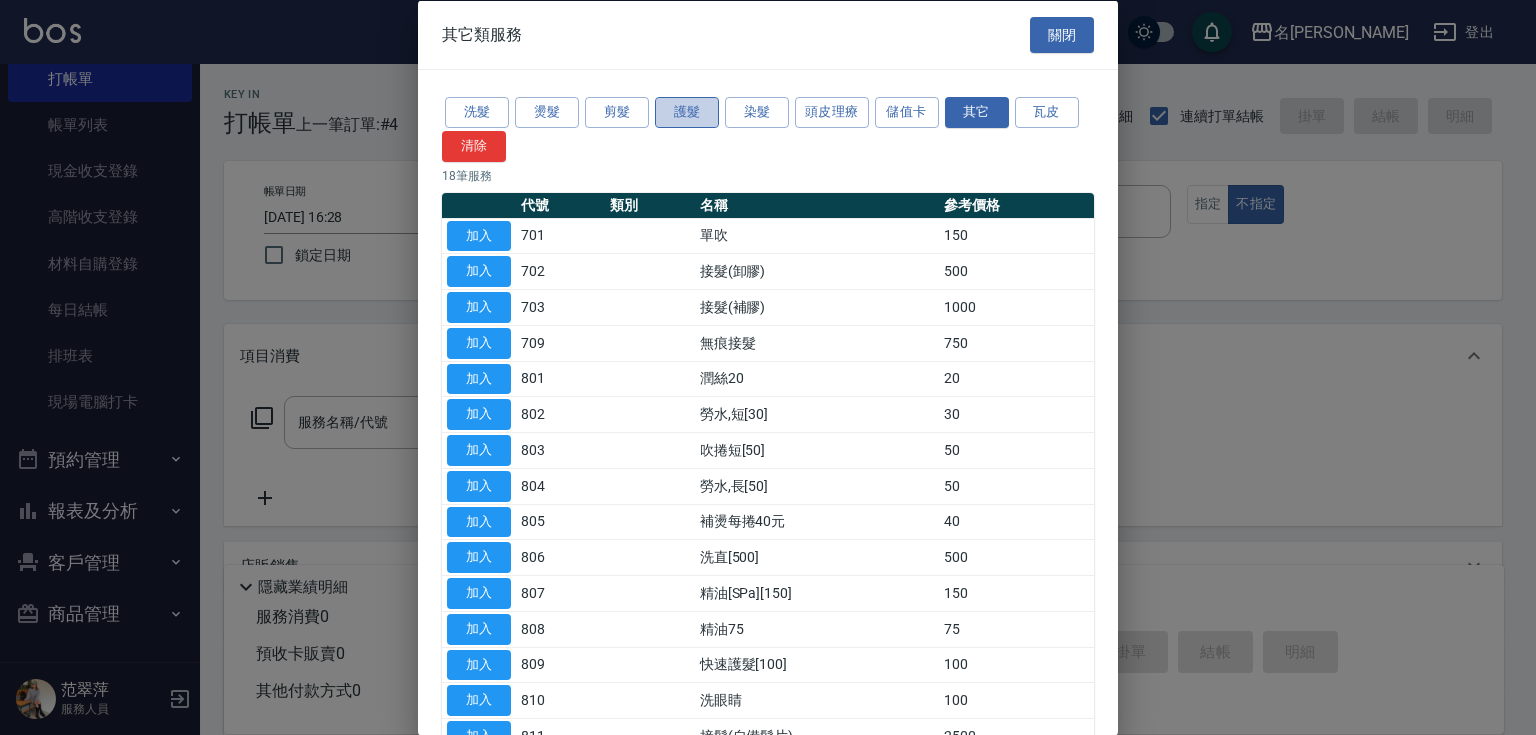 click on "護髮" at bounding box center (687, 112) 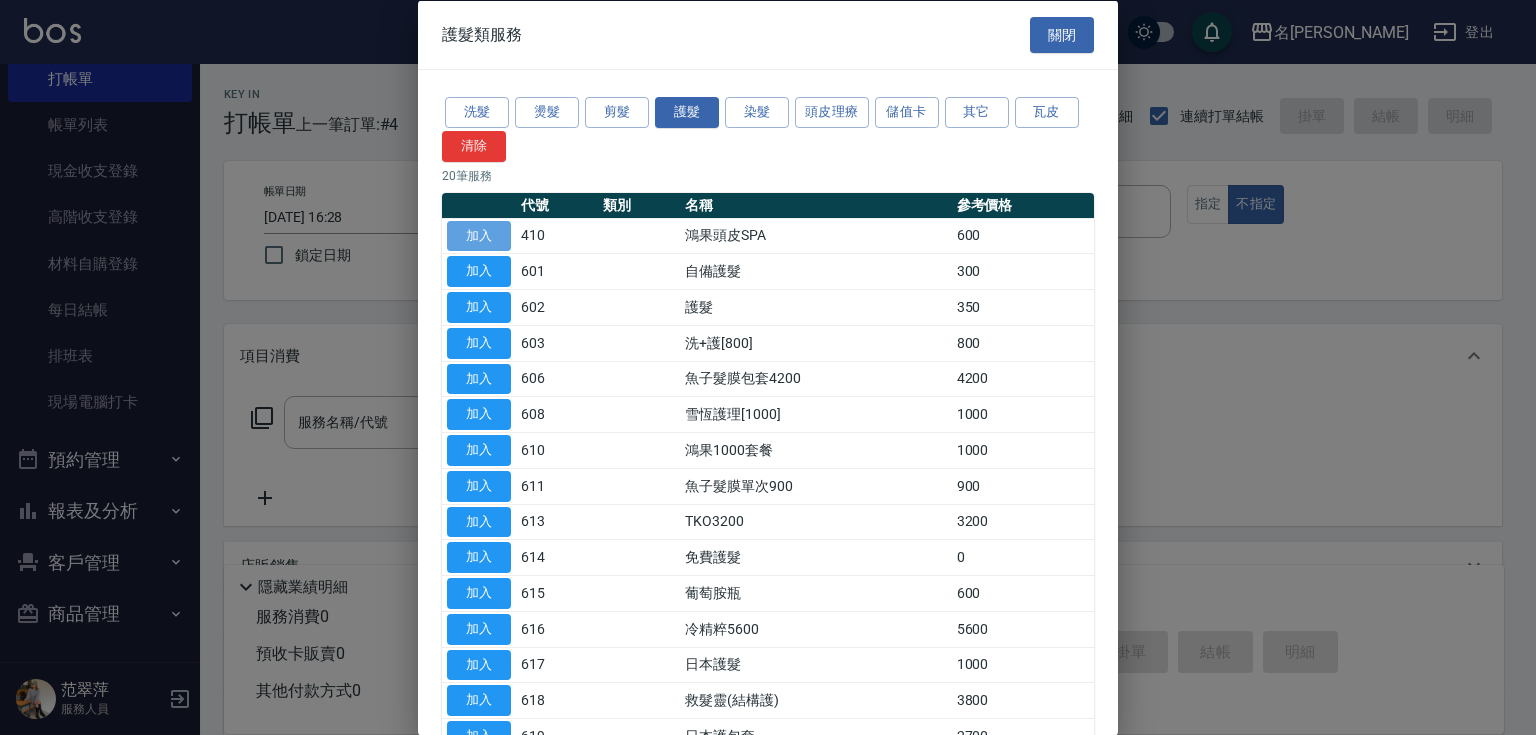 click on "加入" at bounding box center (479, 235) 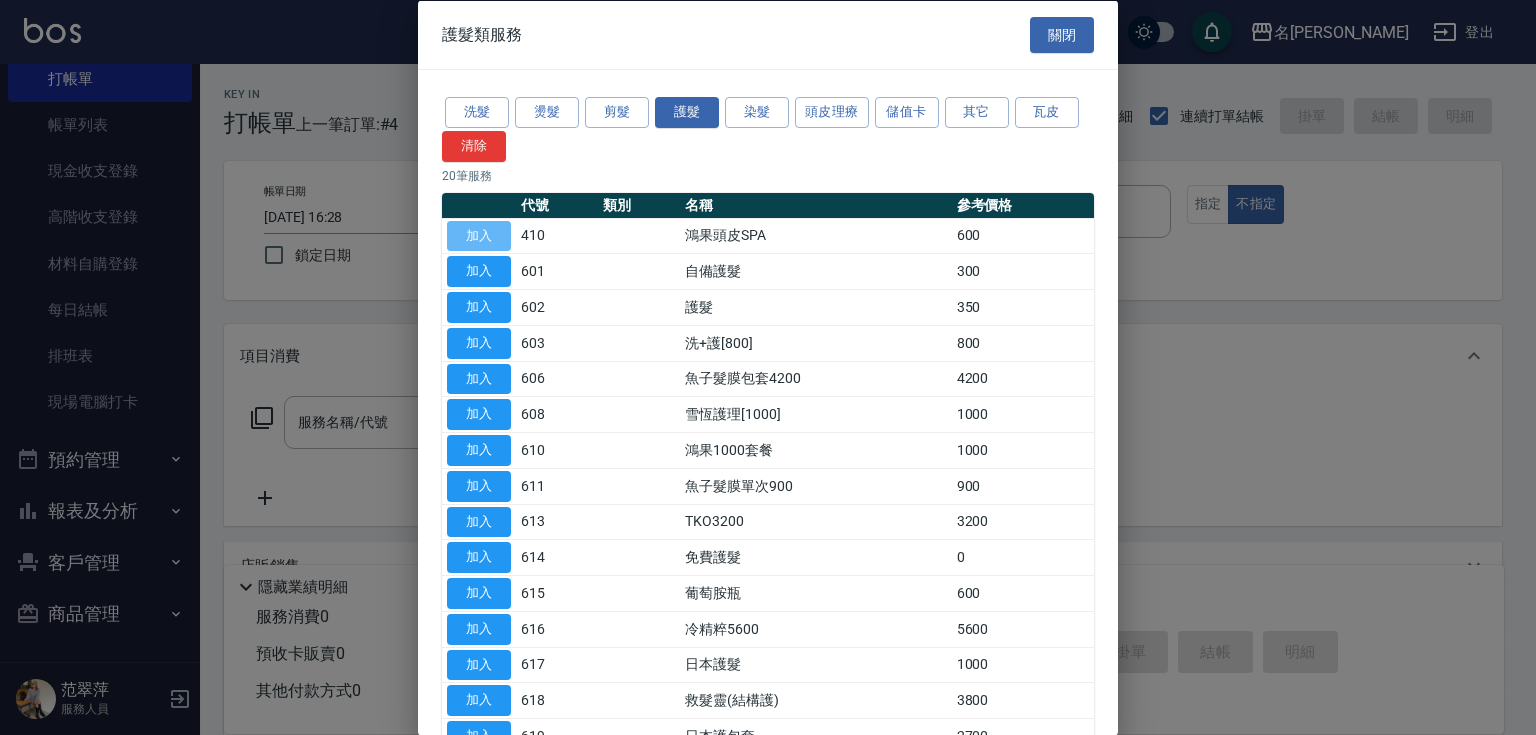 type on "鴻果頭皮SPA(410)" 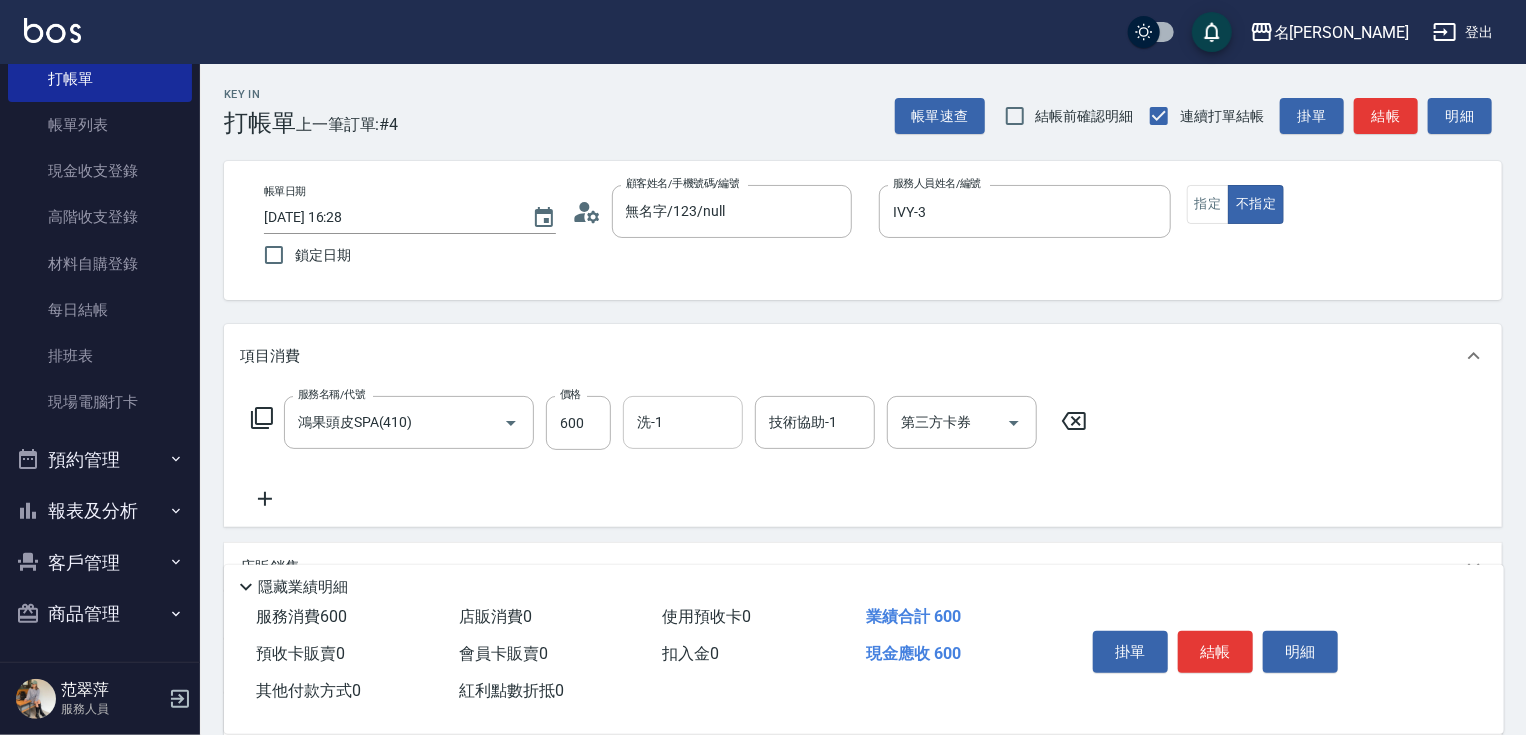 click on "洗-1" at bounding box center [683, 422] 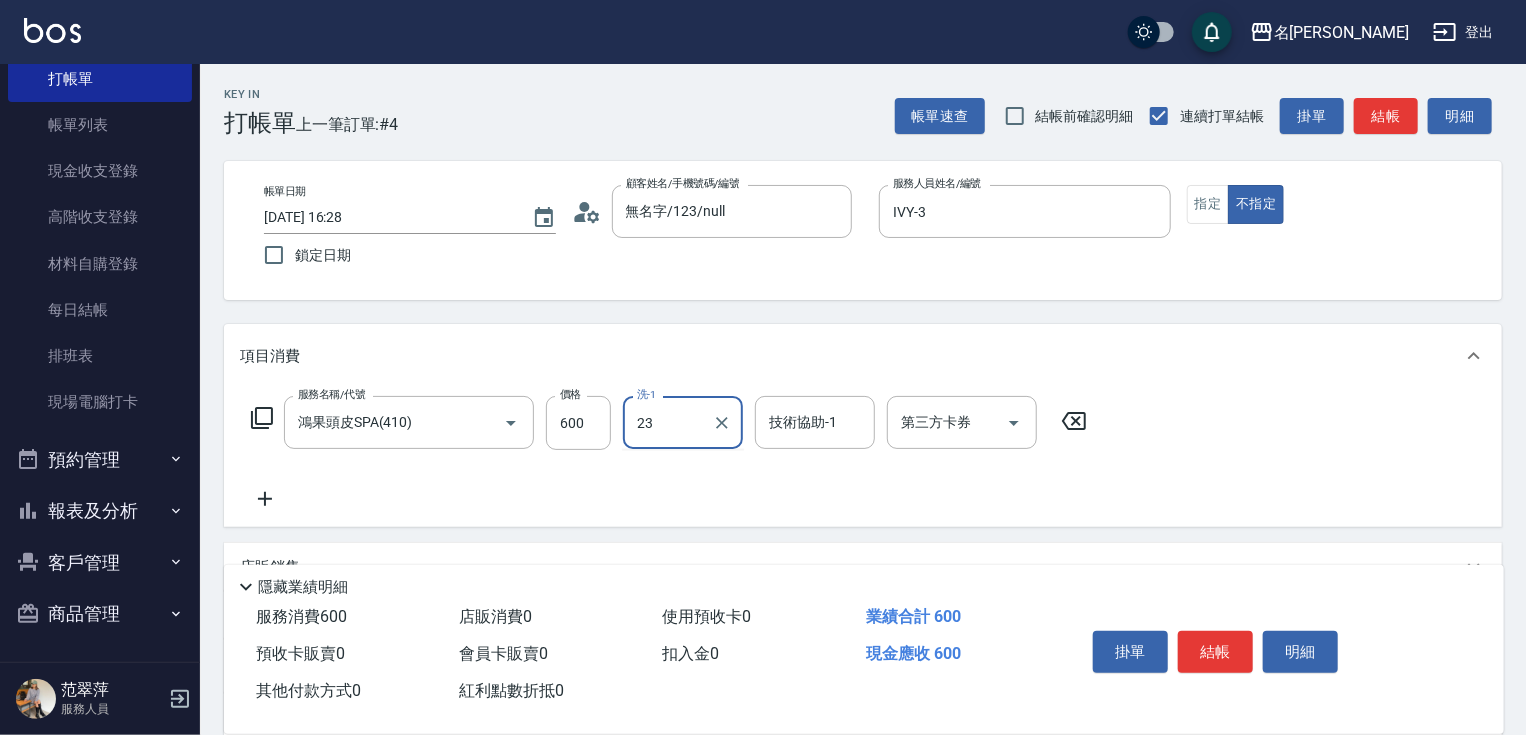 type on "鴨肉-23" 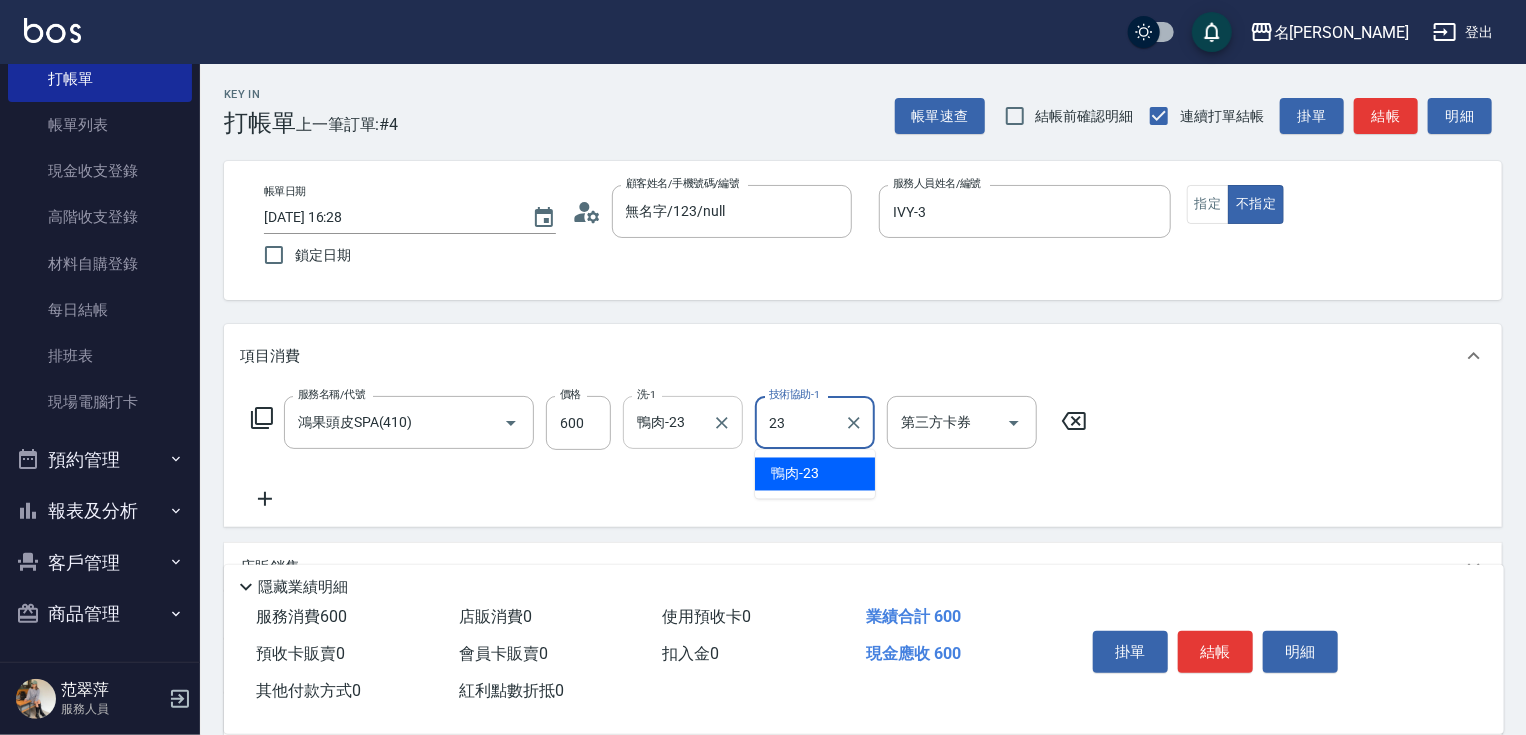 type on "鴨肉-23" 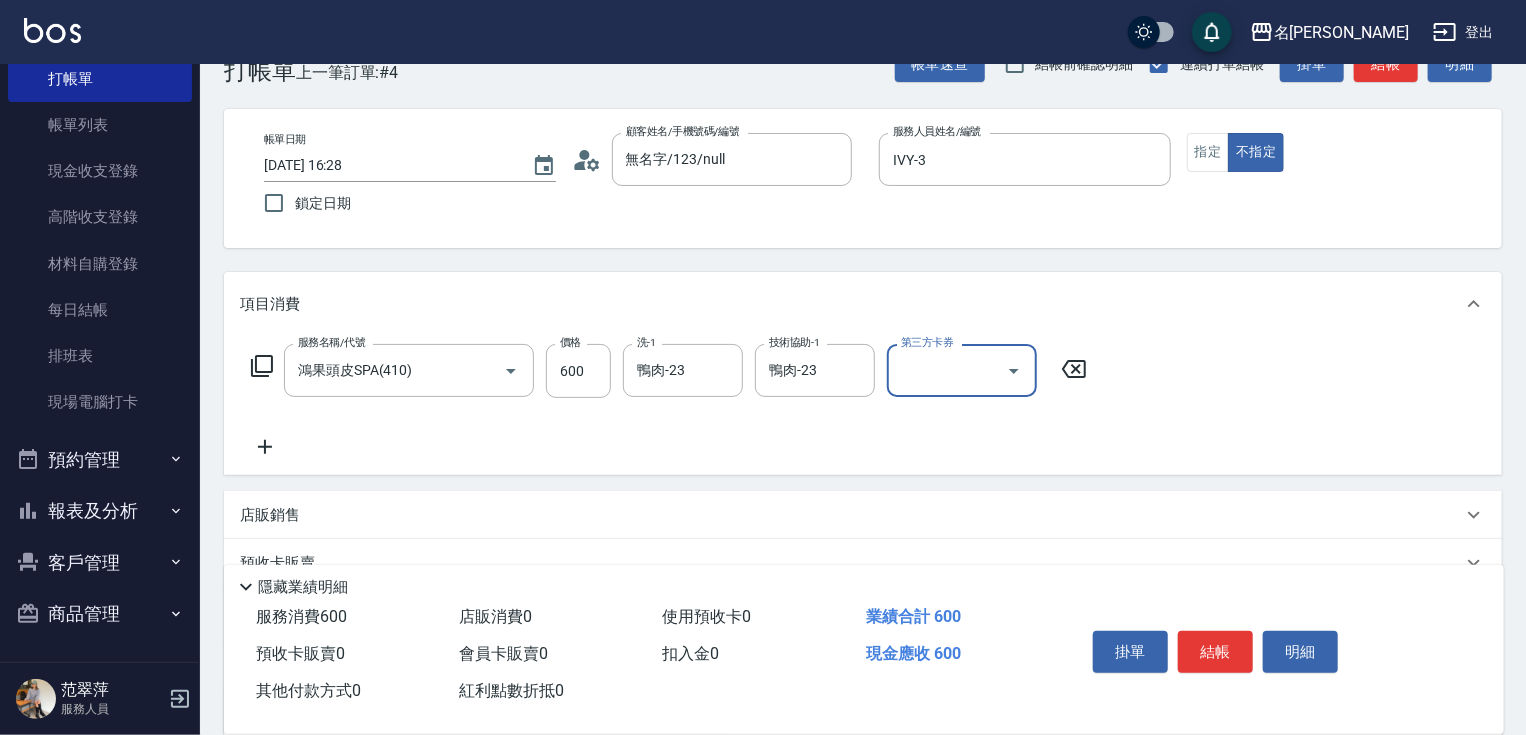 scroll, scrollTop: 244, scrollLeft: 0, axis: vertical 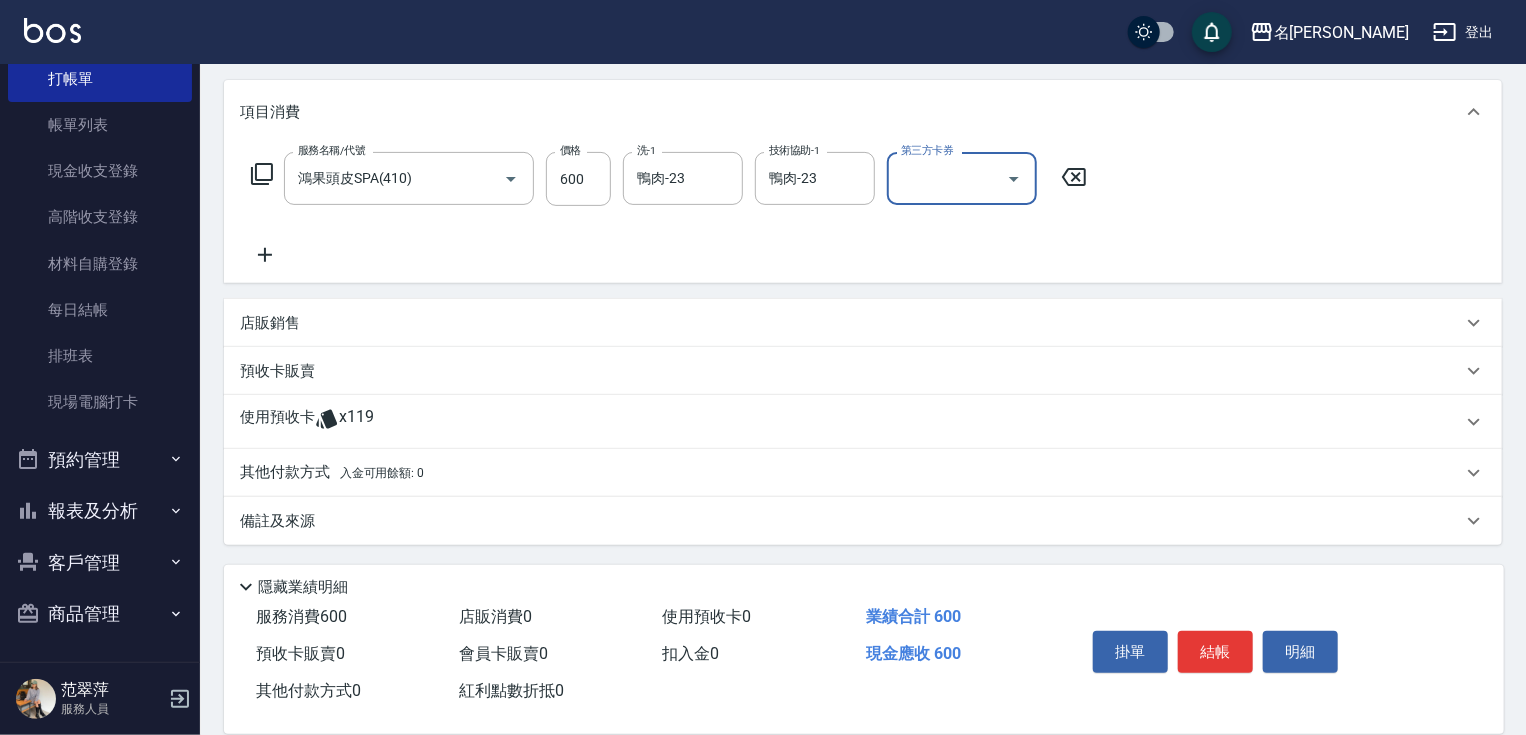 click on "其他付款方式 入金可用餘額: 0" at bounding box center (332, 473) 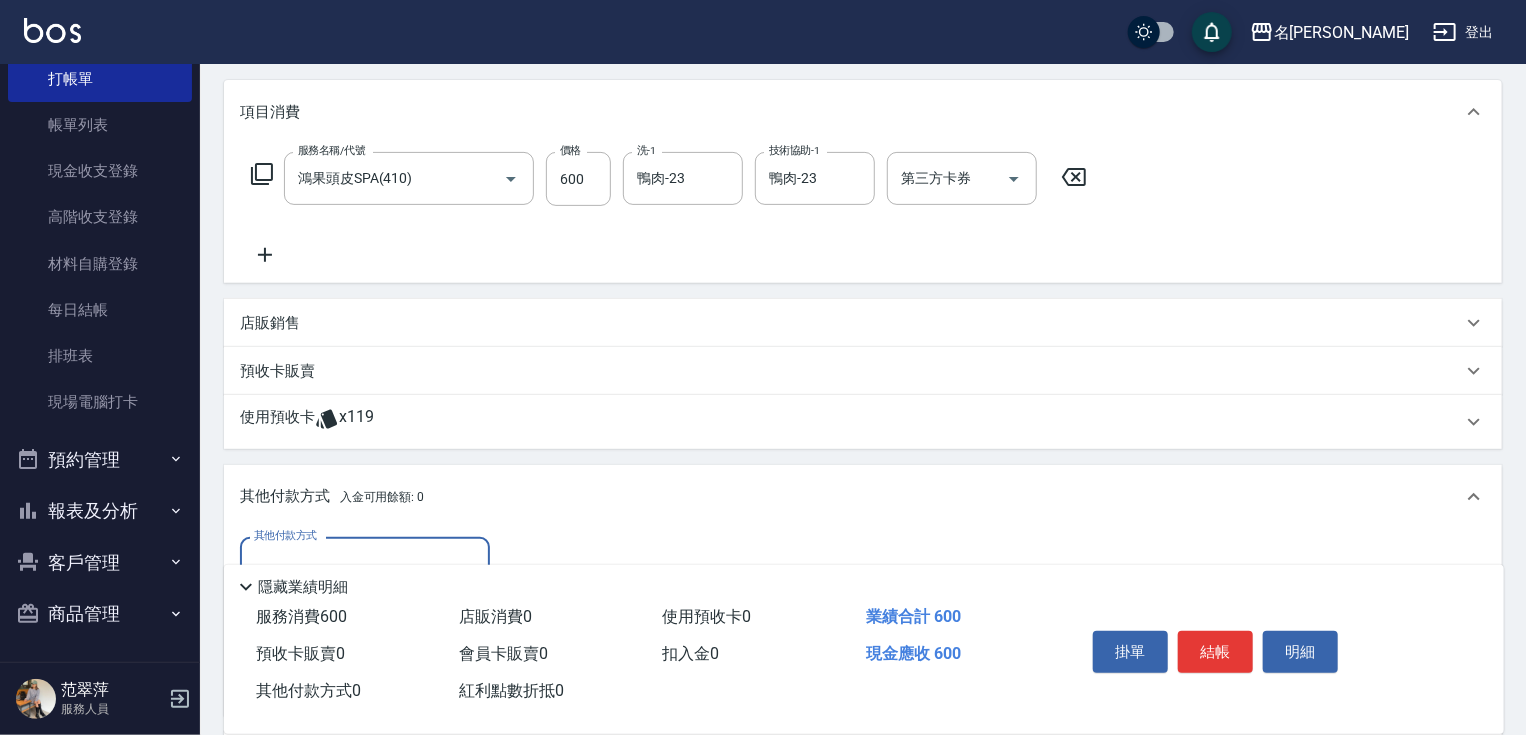 scroll, scrollTop: 0, scrollLeft: 0, axis: both 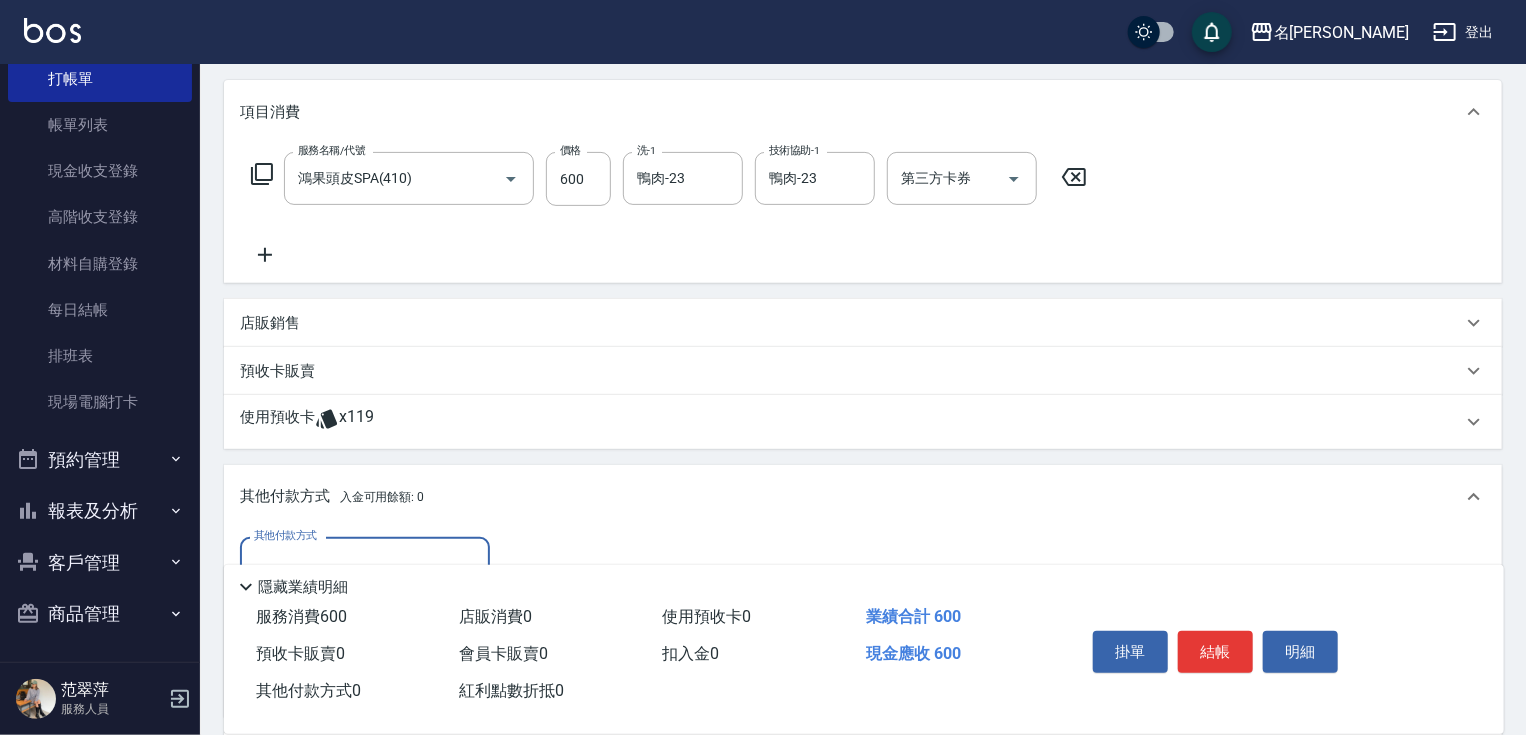 click on "其他付款方式" at bounding box center (365, 563) 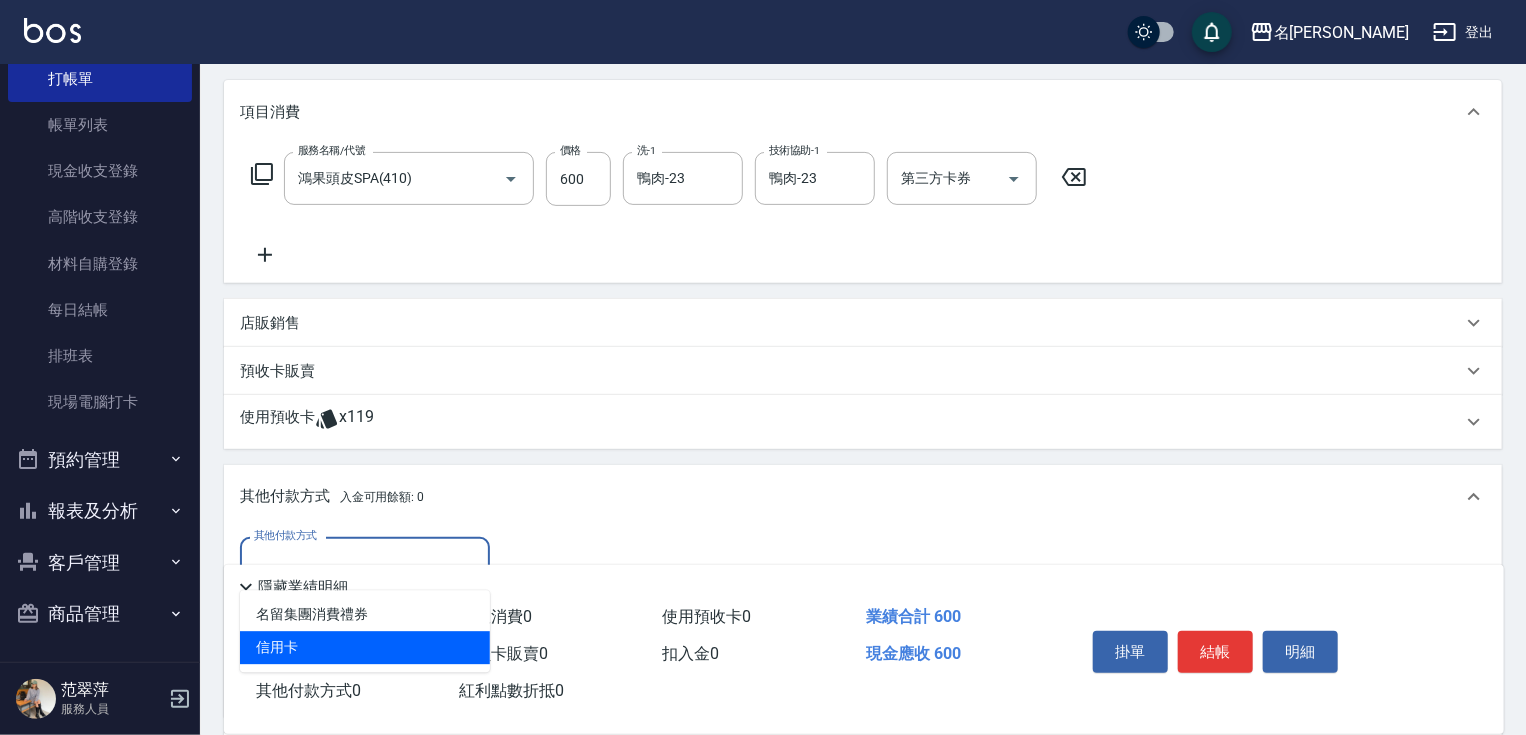click on "信用卡" at bounding box center (365, 647) 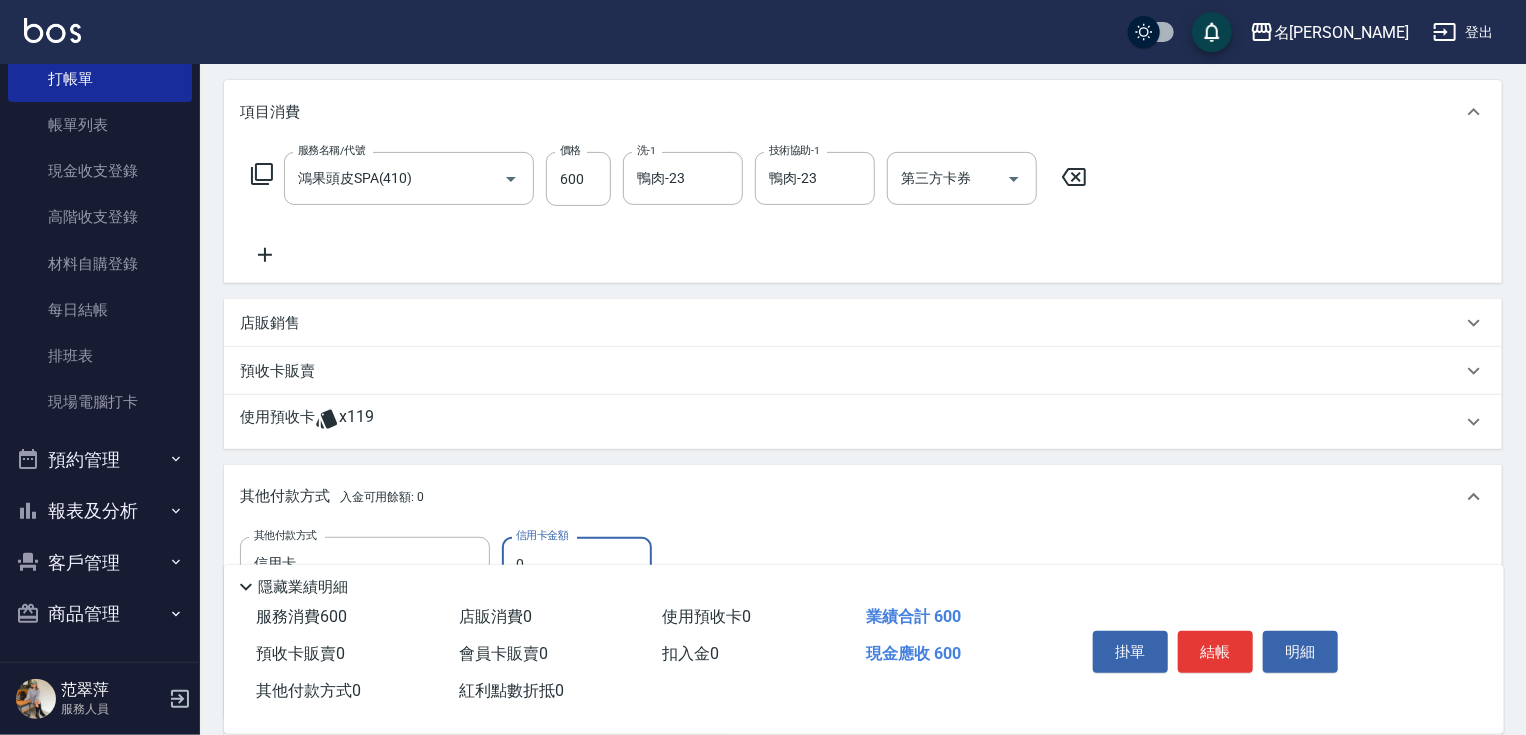 click on "0" at bounding box center (577, 564) 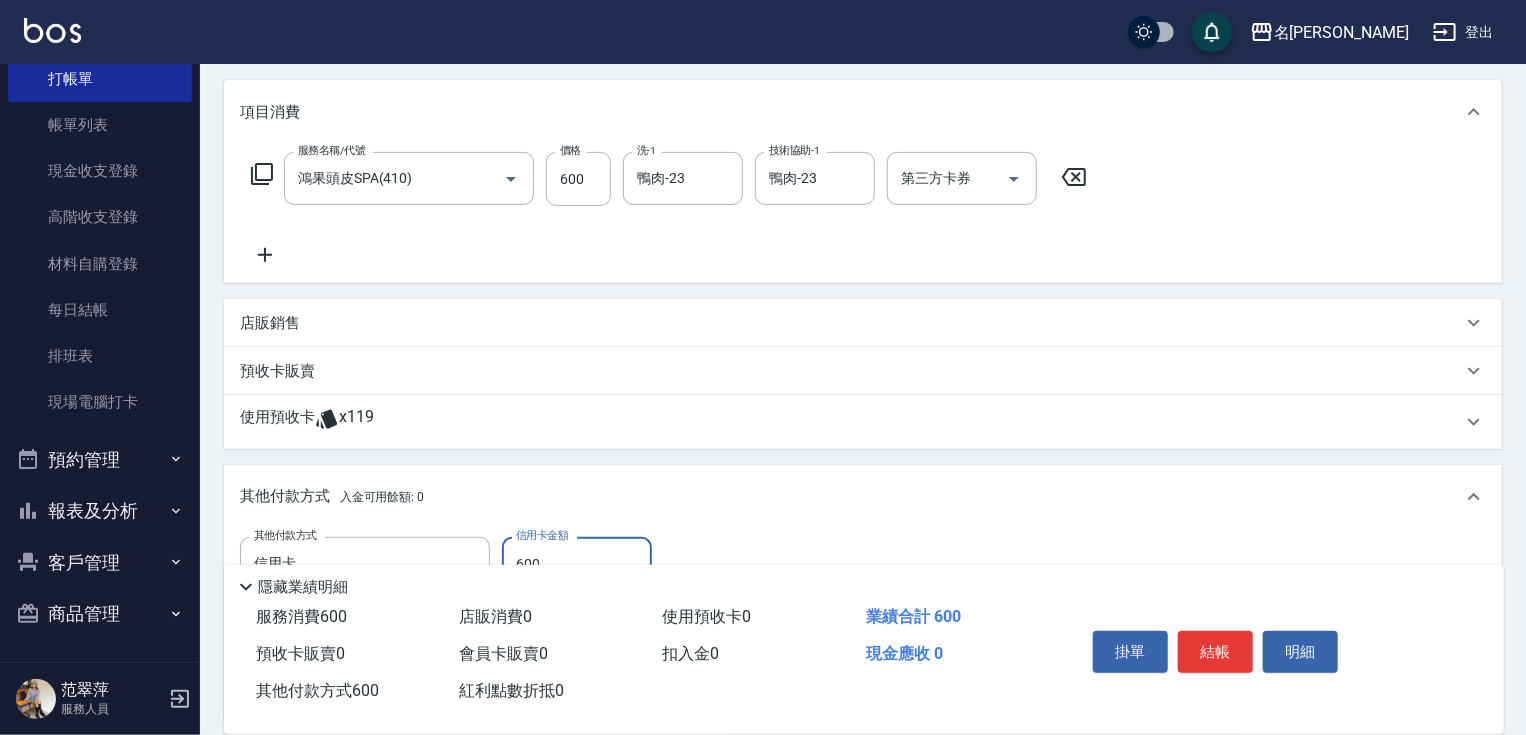 type on "600" 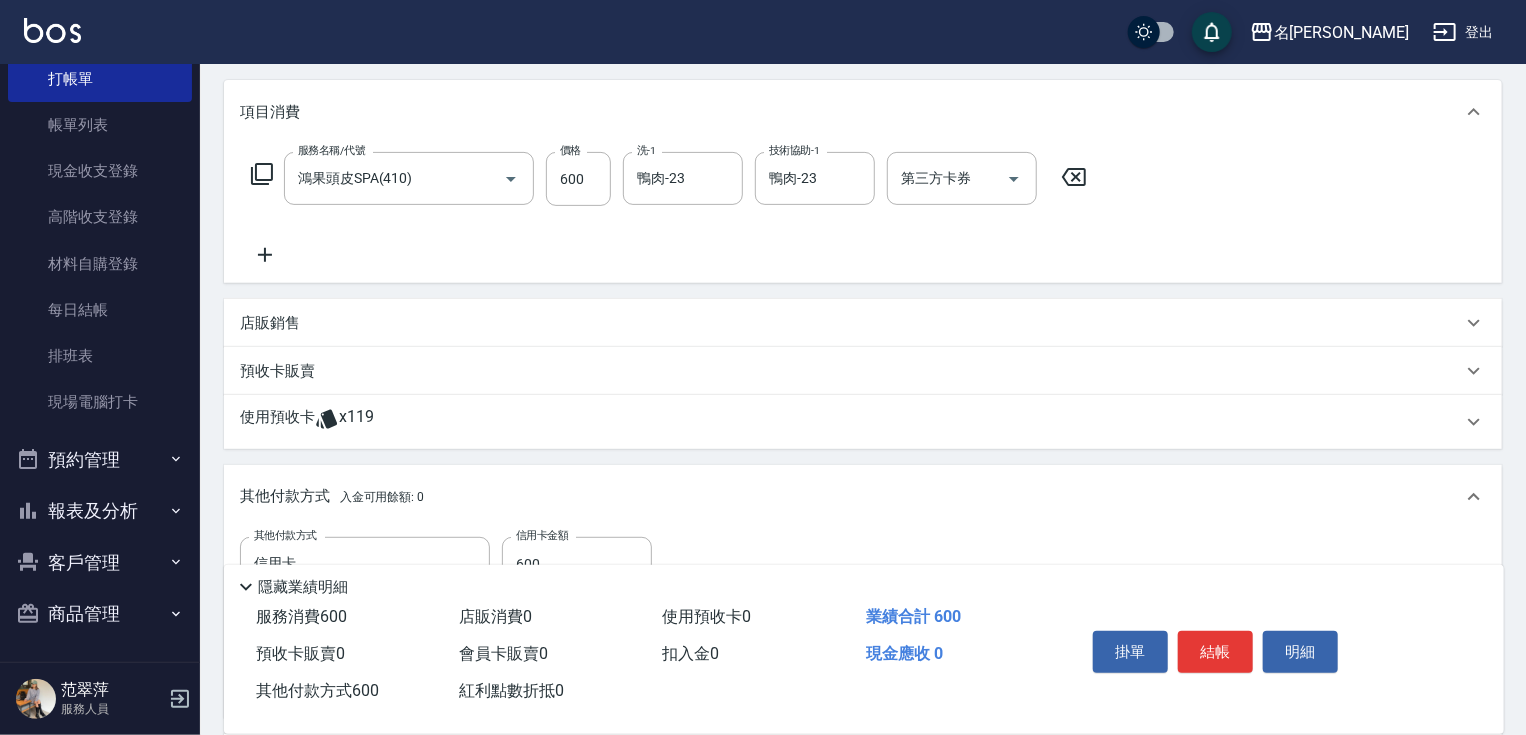 click on "掛單 結帳 明細" at bounding box center (1215, 654) 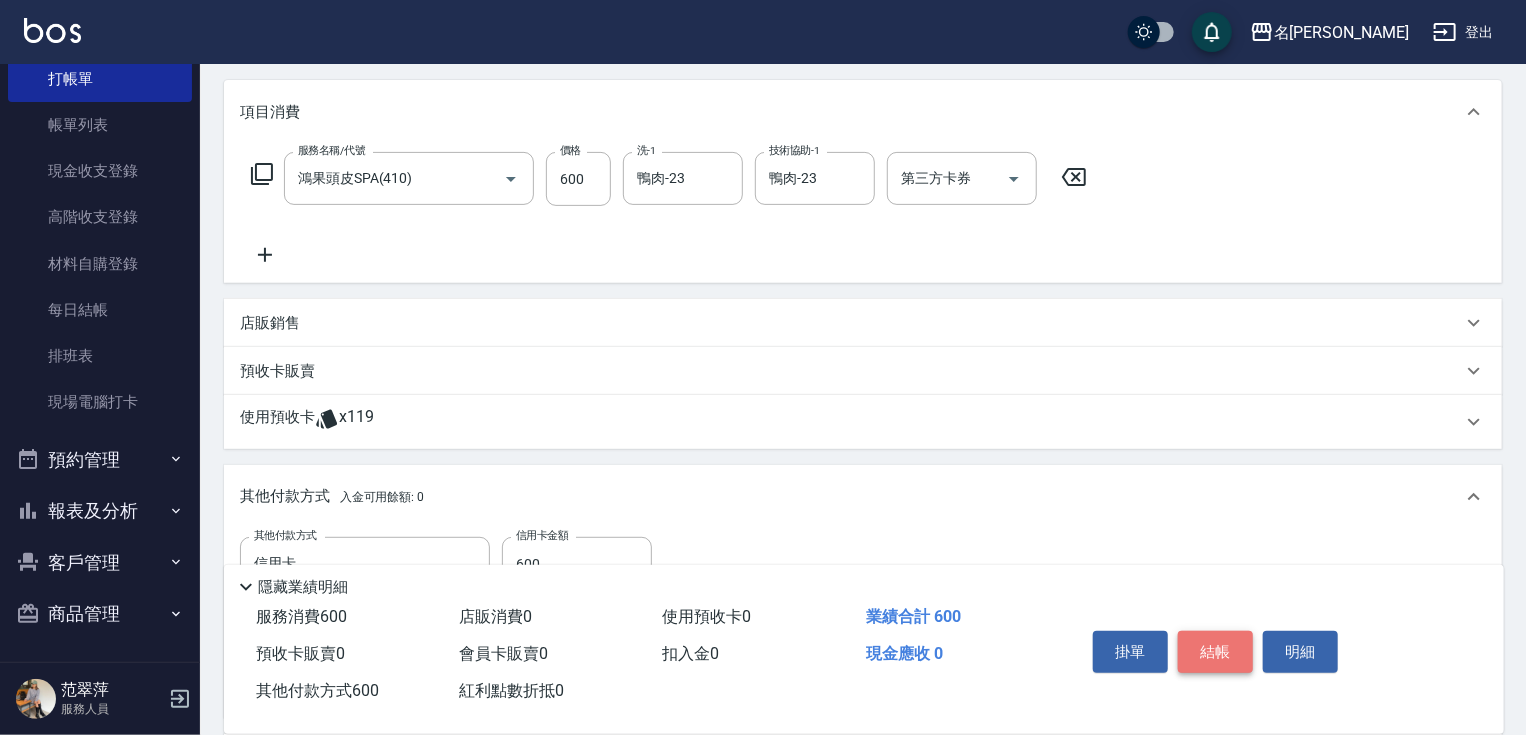 click on "結帳" at bounding box center (1215, 652) 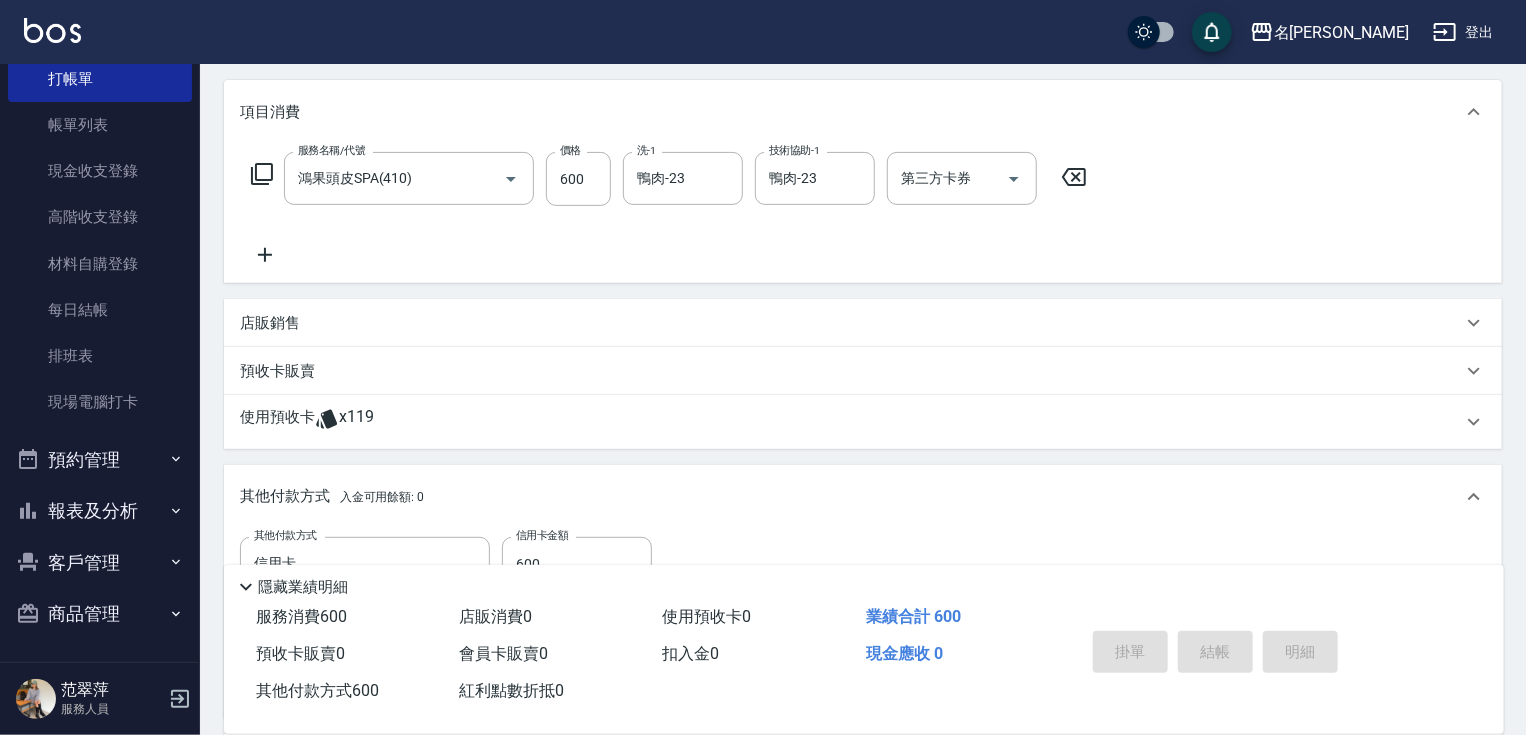 type on "[DATE] 16:29" 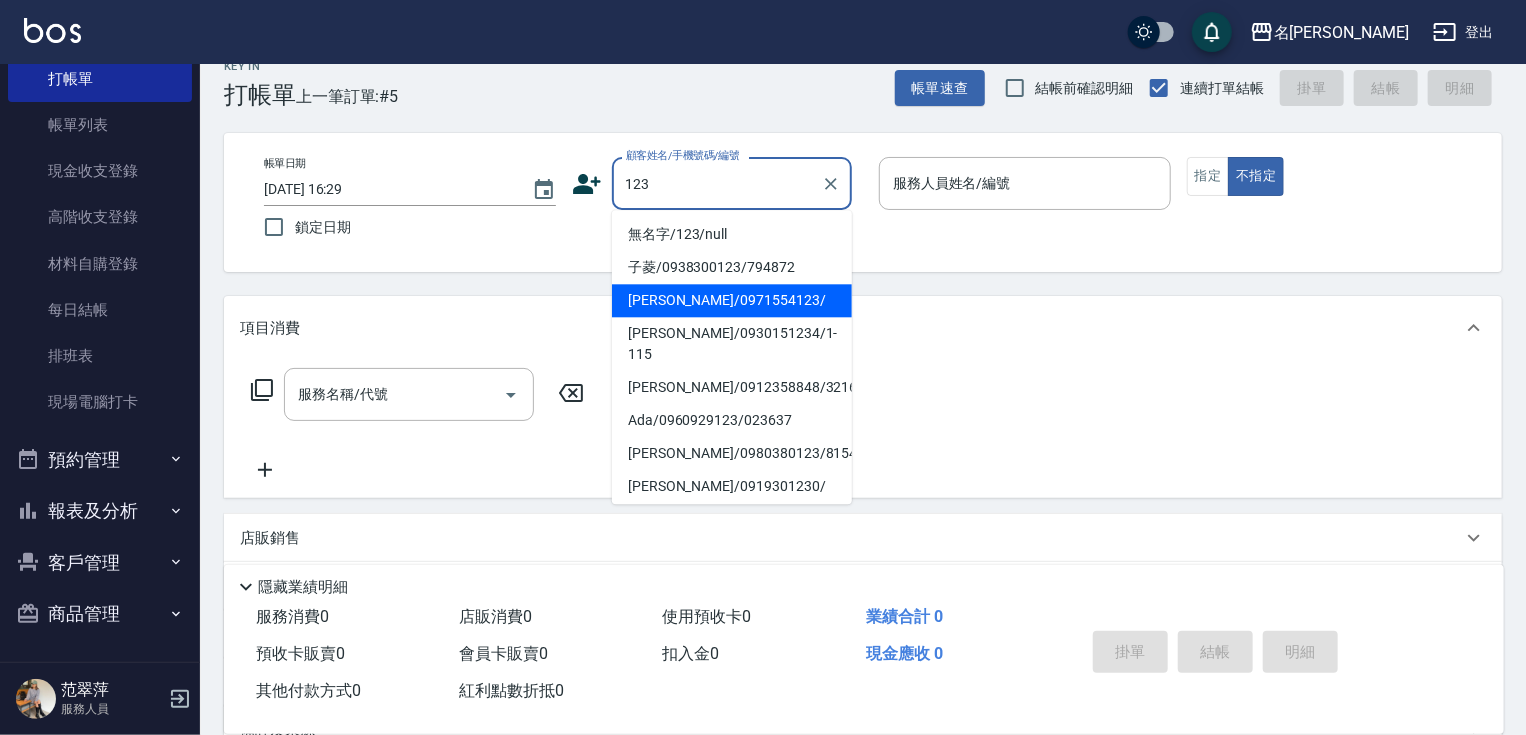 scroll, scrollTop: 0, scrollLeft: 0, axis: both 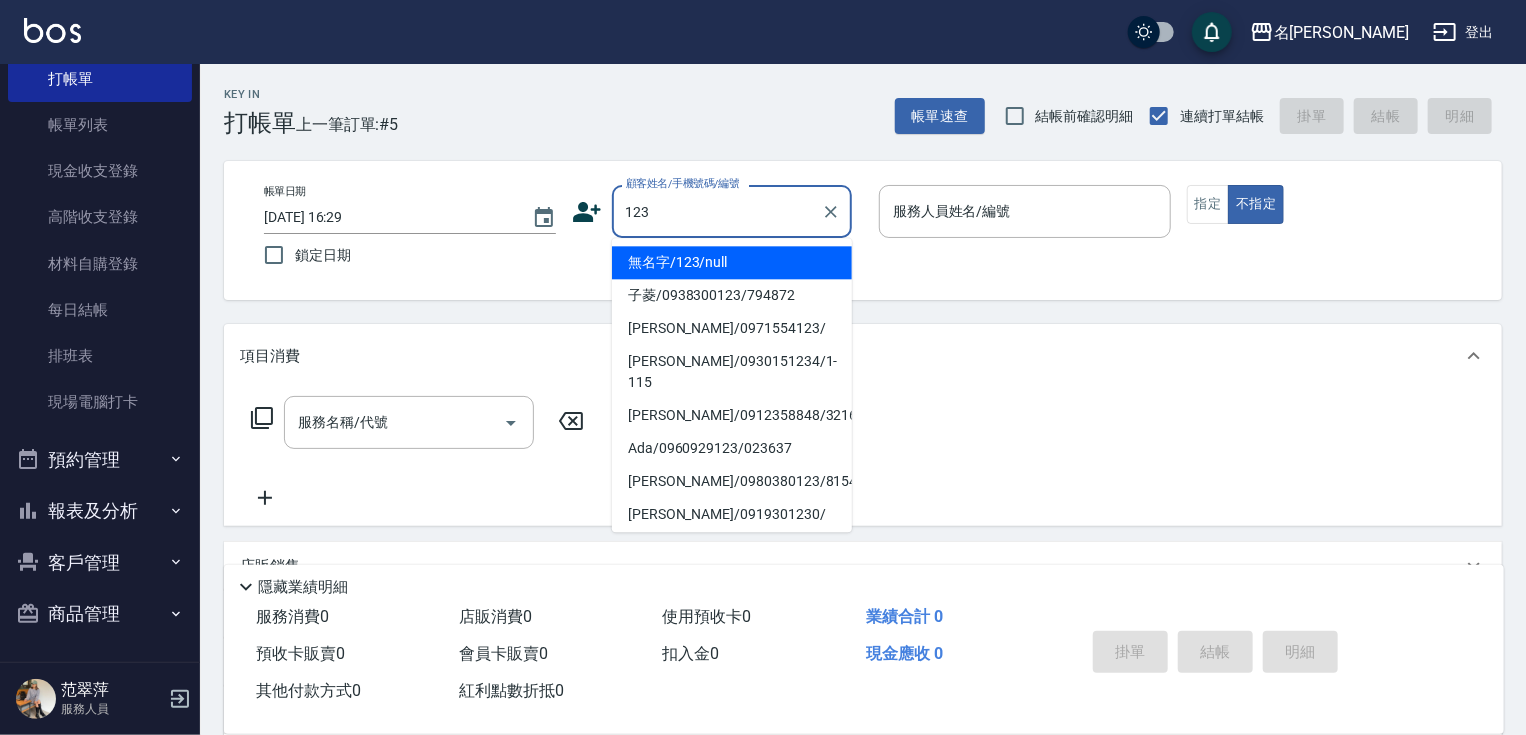 click on "無名字/123/null" at bounding box center (732, 262) 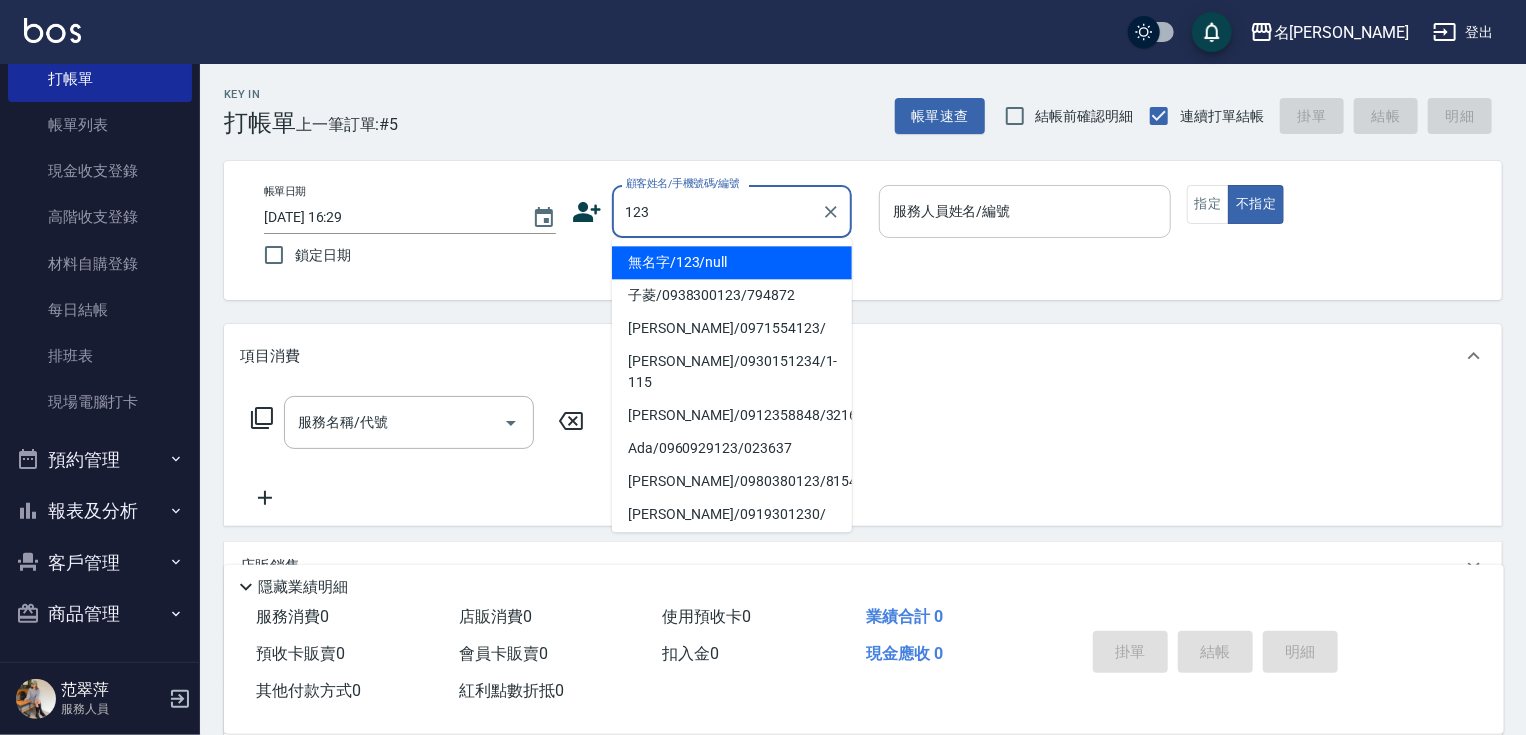 type on "無名字/123/null" 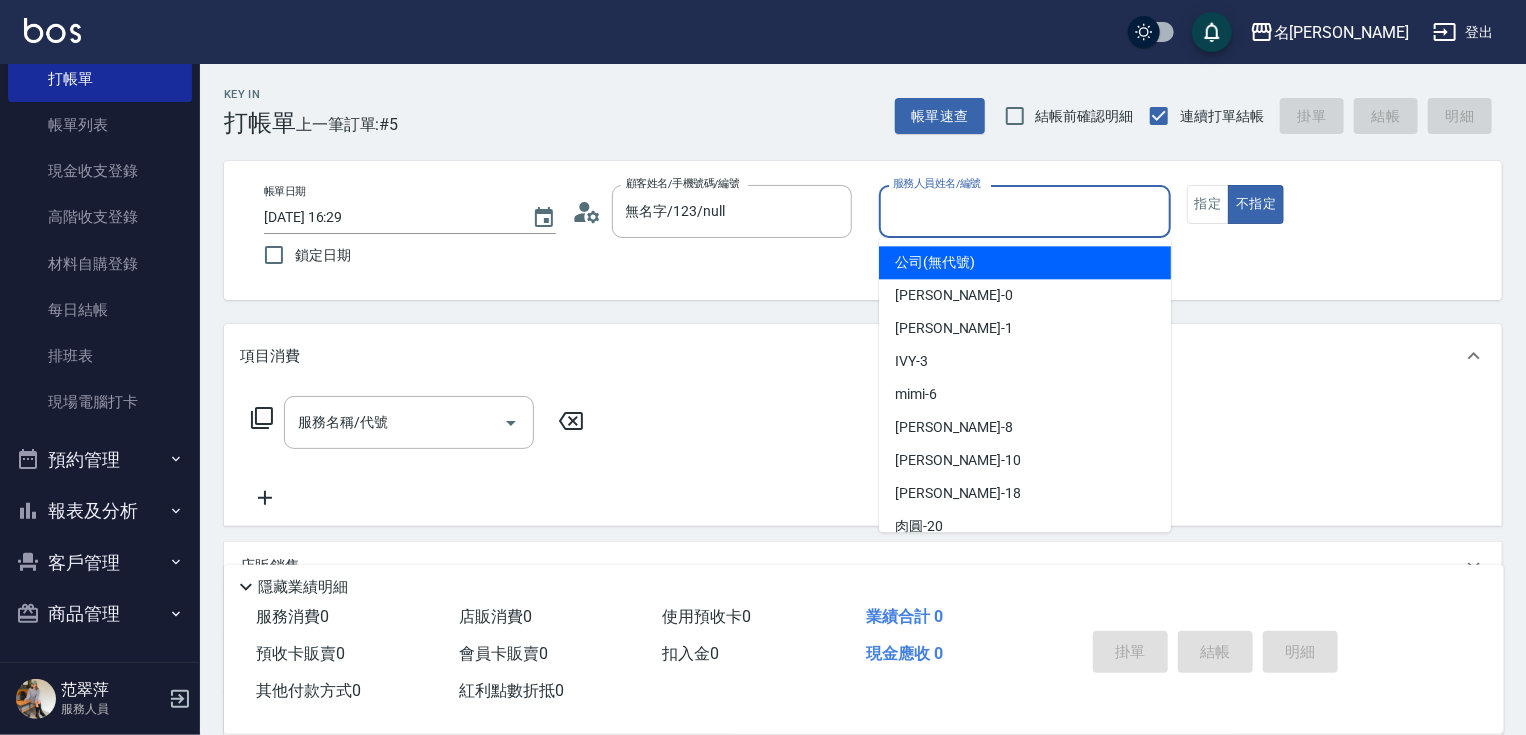 click on "服務人員姓名/編號" at bounding box center (1025, 211) 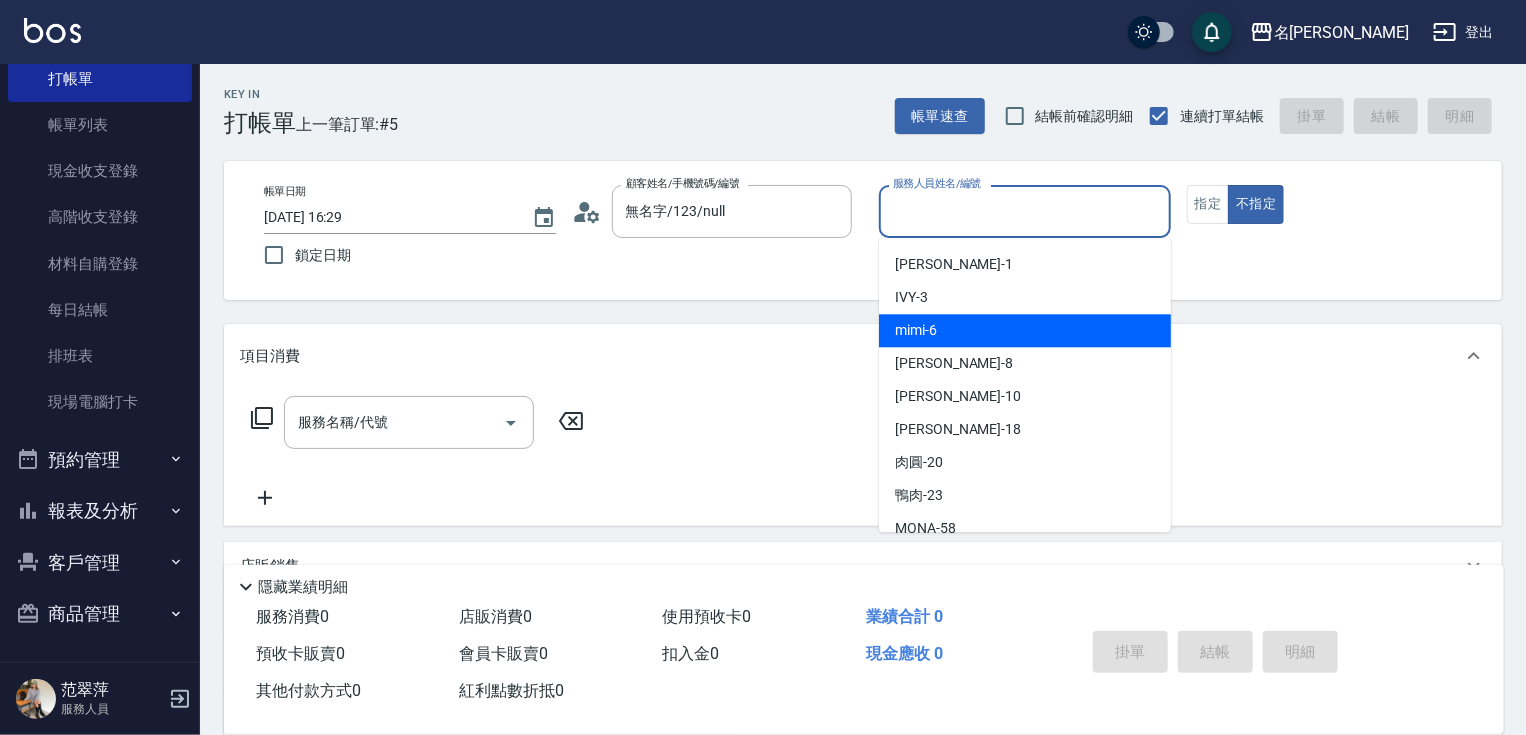 drag, startPoint x: 936, startPoint y: 399, endPoint x: 1000, endPoint y: 352, distance: 79.40403 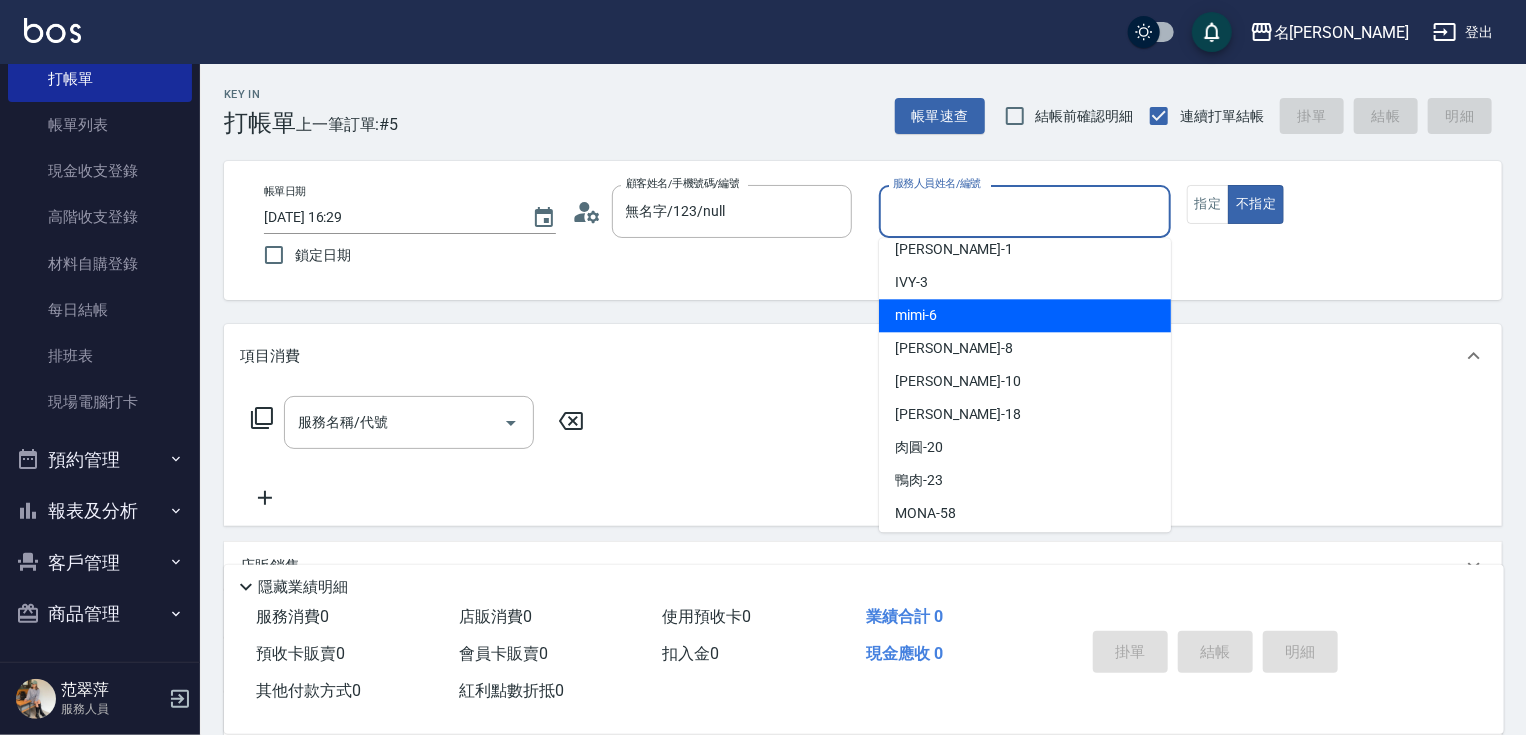 scroll, scrollTop: 80, scrollLeft: 0, axis: vertical 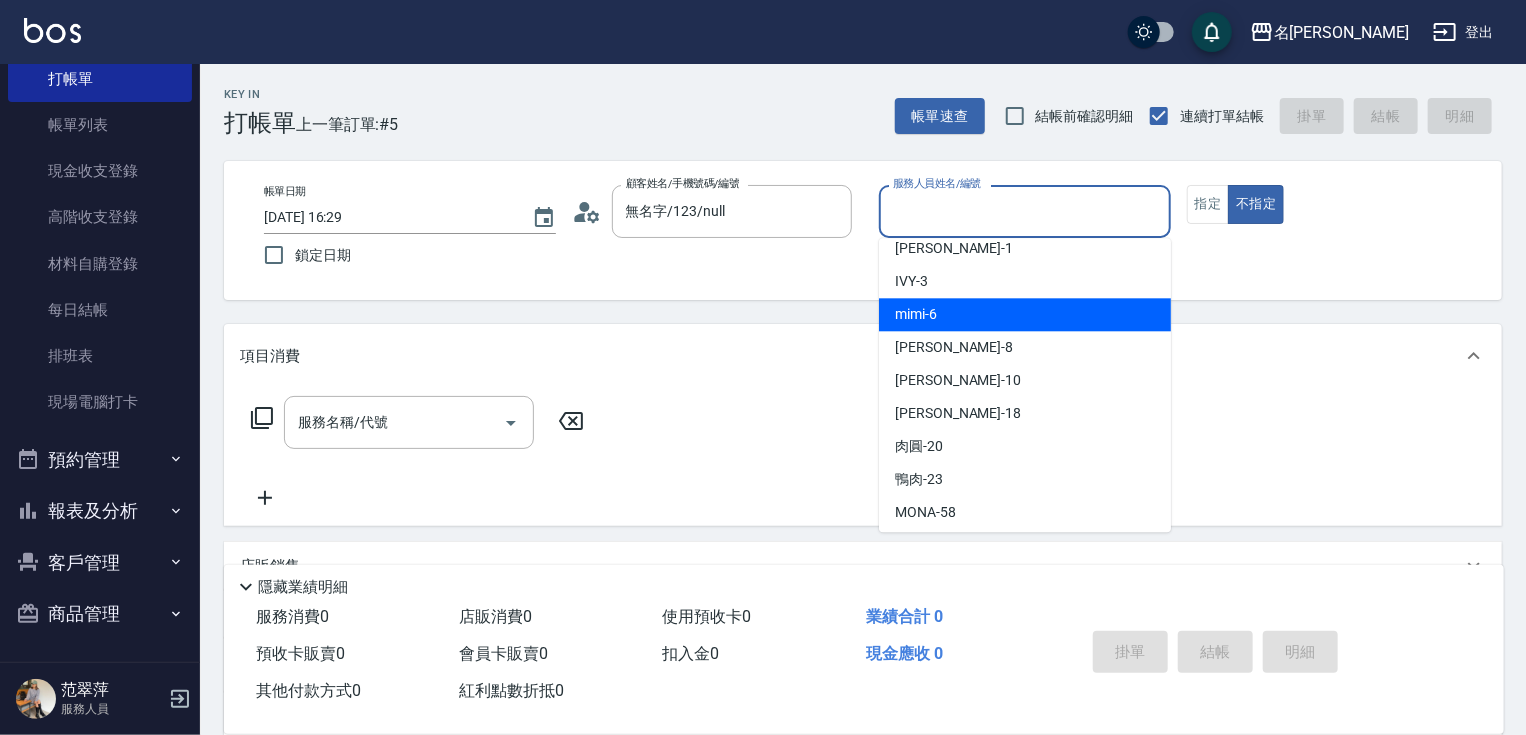 click on "mimi -6" at bounding box center (1025, 314) 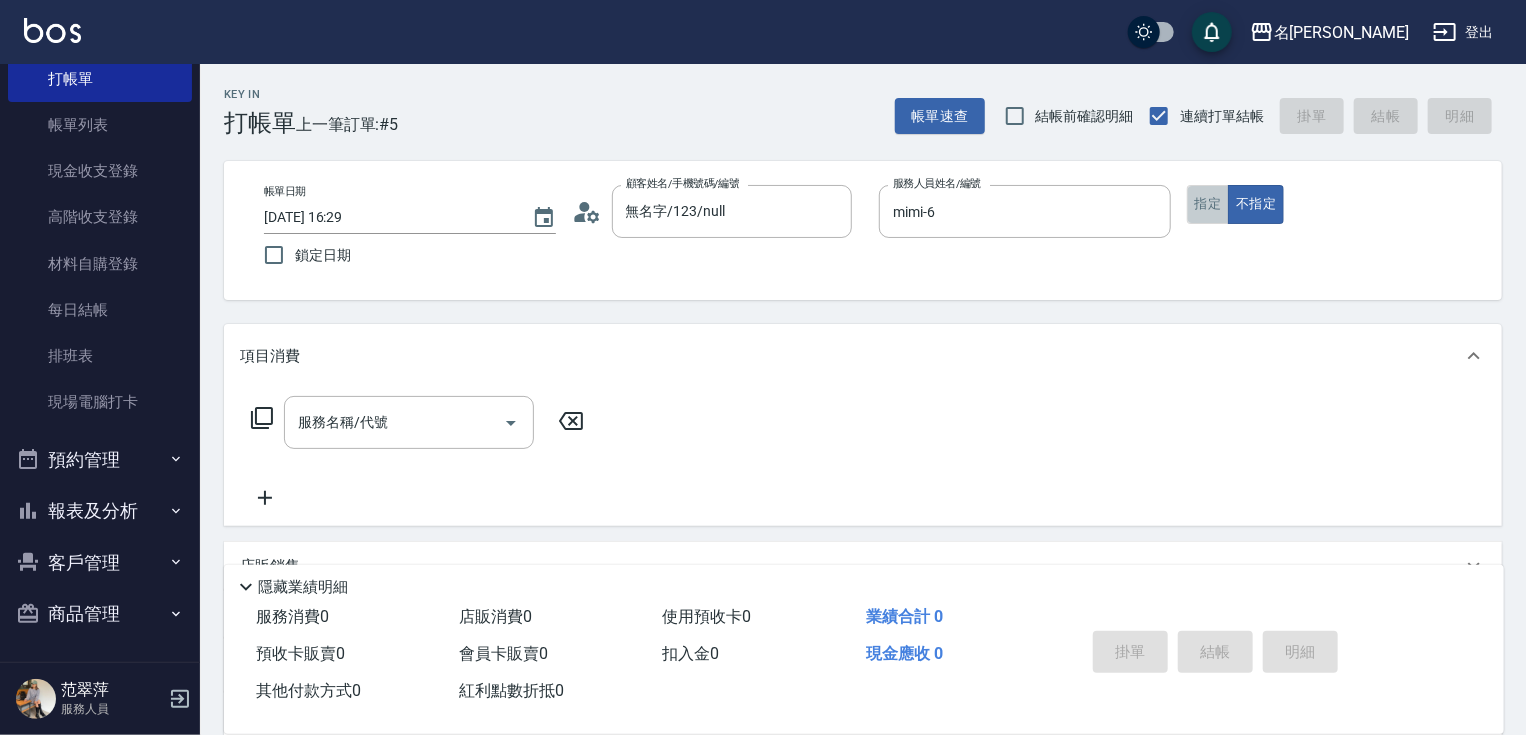 click on "指定" at bounding box center (1208, 204) 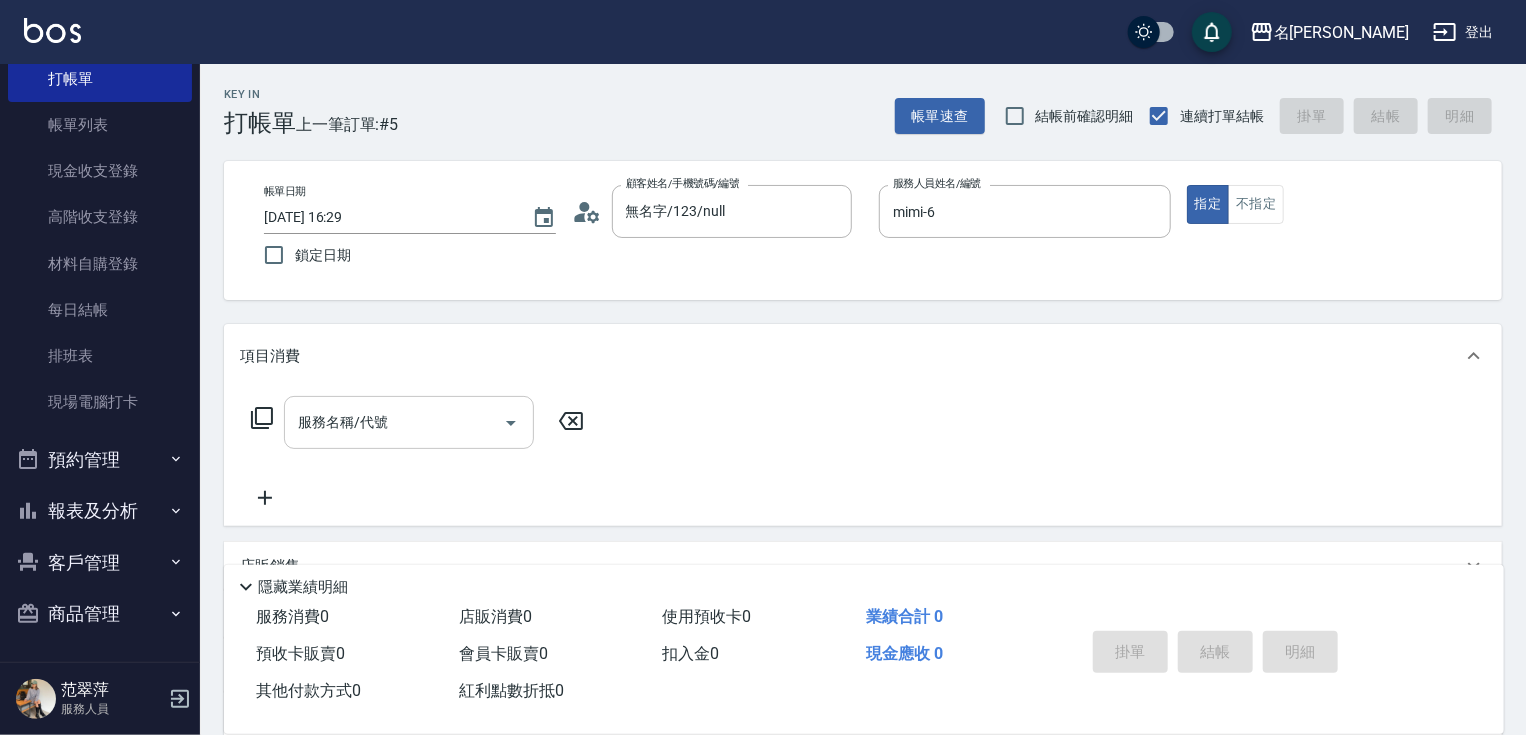click on "服務名稱/代號" at bounding box center [394, 422] 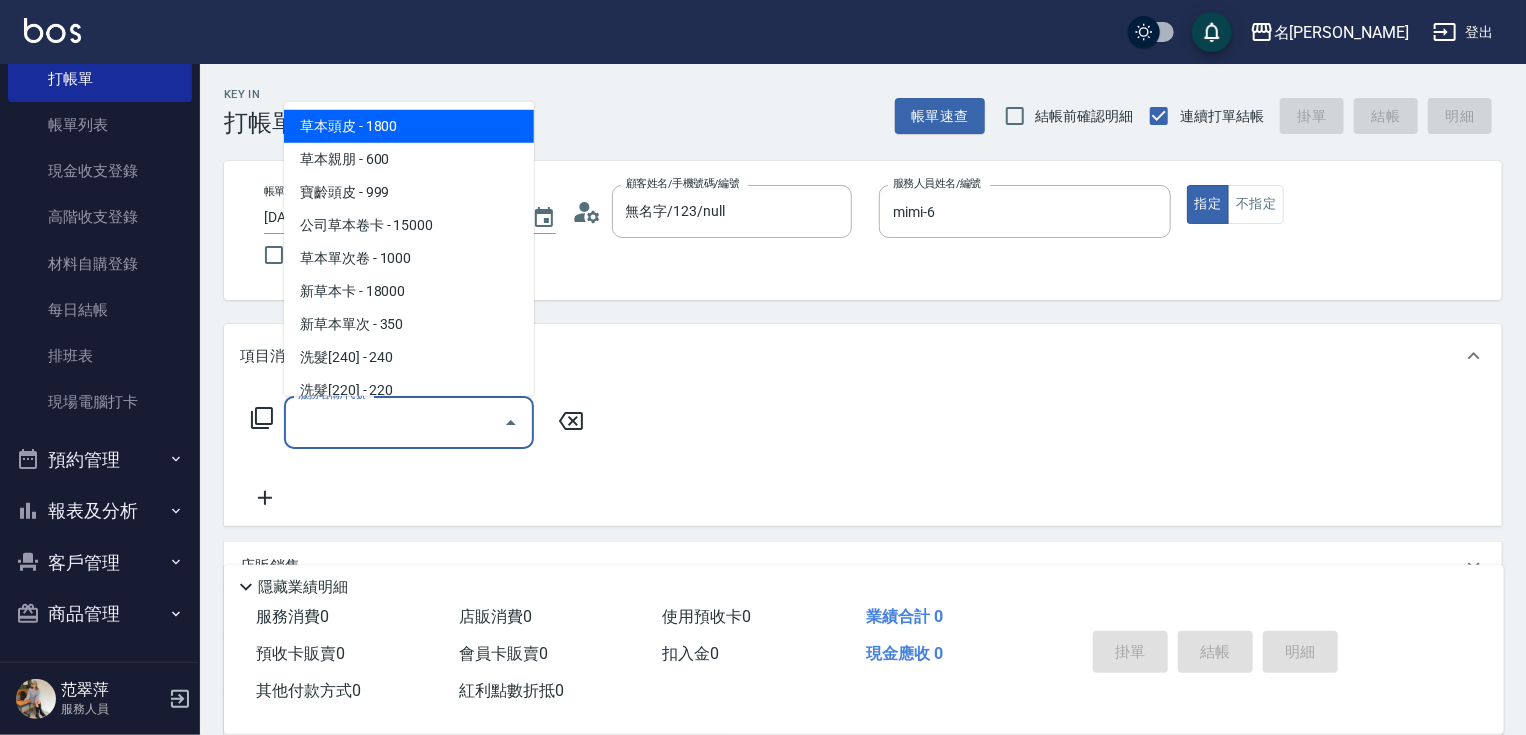 click on "服務名稱/代號 服務名稱/代號" at bounding box center [418, 422] 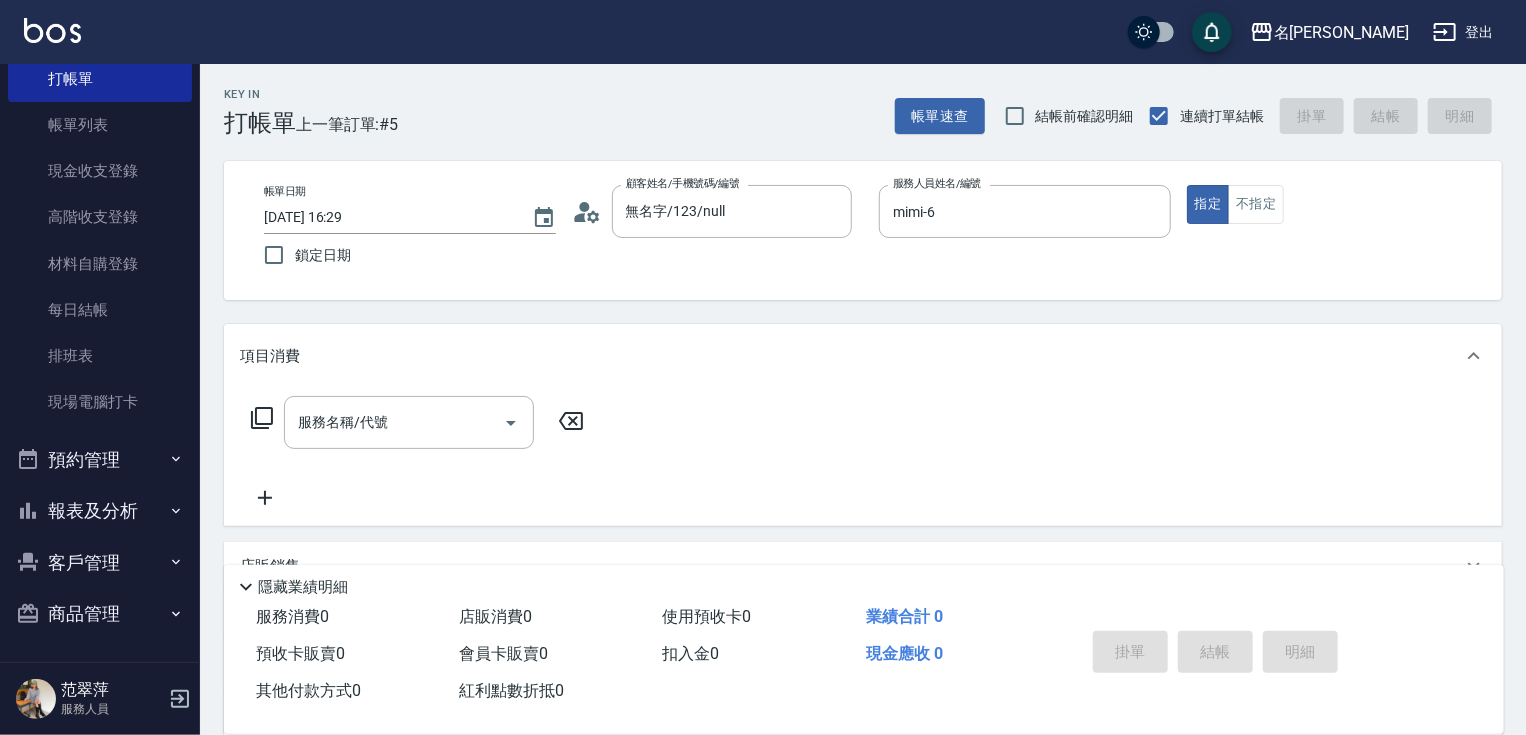 click 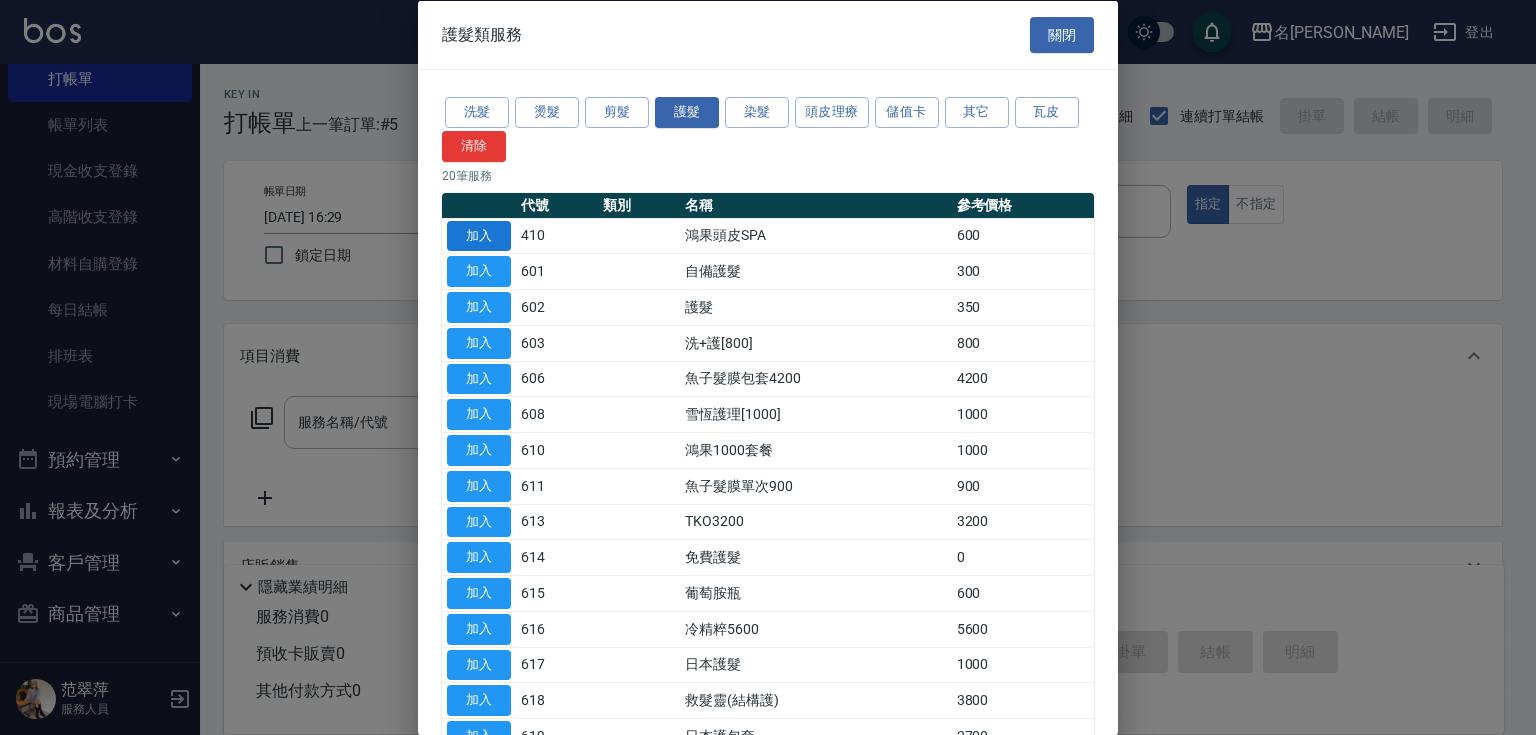 click on "加入" at bounding box center [479, 235] 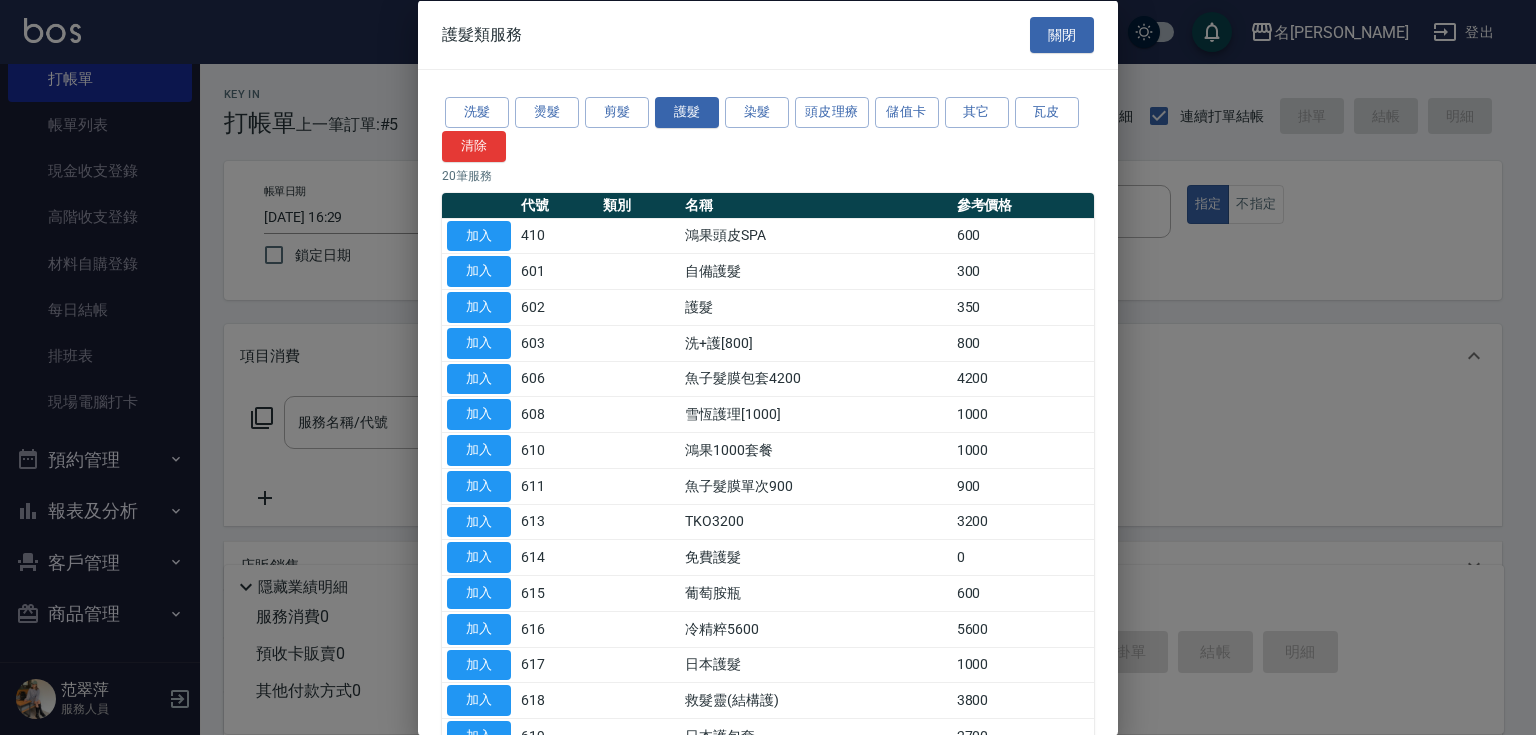 type on "鴻果頭皮SPA(410)" 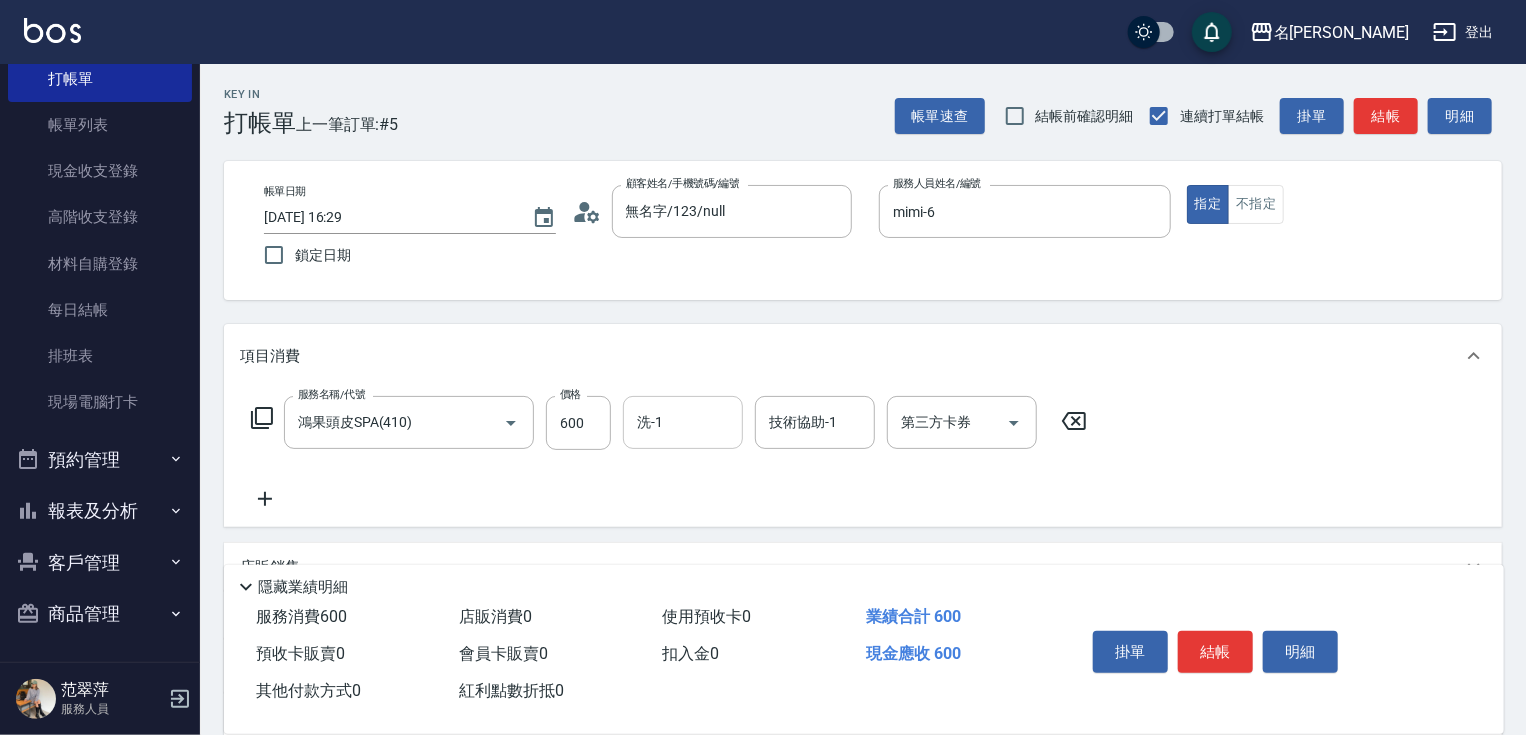 click on "洗-1" at bounding box center [683, 422] 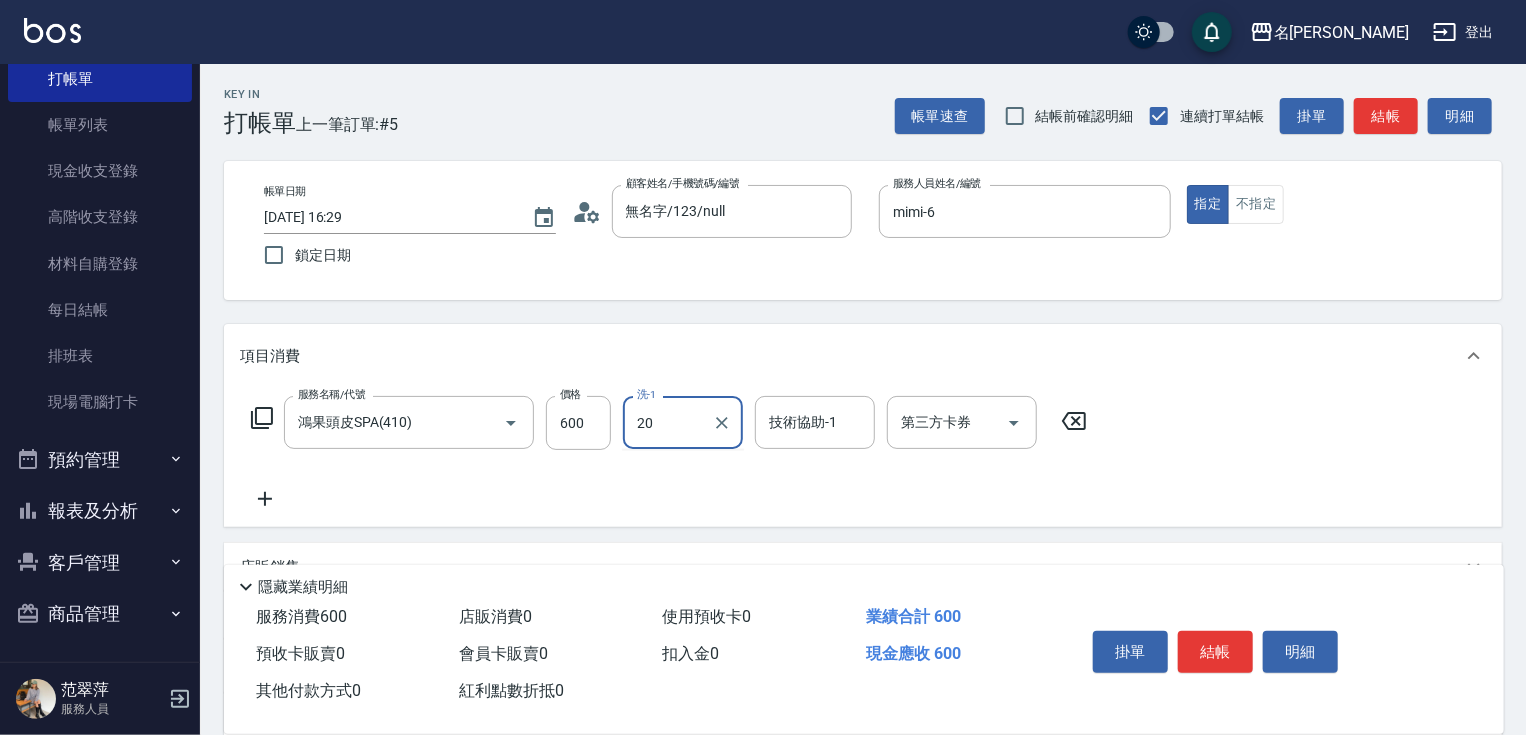 type on "肉圓-20" 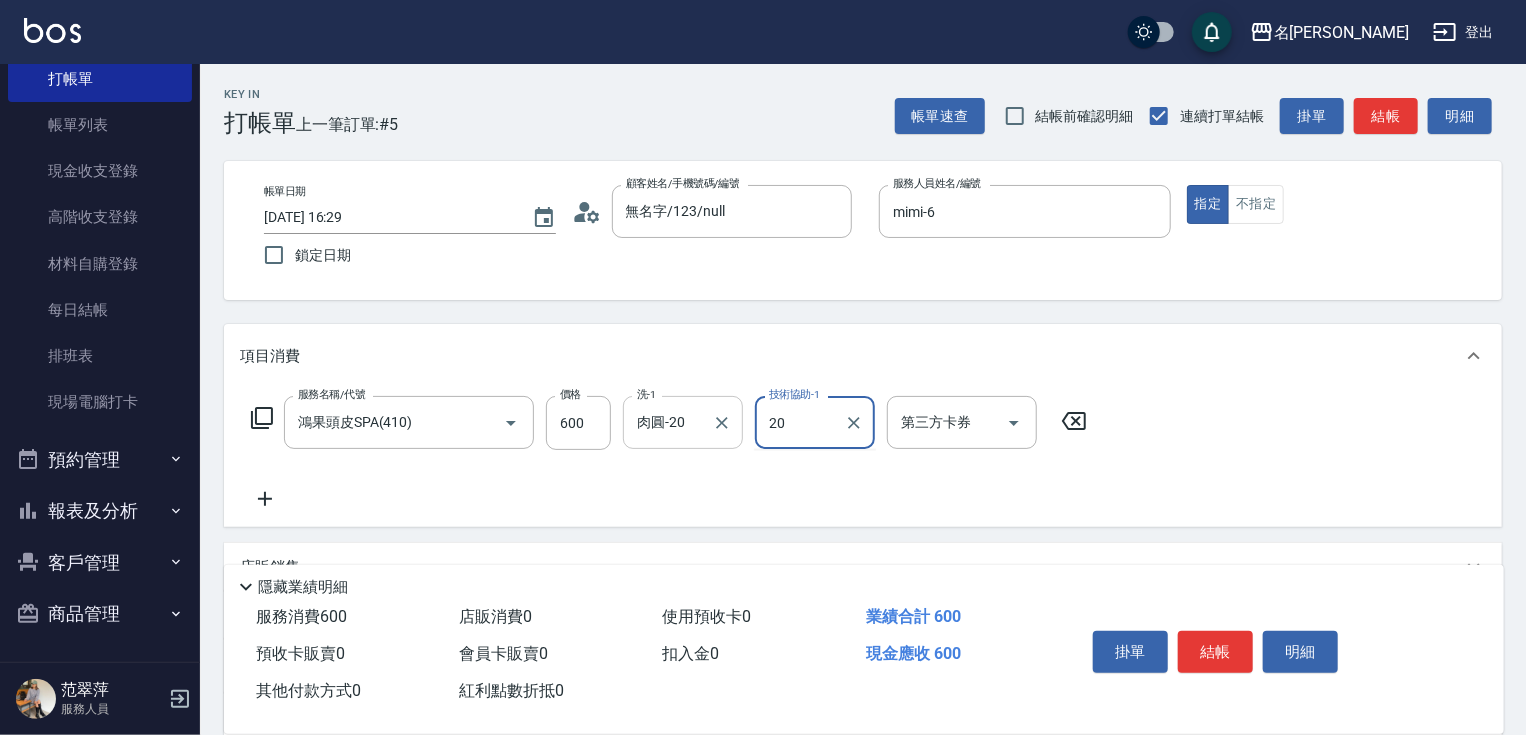 type on "肉圓-20" 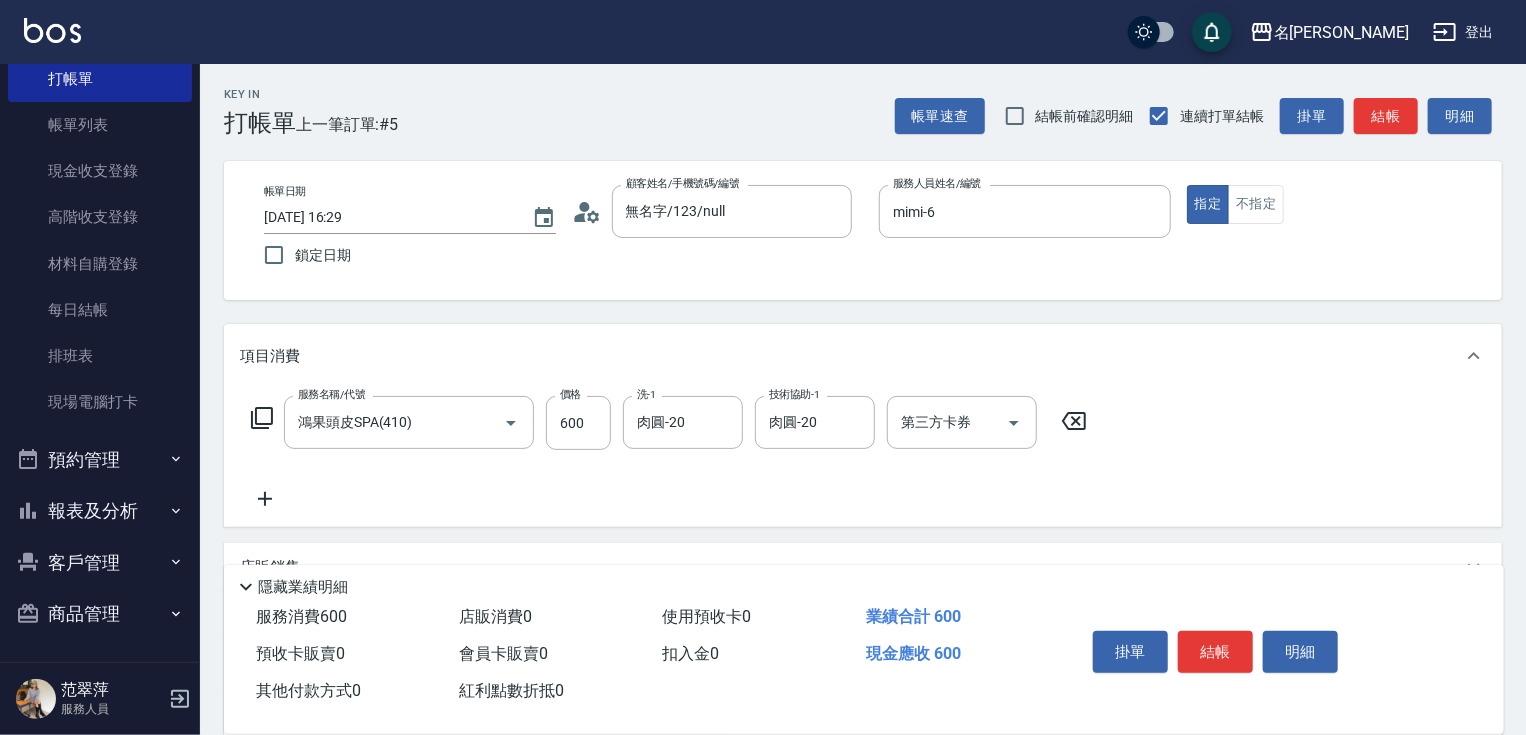 click 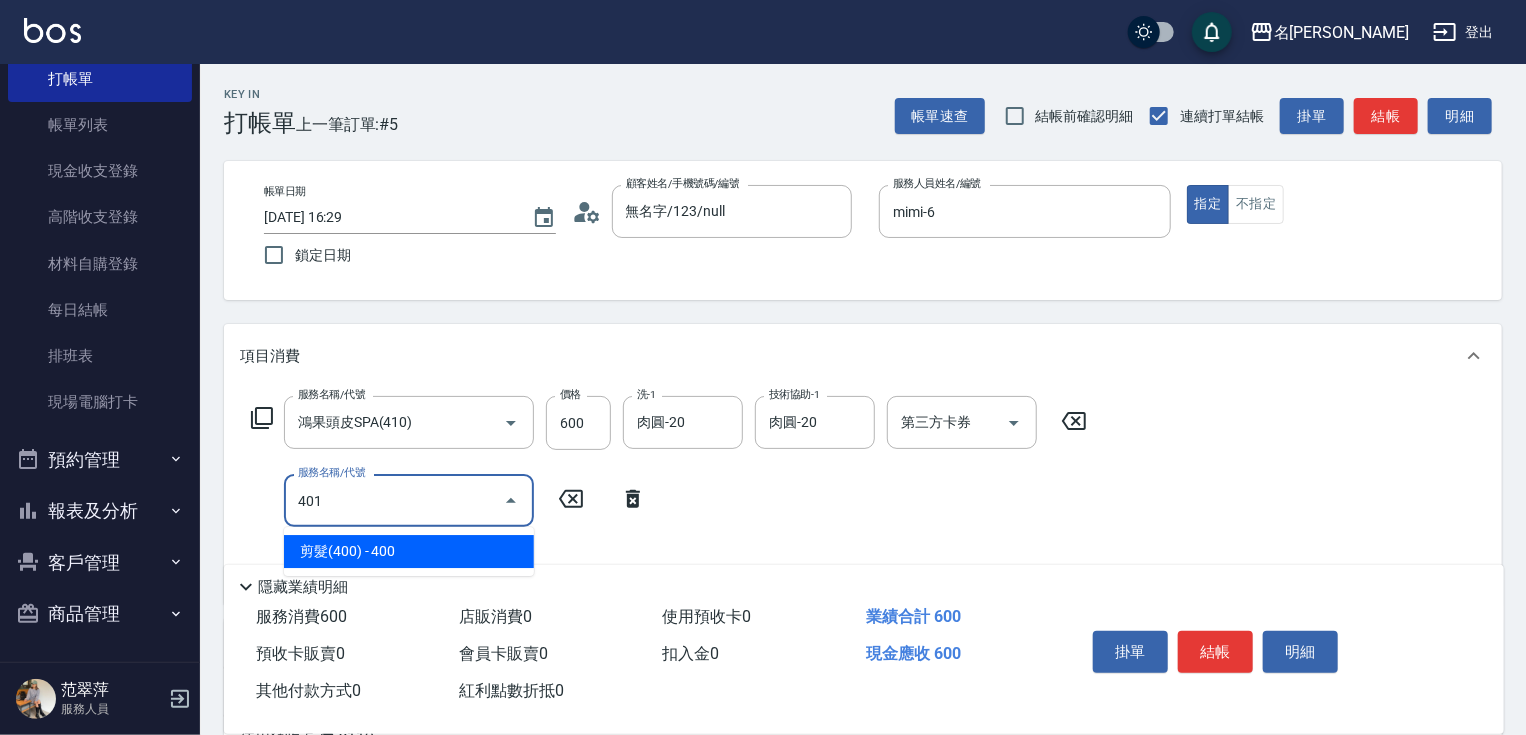 type on "剪髮(400)(401)" 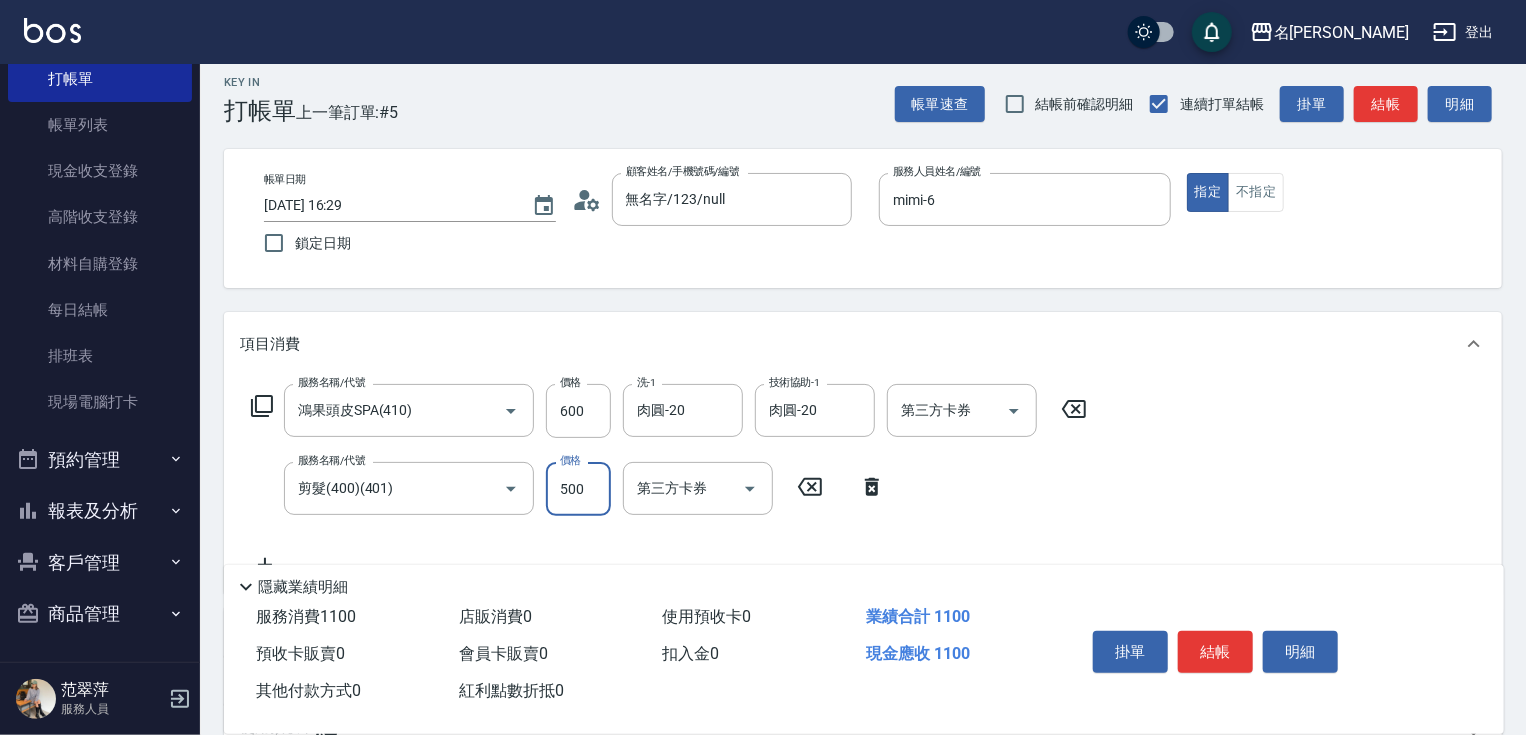 scroll, scrollTop: 0, scrollLeft: 0, axis: both 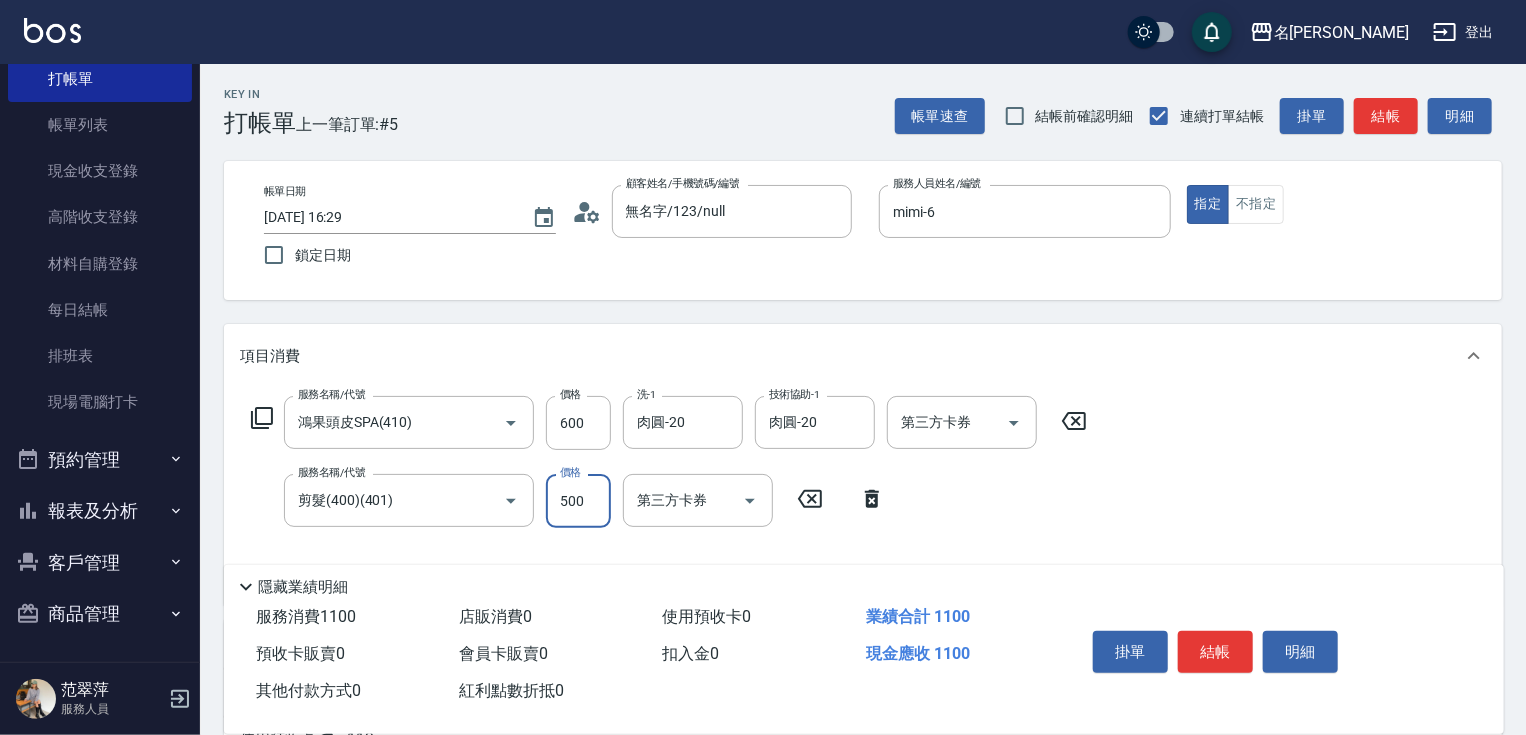 type on "500" 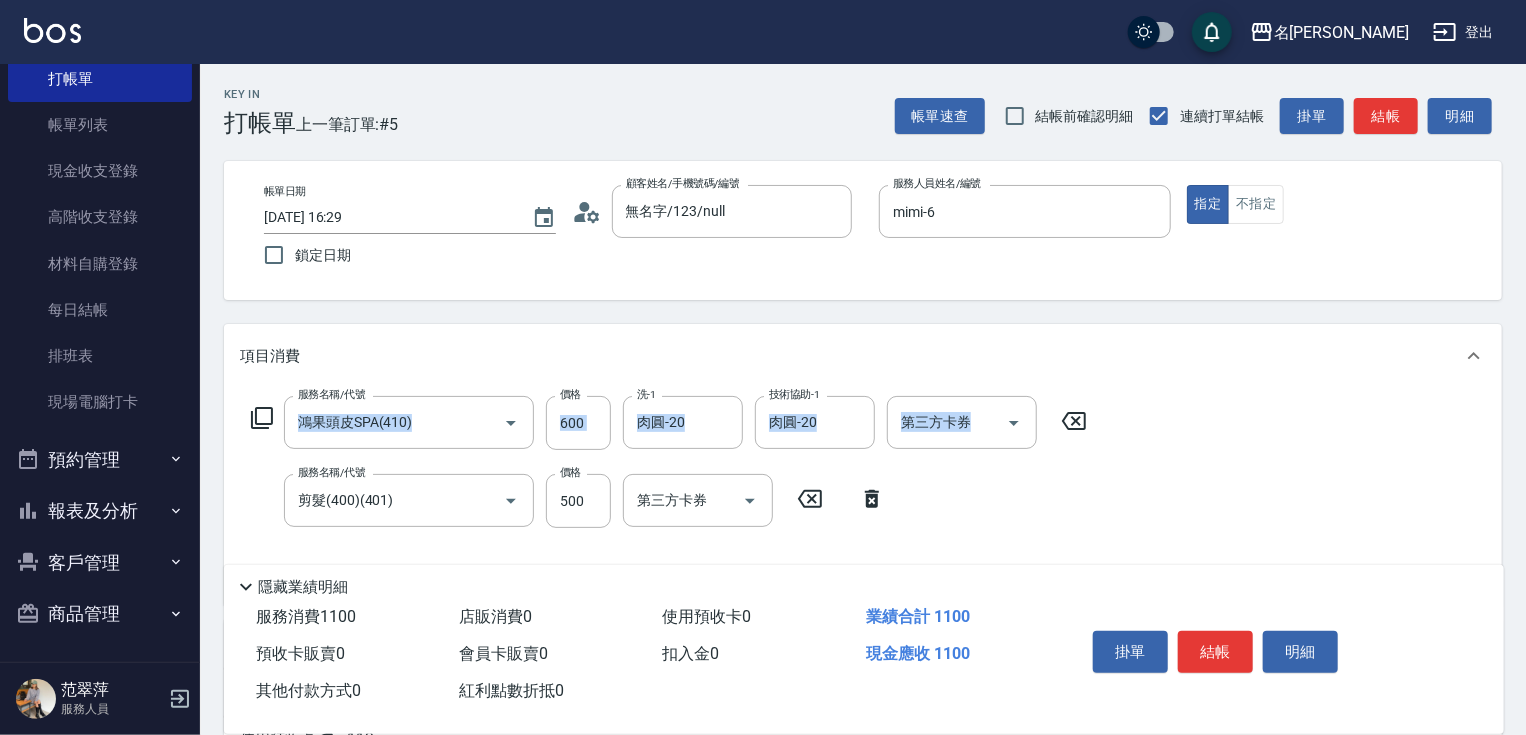 drag, startPoint x: 1528, startPoint y: 268, endPoint x: 1519, endPoint y: 500, distance: 232.1745 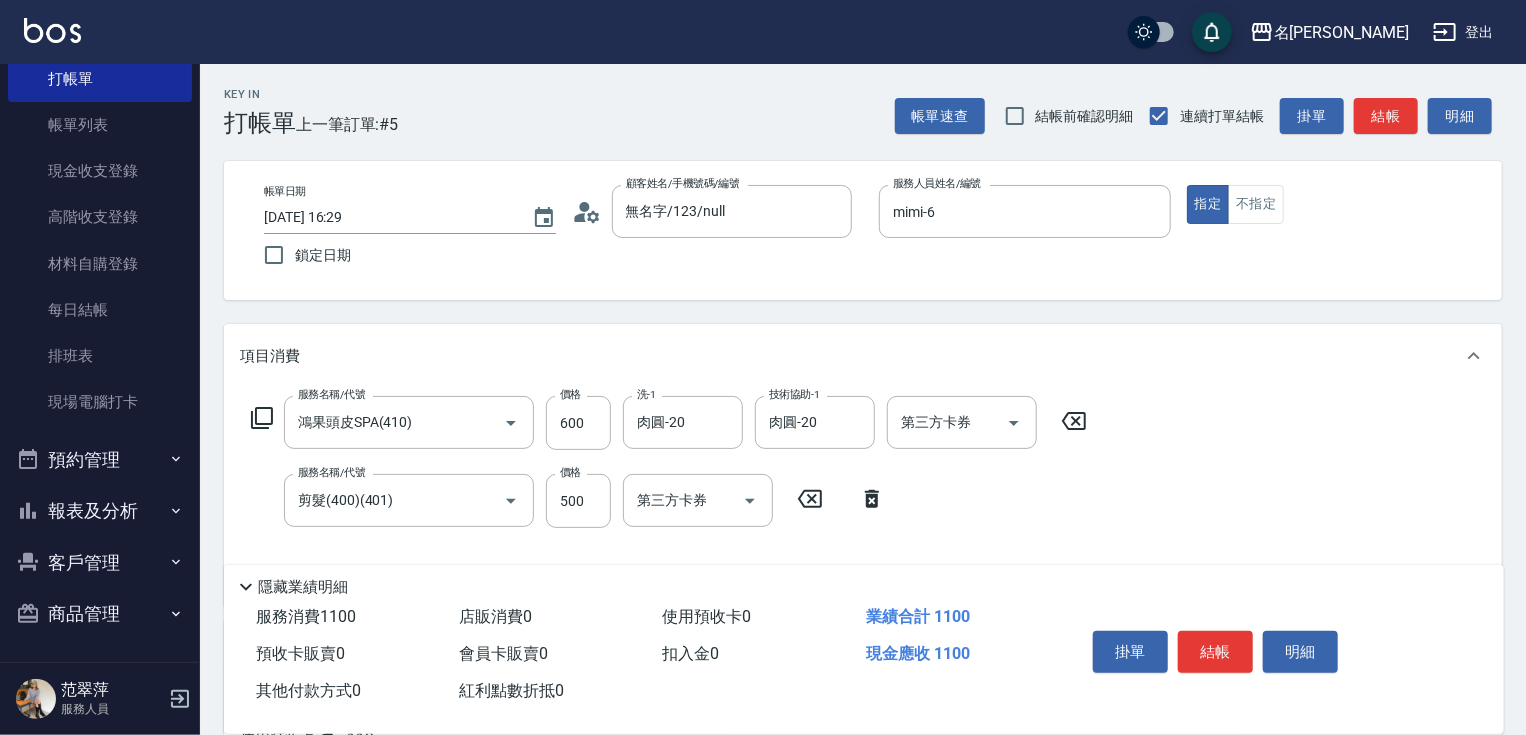 drag, startPoint x: 1525, startPoint y: 494, endPoint x: 1522, endPoint y: 580, distance: 86.05231 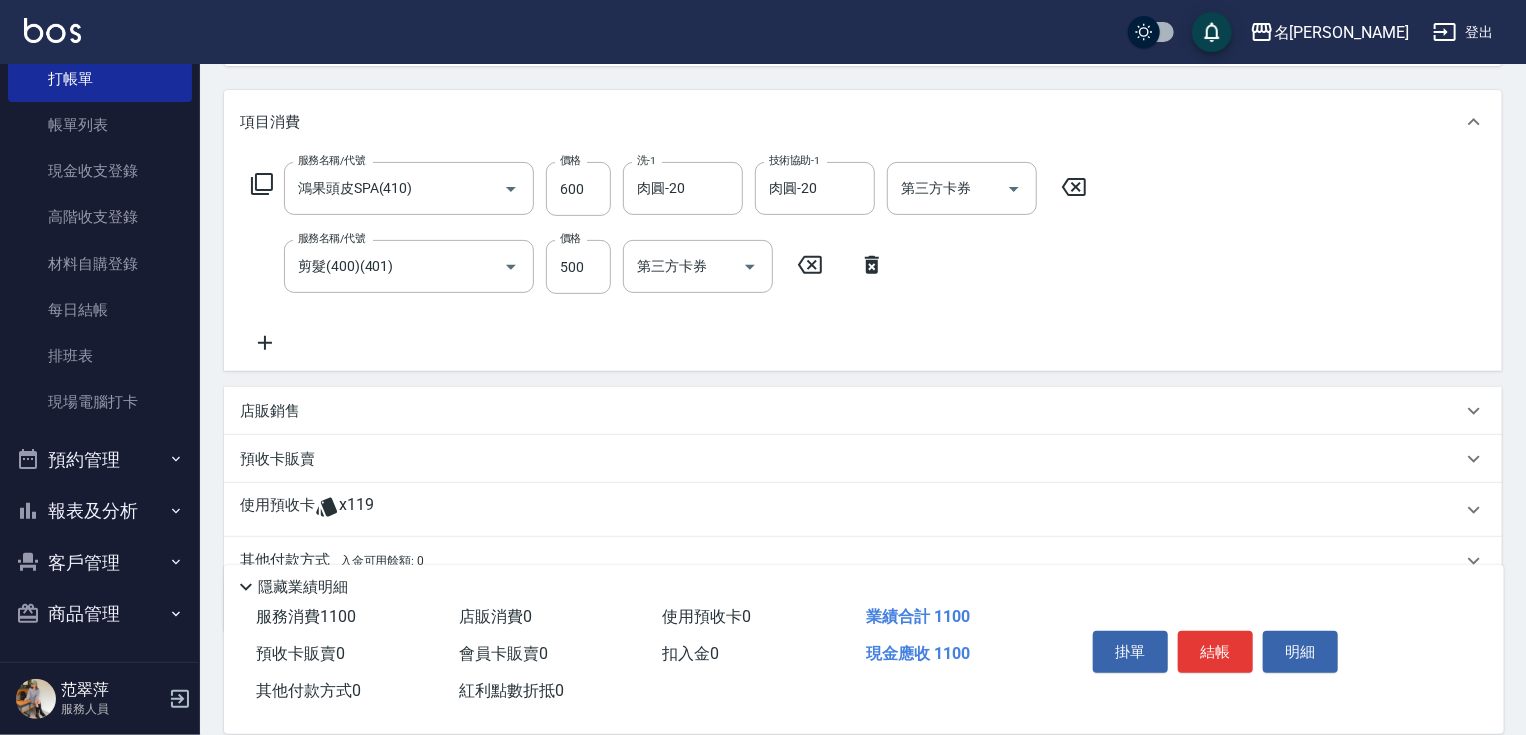 scroll, scrollTop: 268, scrollLeft: 0, axis: vertical 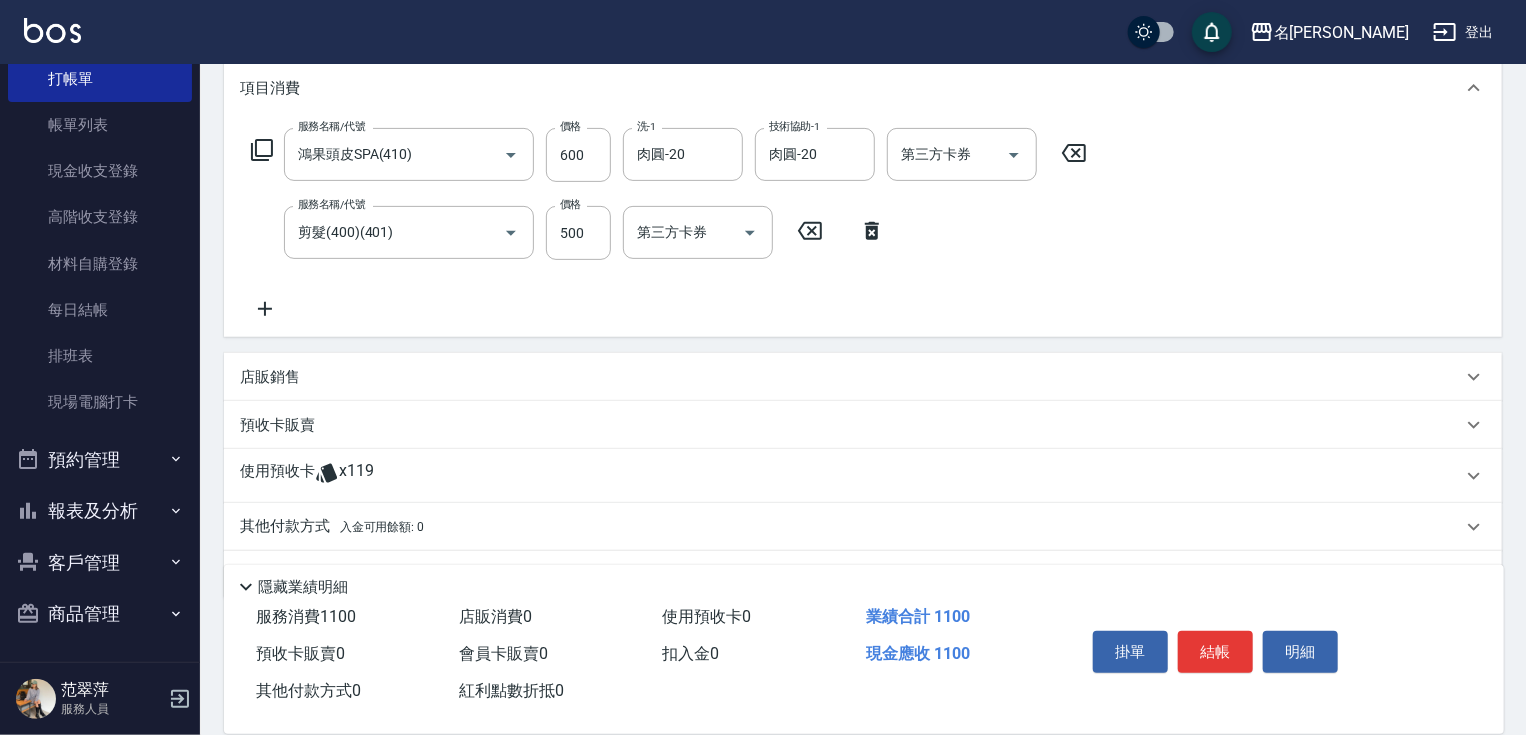 click 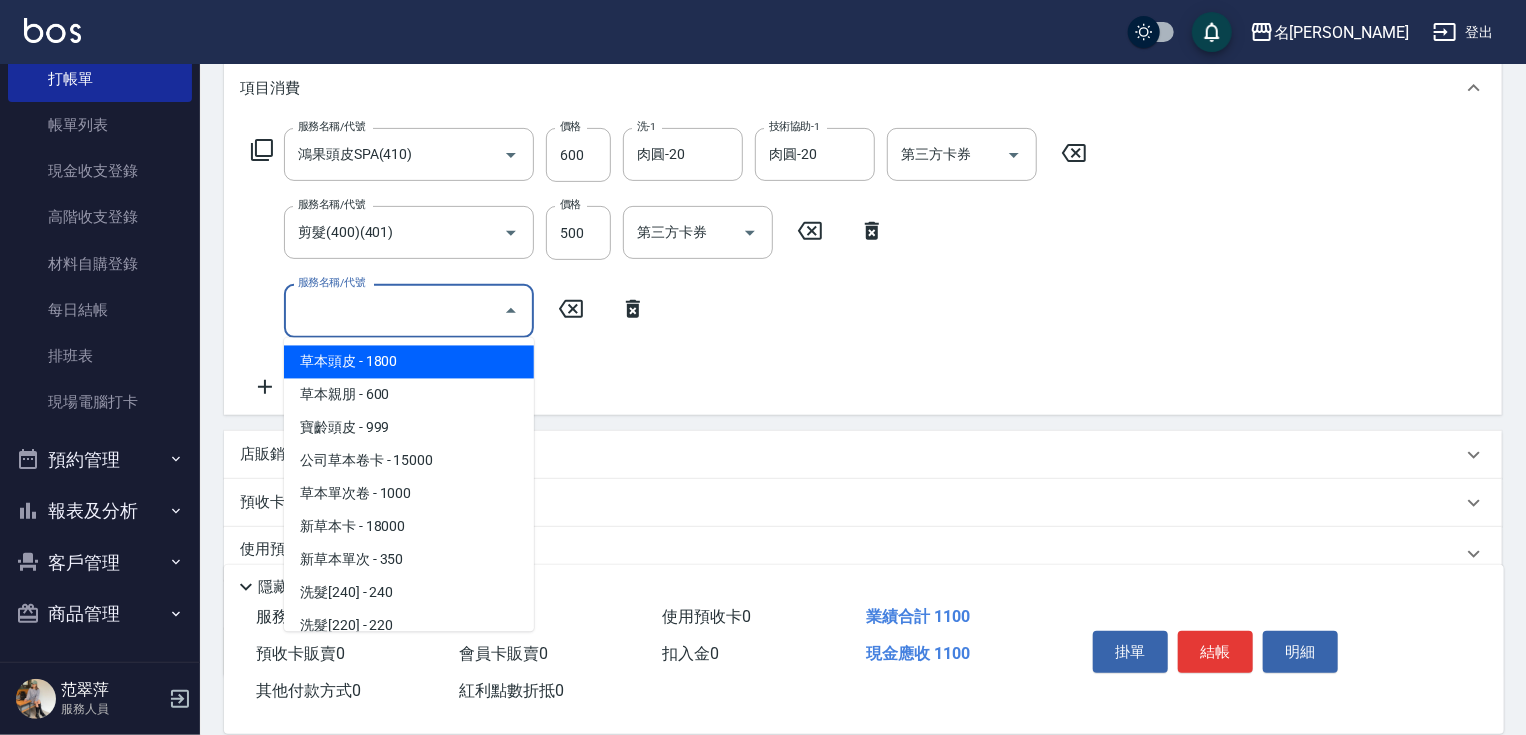 click on "服務名稱/代號" at bounding box center [394, 310] 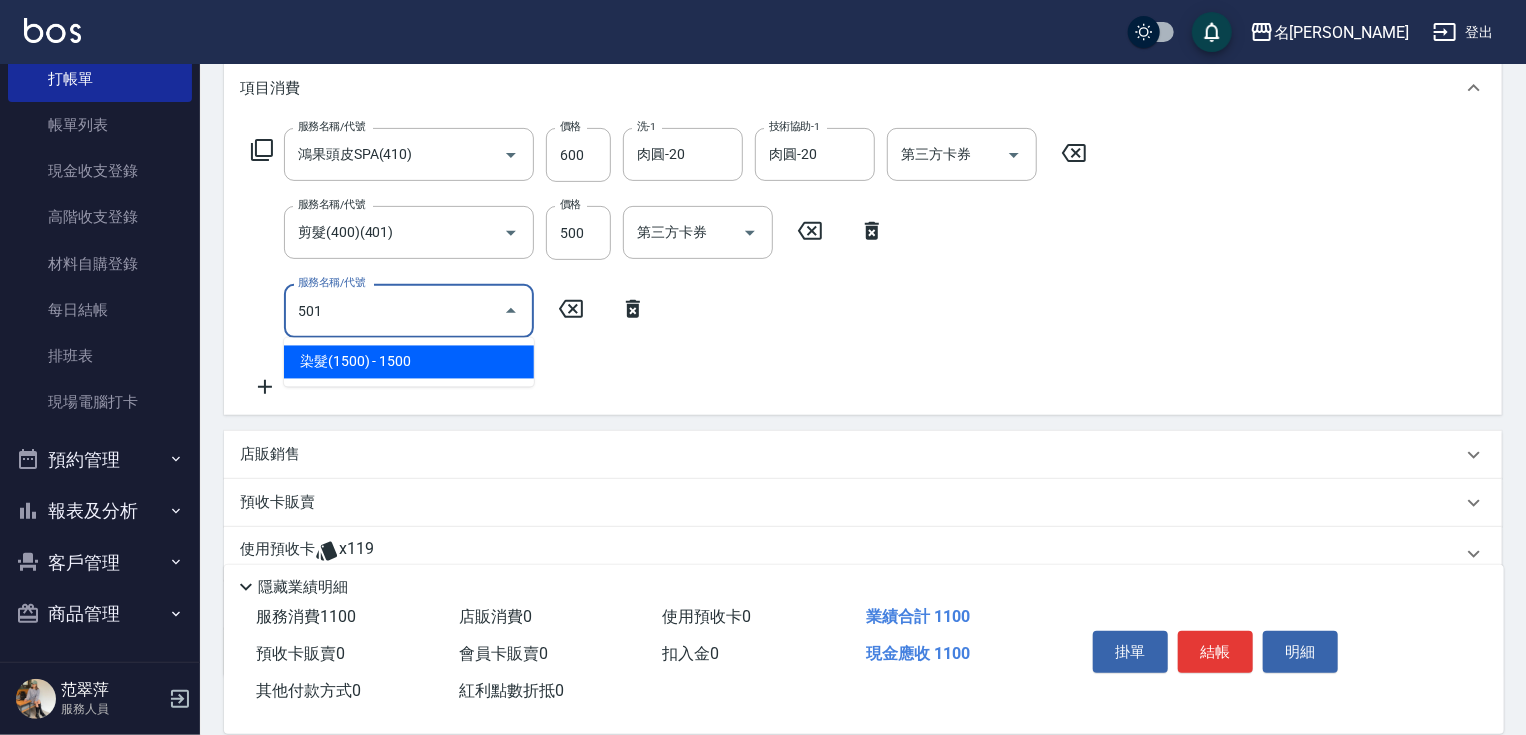 type on "染髮(1500)(501)" 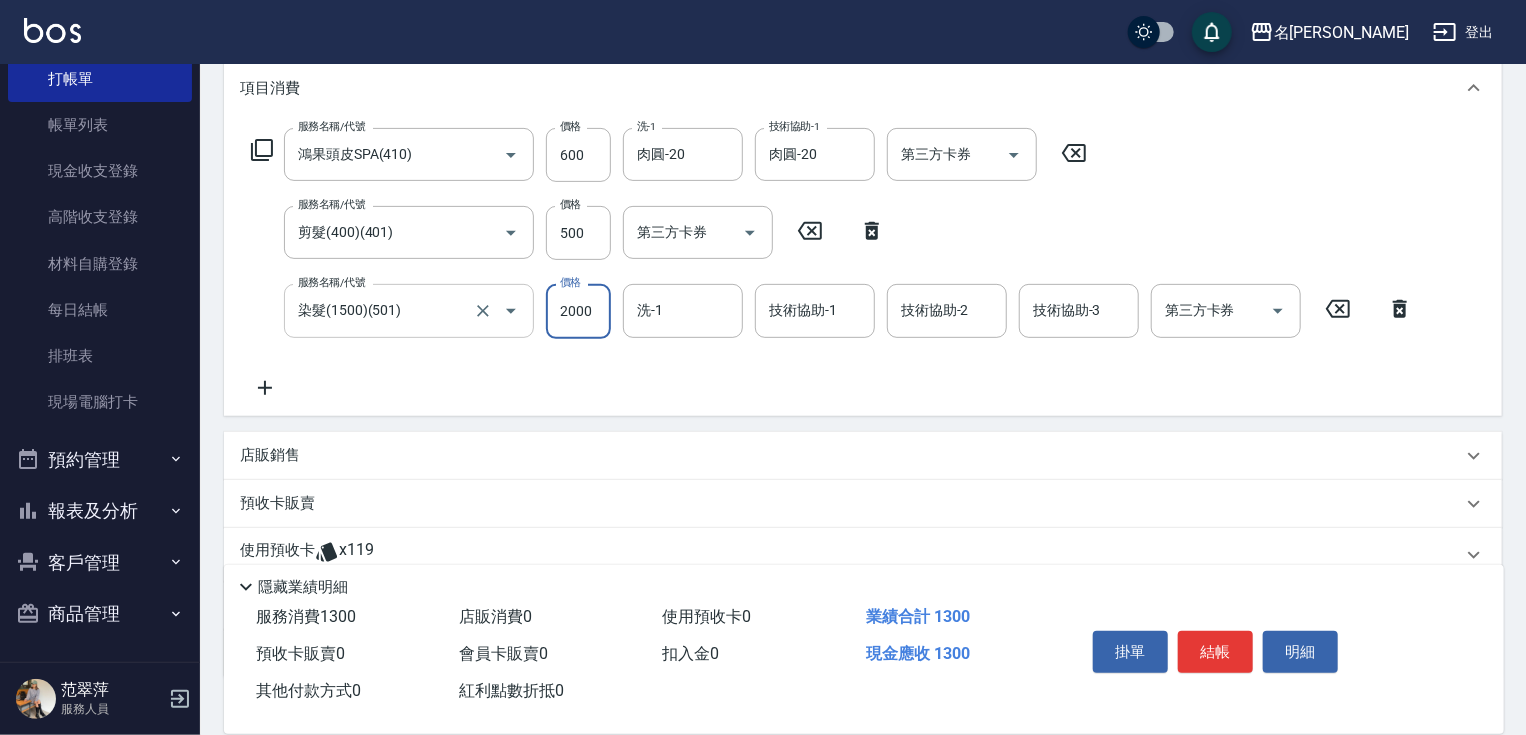type on "2000" 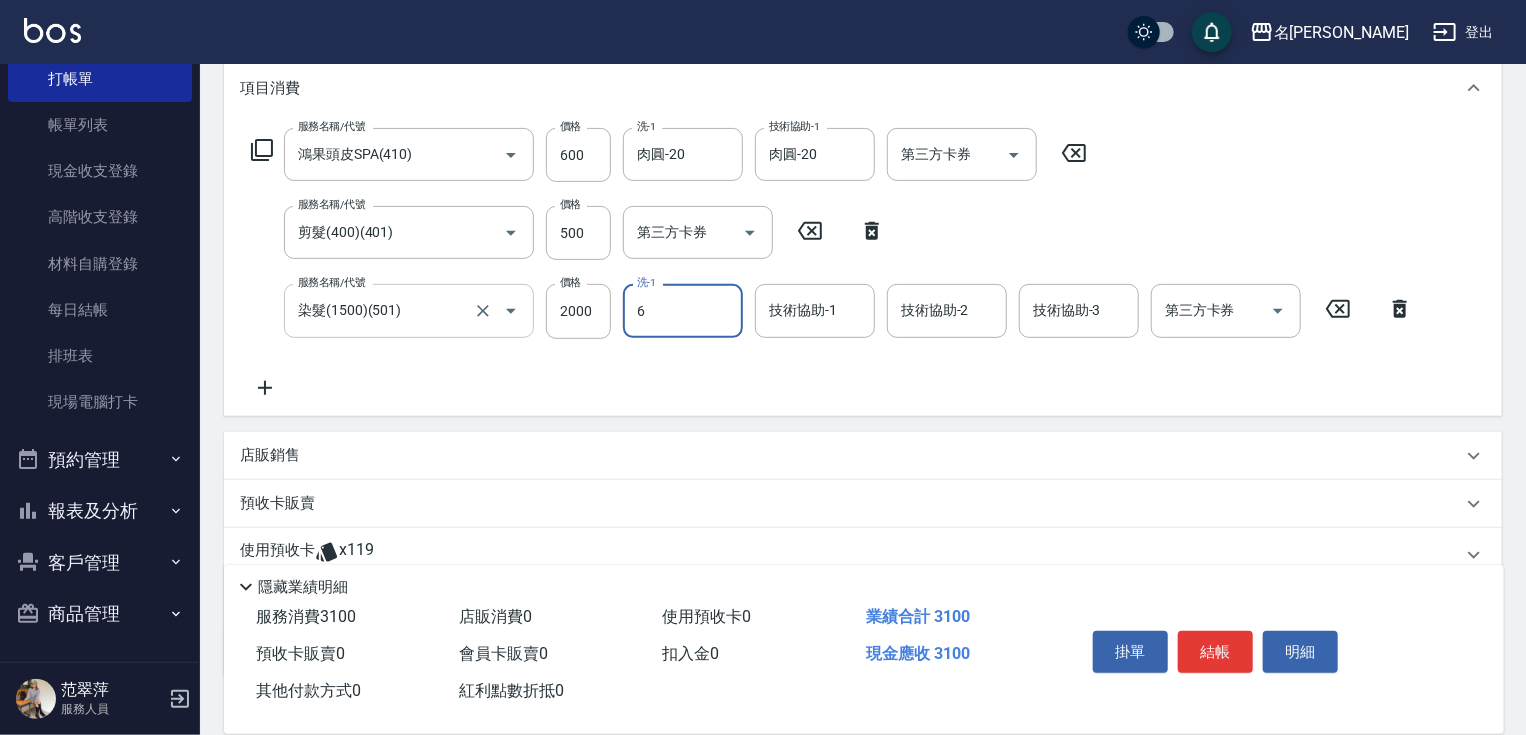 type on "mimi-6" 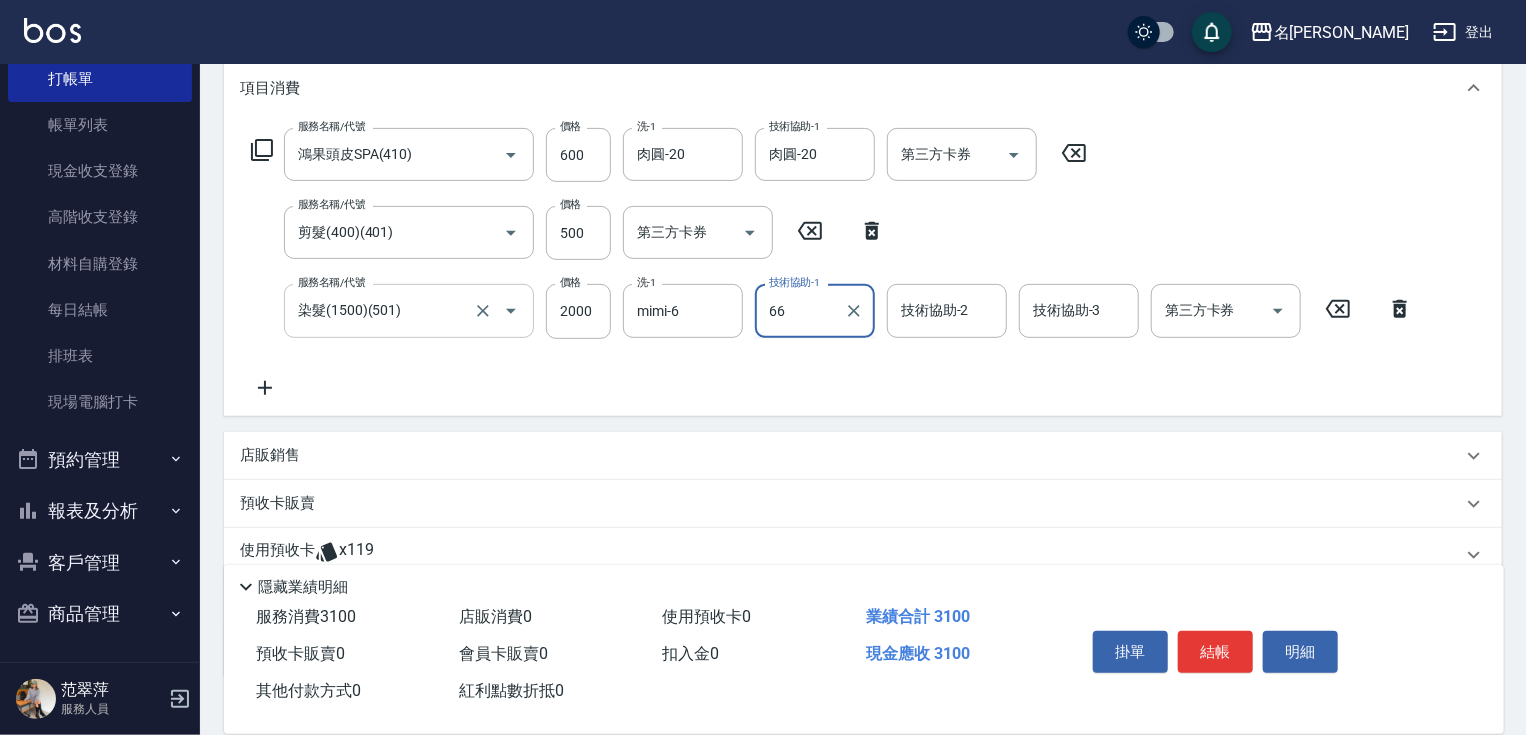 type on "66" 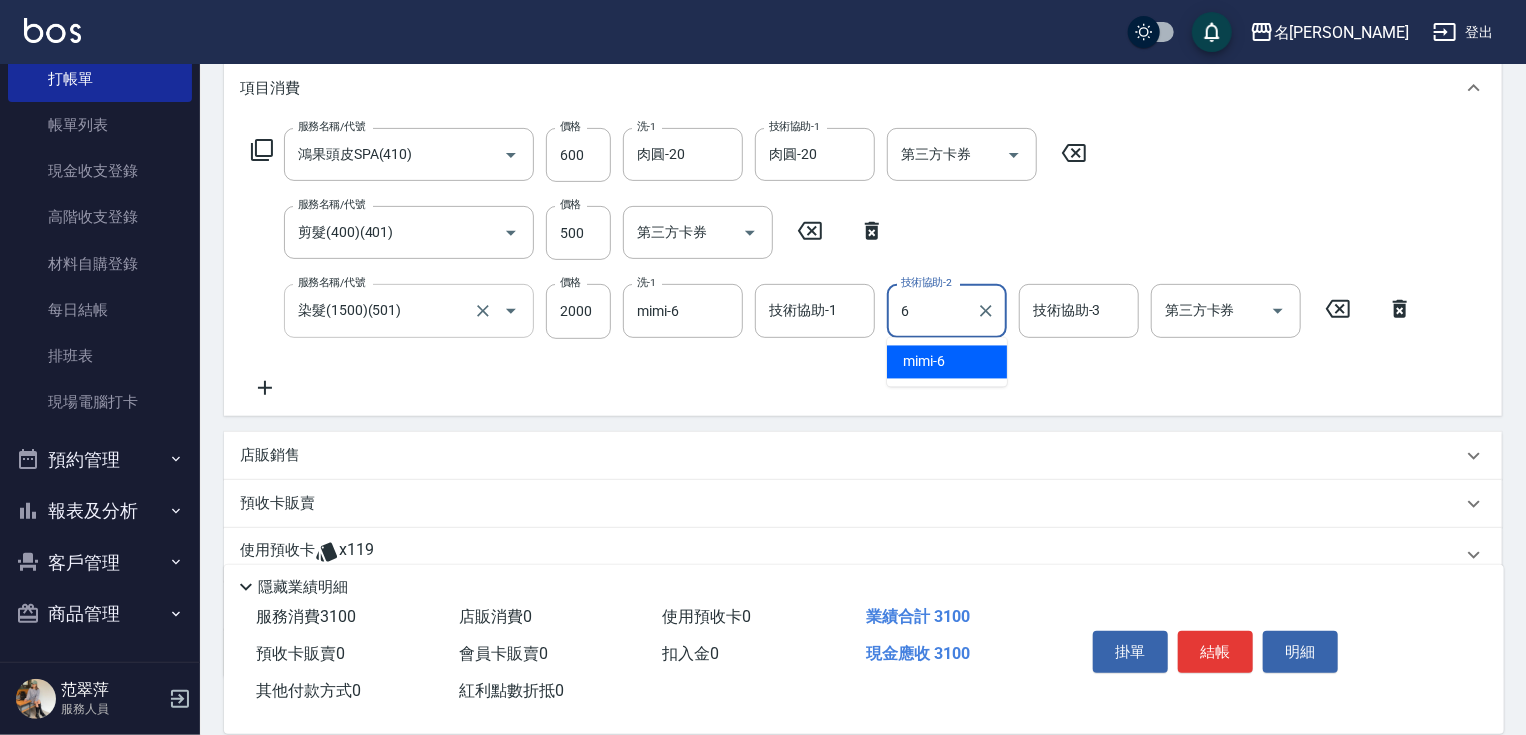 type on "mimi-6" 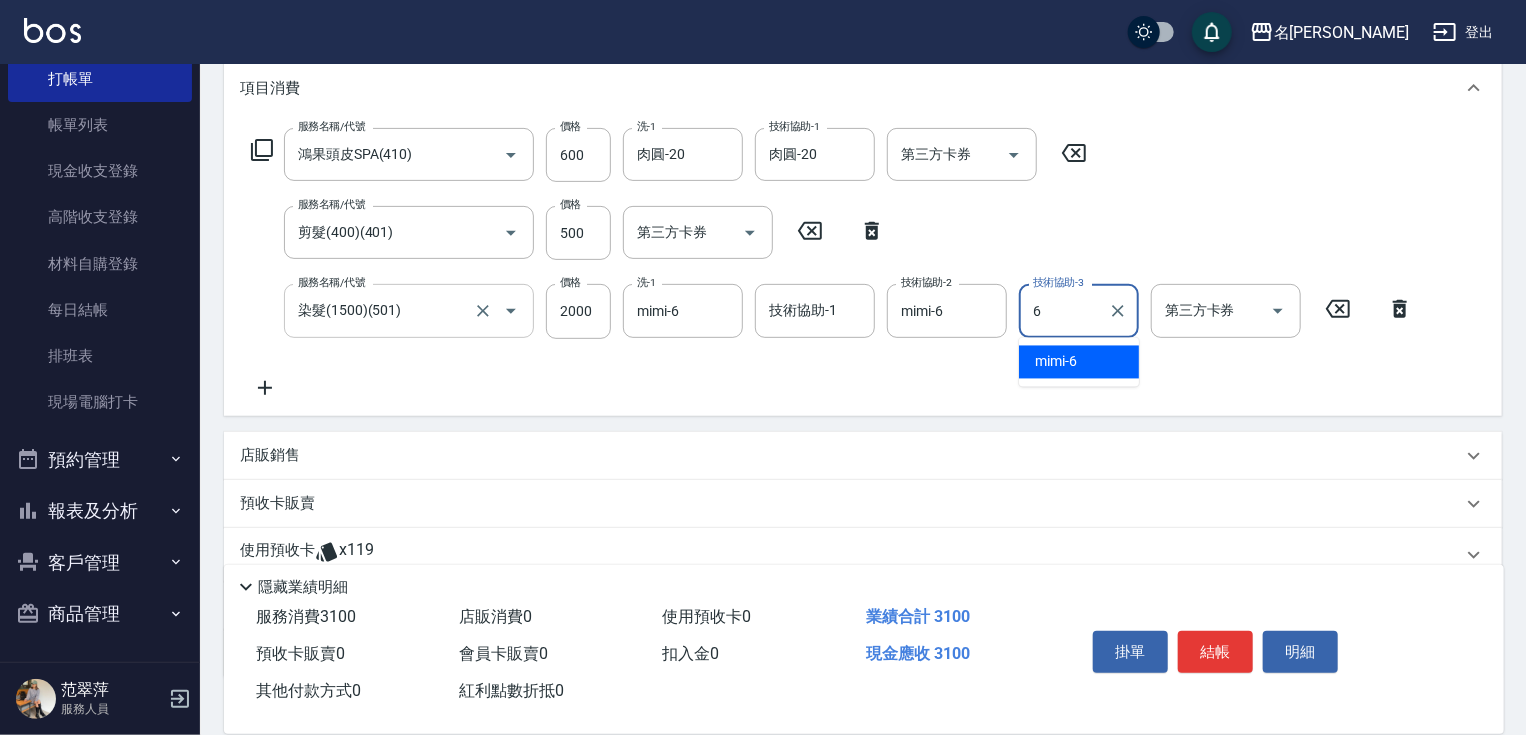 type on "mimi-6" 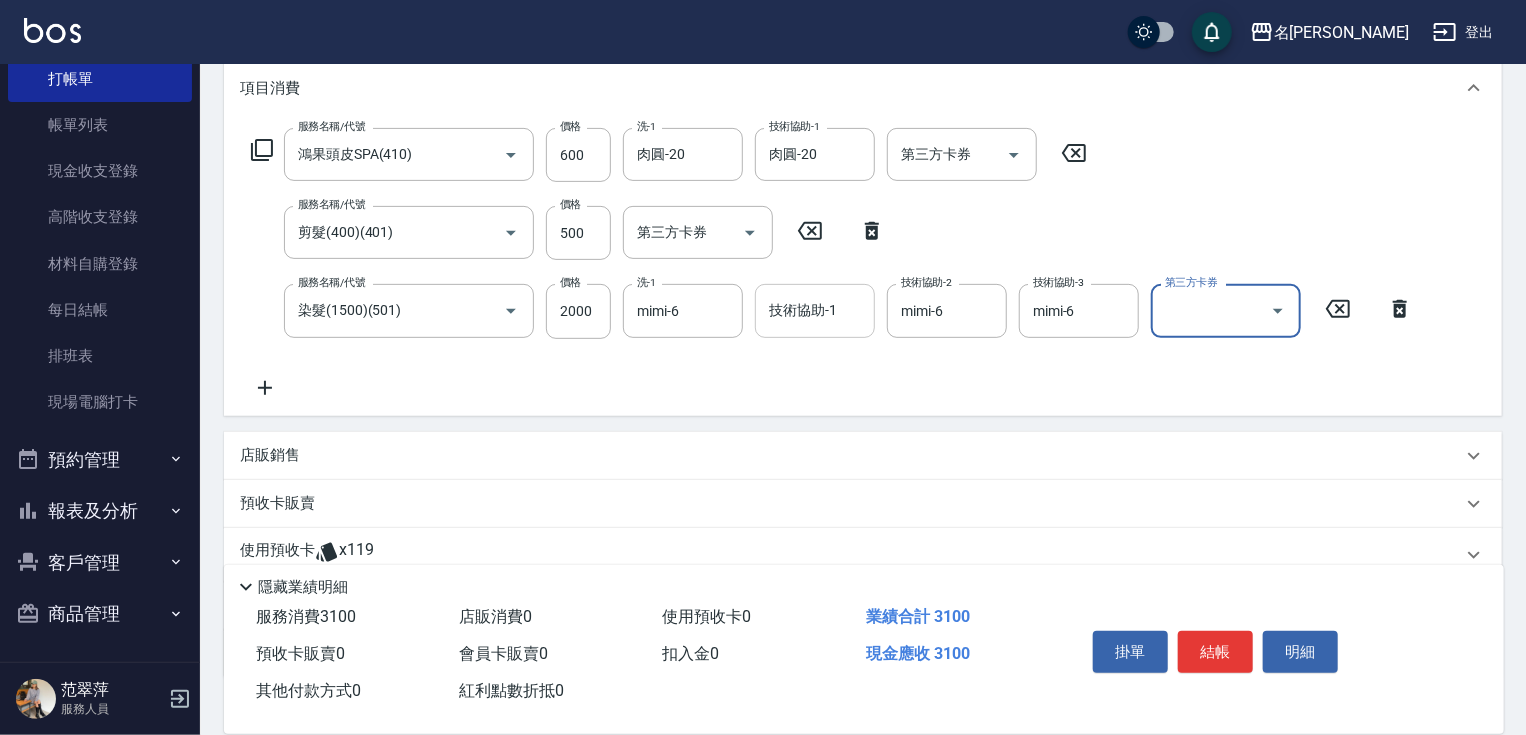 click on "技術協助-1" at bounding box center (815, 310) 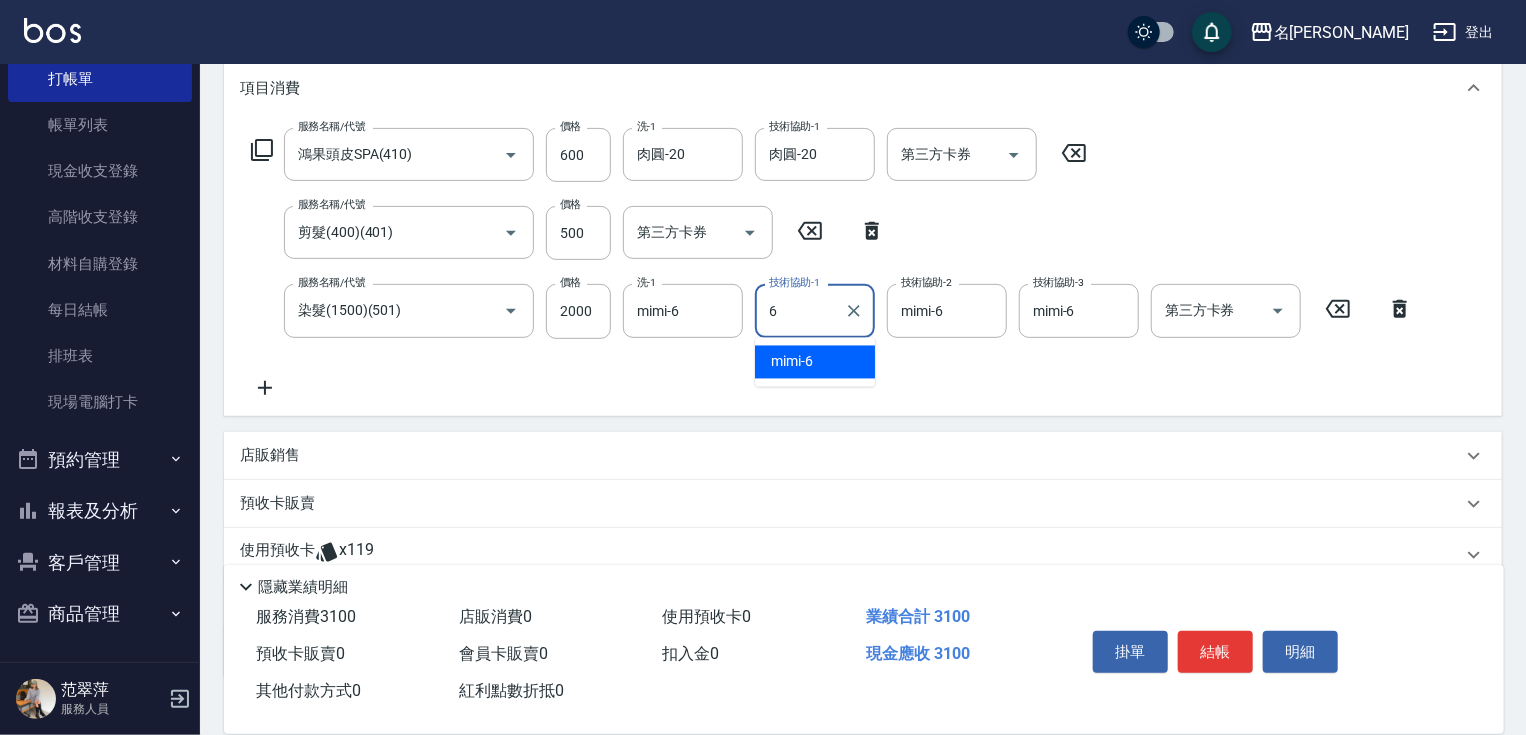 type on "mimi-6" 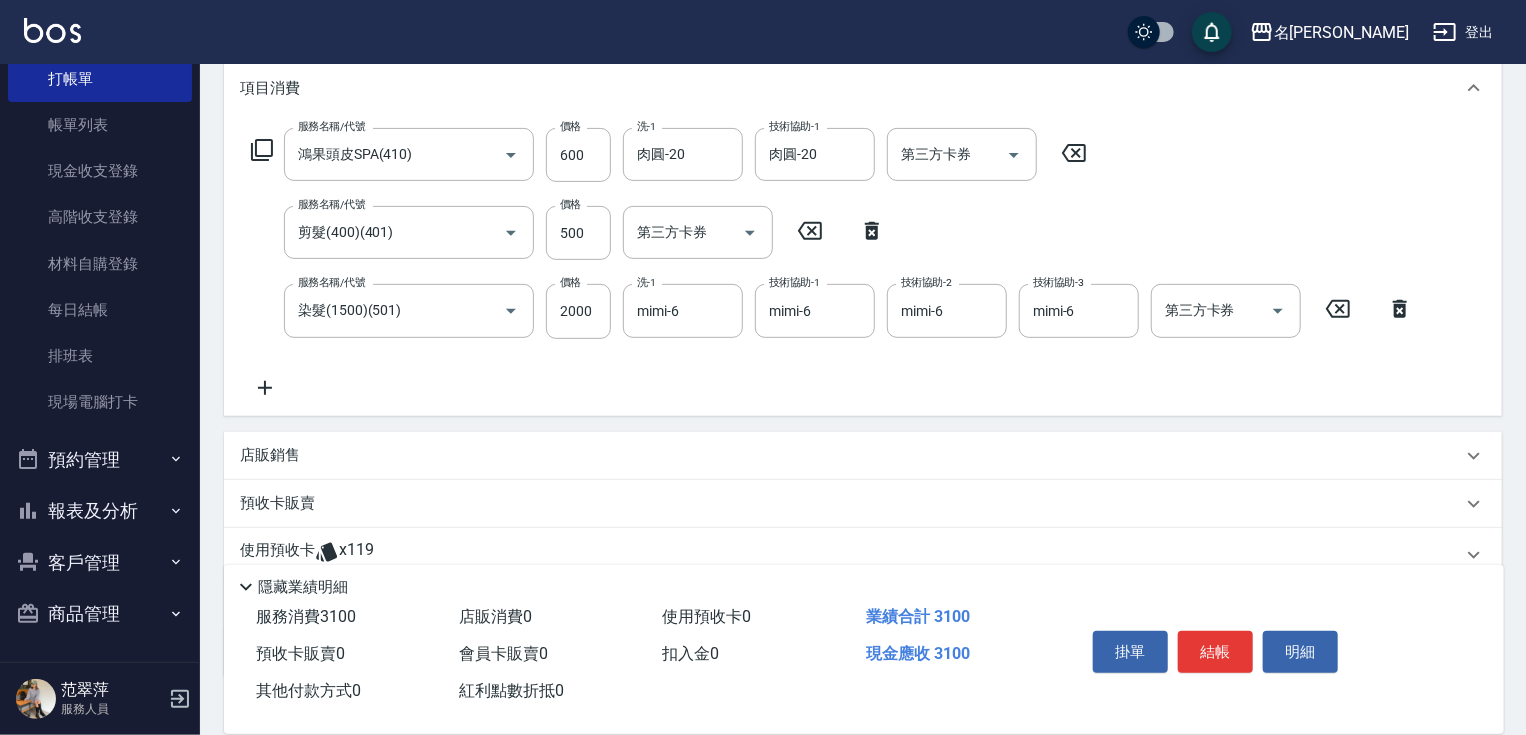 click 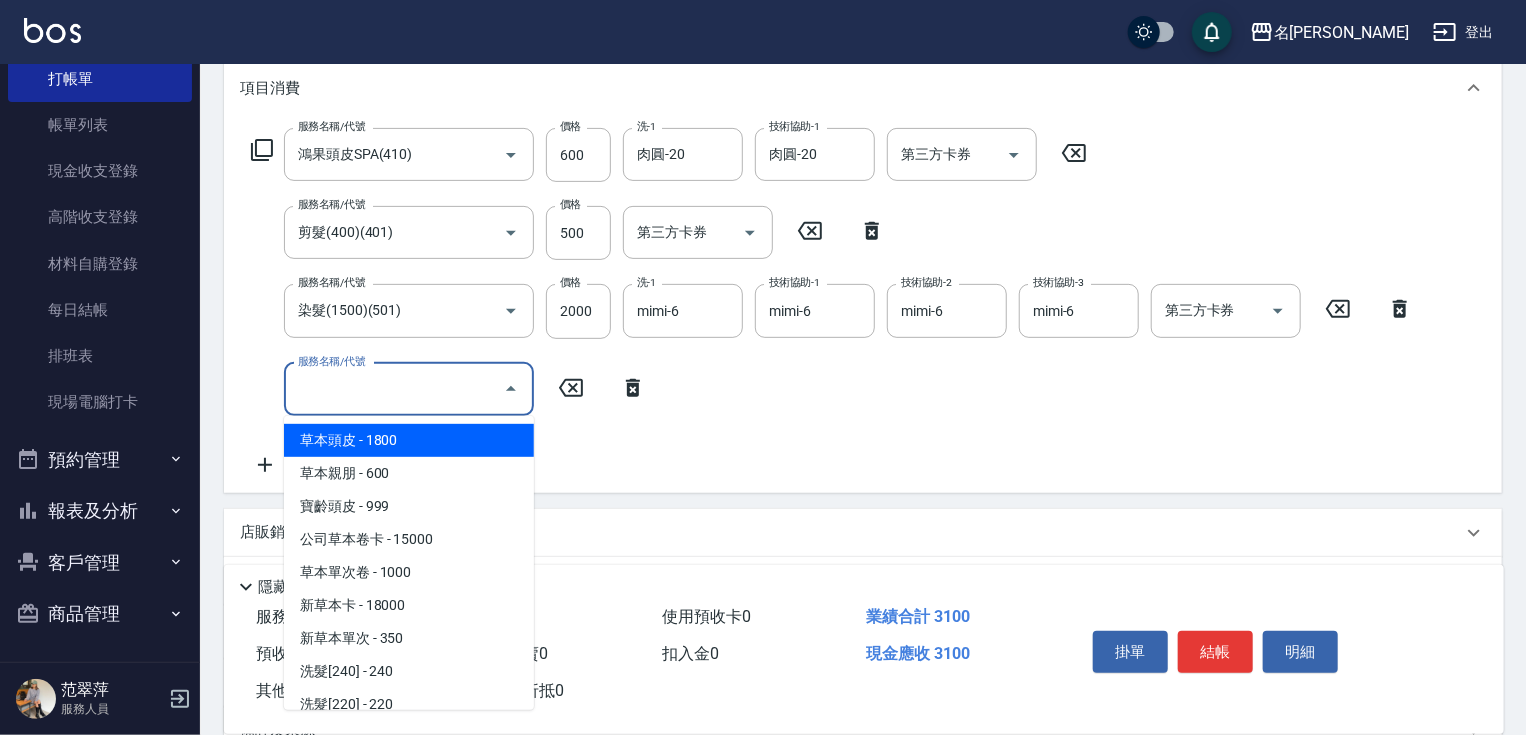 click on "服務名稱/代號" at bounding box center [394, 389] 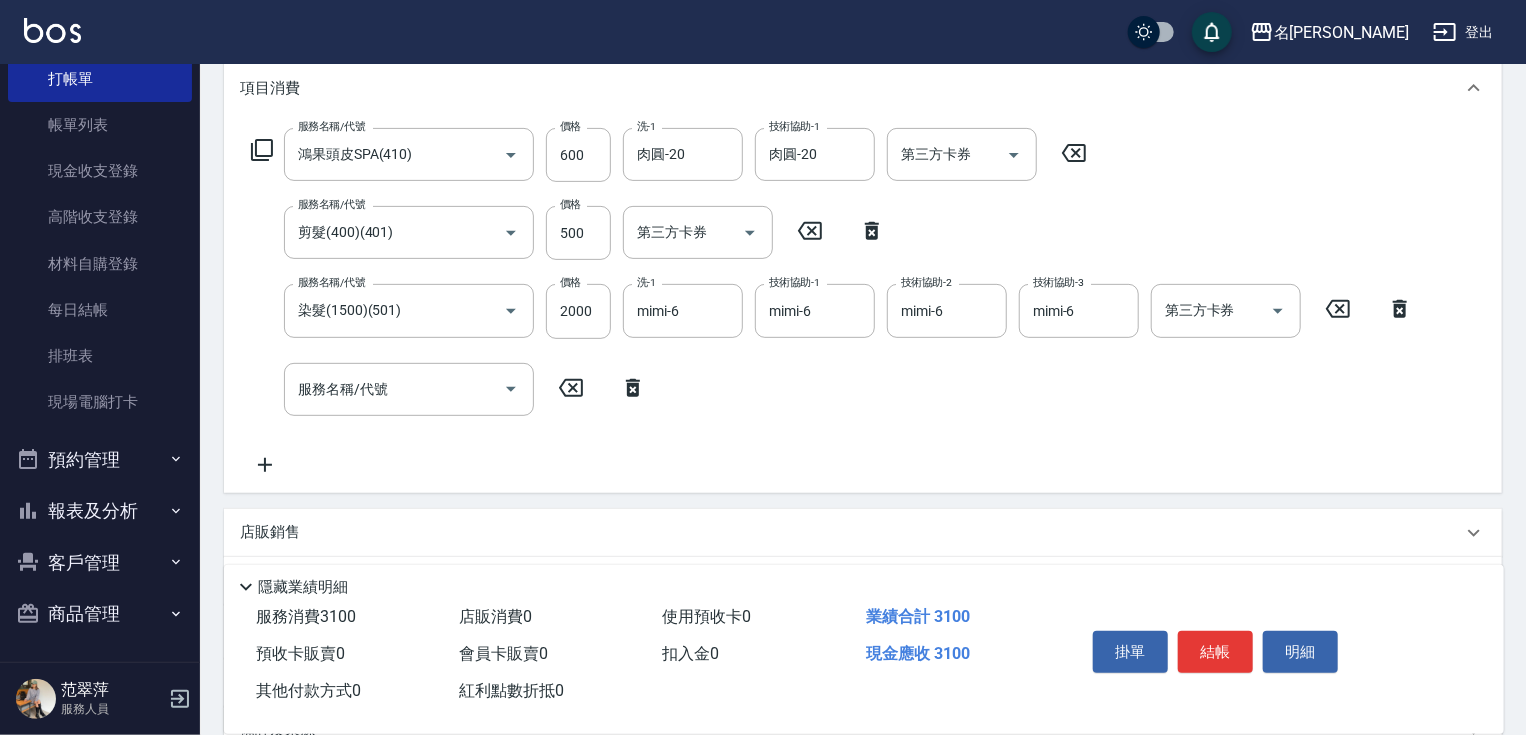 click 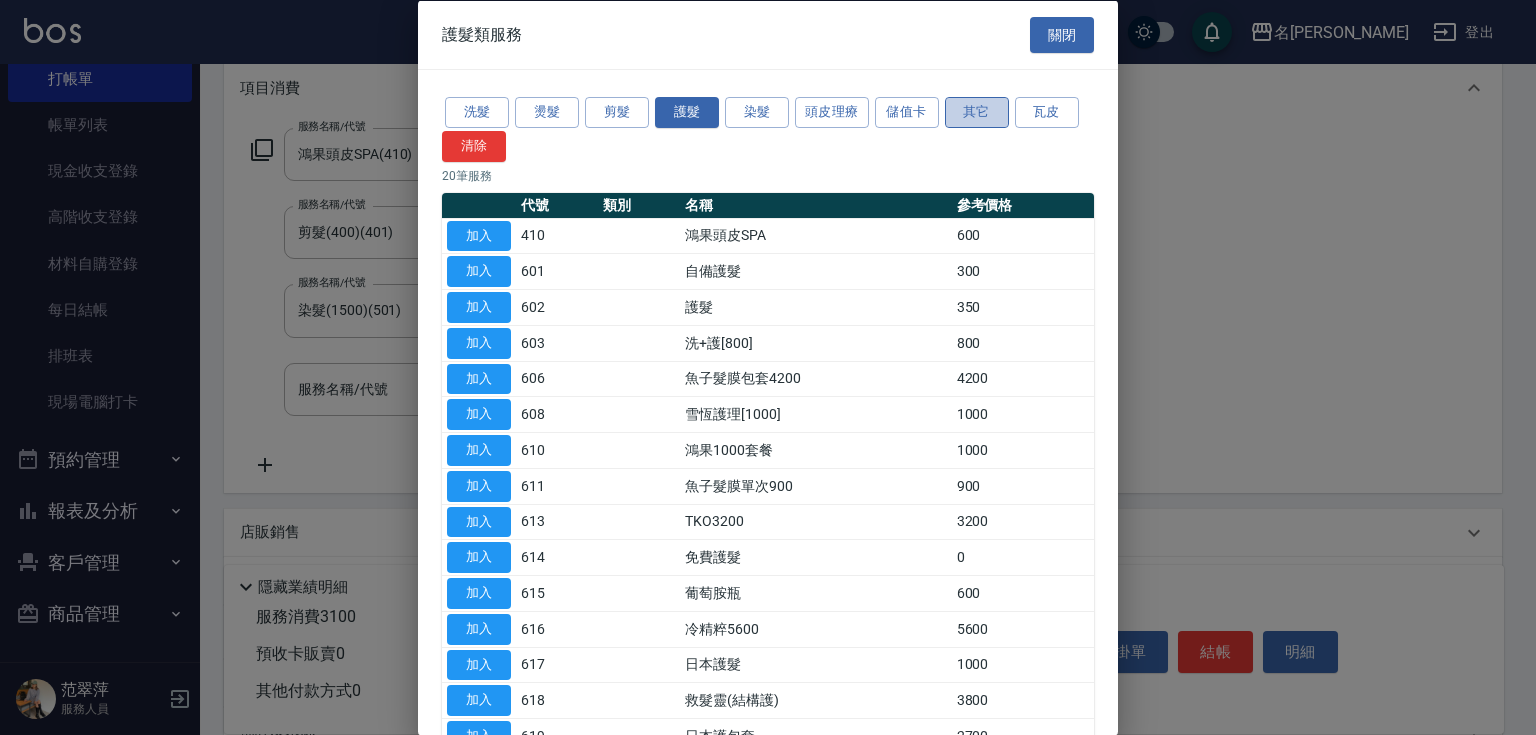 click on "其它" at bounding box center [977, 112] 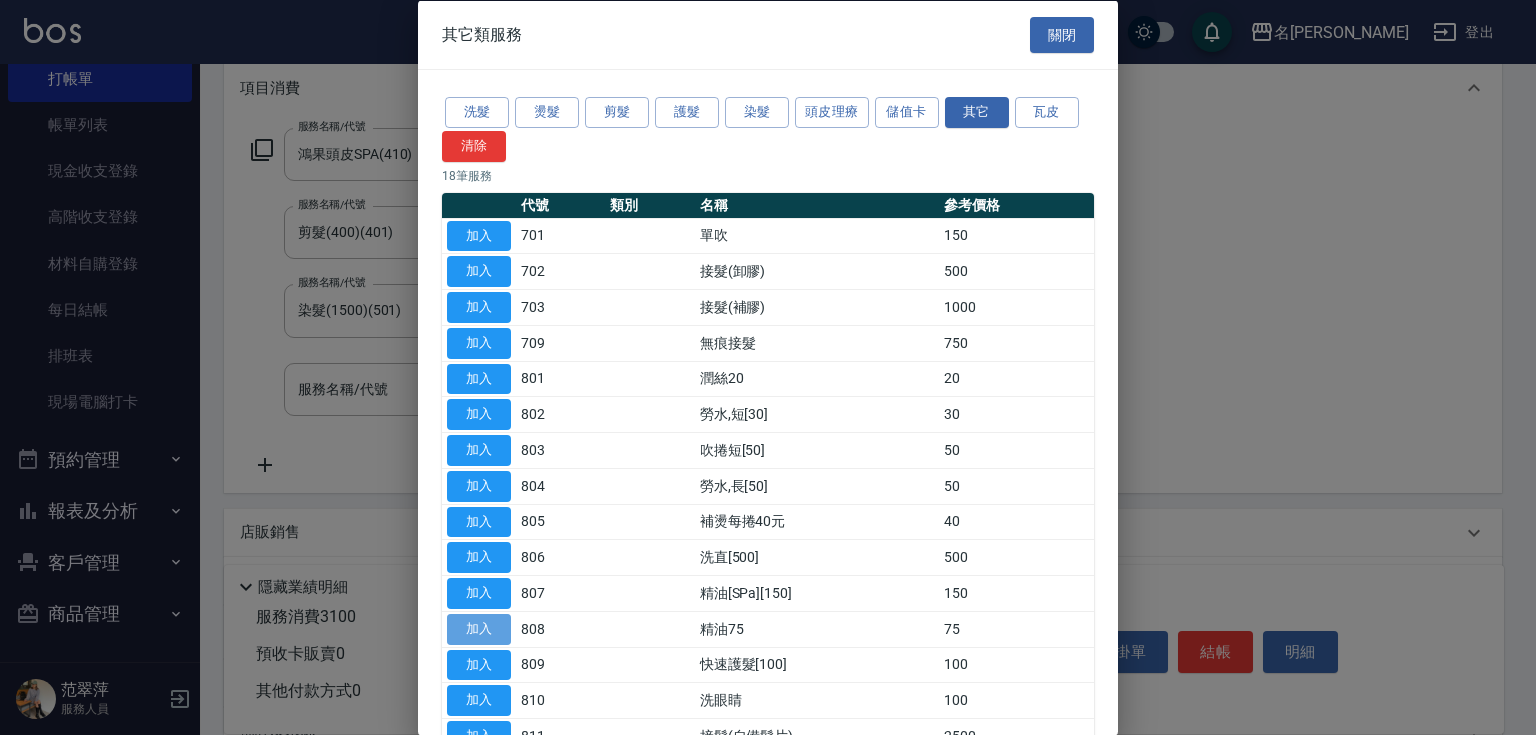 click on "加入" at bounding box center (479, 628) 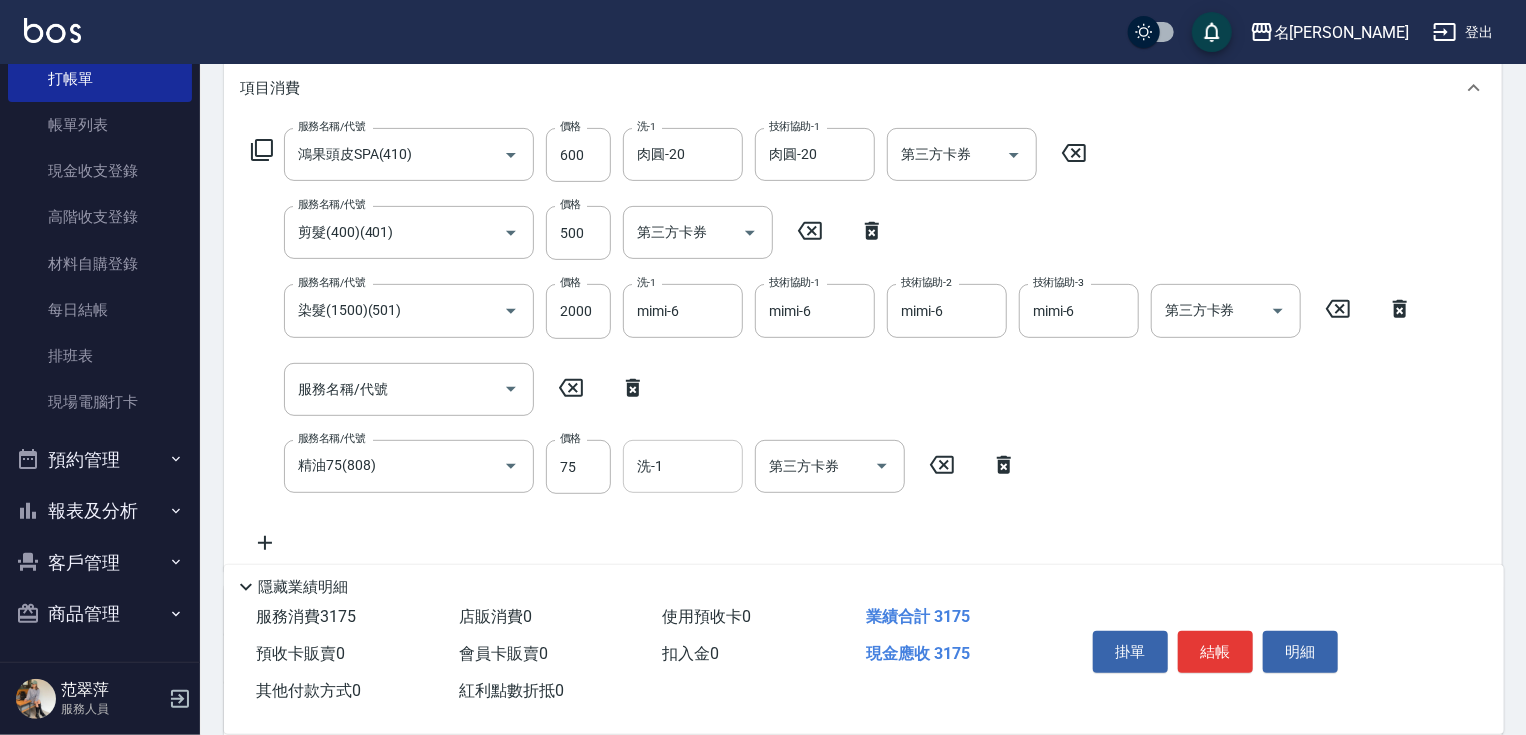 click on "洗-1" at bounding box center [683, 466] 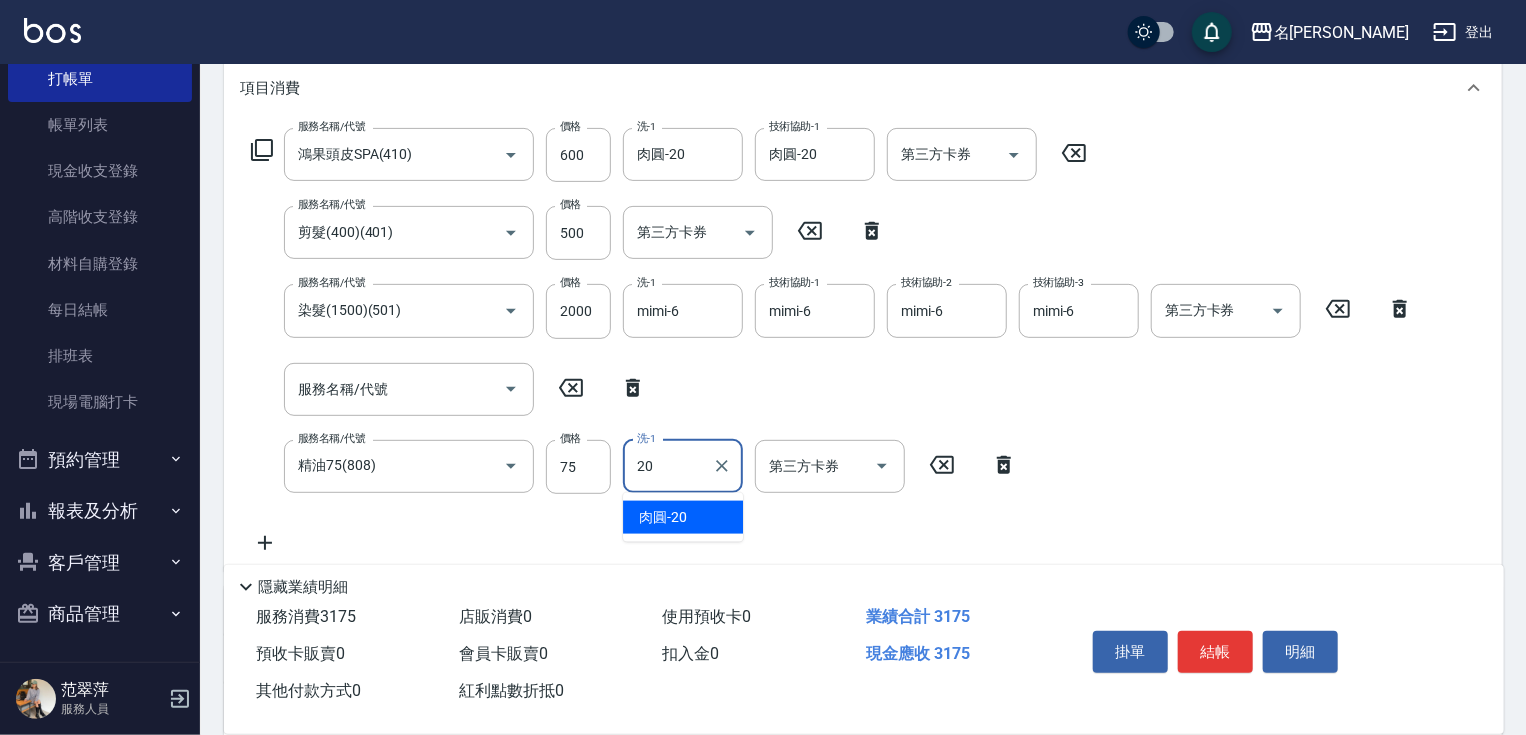 type on "肉圓-20" 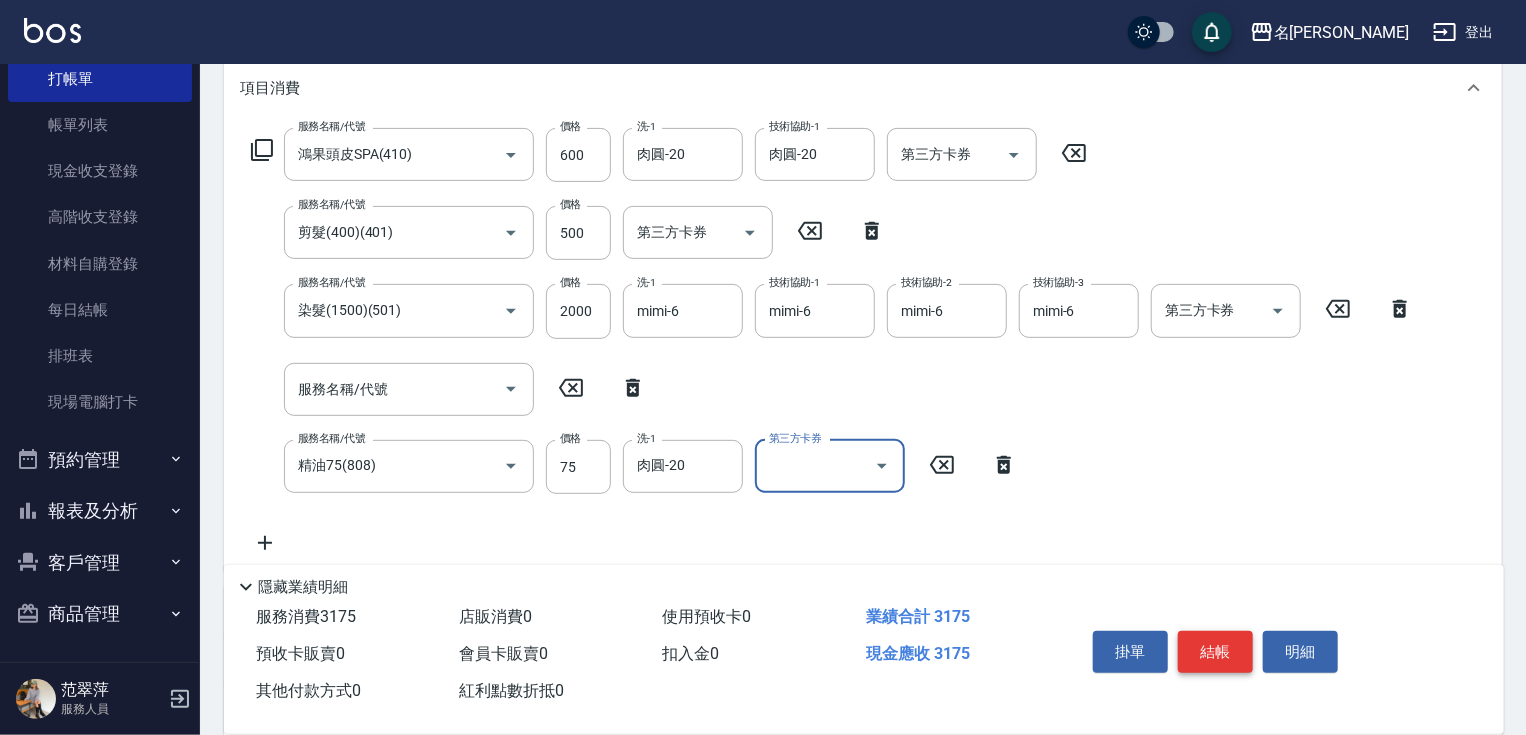 click on "結帳" at bounding box center [1215, 652] 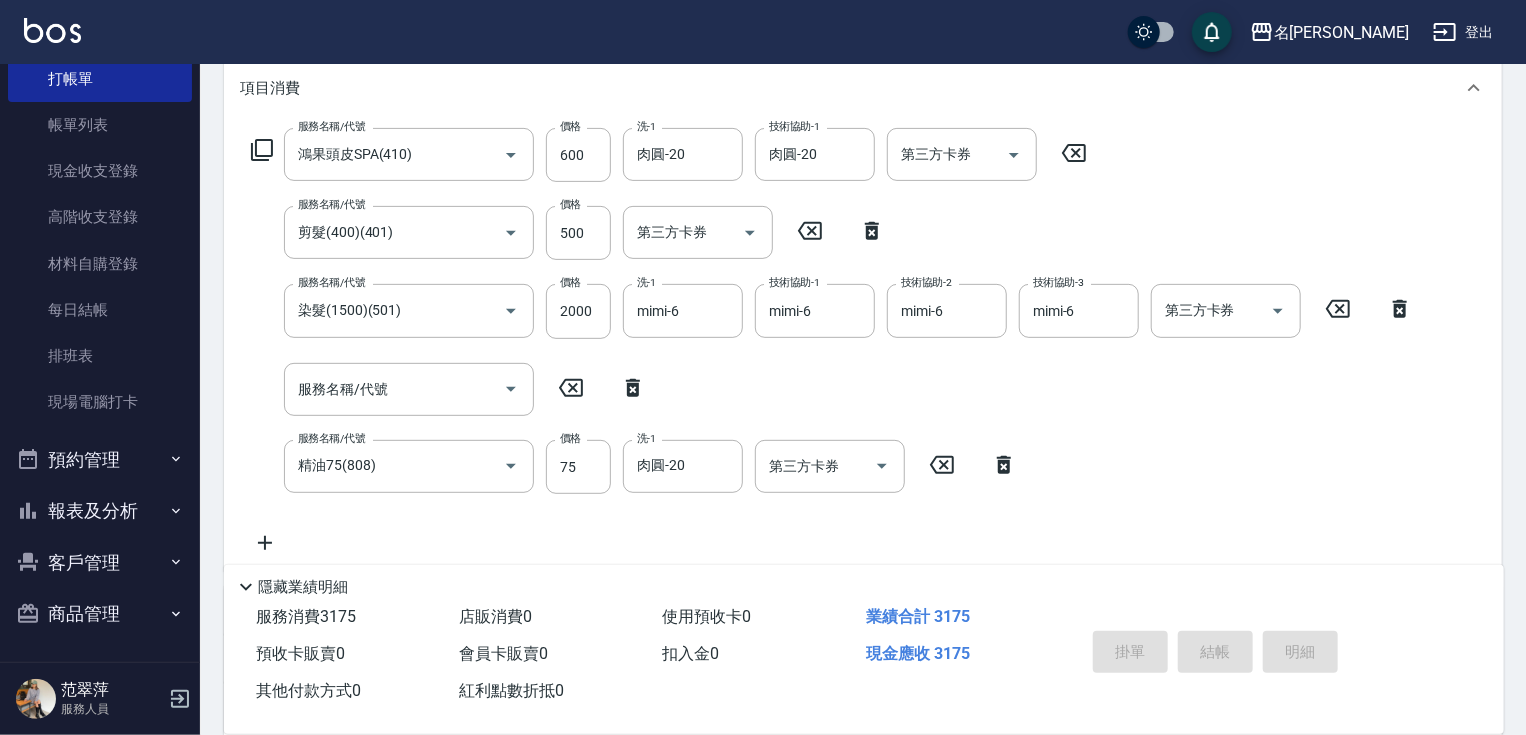 type on "[DATE] 16:30" 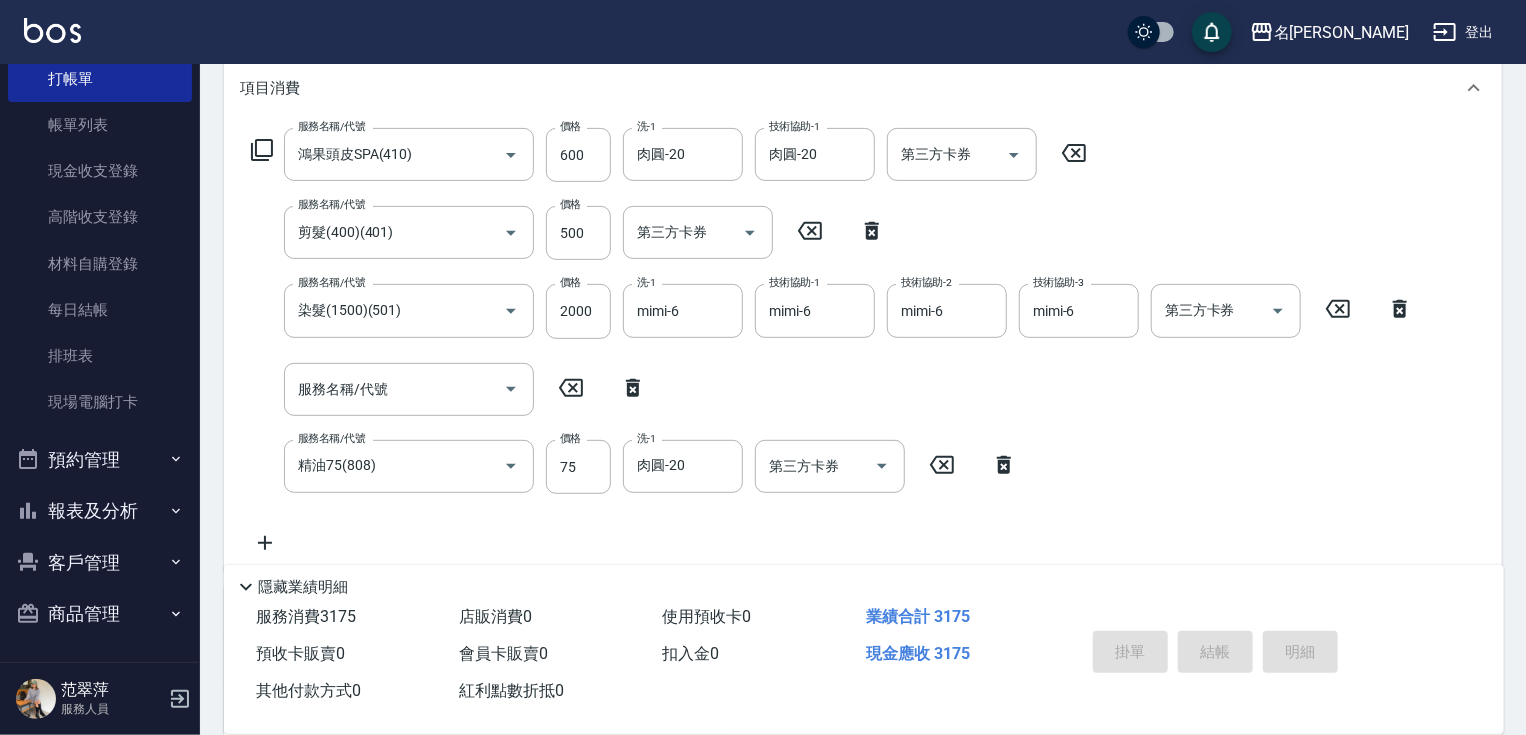 type 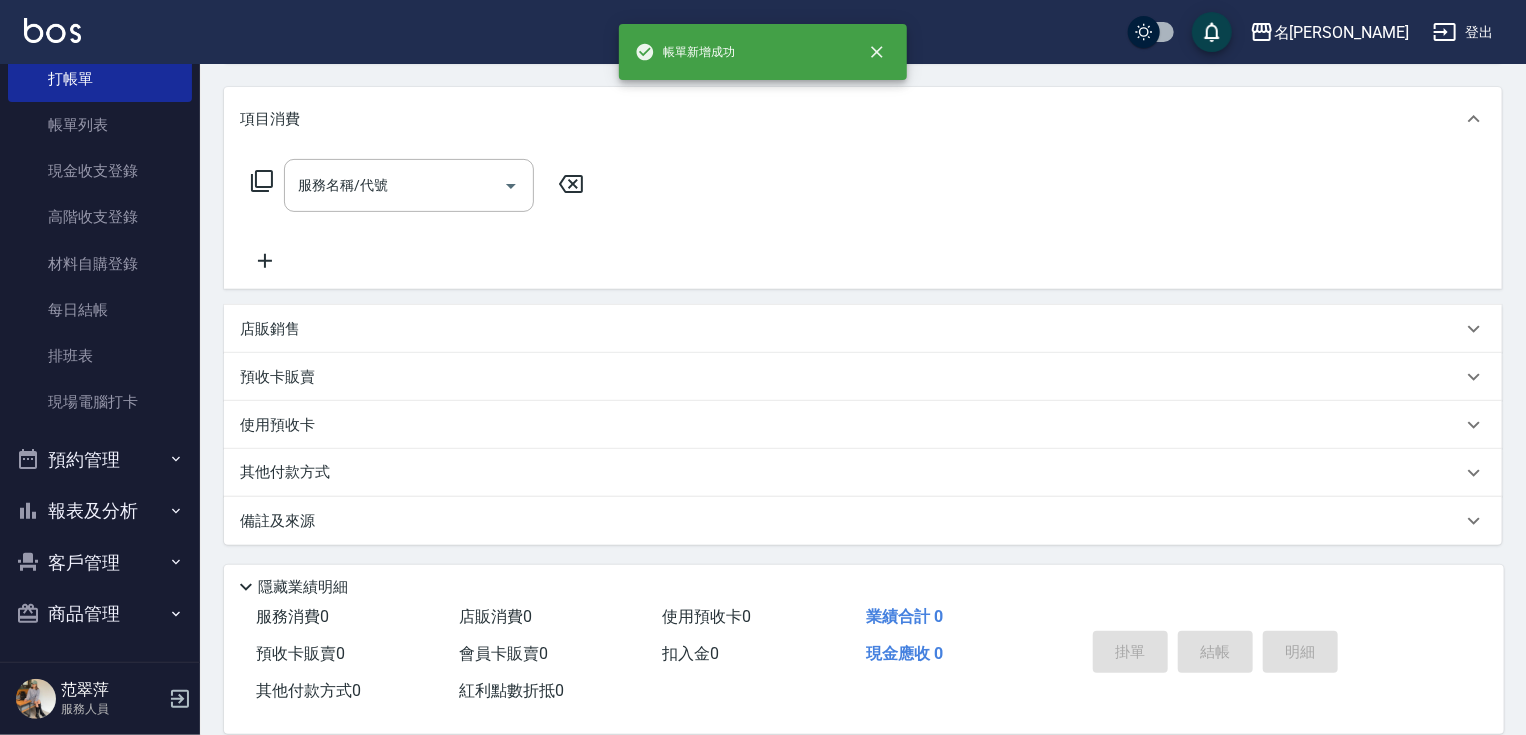 scroll, scrollTop: 0, scrollLeft: 0, axis: both 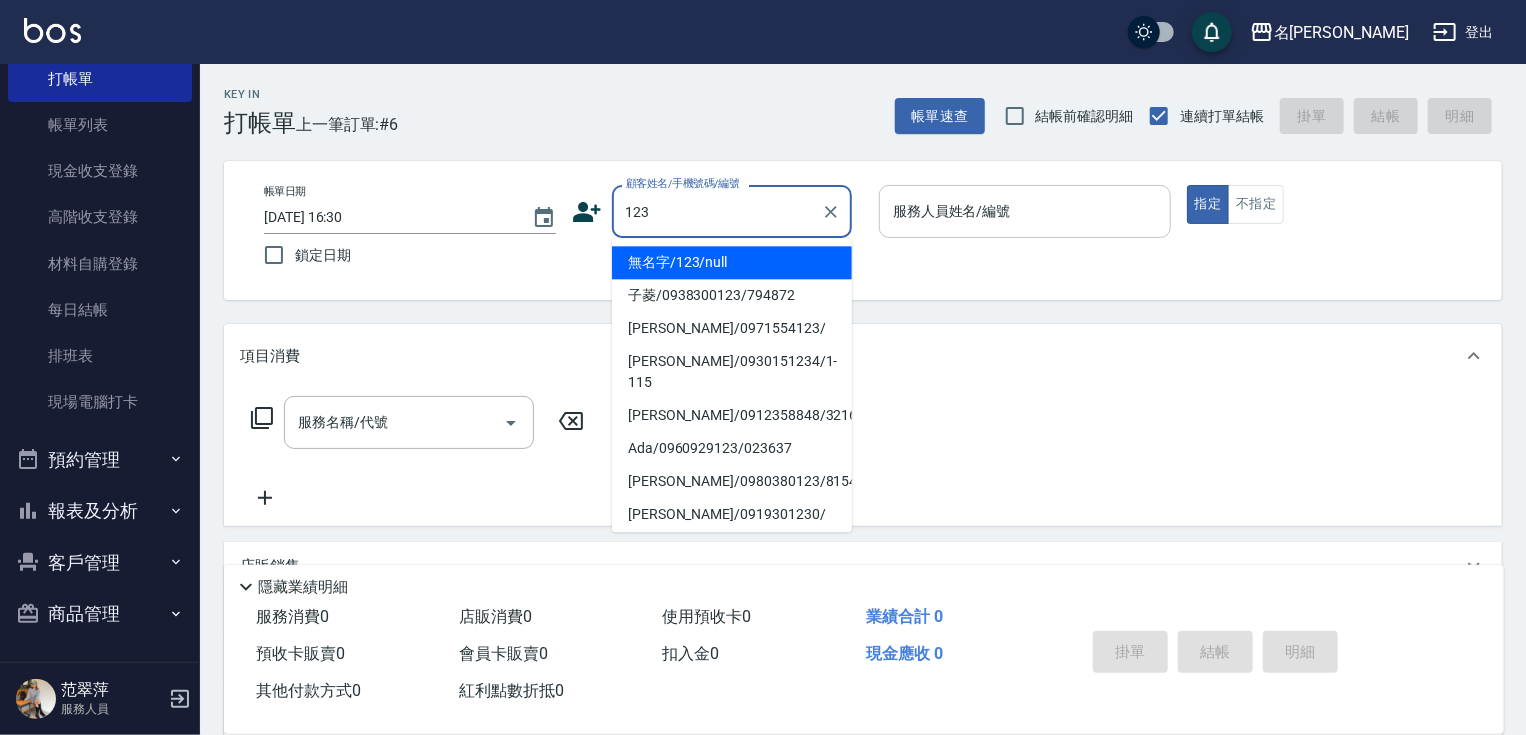 drag, startPoint x: 772, startPoint y: 257, endPoint x: 916, endPoint y: 200, distance: 154.87091 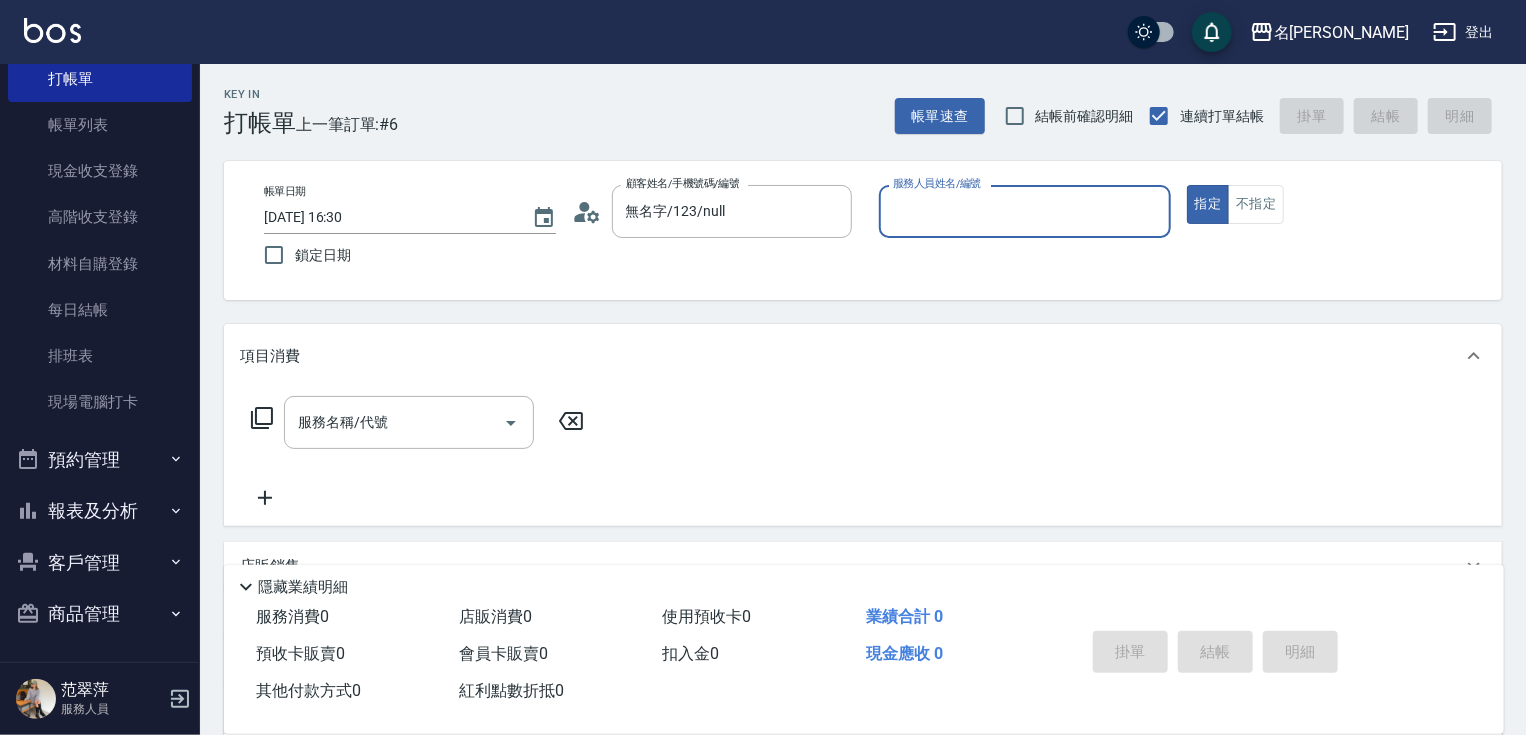 click on "服務人員姓名/編號" at bounding box center (1025, 211) 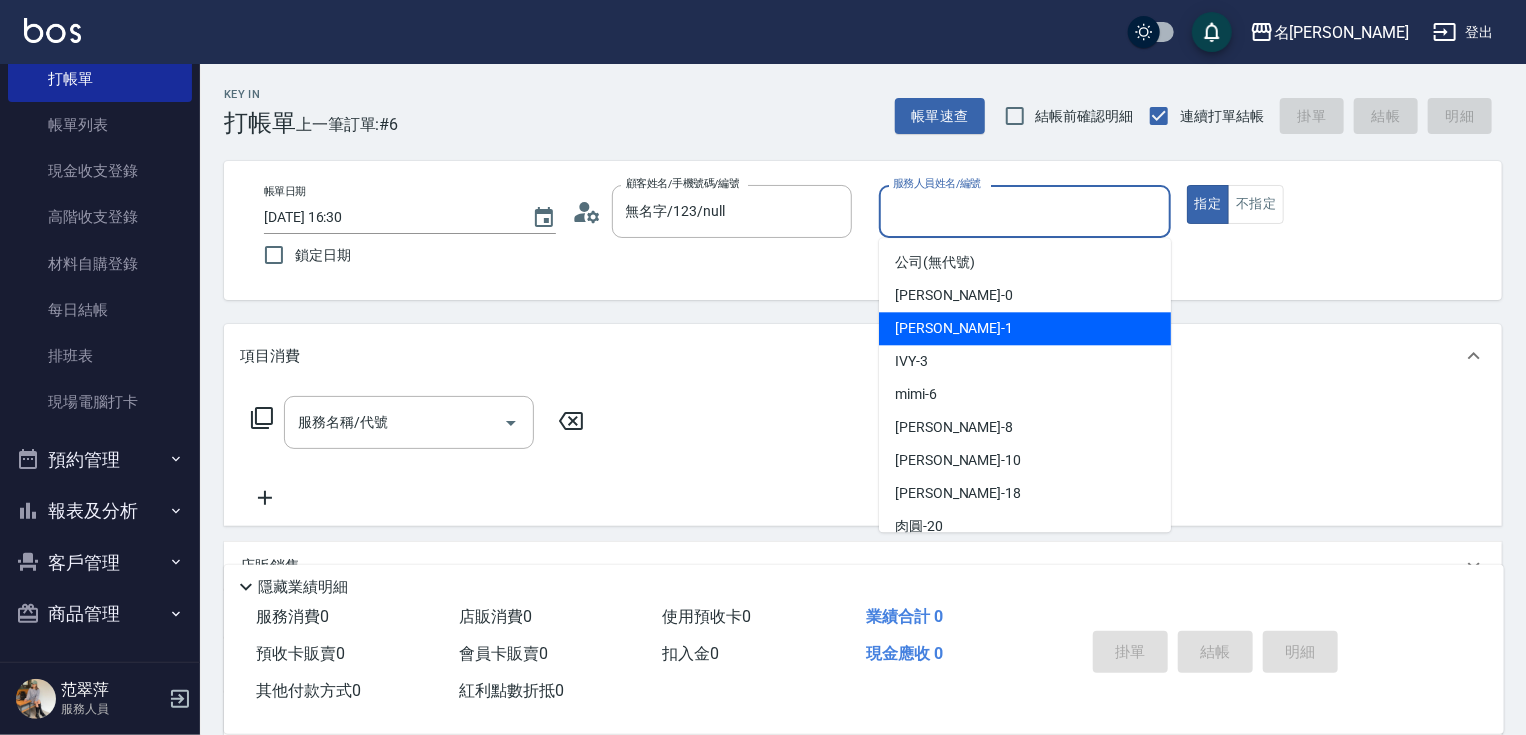 drag, startPoint x: 928, startPoint y: 340, endPoint x: 1052, endPoint y: 277, distance: 139.0863 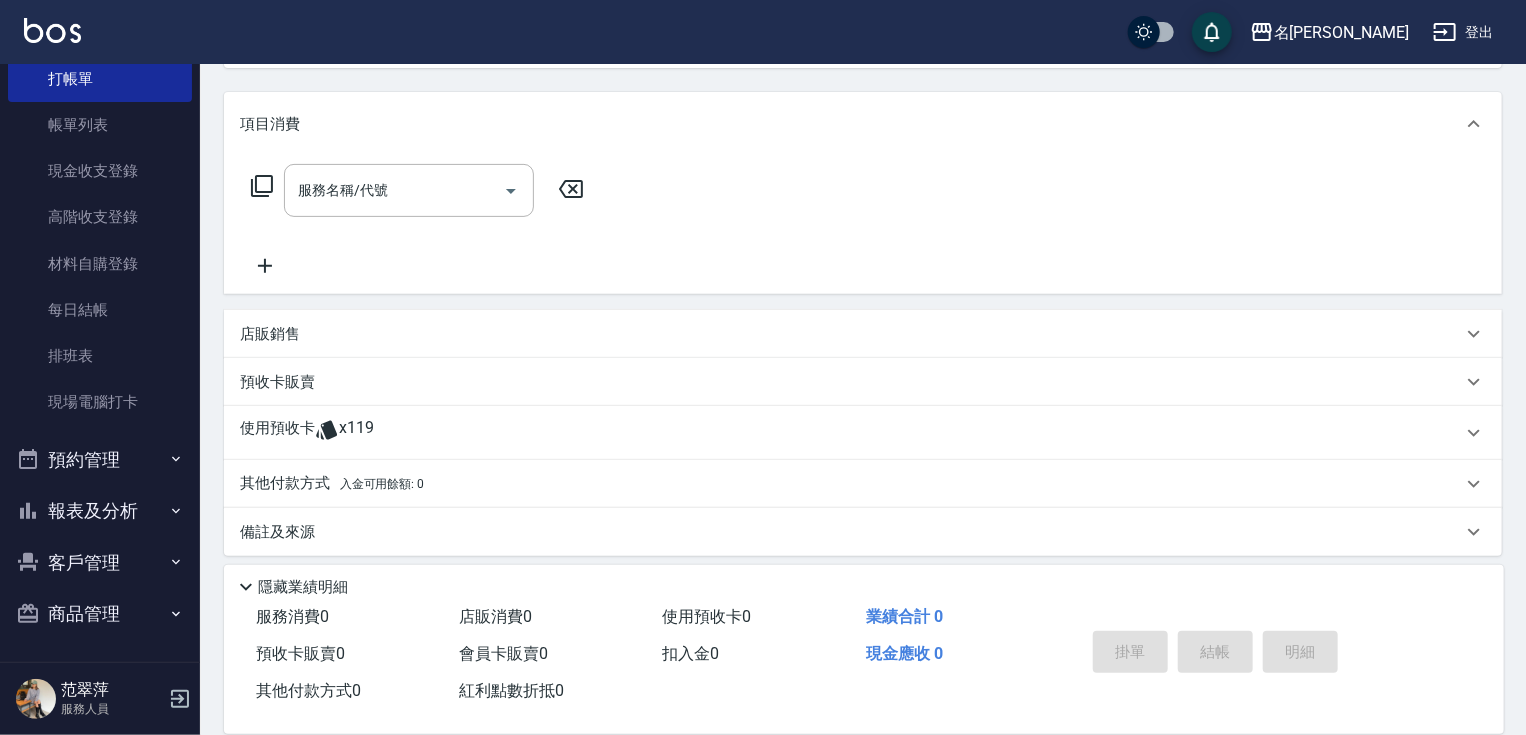 scroll, scrollTop: 243, scrollLeft: 0, axis: vertical 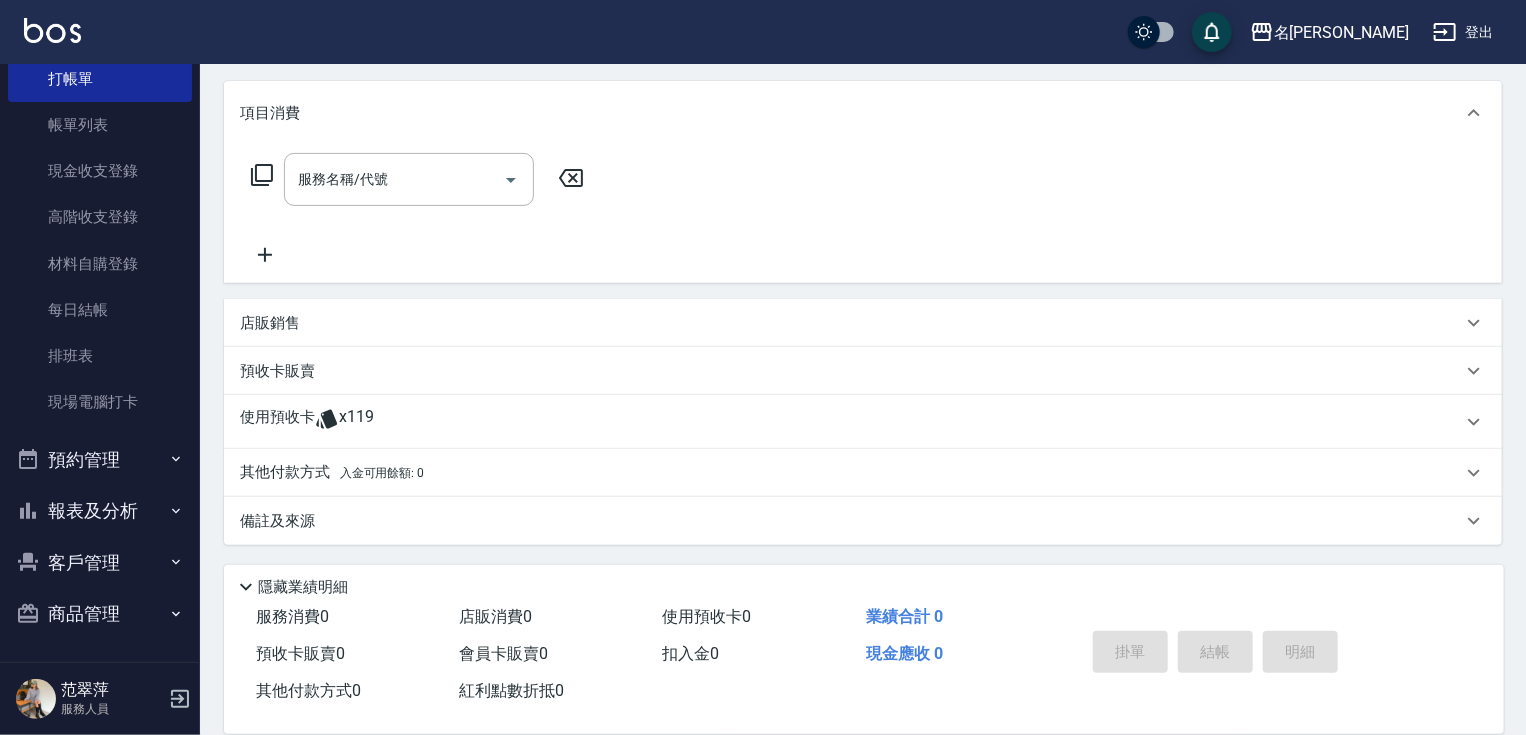 drag, startPoint x: 252, startPoint y: 322, endPoint x: 259, endPoint y: 332, distance: 12.206555 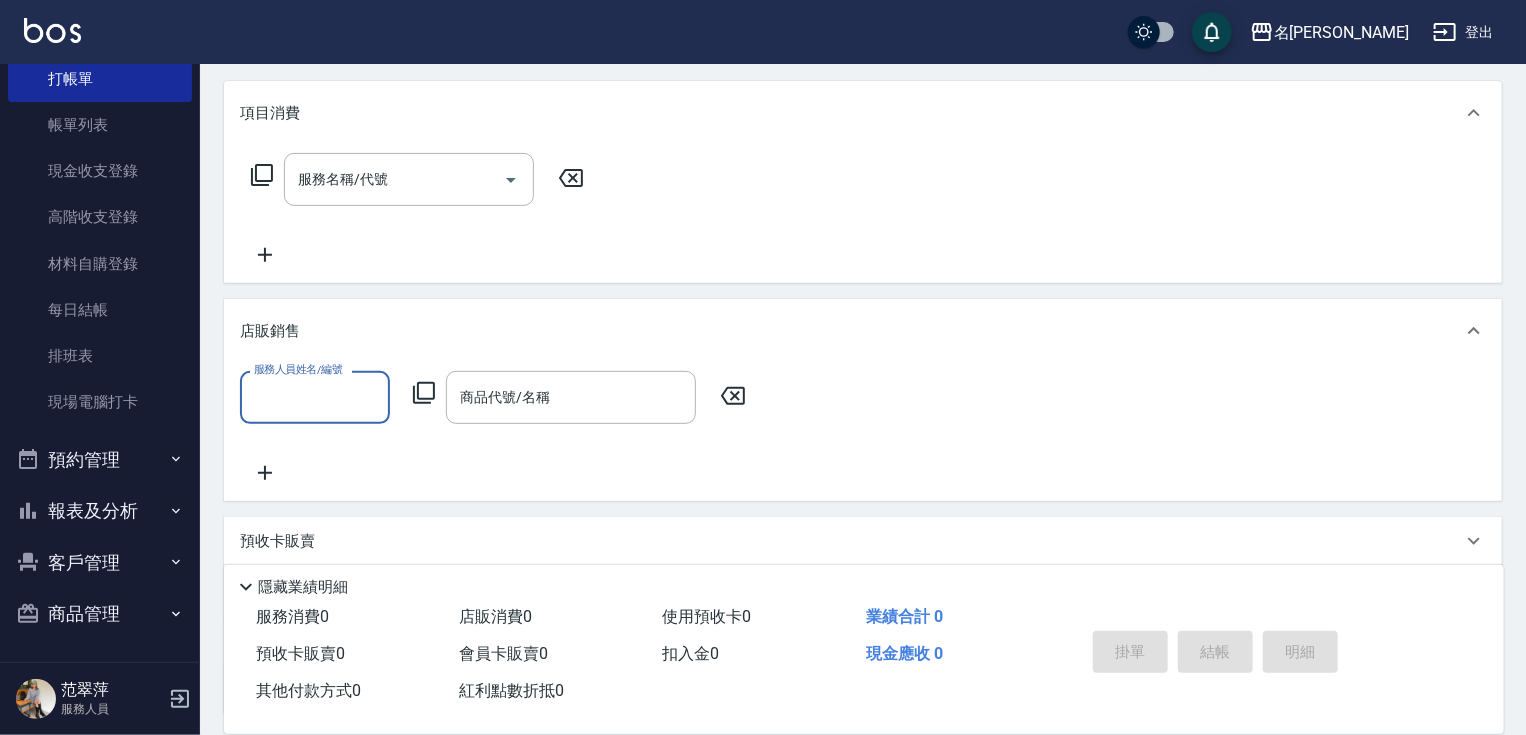 scroll, scrollTop: 0, scrollLeft: 0, axis: both 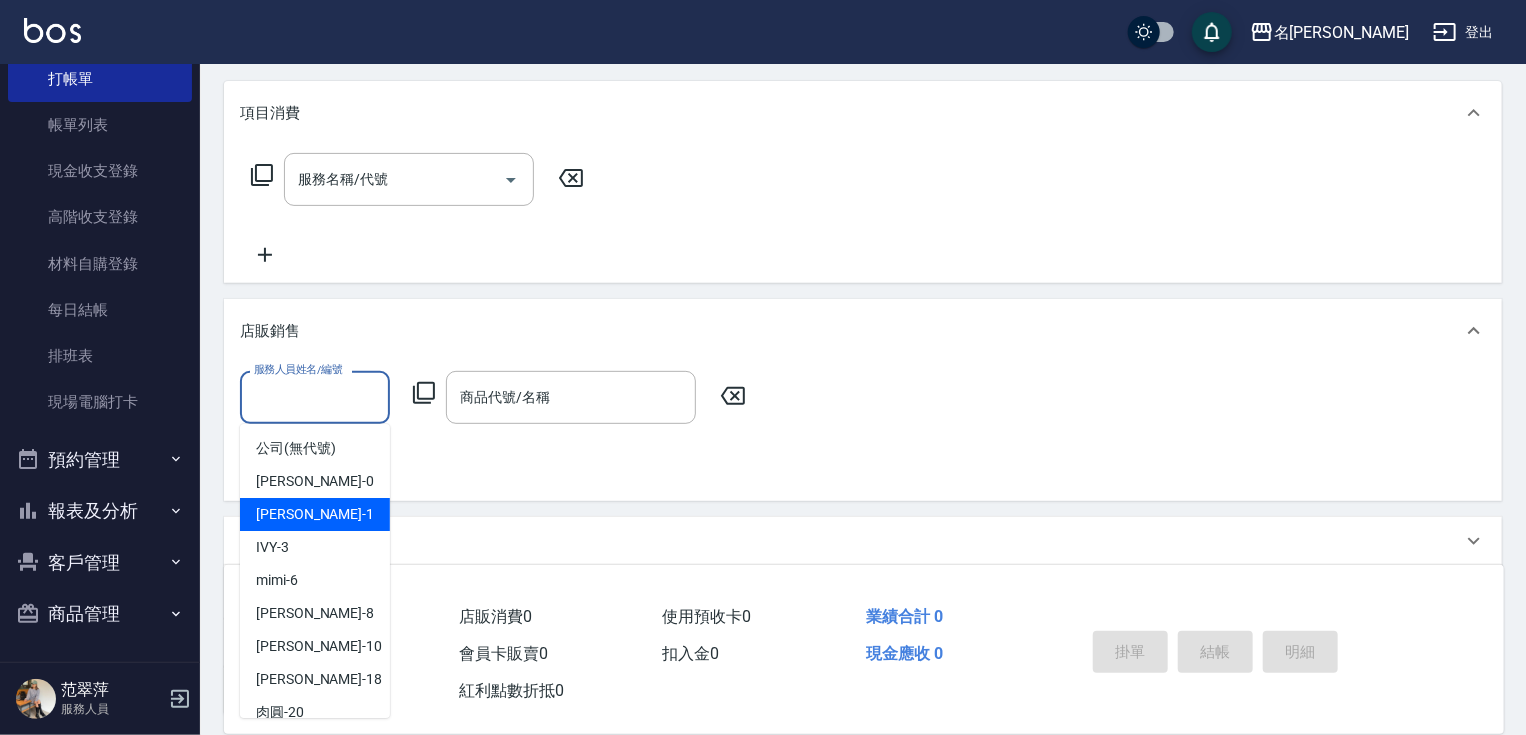 click on "[PERSON_NAME] -1" at bounding box center [315, 514] 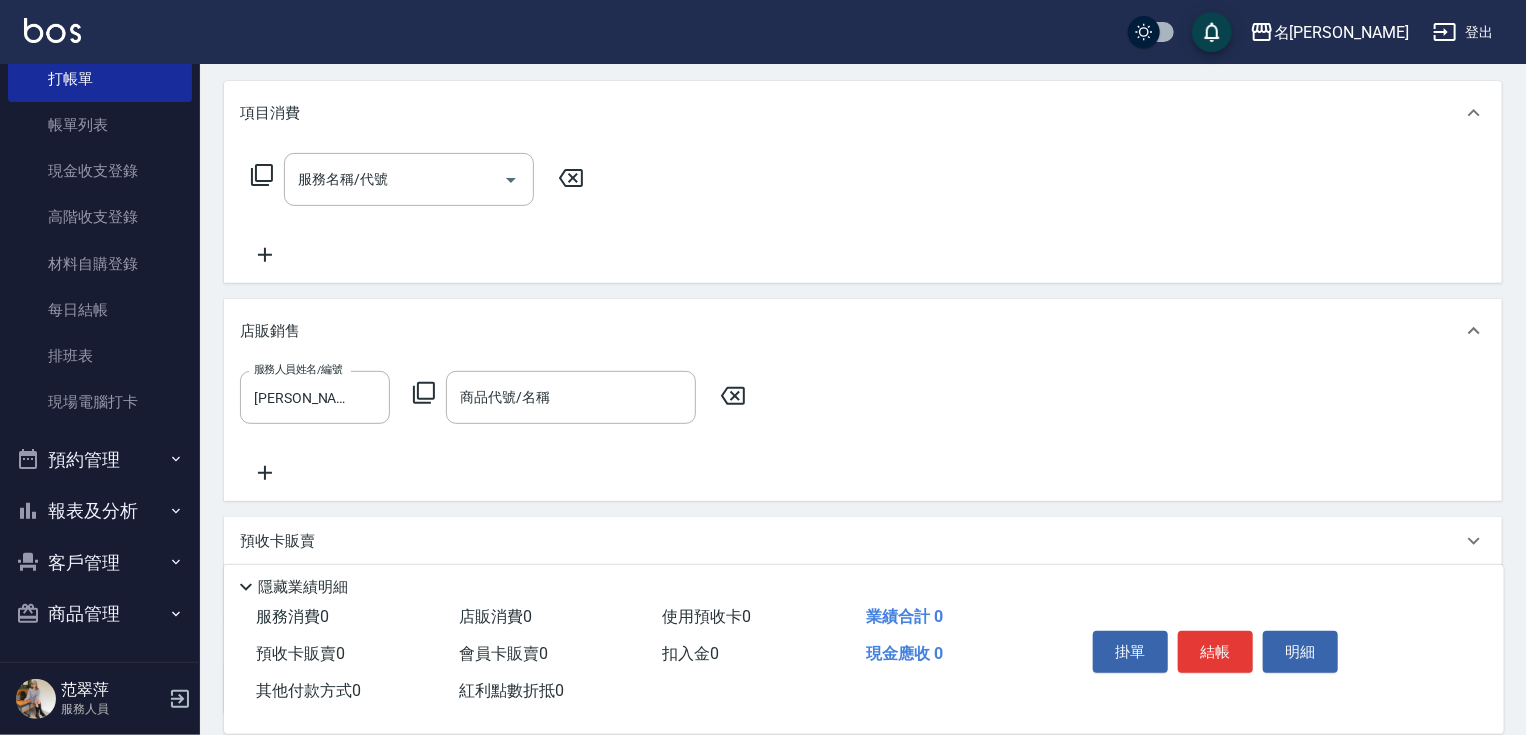 click 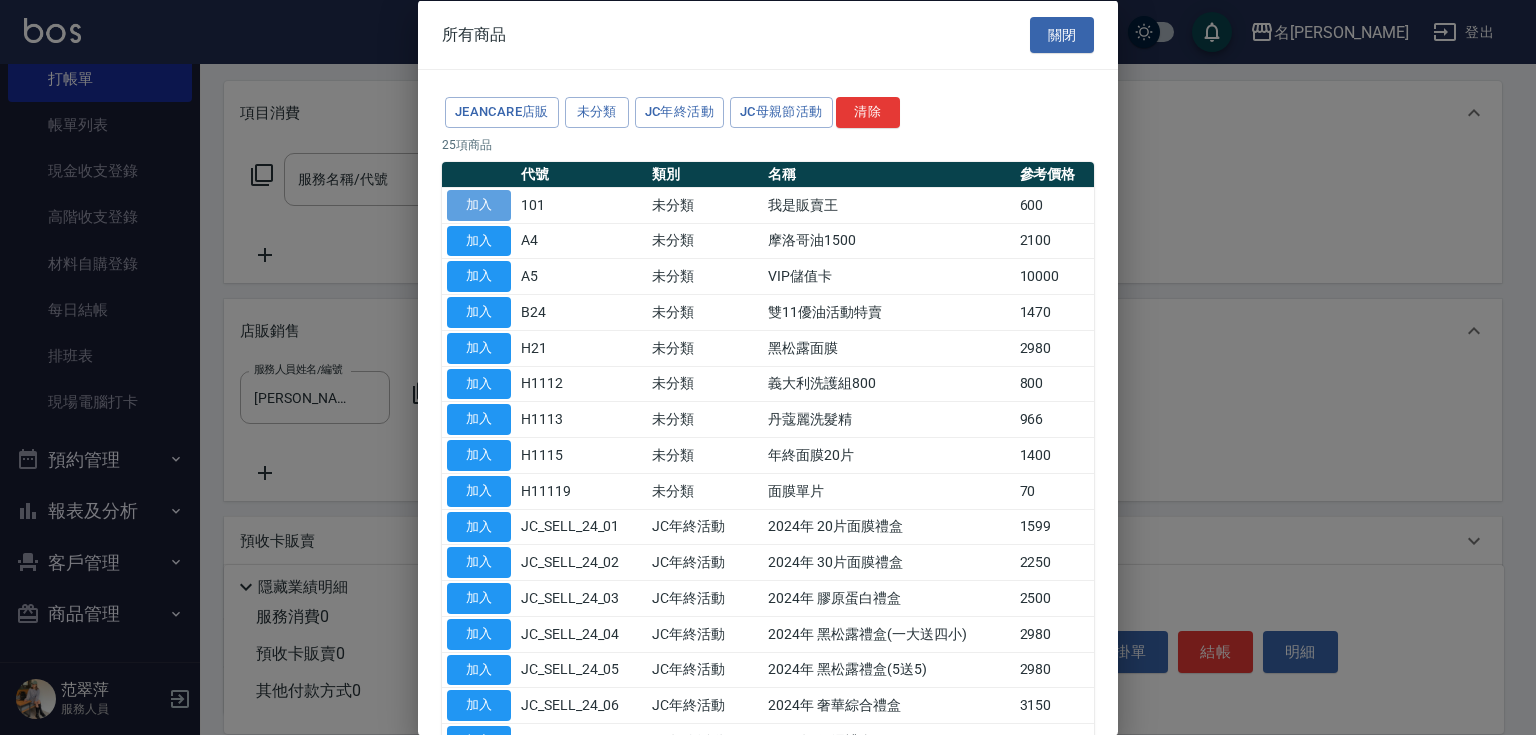 click on "加入" at bounding box center [479, 204] 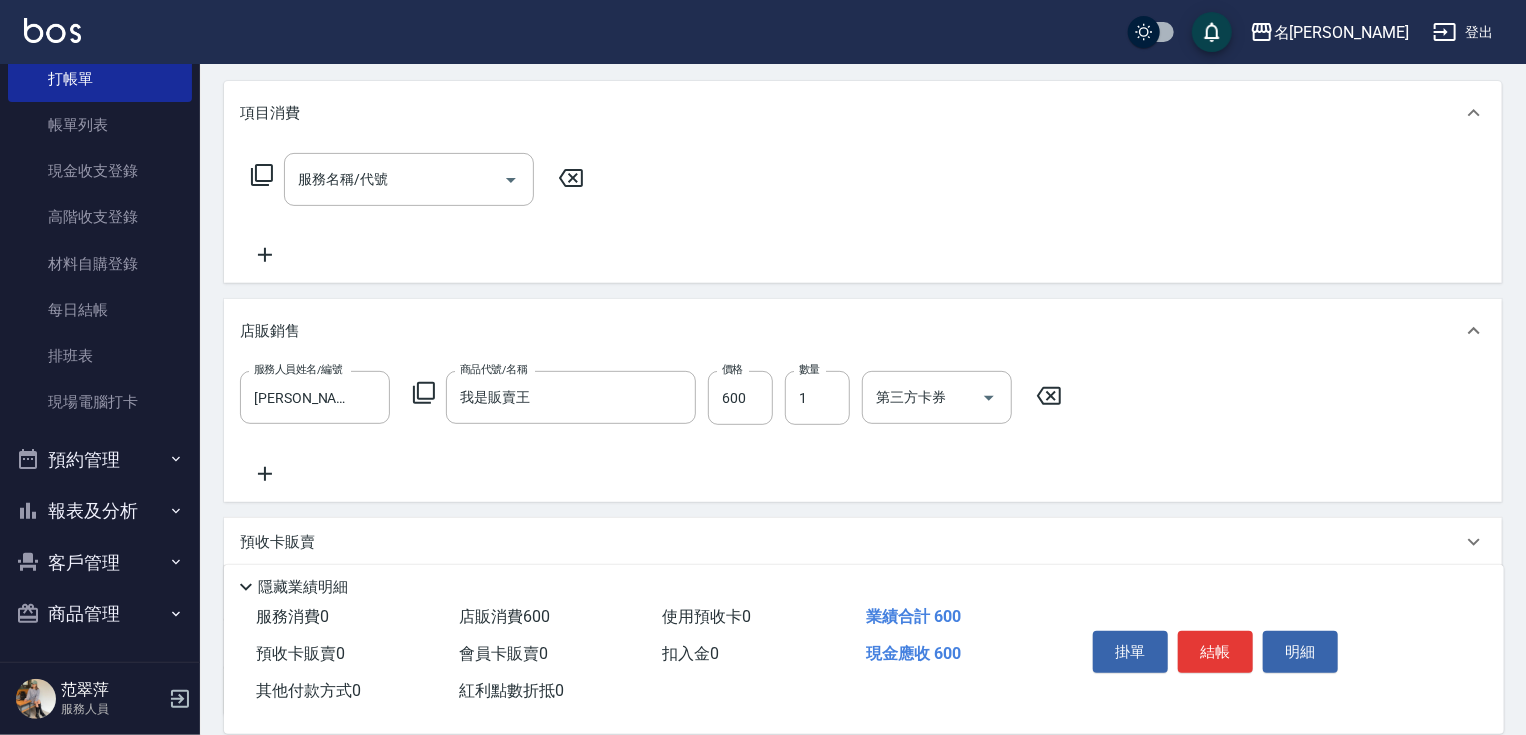 click on "服務人員姓名/編號 [PERSON_NAME]-1 服務人員姓名/編號 商品代號/名稱 我是販賣王 商品代號/名稱 價格 600 價格 數量 1 數量 第三方卡券 第三方卡券" at bounding box center [657, 398] 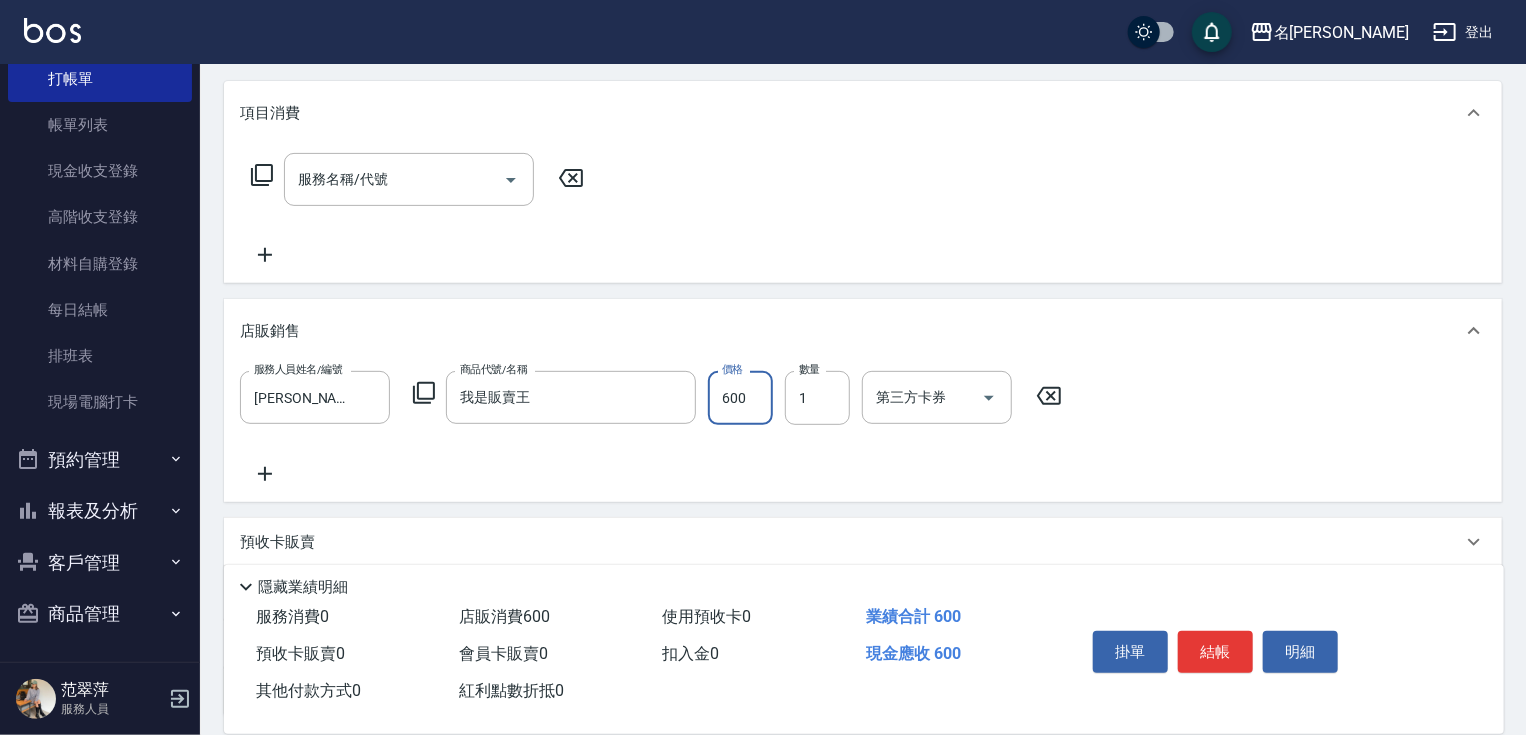 click on "600" at bounding box center [740, 398] 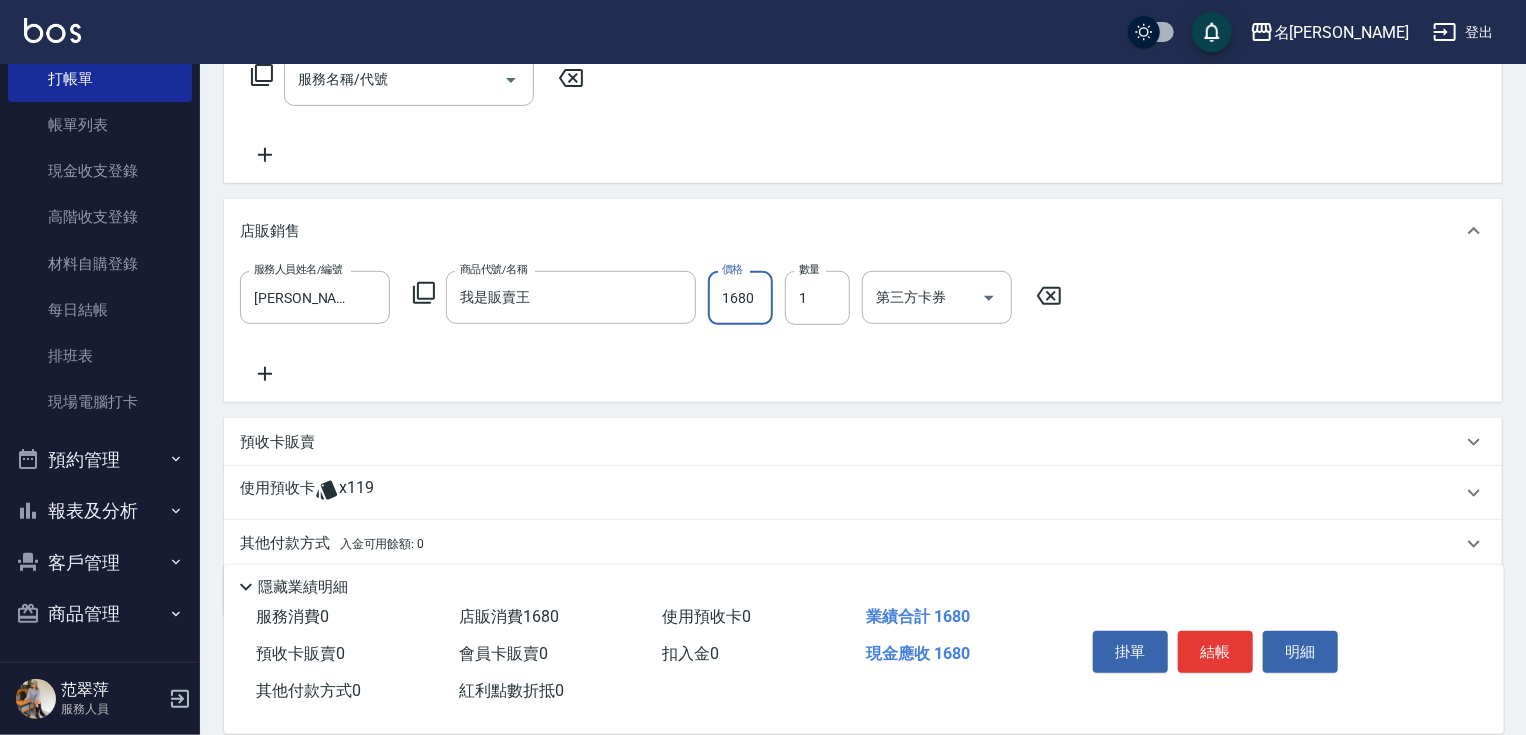 scroll, scrollTop: 413, scrollLeft: 0, axis: vertical 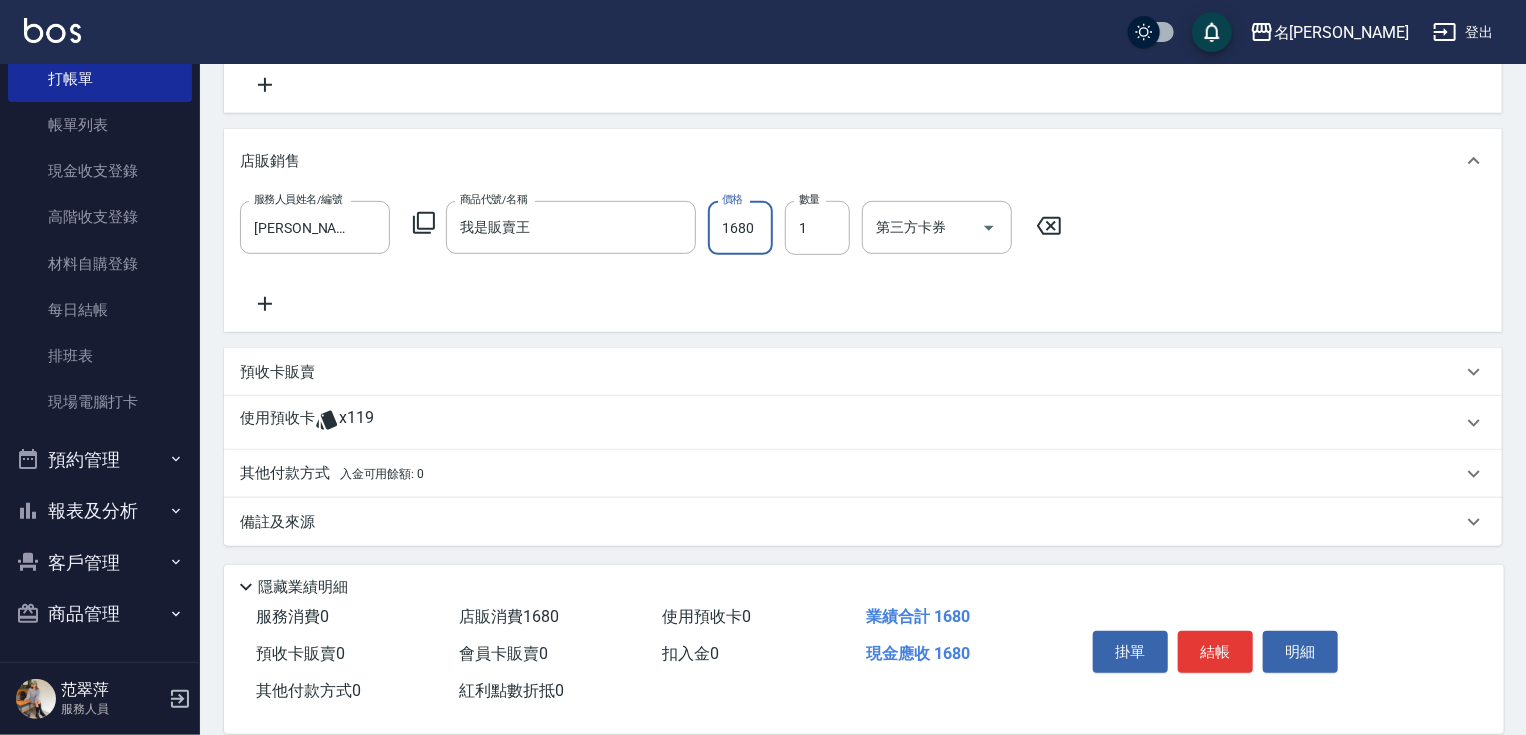 type on "1680" 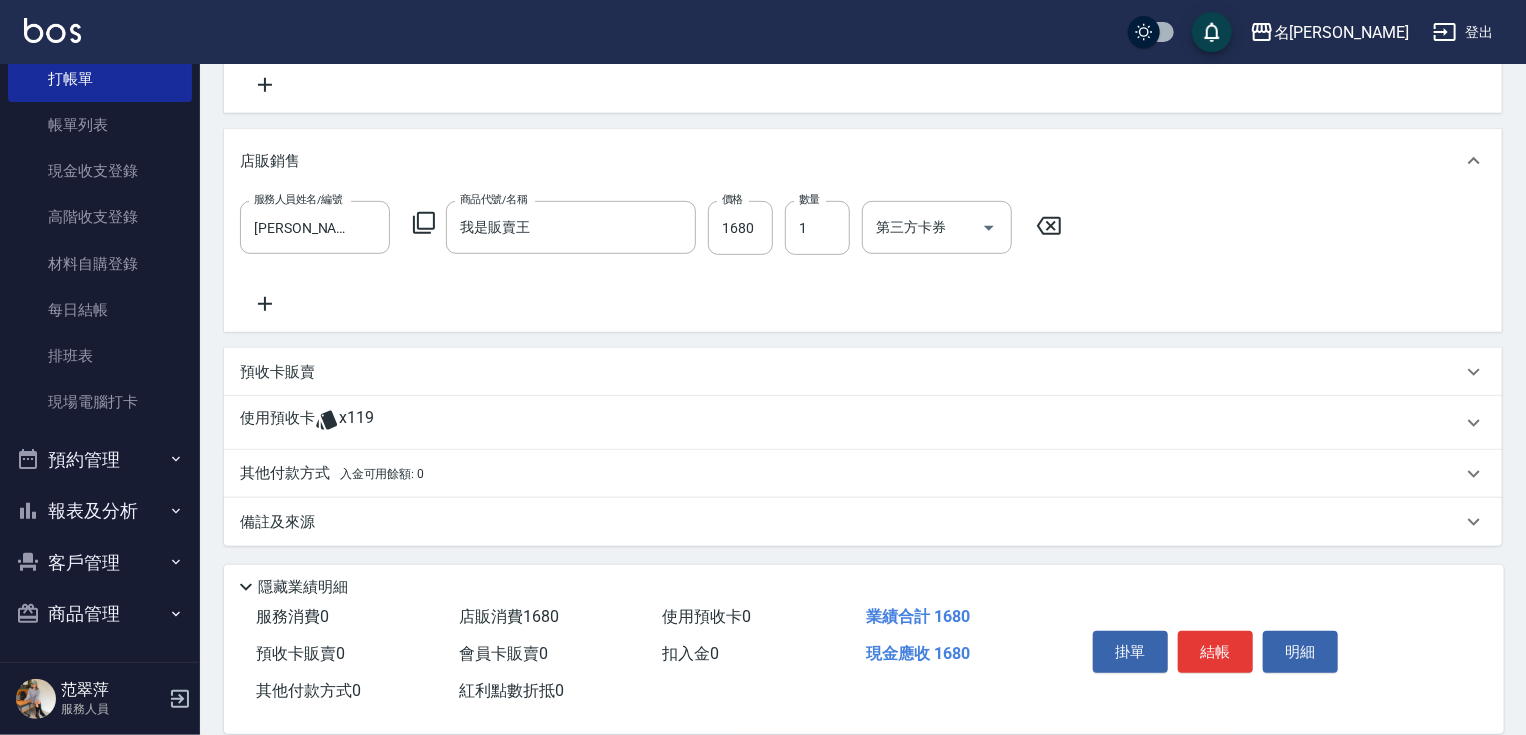 drag, startPoint x: 301, startPoint y: 472, endPoint x: 338, endPoint y: 492, distance: 42.059483 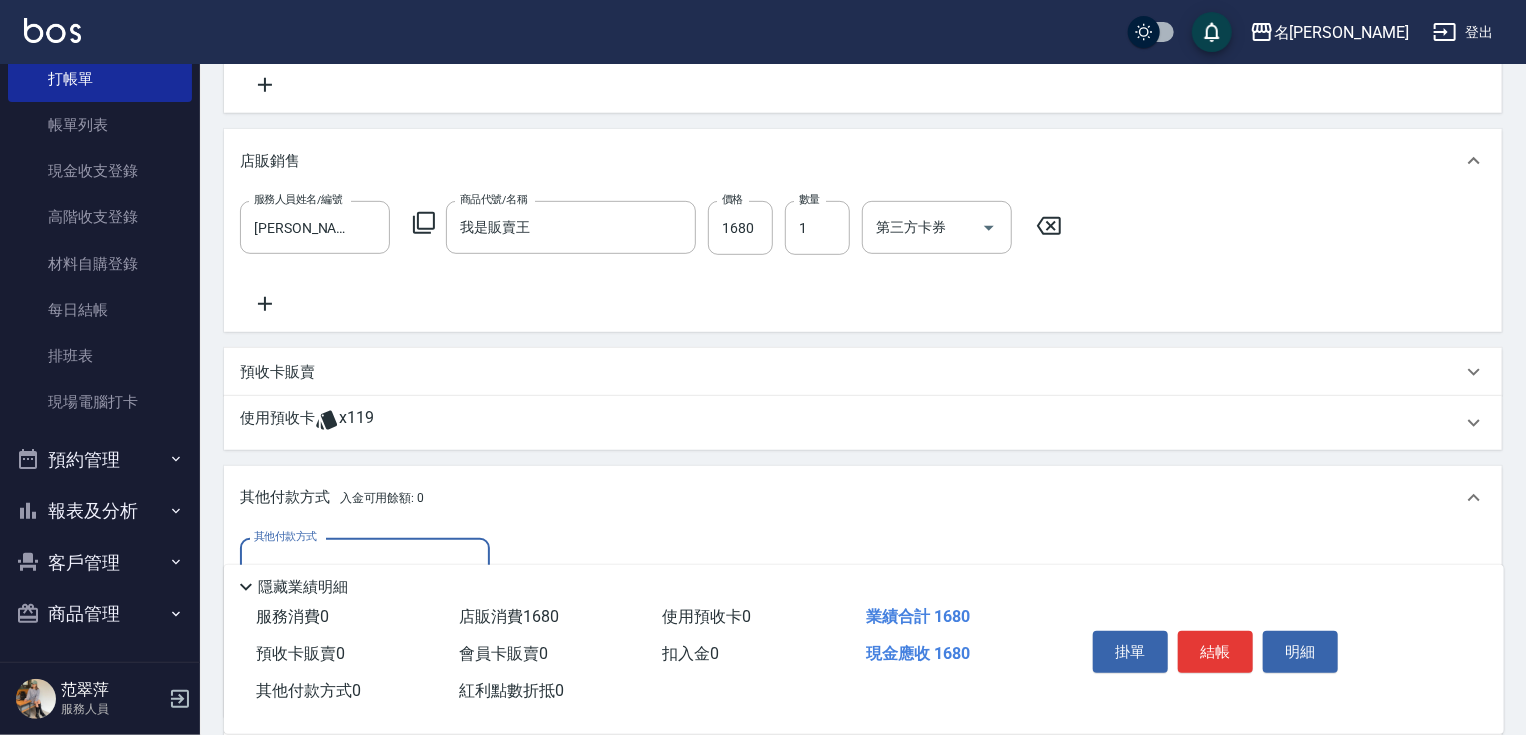 scroll, scrollTop: 0, scrollLeft: 0, axis: both 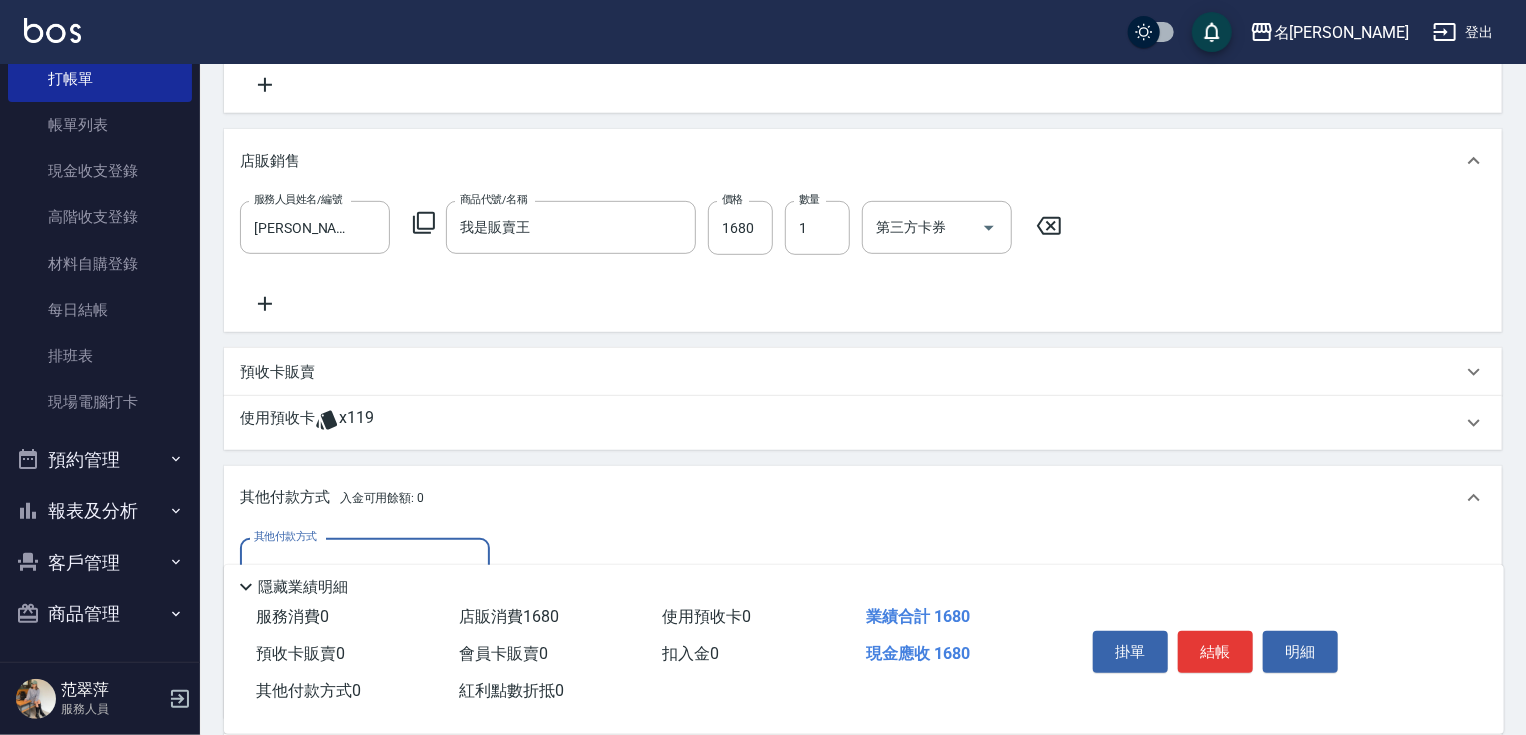 click on "其他付款方式" at bounding box center (365, 564) 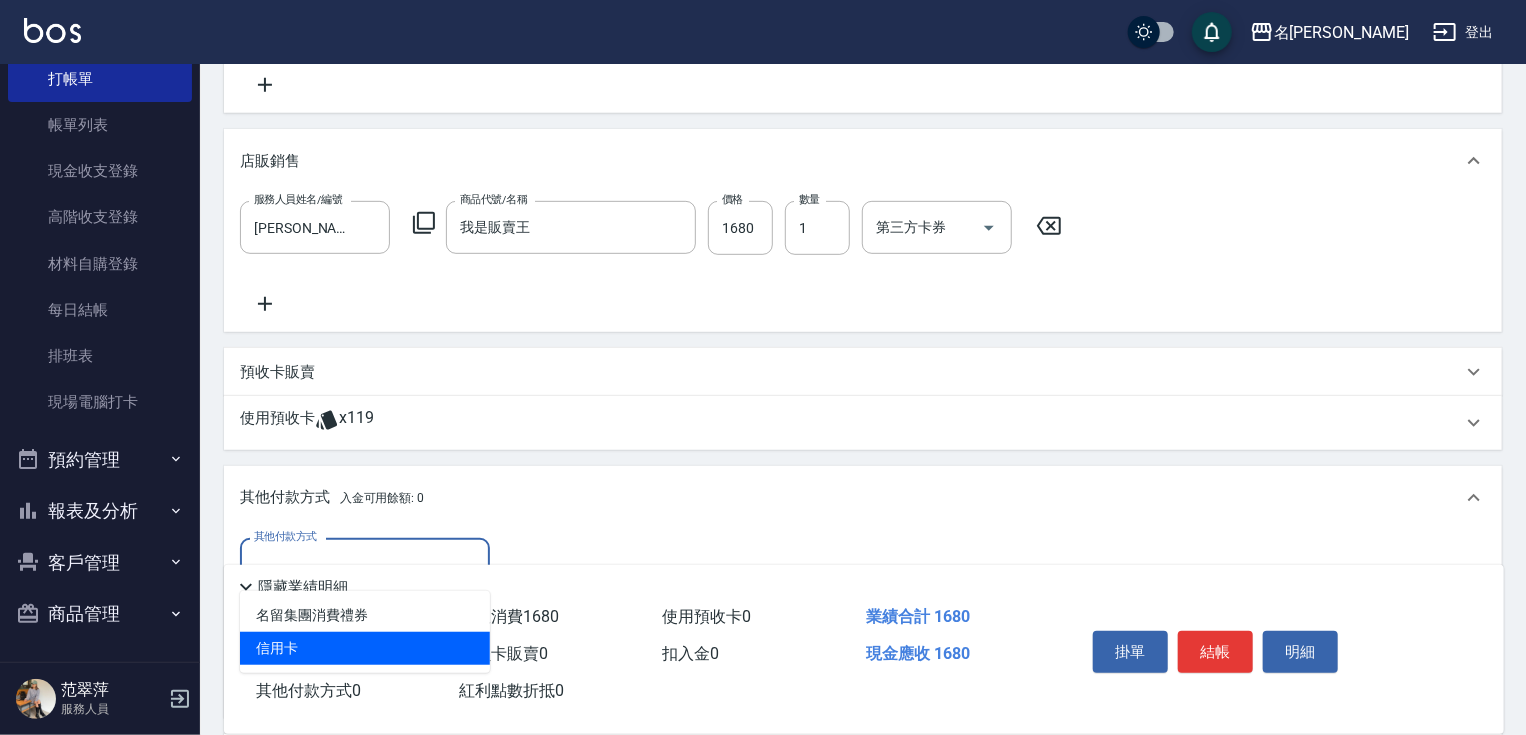 drag, startPoint x: 358, startPoint y: 651, endPoint x: 459, endPoint y: 635, distance: 102.259476 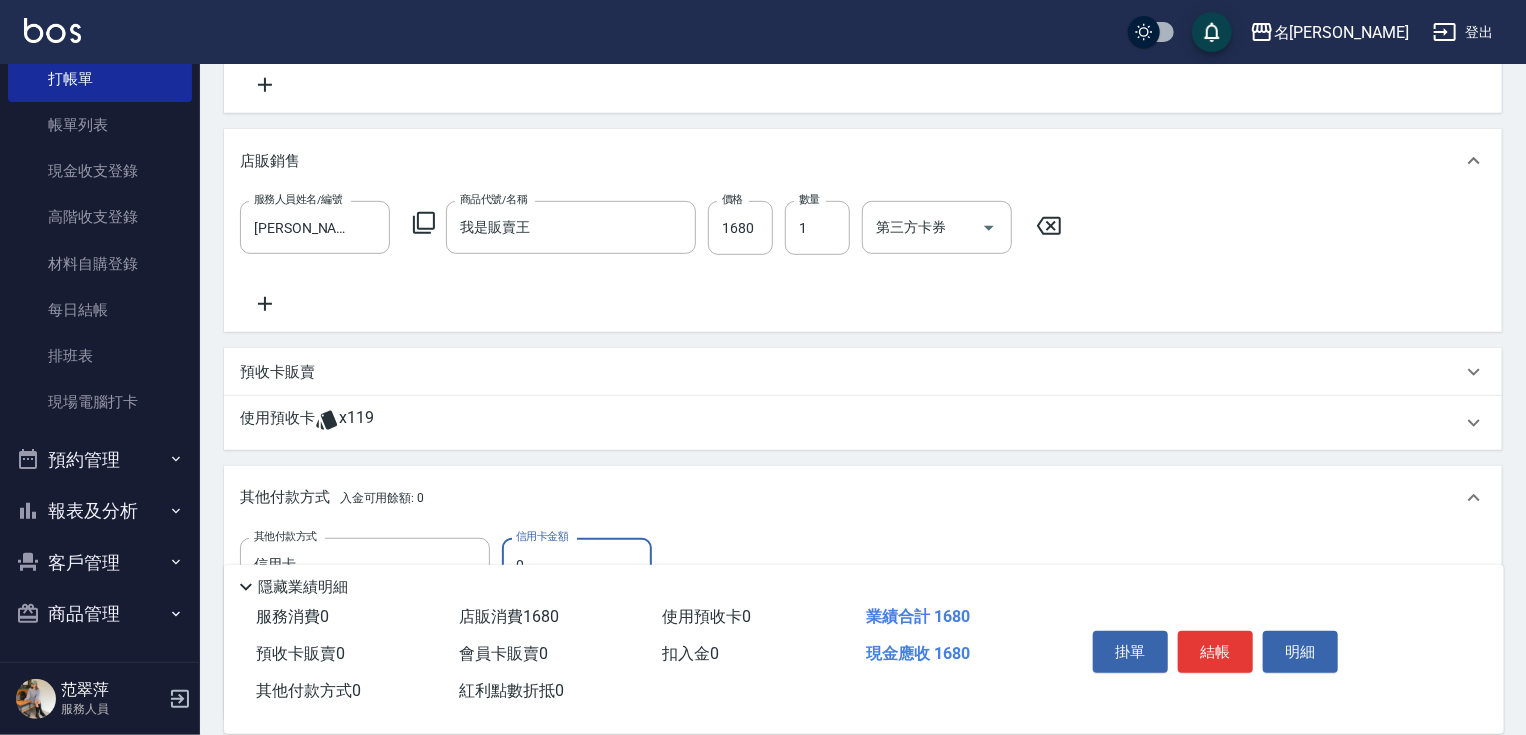 click on "0" at bounding box center [577, 565] 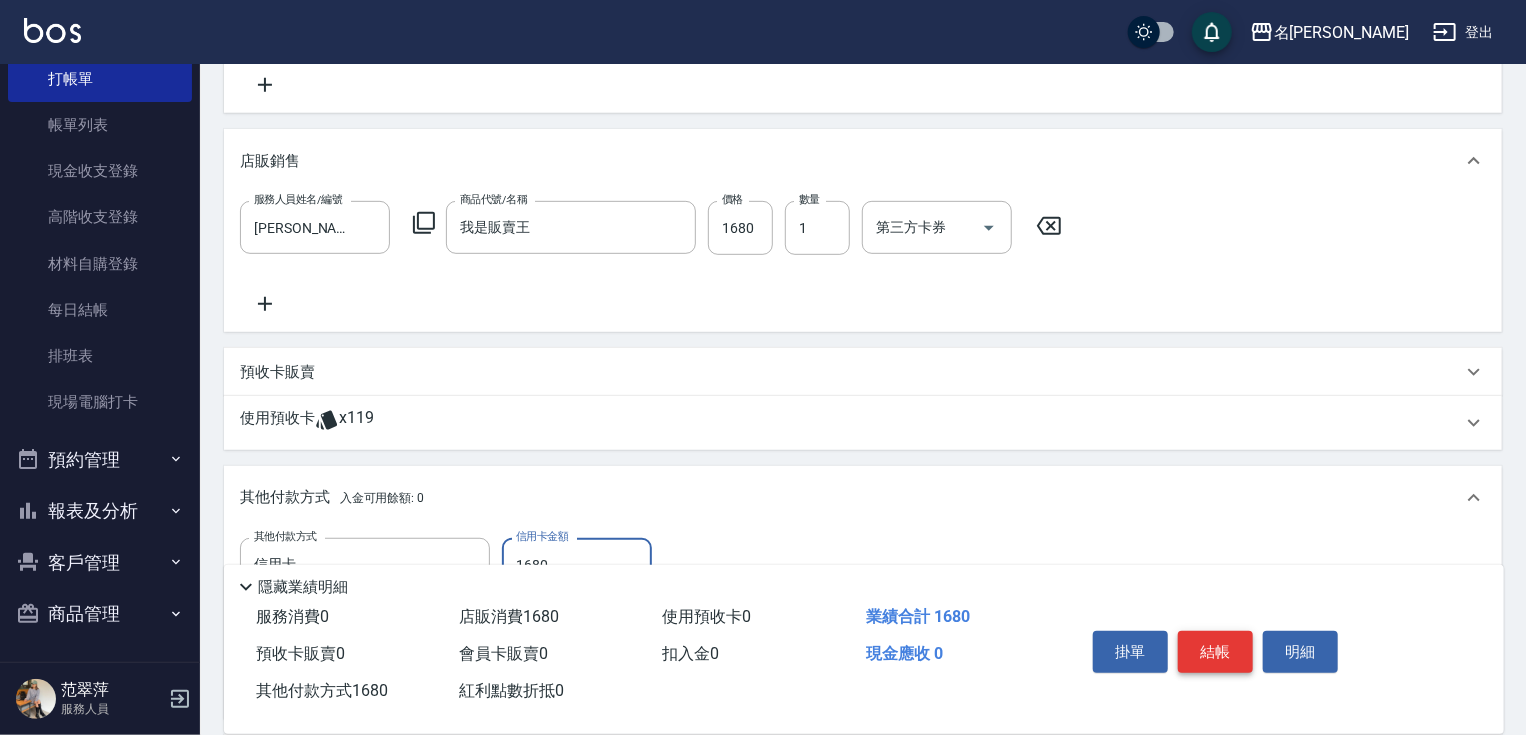 type on "1680" 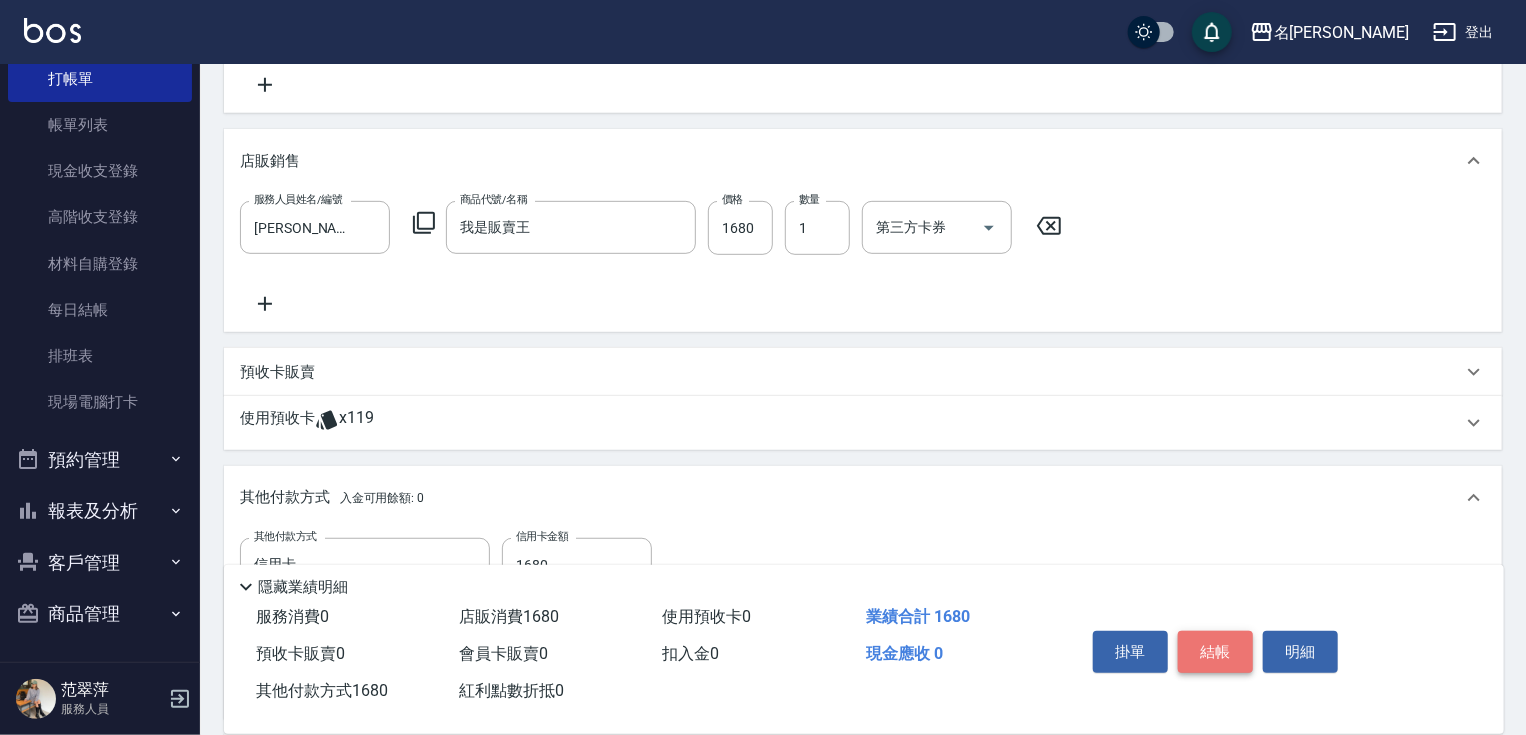 click on "結帳" at bounding box center (1215, 652) 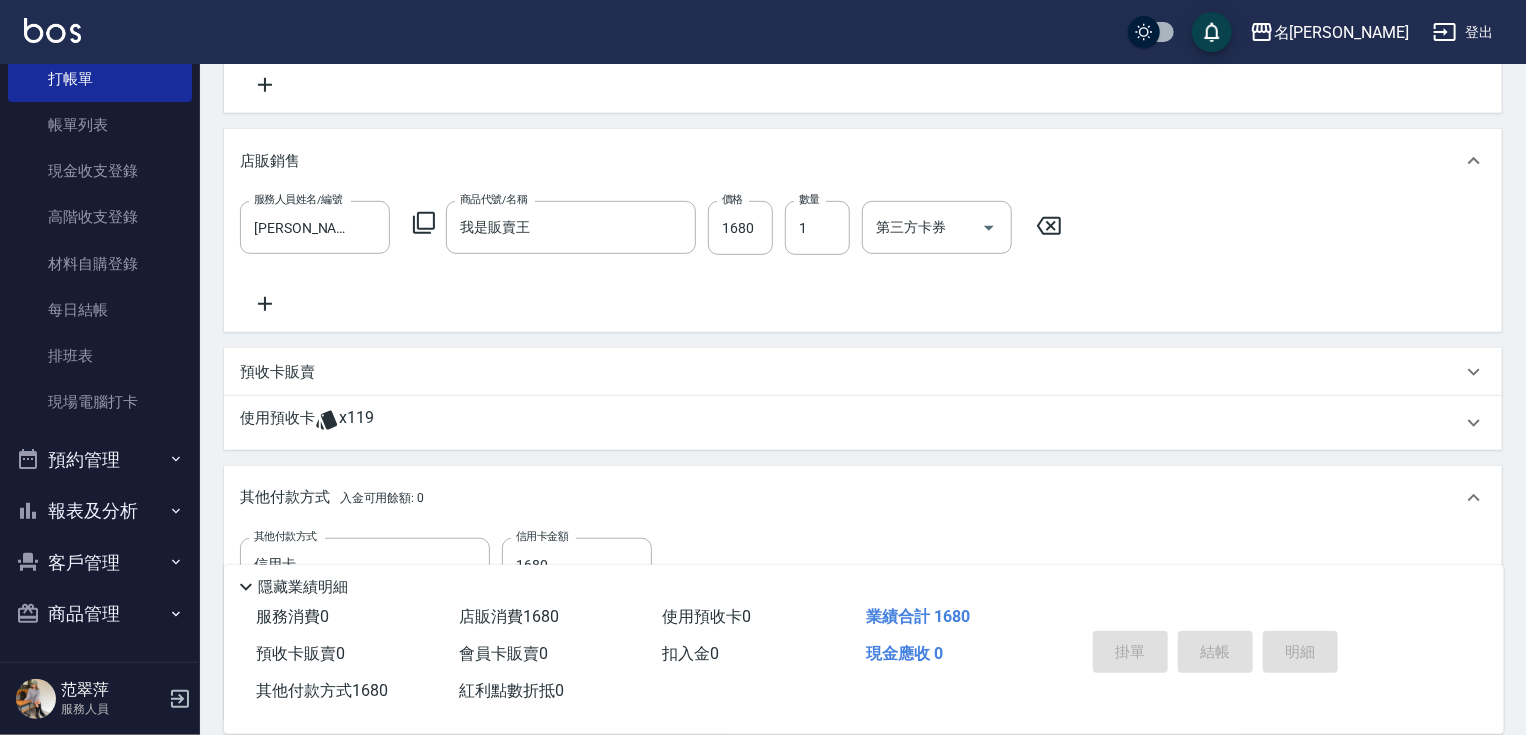 type 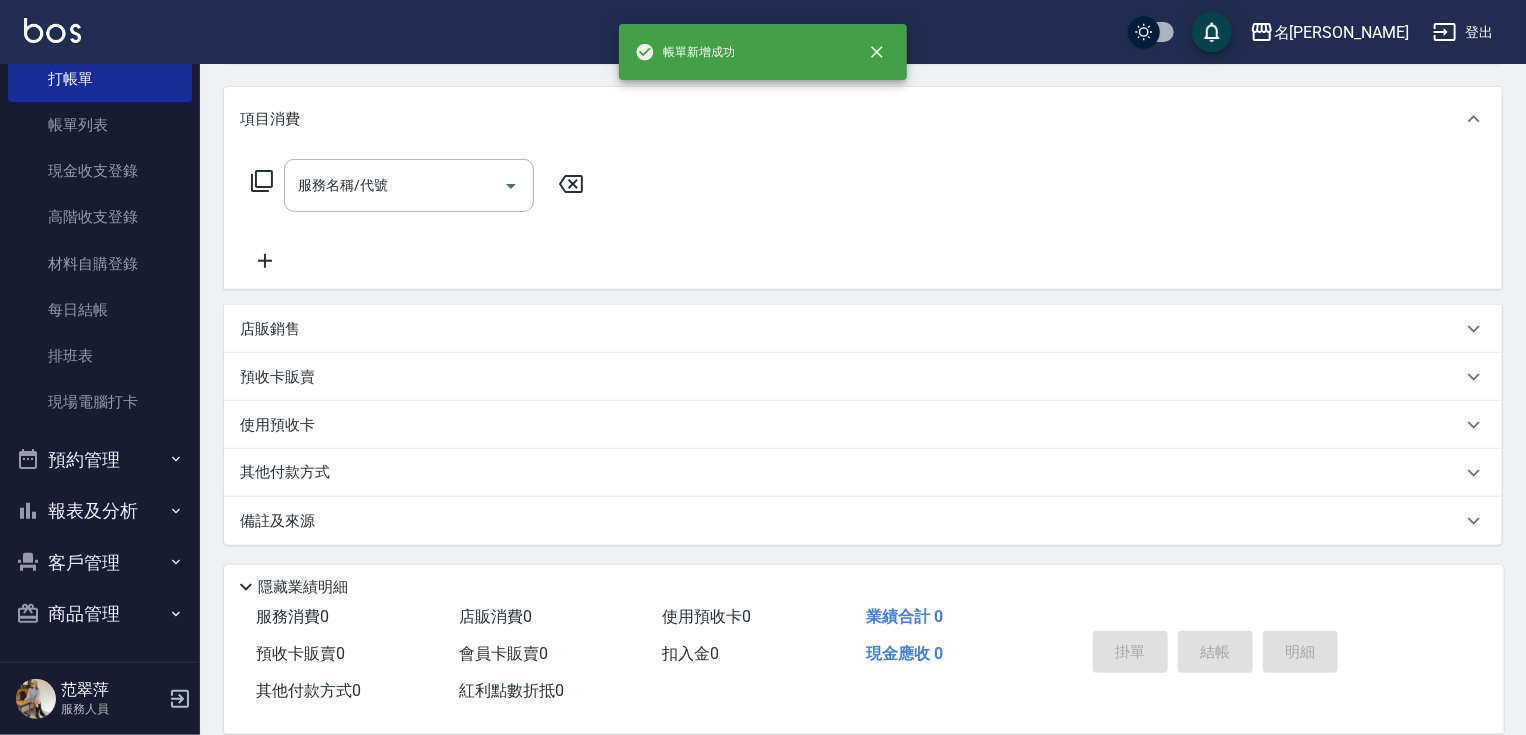 scroll, scrollTop: 0, scrollLeft: 0, axis: both 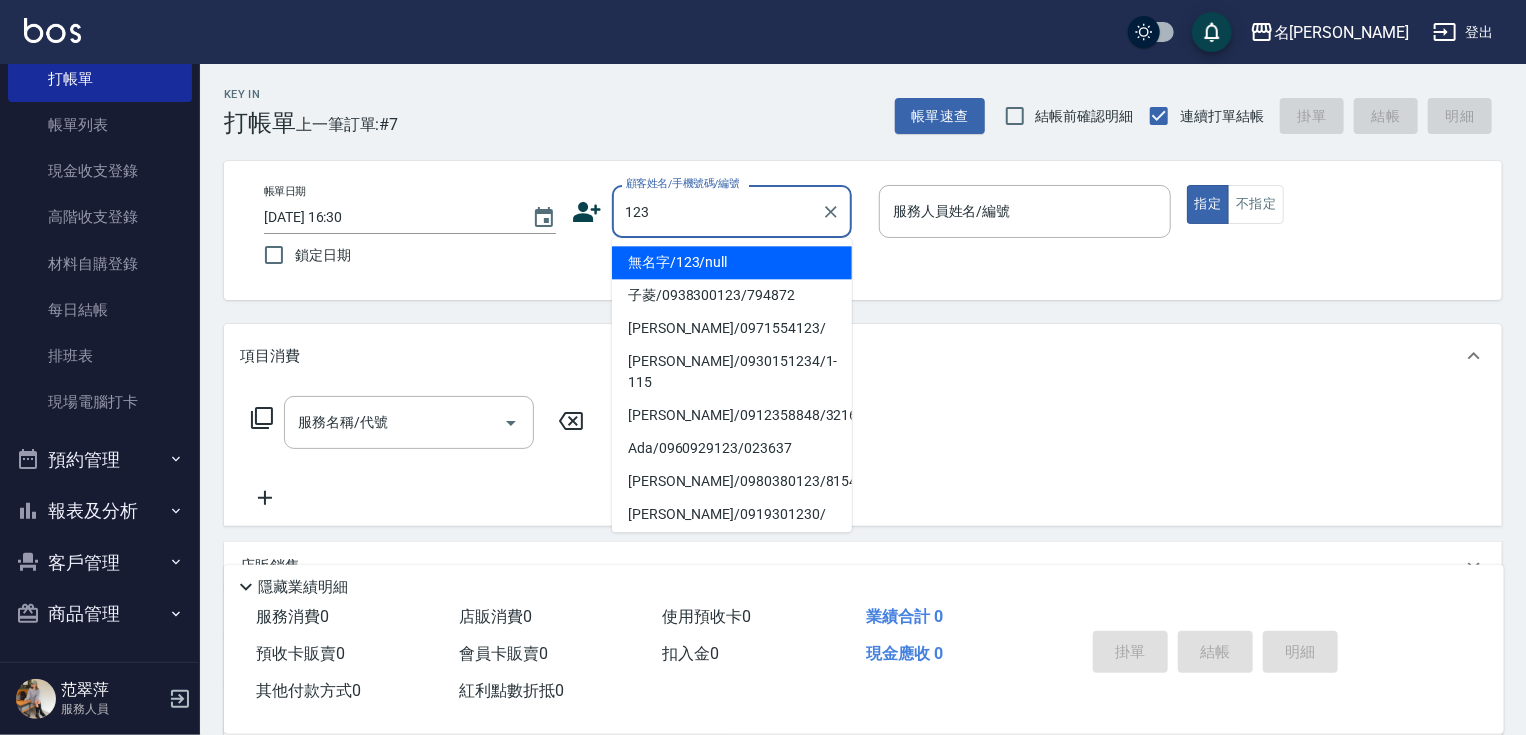 drag, startPoint x: 688, startPoint y: 259, endPoint x: 808, endPoint y: 180, distance: 143.66975 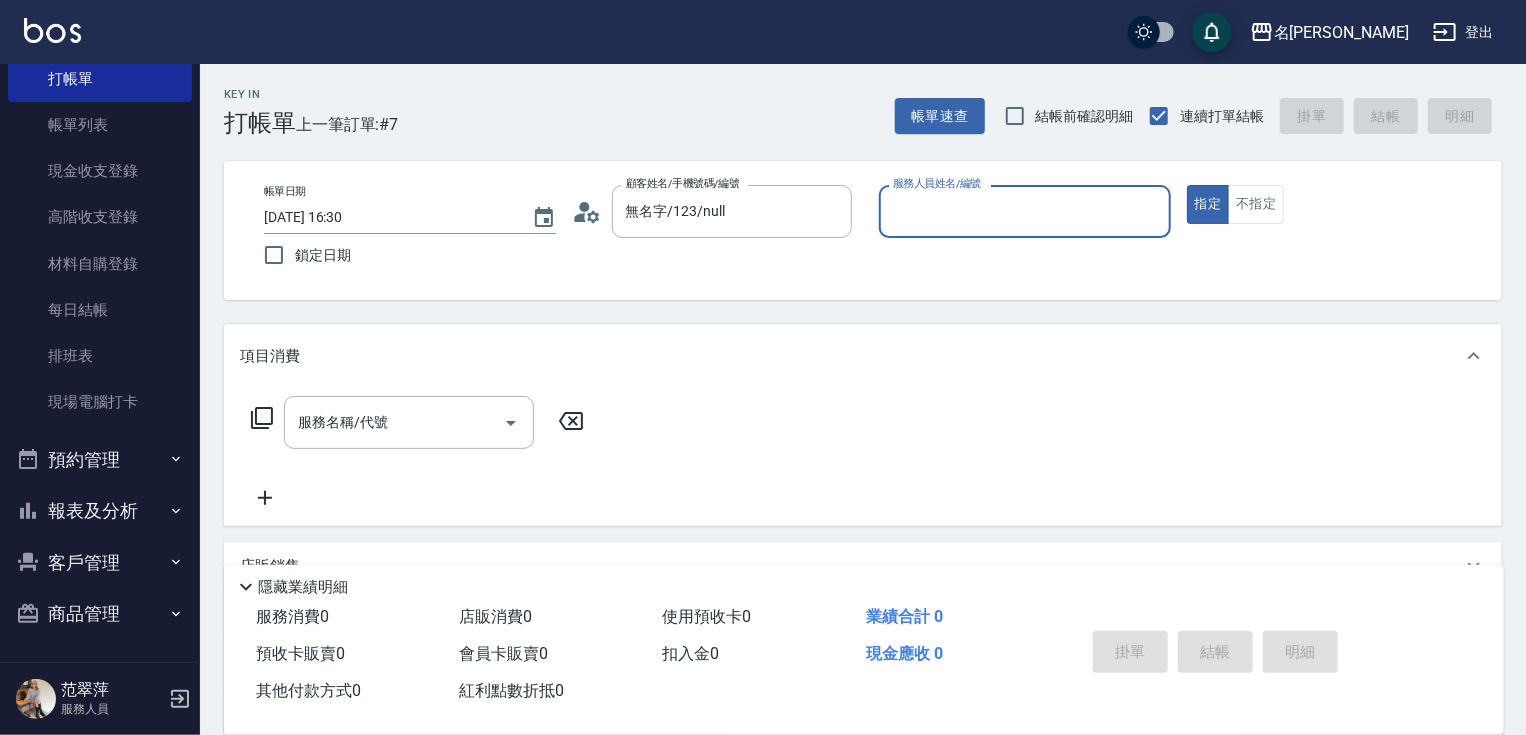 drag, startPoint x: 996, startPoint y: 220, endPoint x: 990, endPoint y: 237, distance: 18.027756 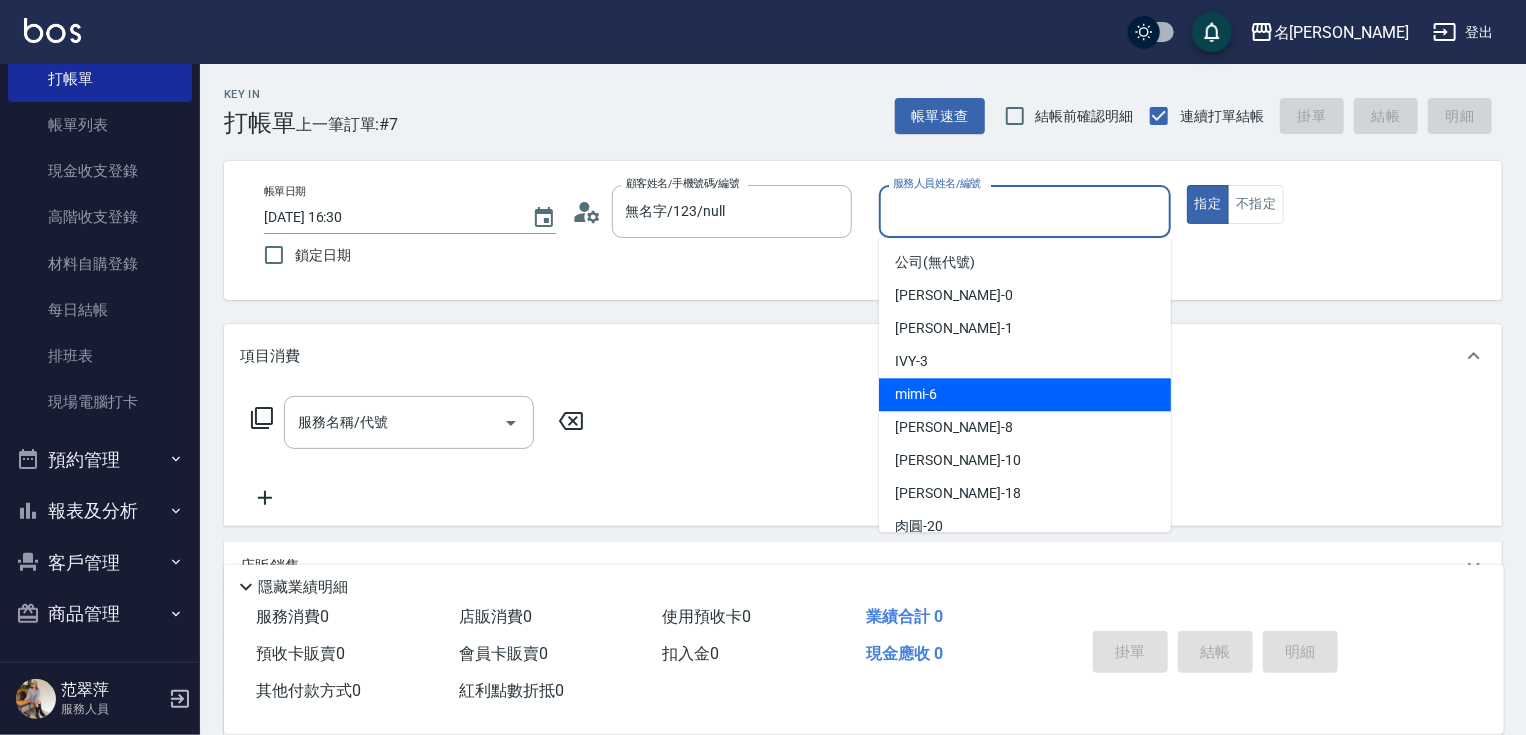 click on "mimi -6" at bounding box center [1025, 394] 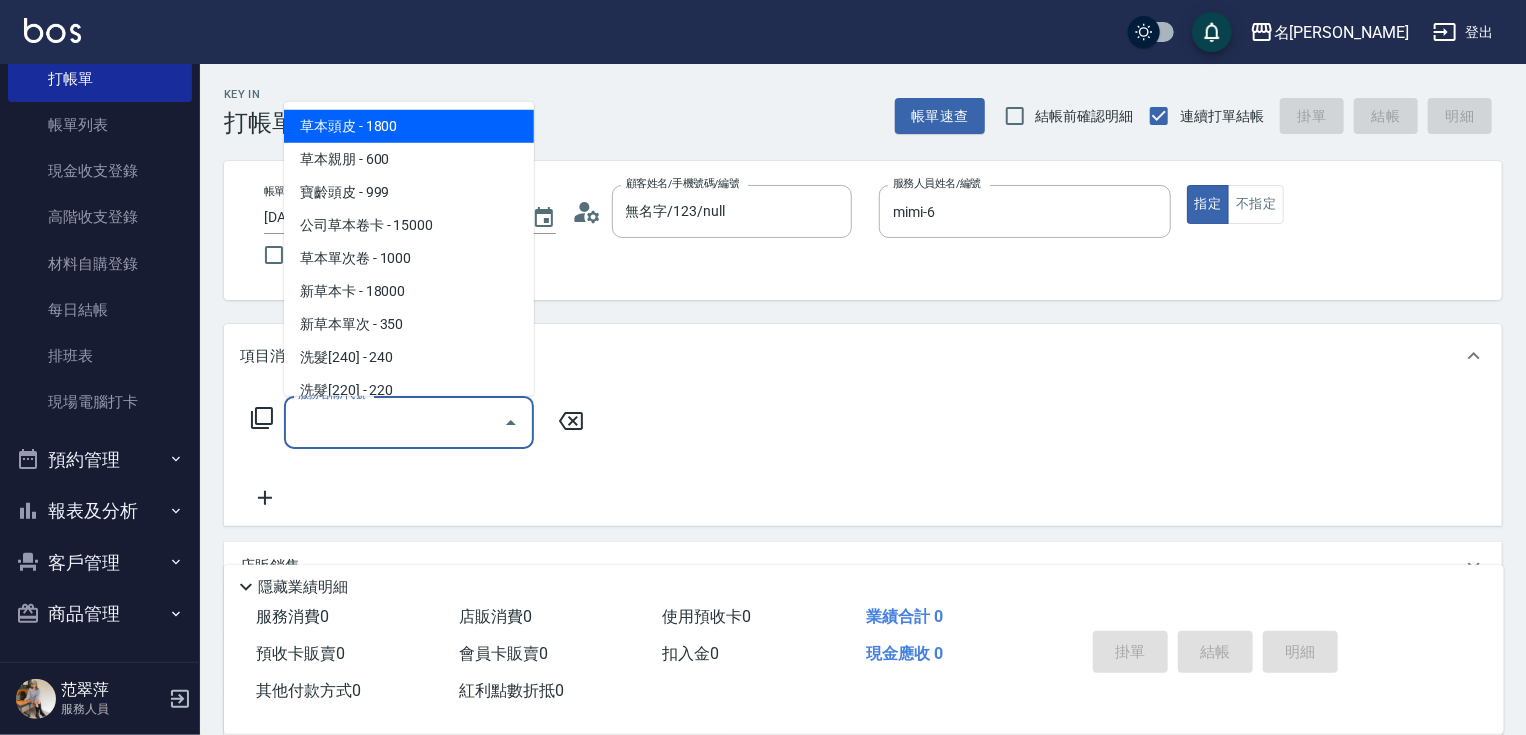 click on "服務名稱/代號" at bounding box center [394, 422] 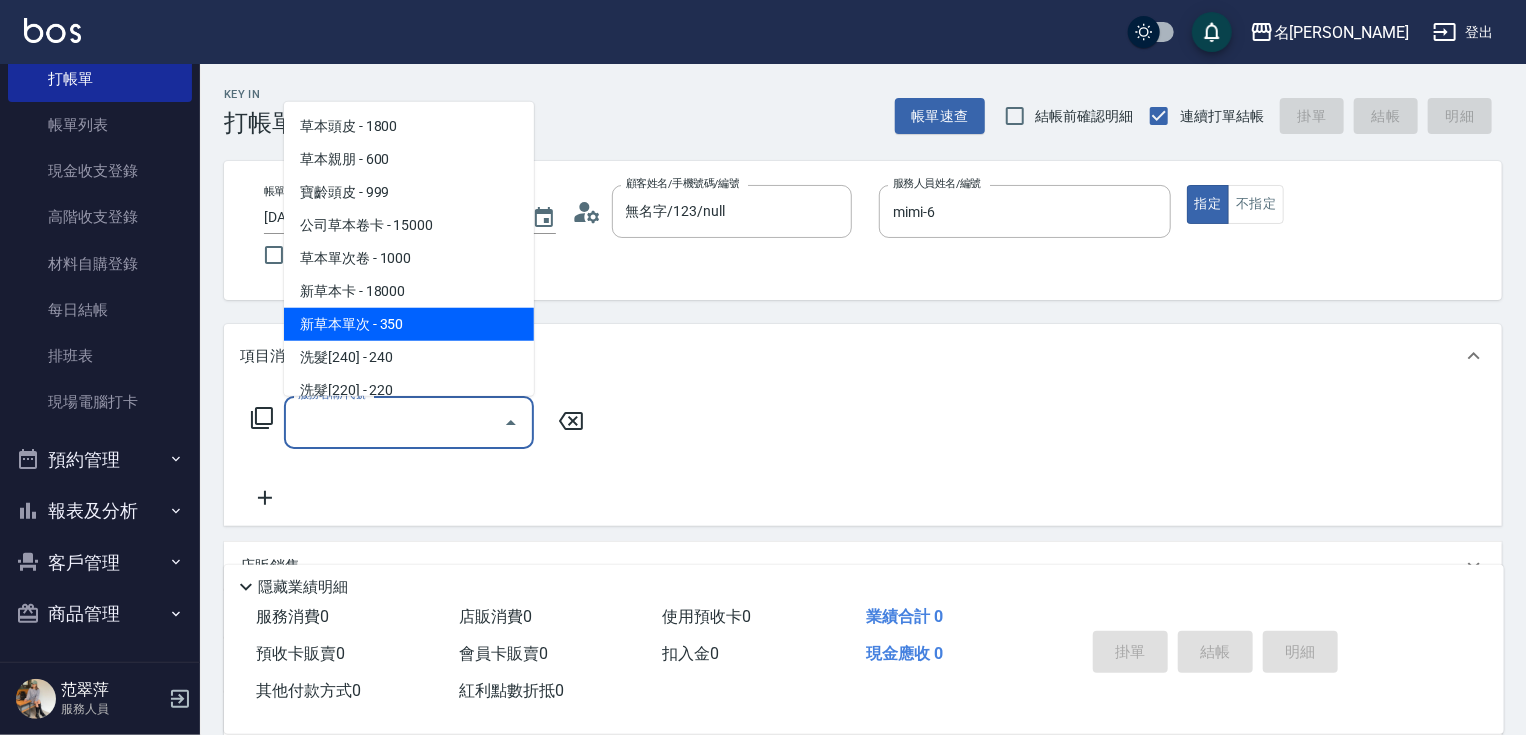 click on "新草本單次 - 350" at bounding box center (409, 324) 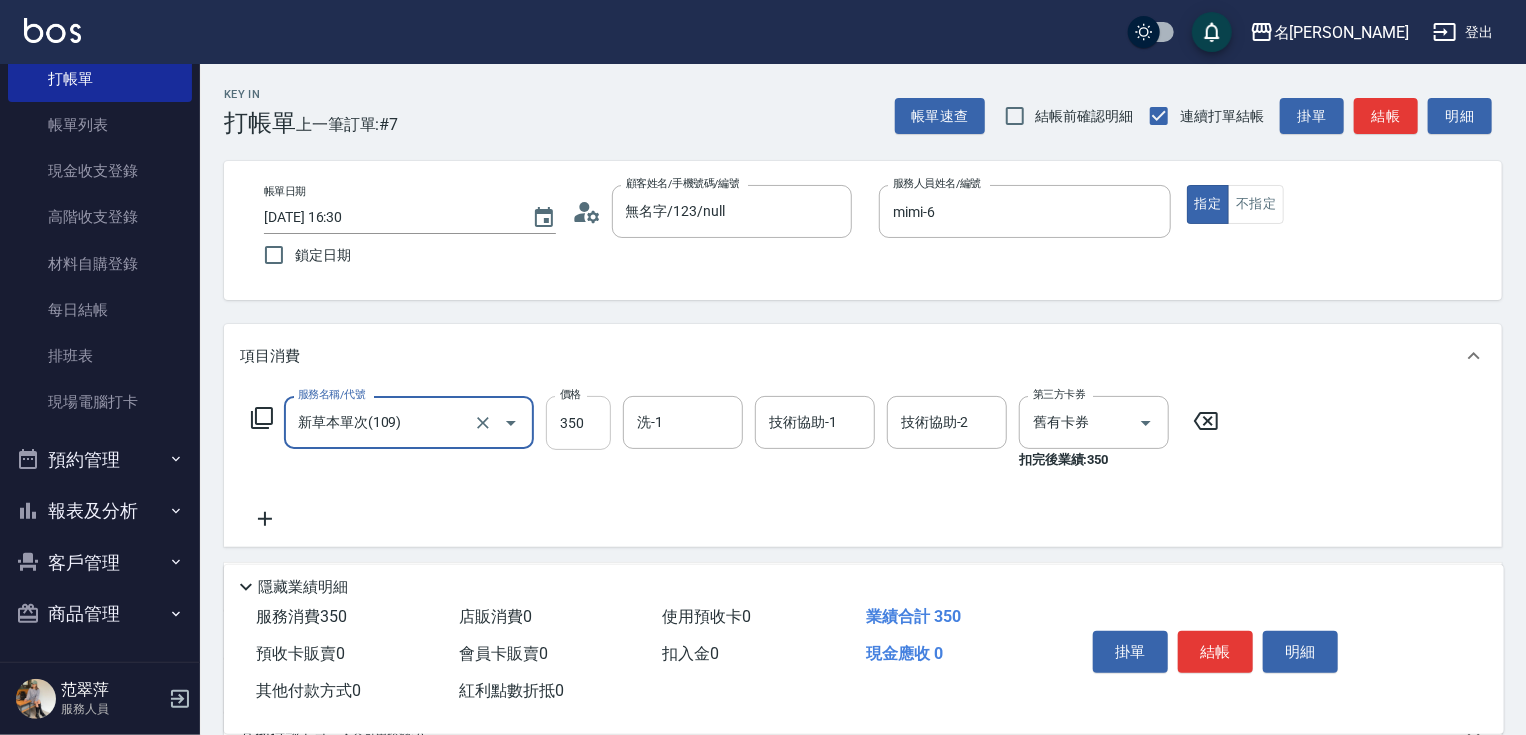 click on "350" at bounding box center (578, 423) 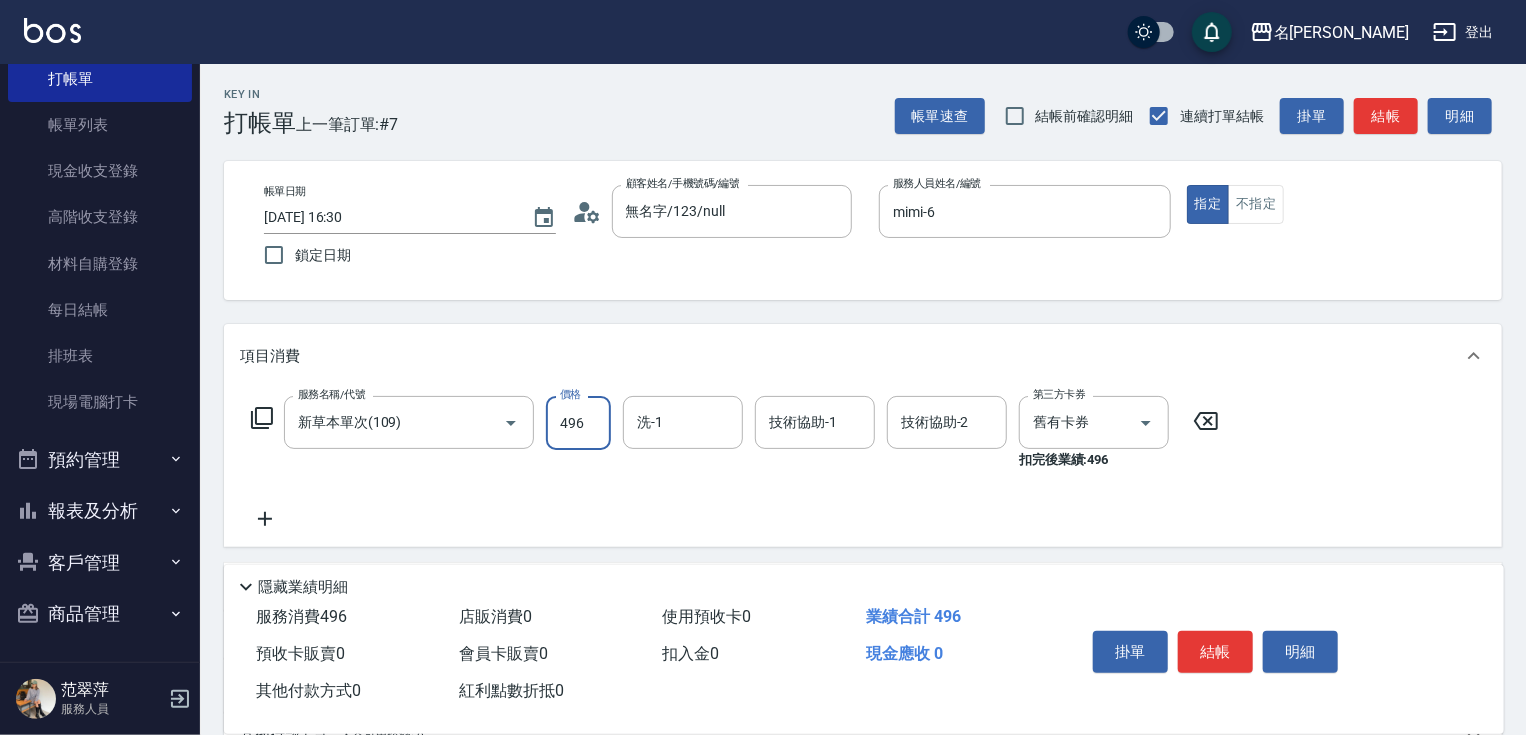 type on "496" 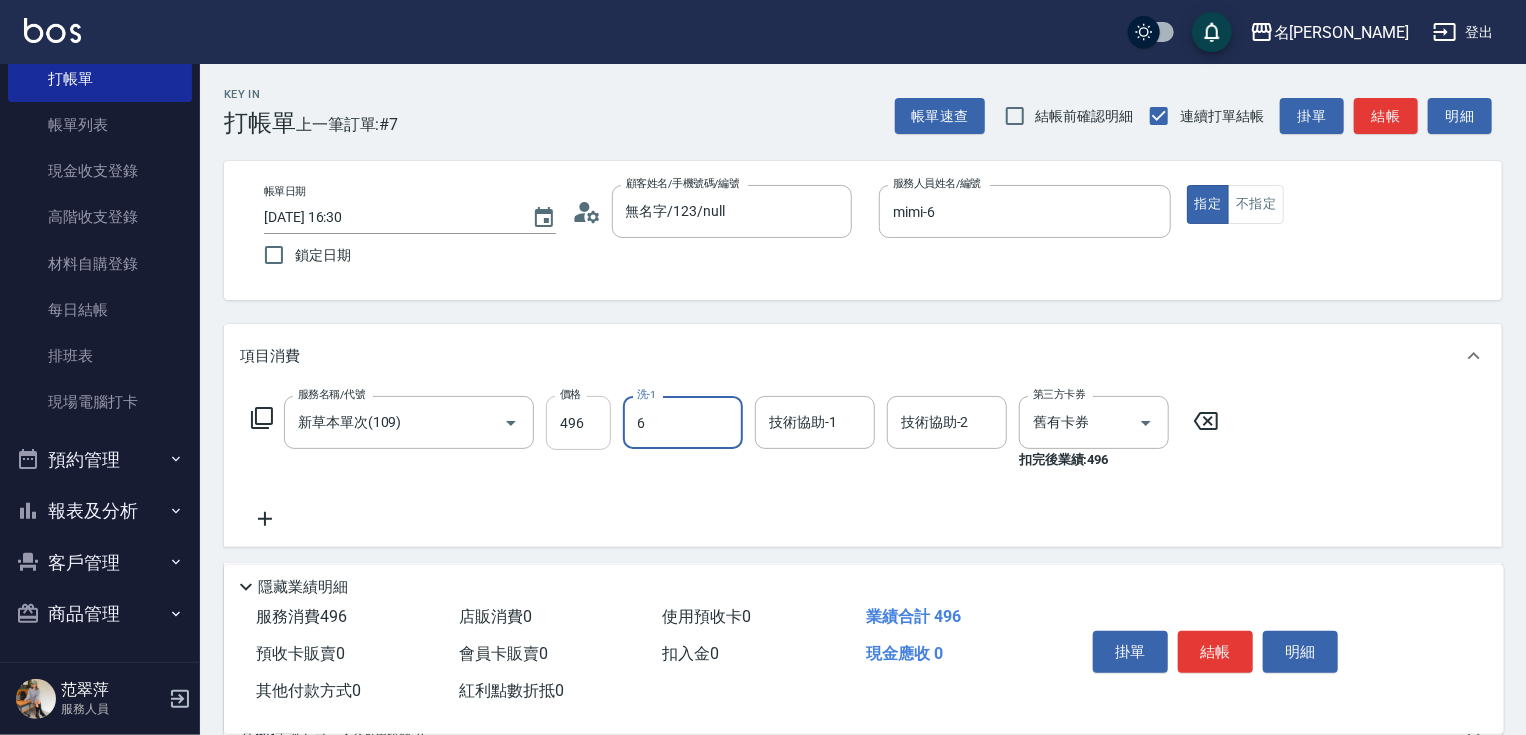 type on "mimi-6" 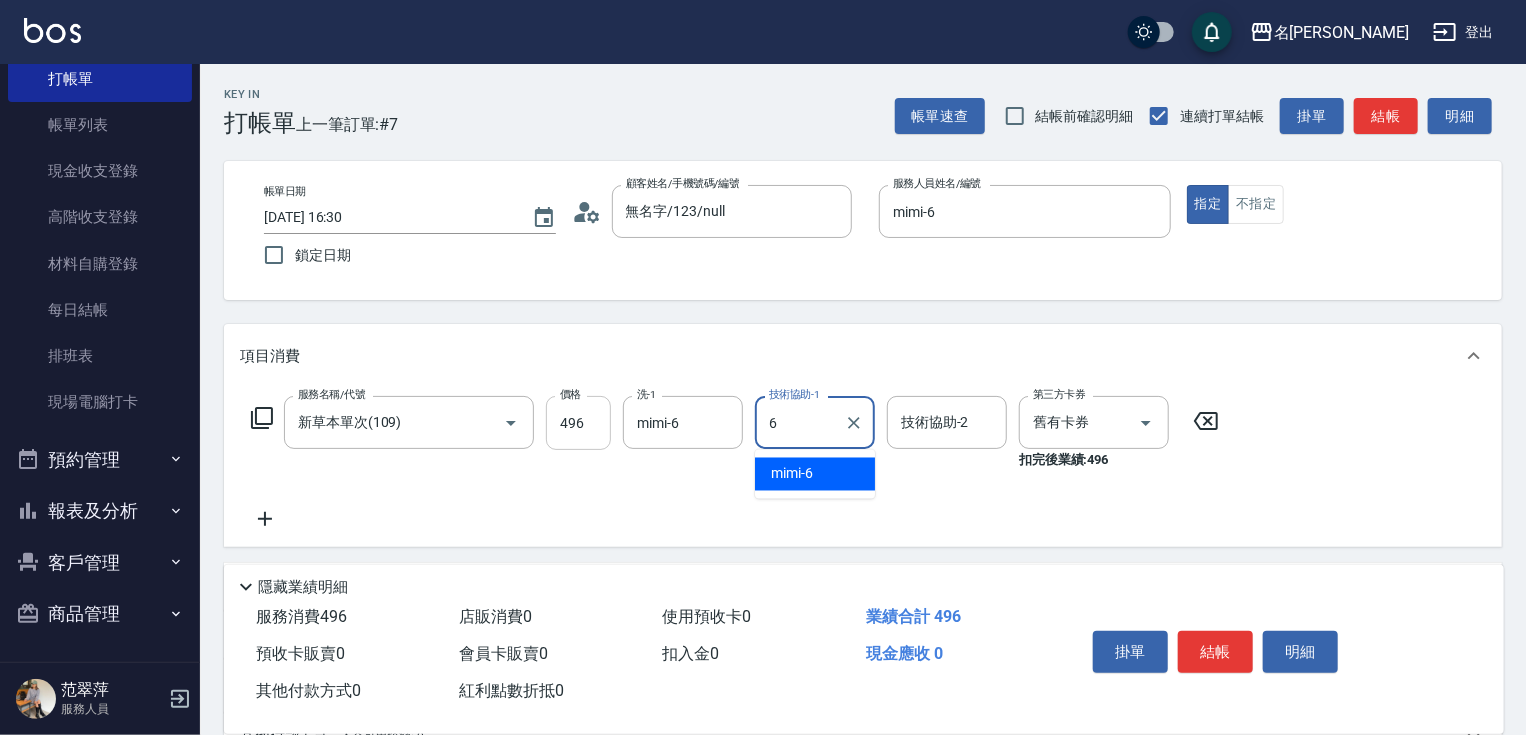 type on "mimi-6" 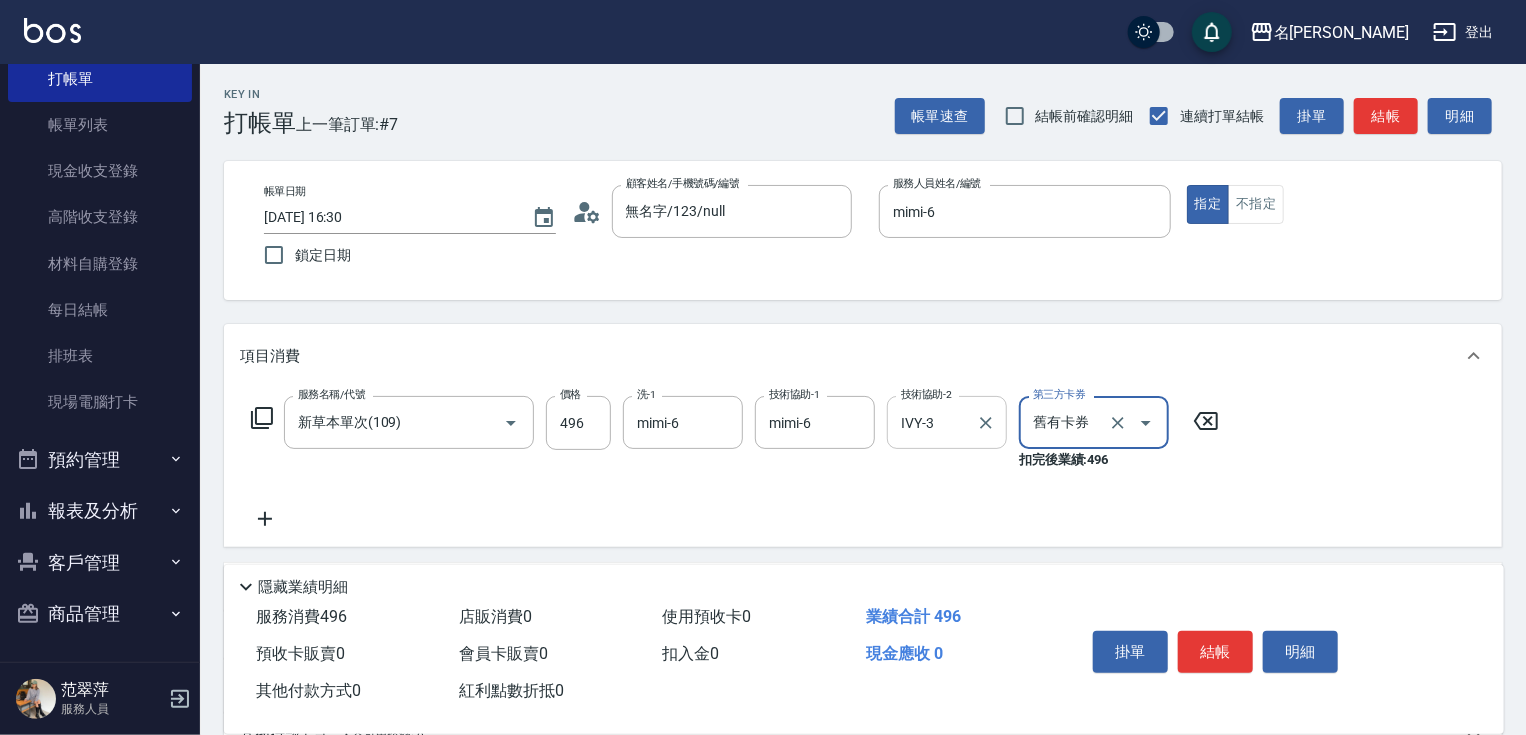 click on "IVY-3 技術協助-2" at bounding box center (947, 422) 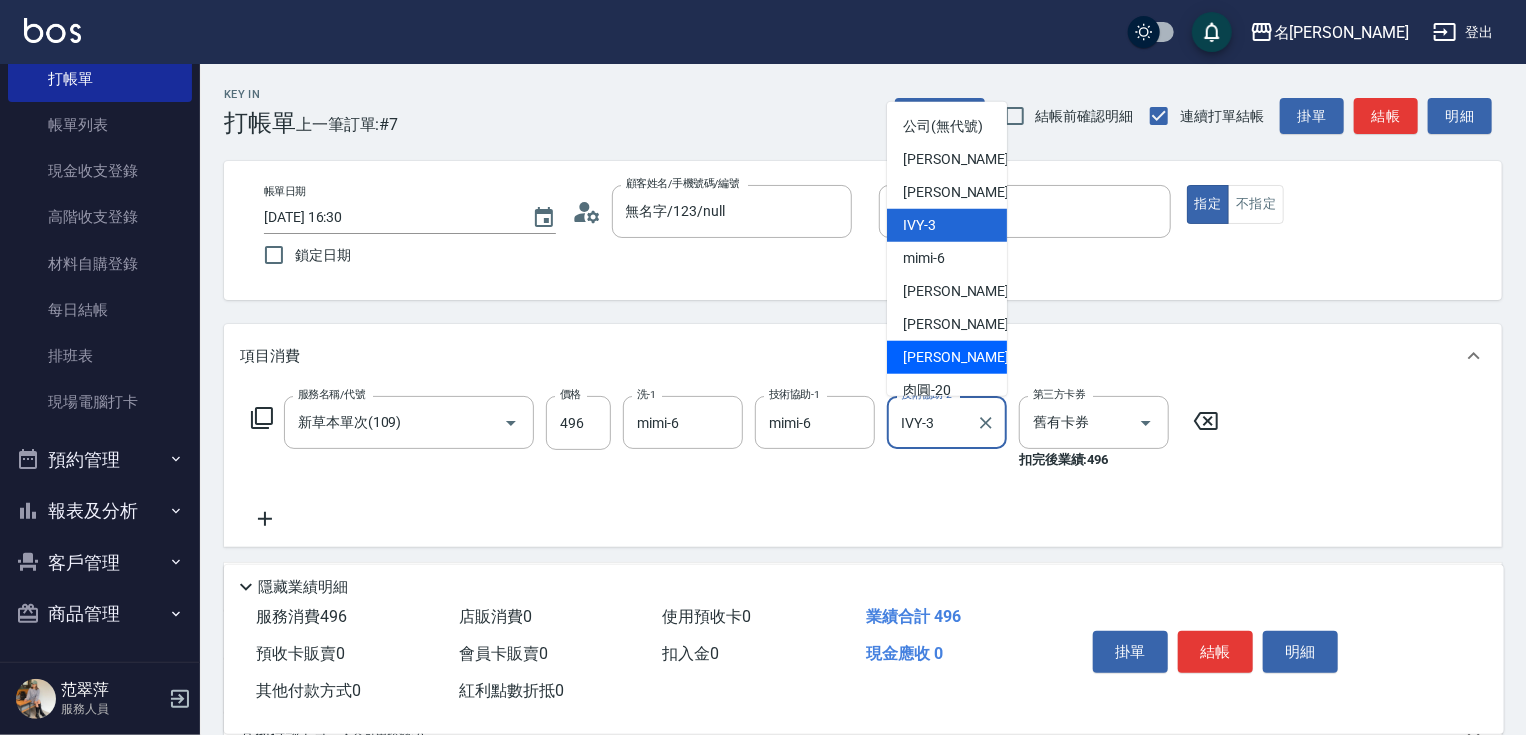 drag, startPoint x: 901, startPoint y: 424, endPoint x: 953, endPoint y: 420, distance: 52.153618 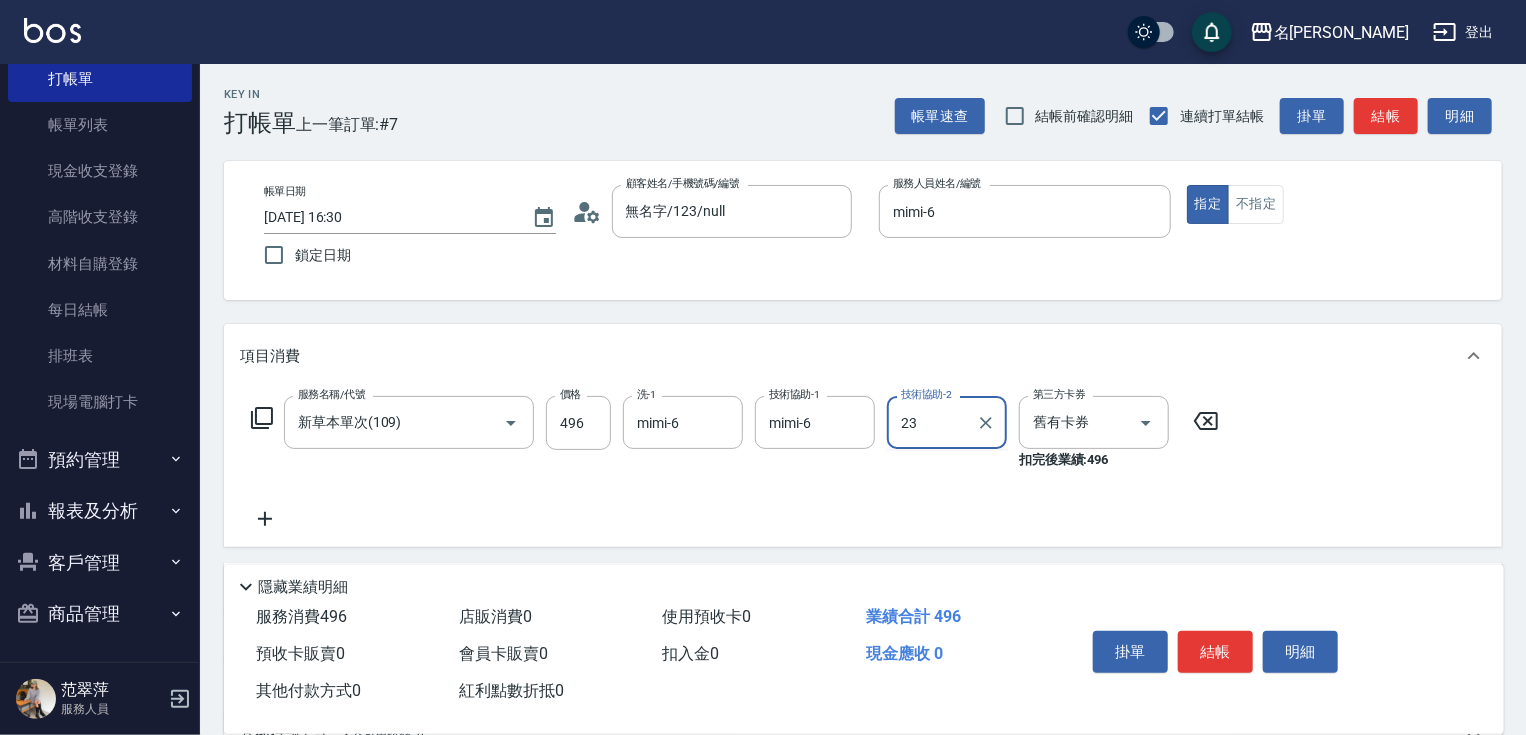 type on "鴨肉-23" 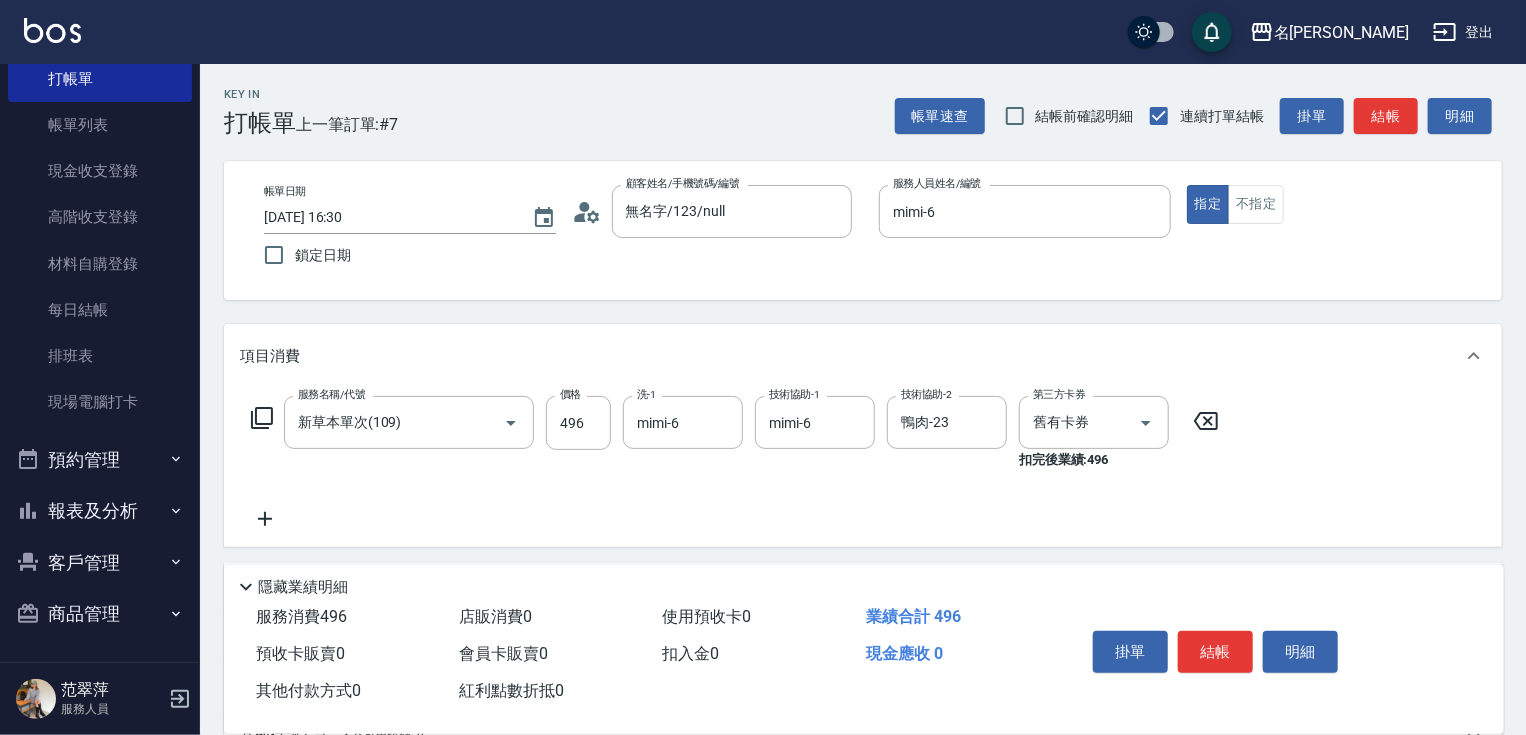 click 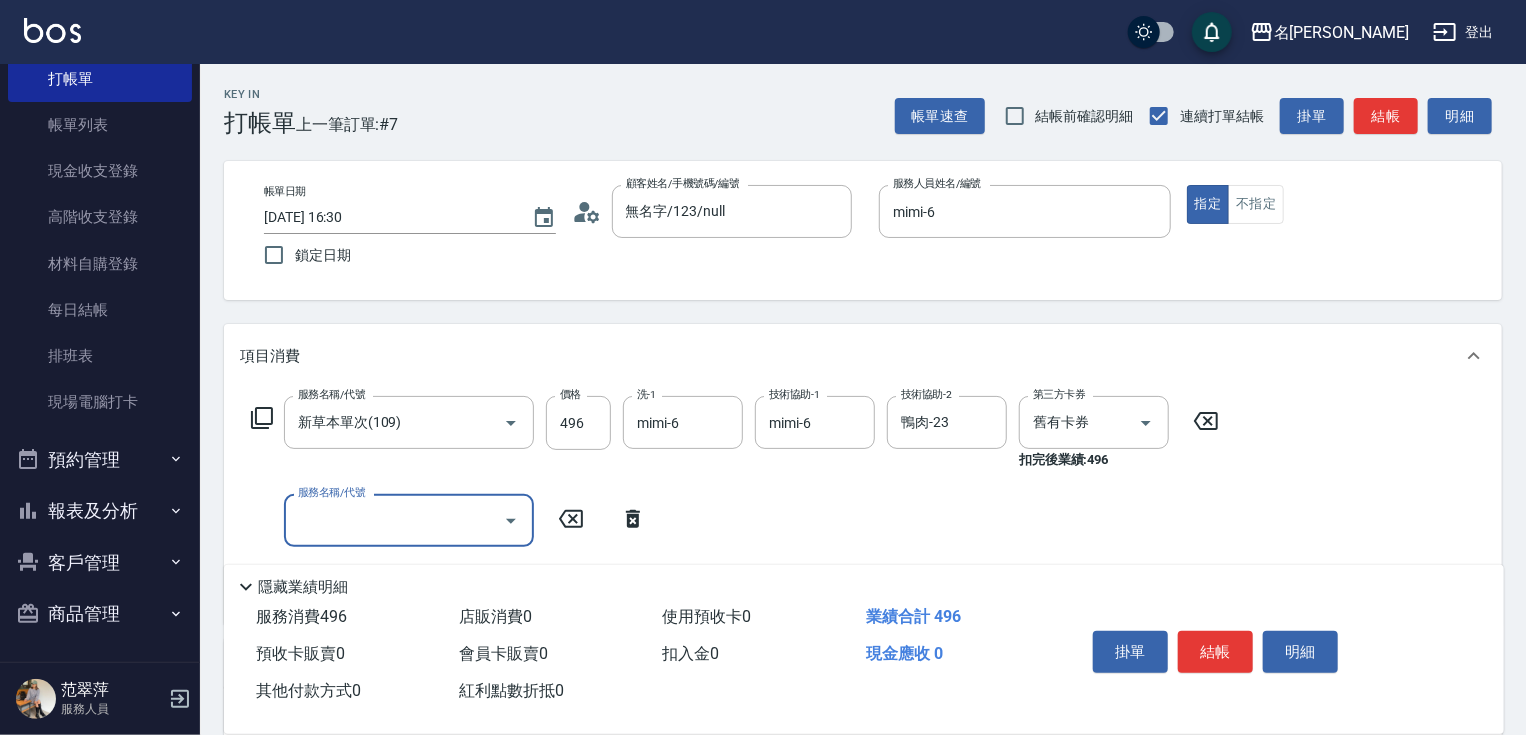 click on "服務名稱/代號" at bounding box center (394, 520) 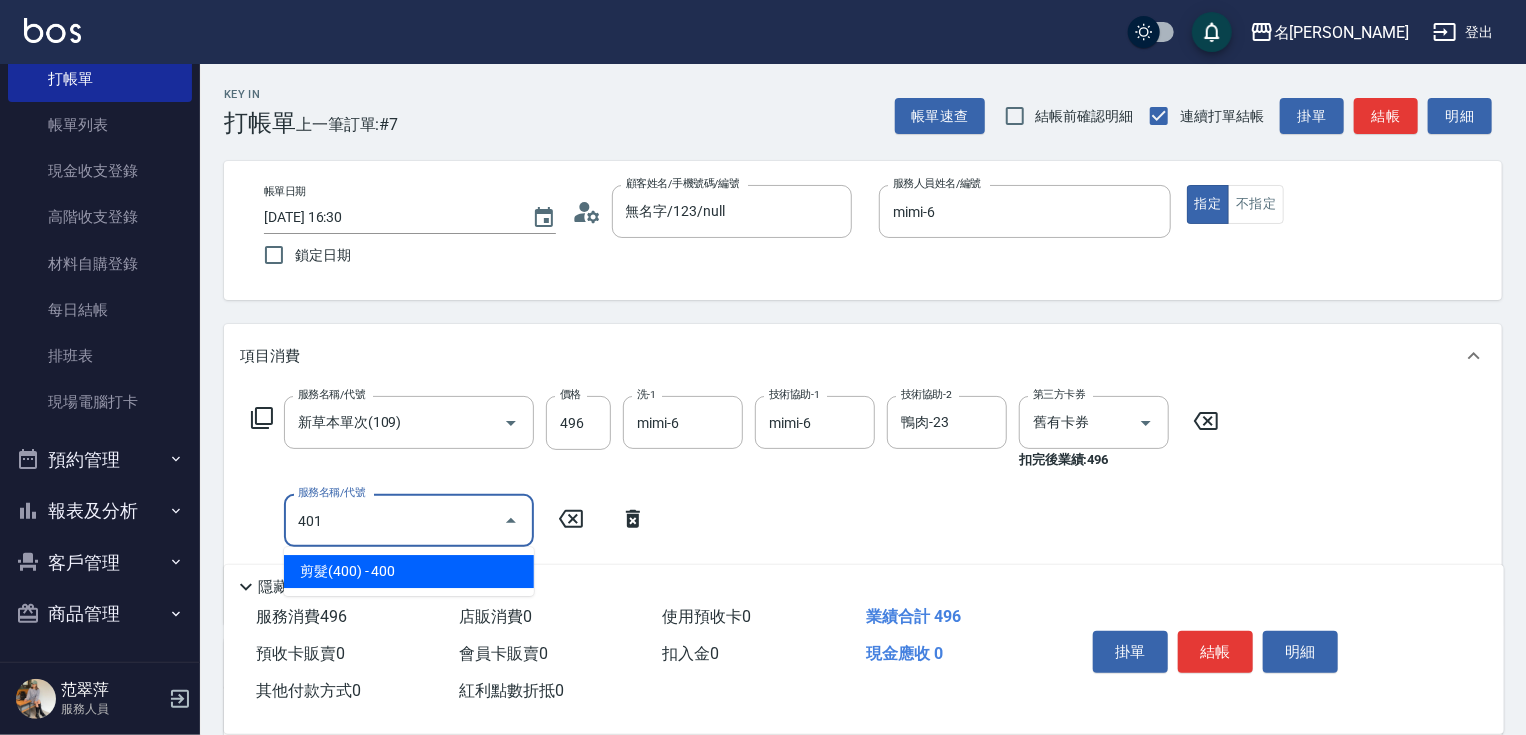 type on "剪髮(400)(401)" 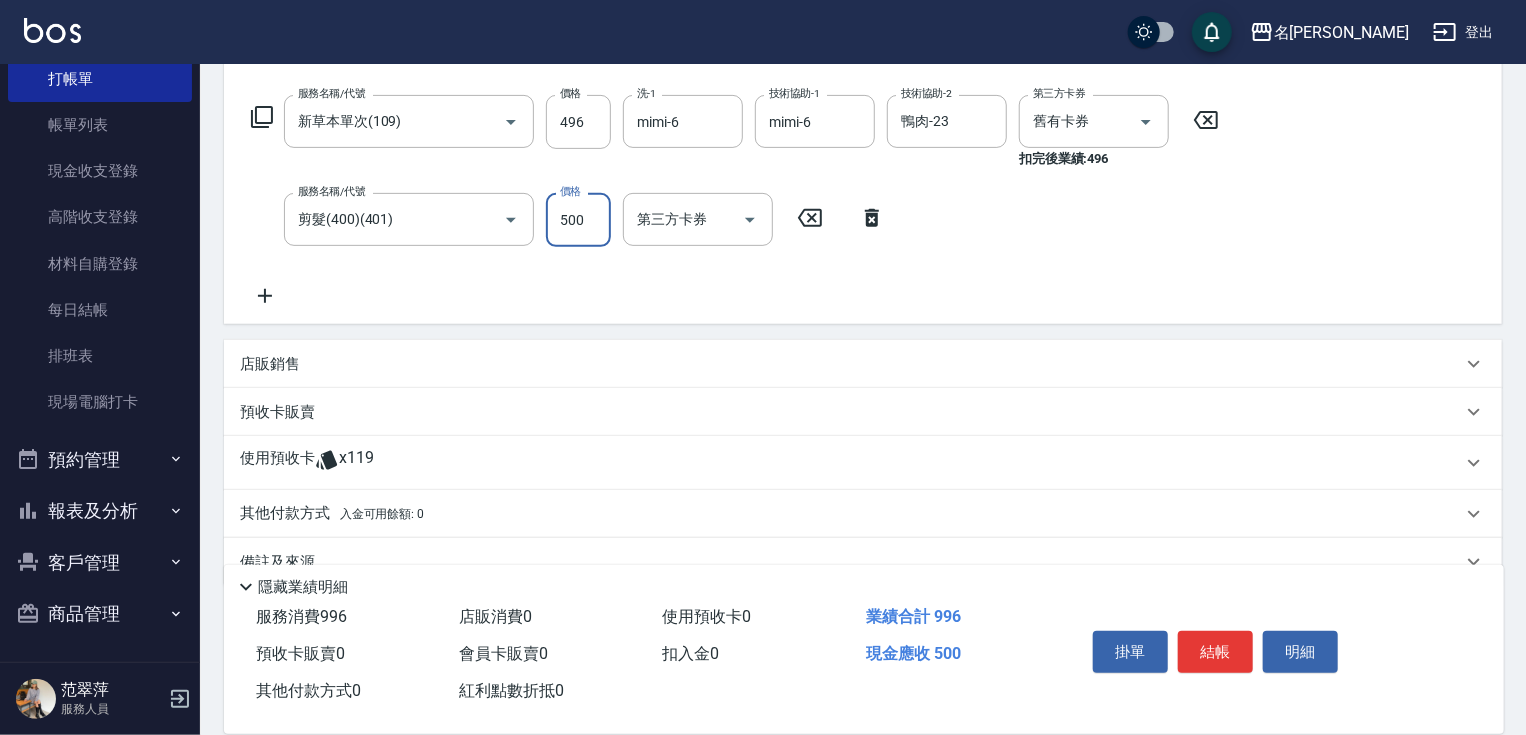 scroll, scrollTop: 308, scrollLeft: 0, axis: vertical 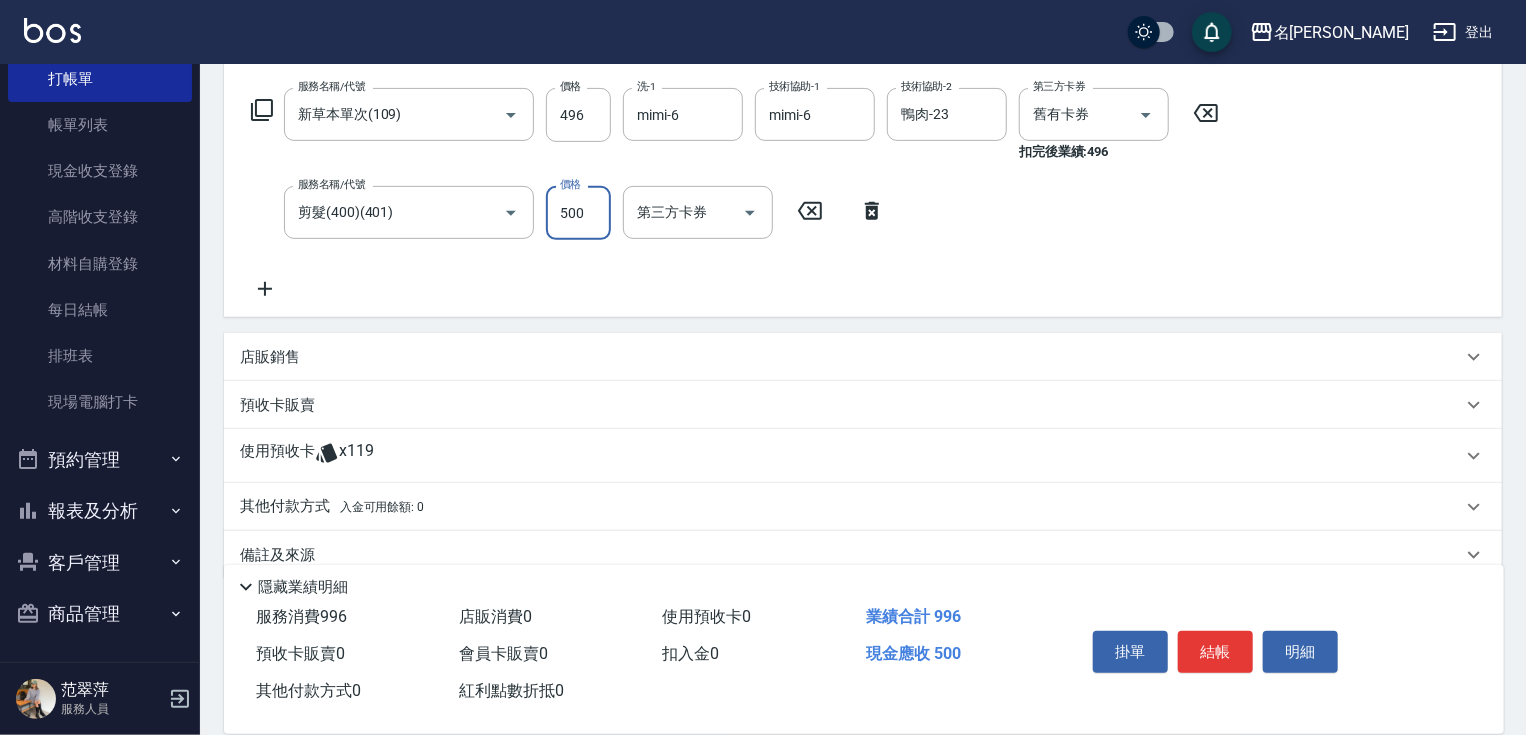 type on "500" 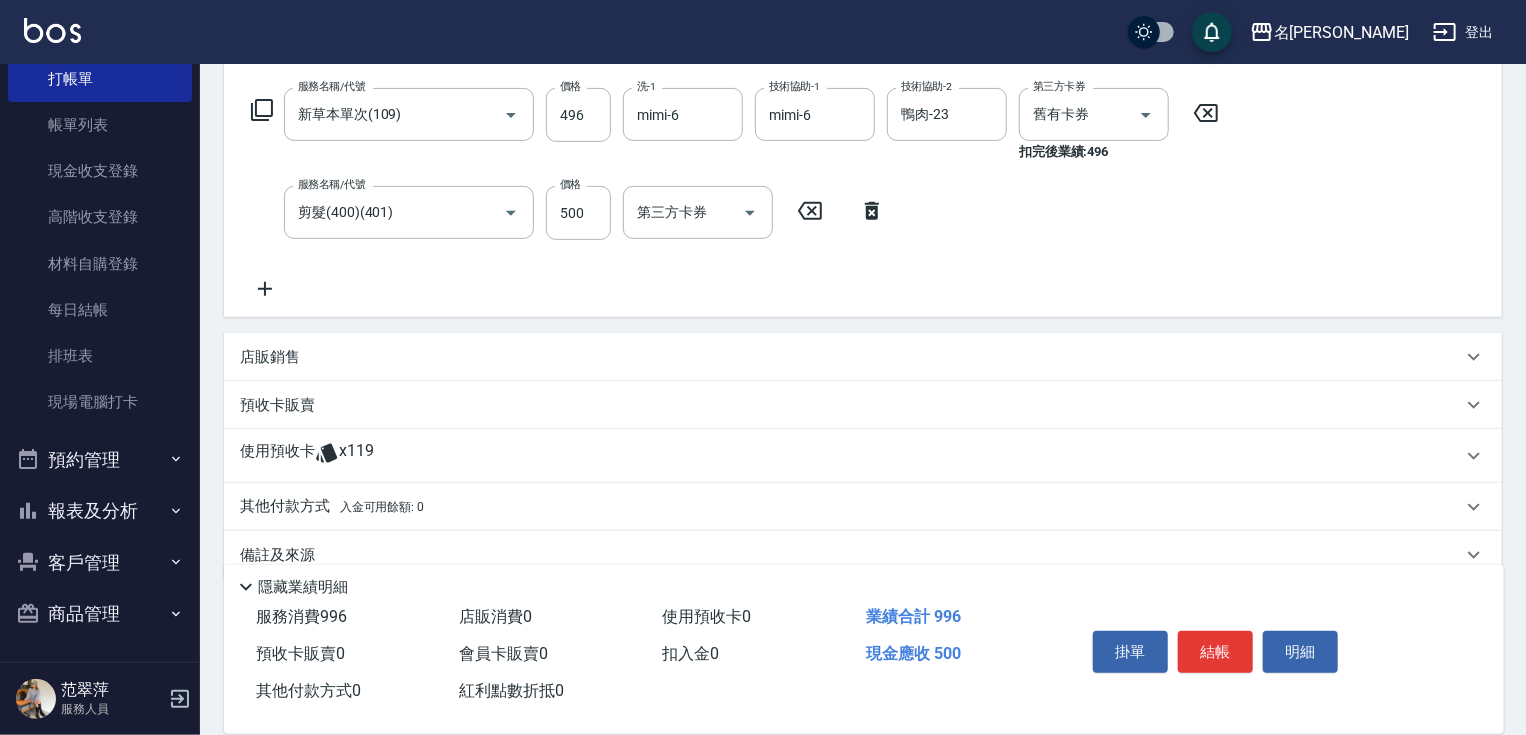 click on "其他付款方式 入金可用餘額: 0" at bounding box center [332, 507] 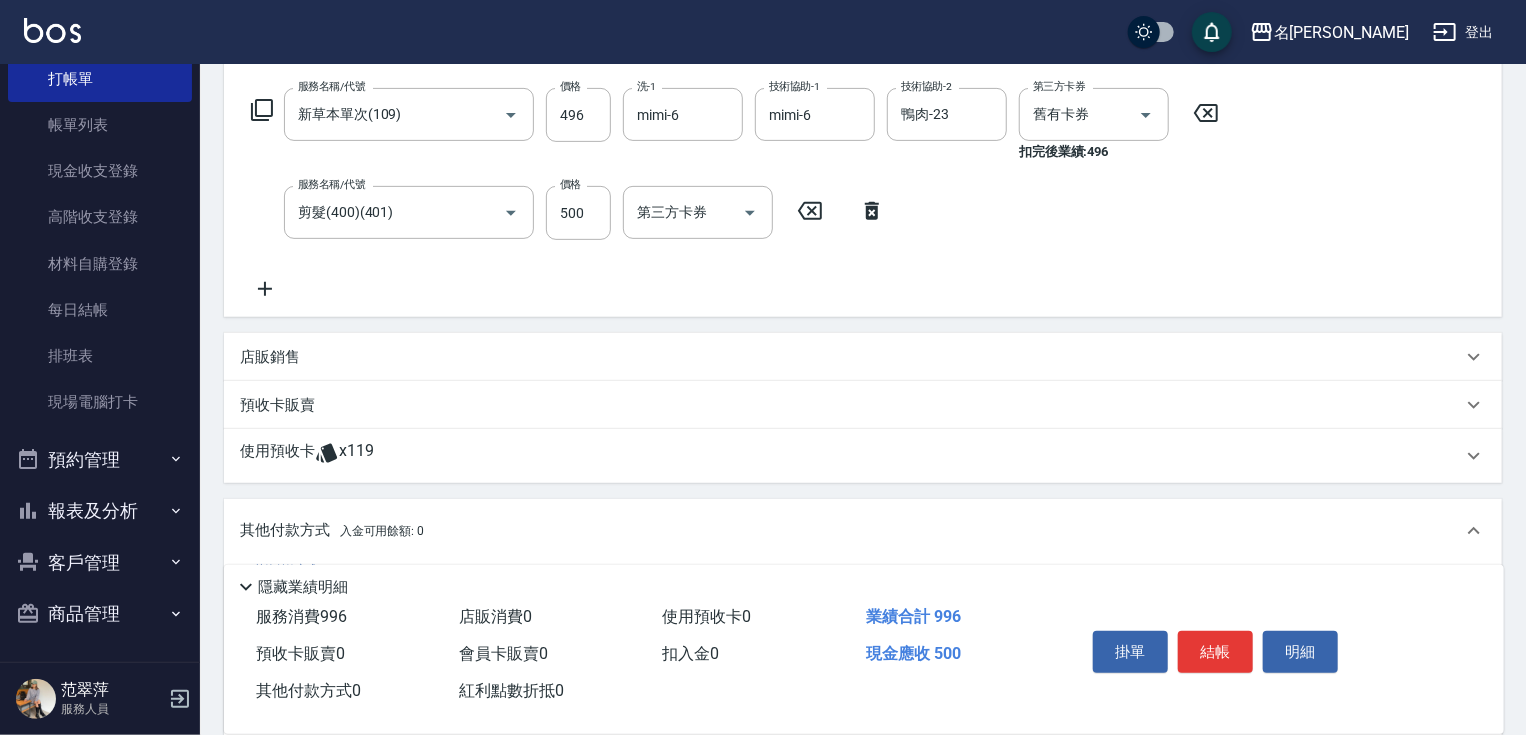 scroll, scrollTop: 0, scrollLeft: 0, axis: both 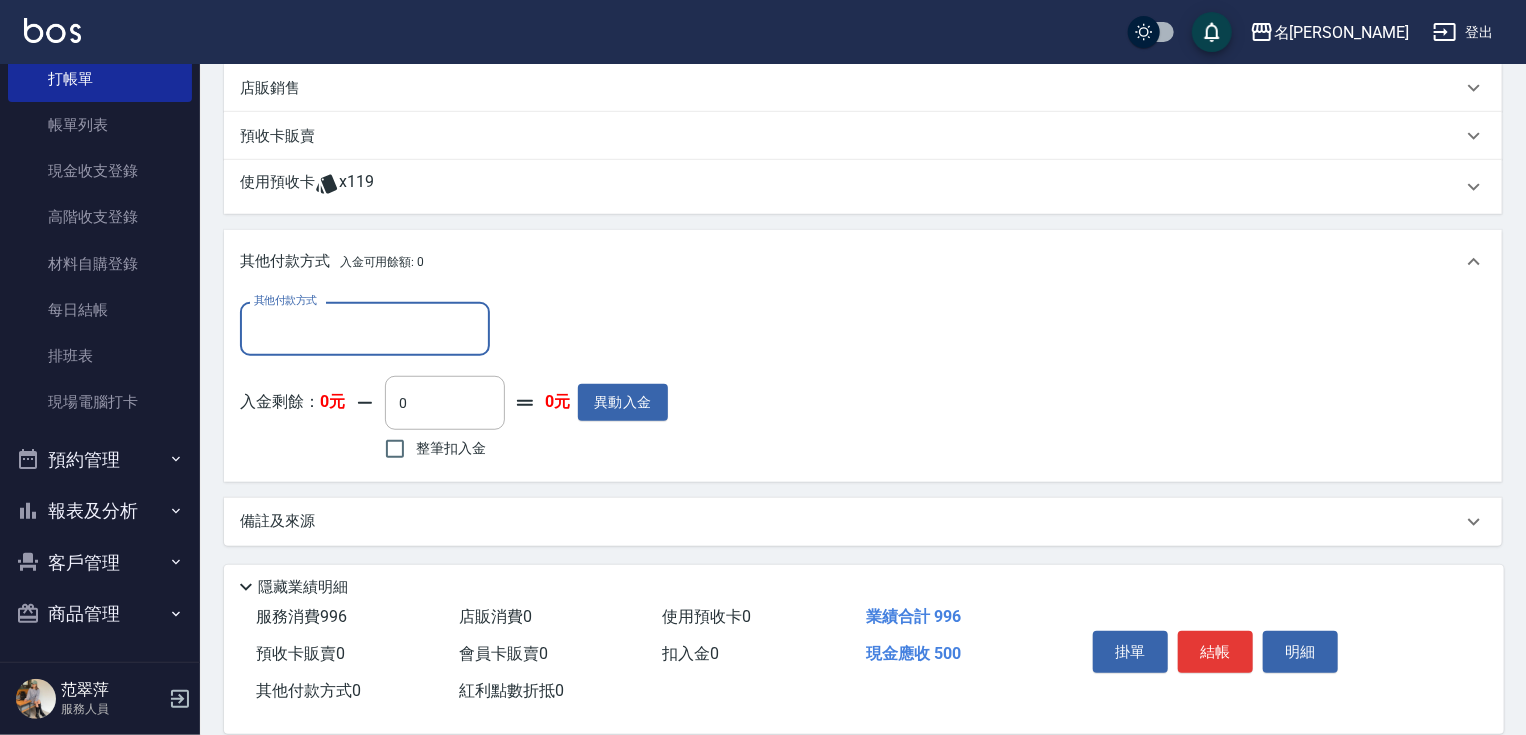 click on "其他付款方式" at bounding box center (365, 328) 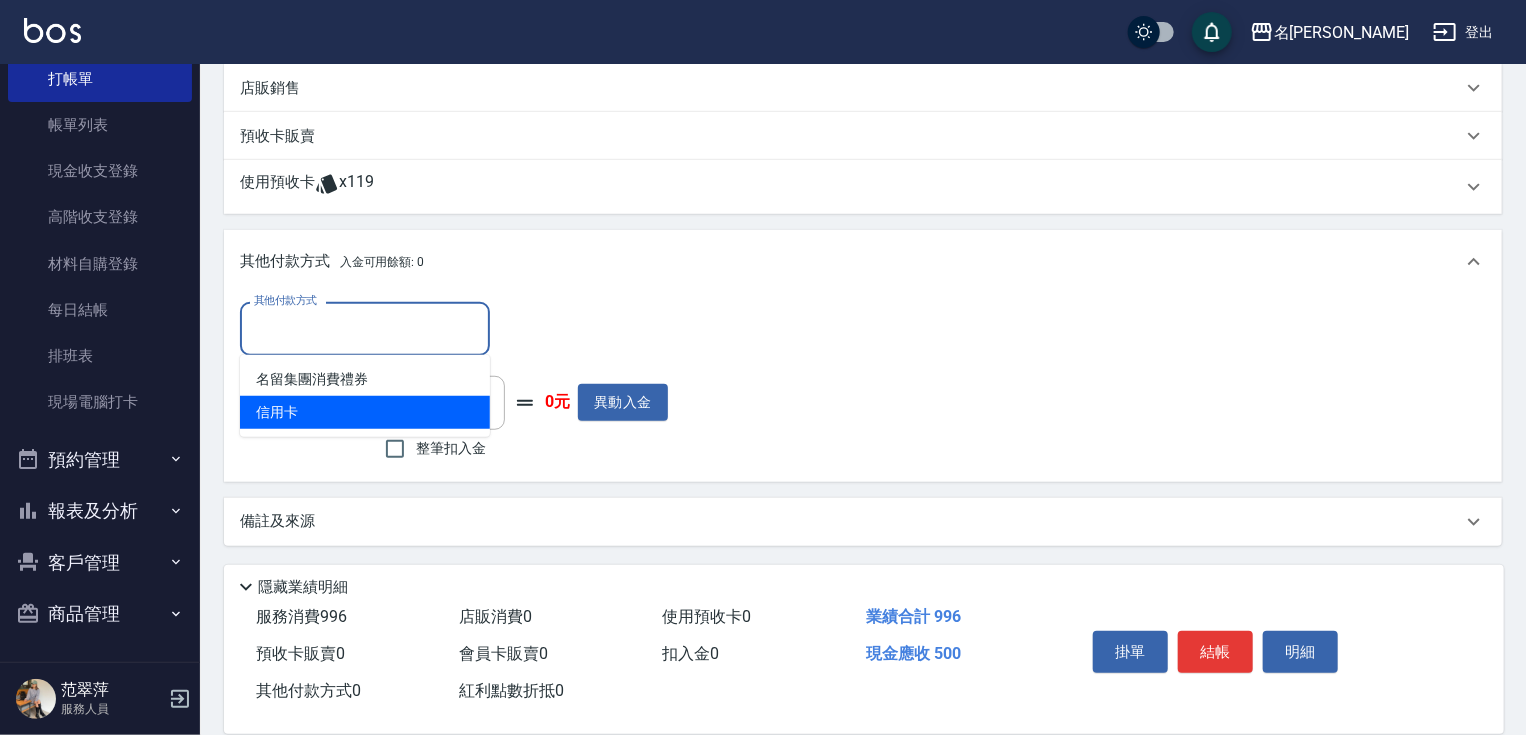 drag, startPoint x: 338, startPoint y: 400, endPoint x: 499, endPoint y: 335, distance: 173.62604 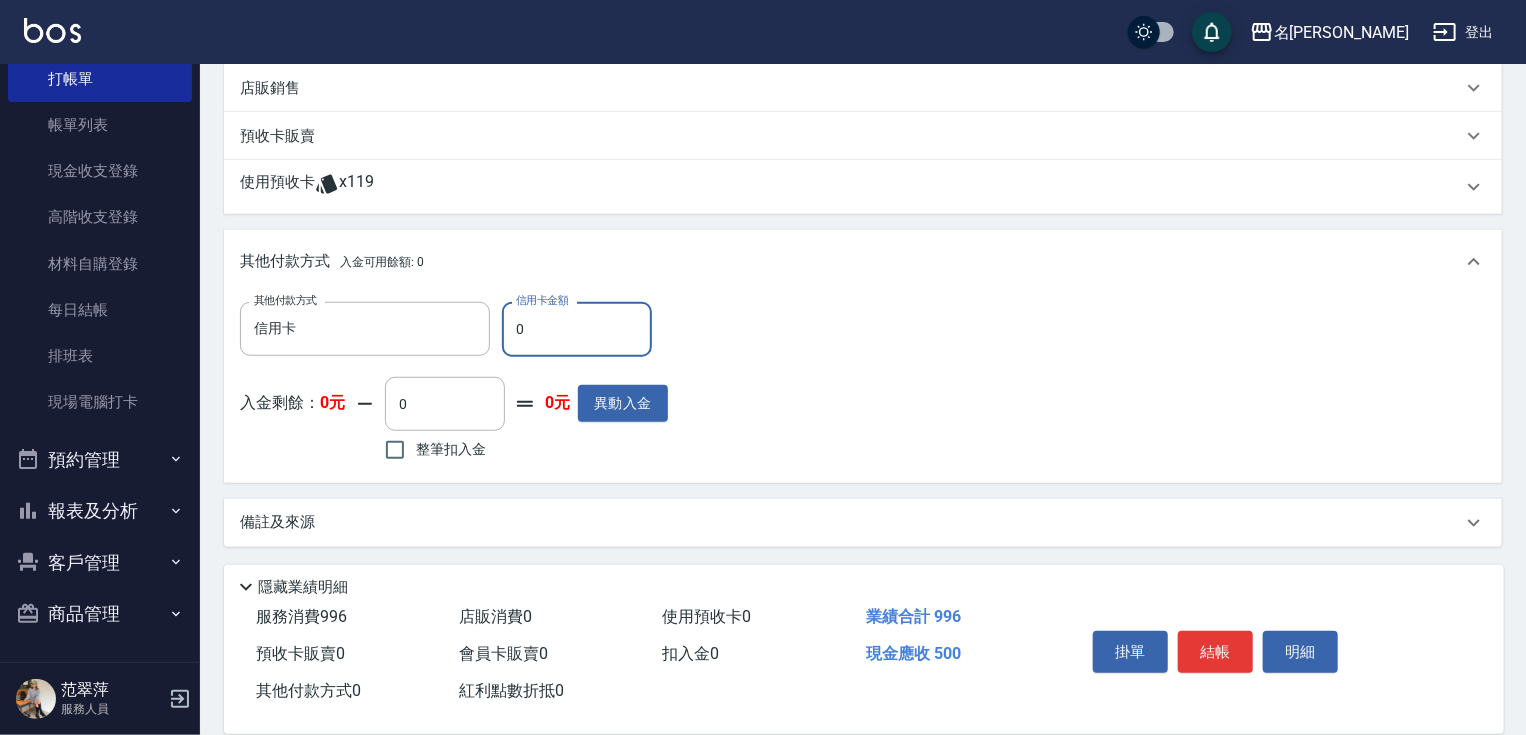 click on "0" at bounding box center [577, 329] 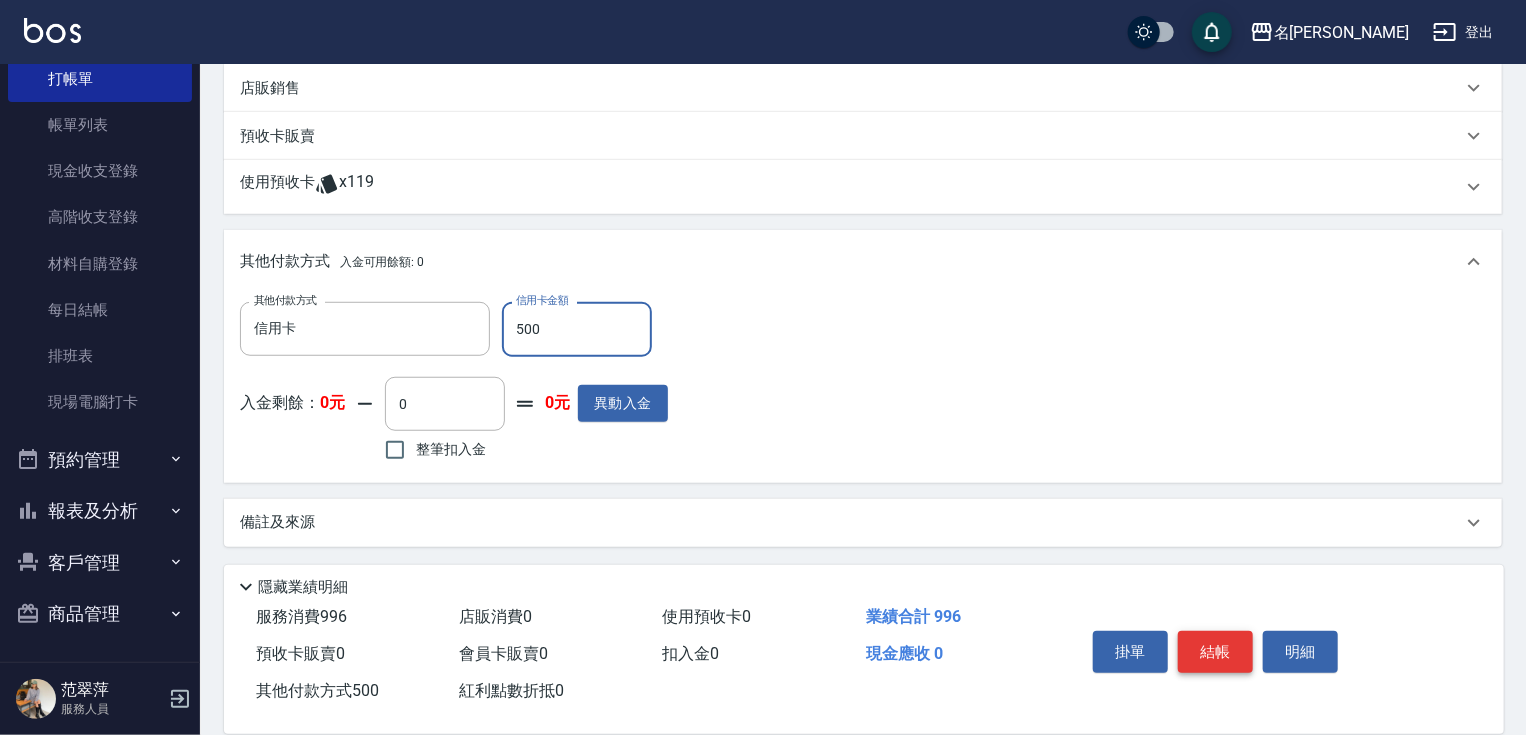 type on "500" 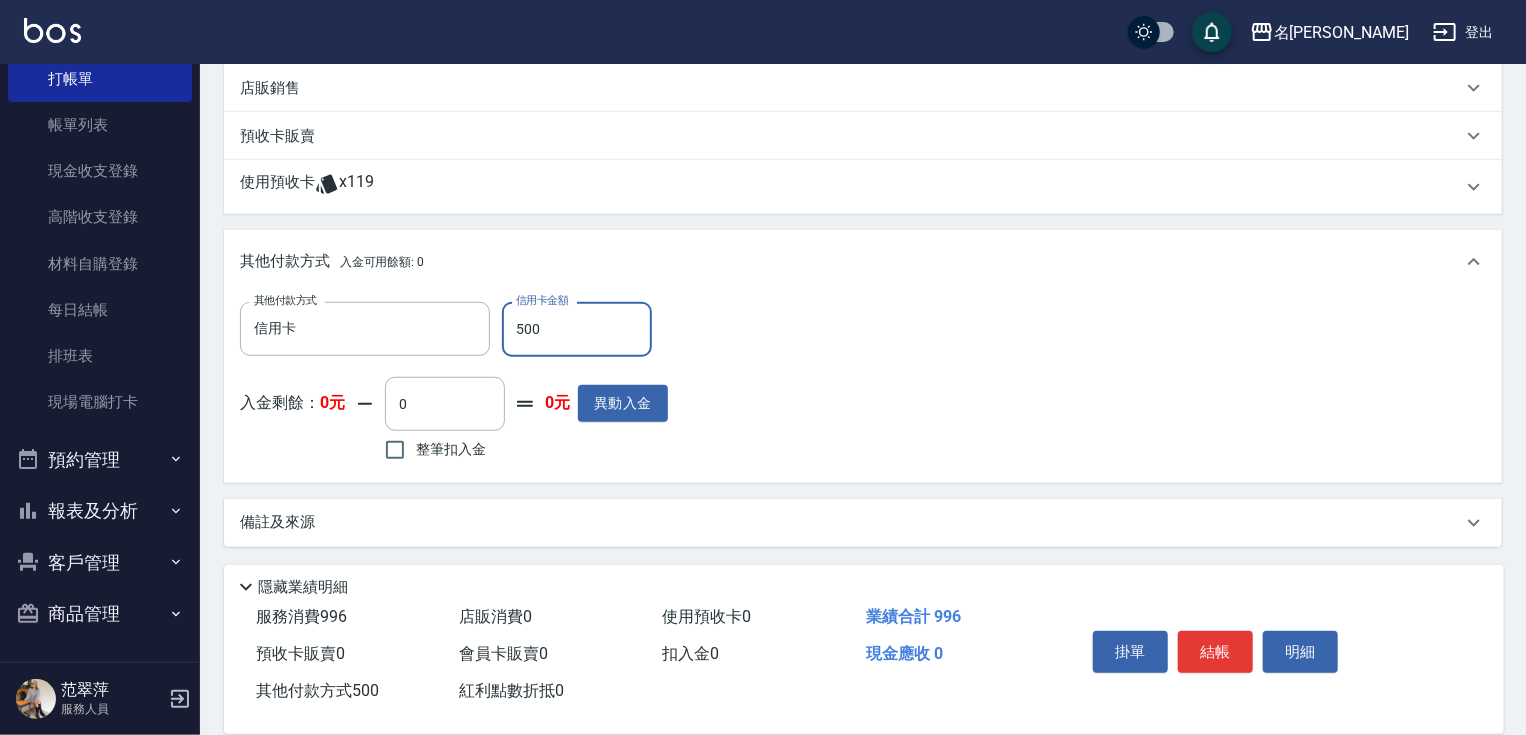 click on "結帳" at bounding box center (1215, 652) 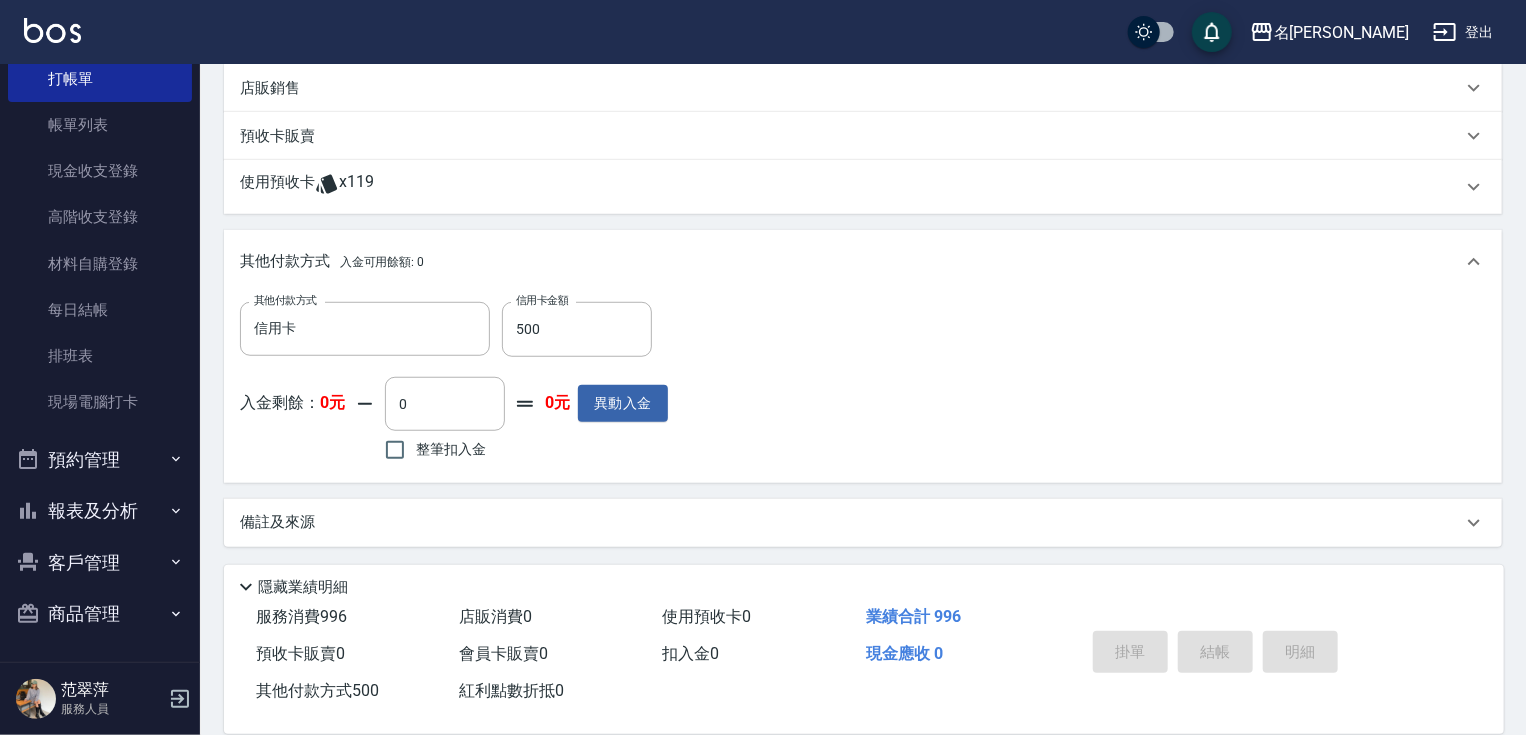 type on "[DATE] 16:32" 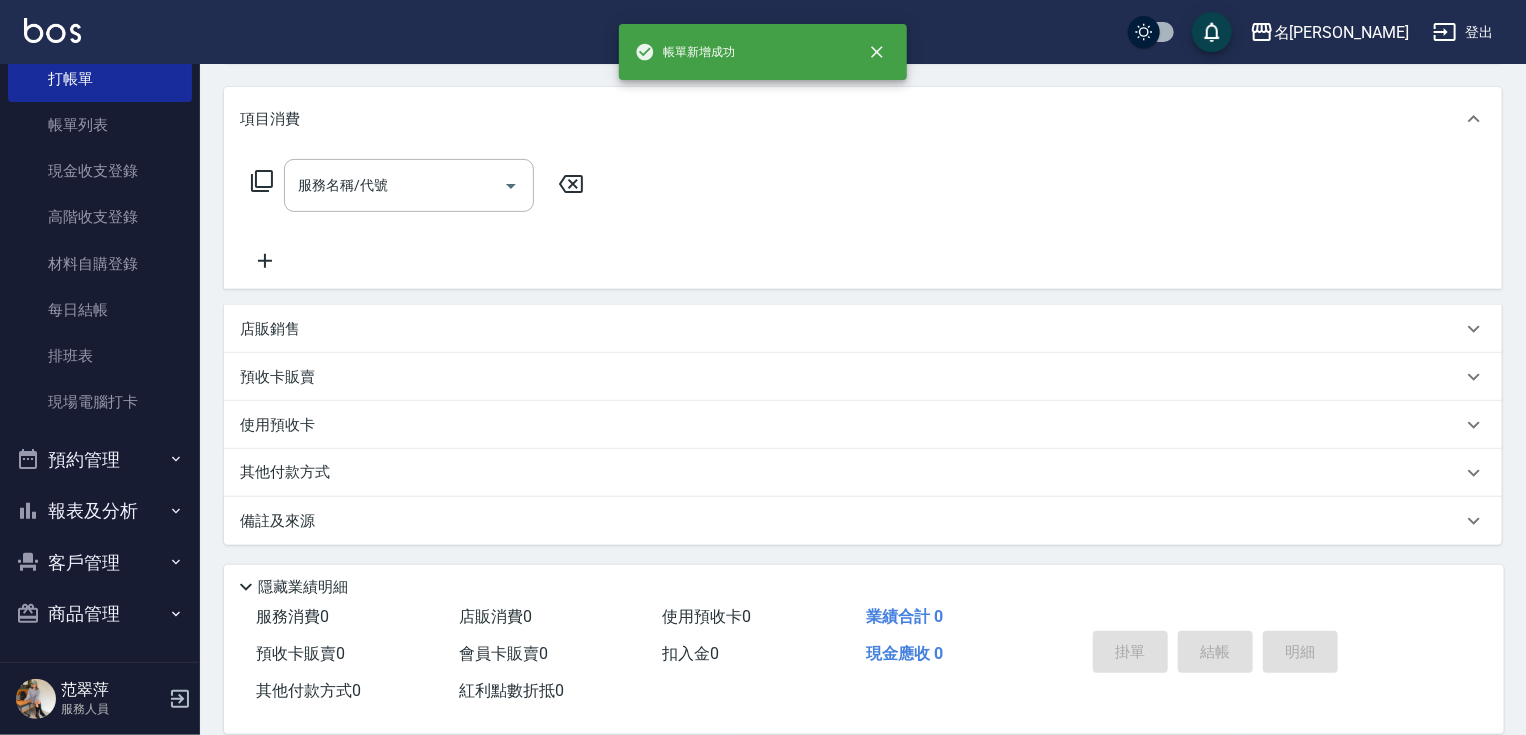 scroll, scrollTop: 0, scrollLeft: 0, axis: both 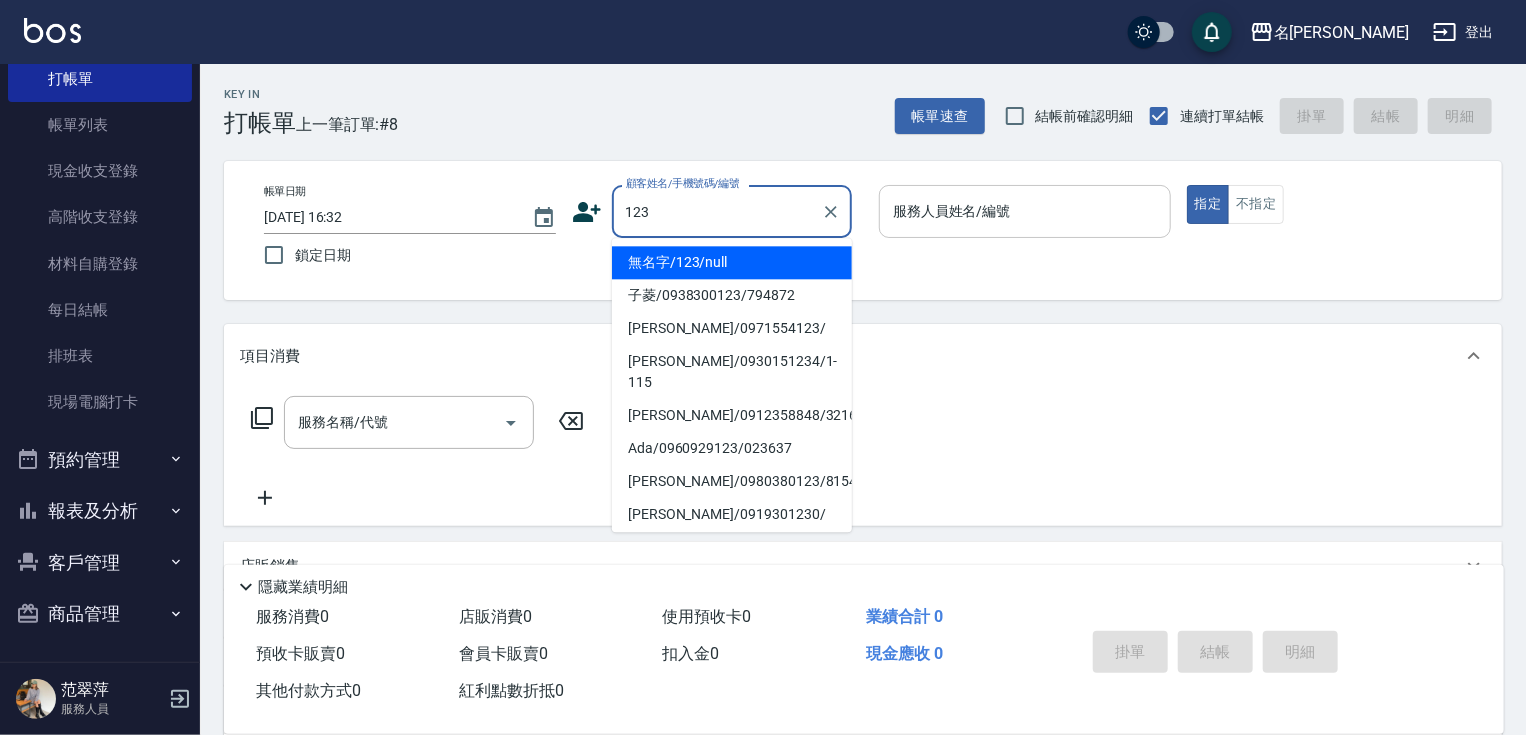 drag, startPoint x: 720, startPoint y: 272, endPoint x: 936, endPoint y: 226, distance: 220.84384 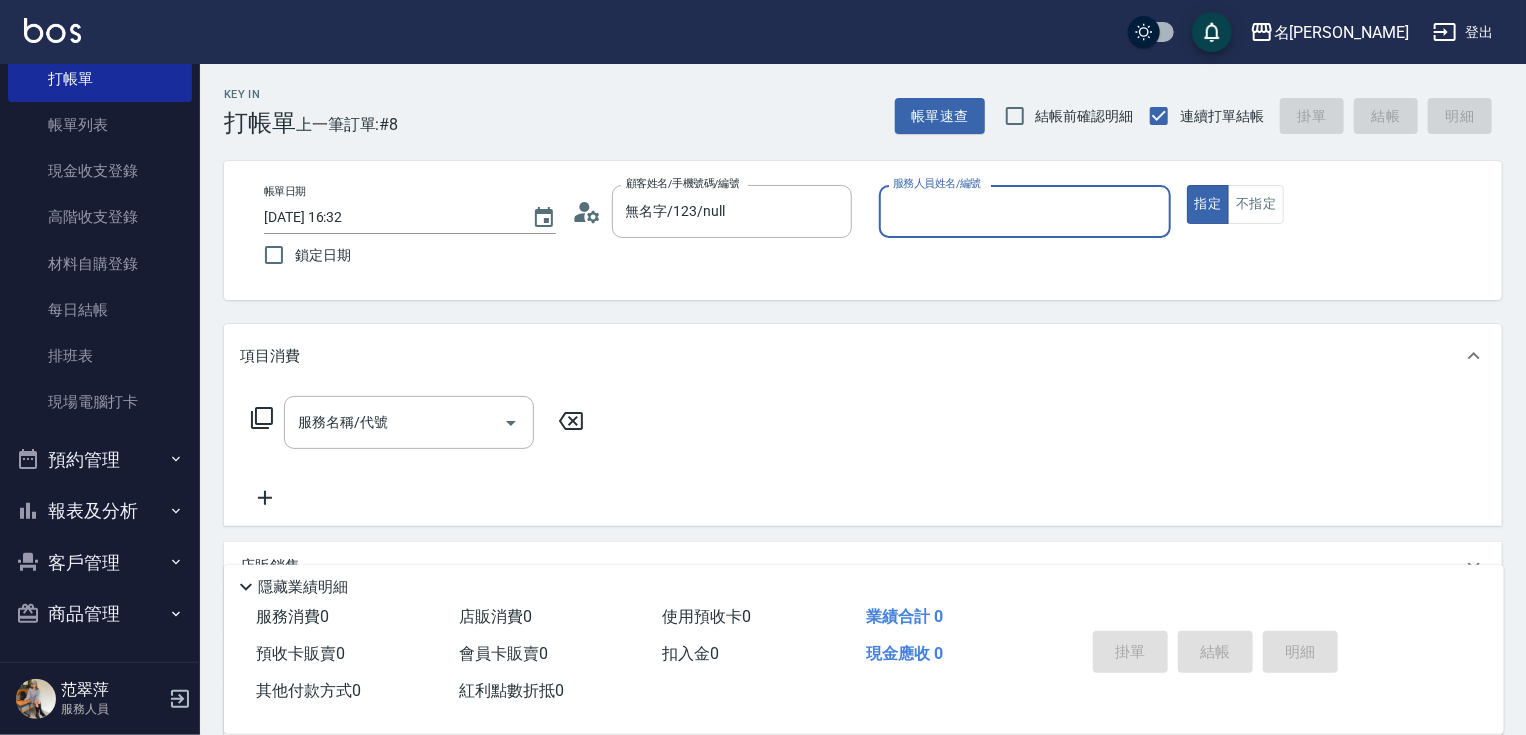 click on "名留竹林 登出 櫃檯作業 打帳單 帳單列表 現金收支登錄 高階收支登錄 材料自購登錄 每日結帳 排班表 現場電腦打卡 預約管理 預約管理 單日預約紀錄 單週預約紀錄 報表及分析 報表目錄 店家日報表 互助日報表 互助點數明細 設計師日報表 店販抽成明細 客戶管理 客戶列表 卡券管理 入金管理 商品管理 商品分類設定 商品列表 [PERSON_NAME] 服務人員 Key In 打帳單 上一筆訂單:#8 帳單速查 結帳前確認明細 連續打單結帳 掛單 結帳 明細 帳單日期 [DATE] 16:32 鎖定日期 顧客姓名/手機號碼/編號 無名字/123/null 顧客姓名/手機號碼/編號 服務人員姓名/編號 服務人員姓名/編號 指定 不指定 項目消費 服務名稱/代號 服務名稱/代號 店販銷售 服務人員姓名/編號 服務人員姓名/編號 商品代號/名稱 商品代號/名稱 預收卡販賣 卡券名稱/代號 卡券名稱/代號 使用預收卡 卡券代號/名稱 備註 0" at bounding box center [763, 486] 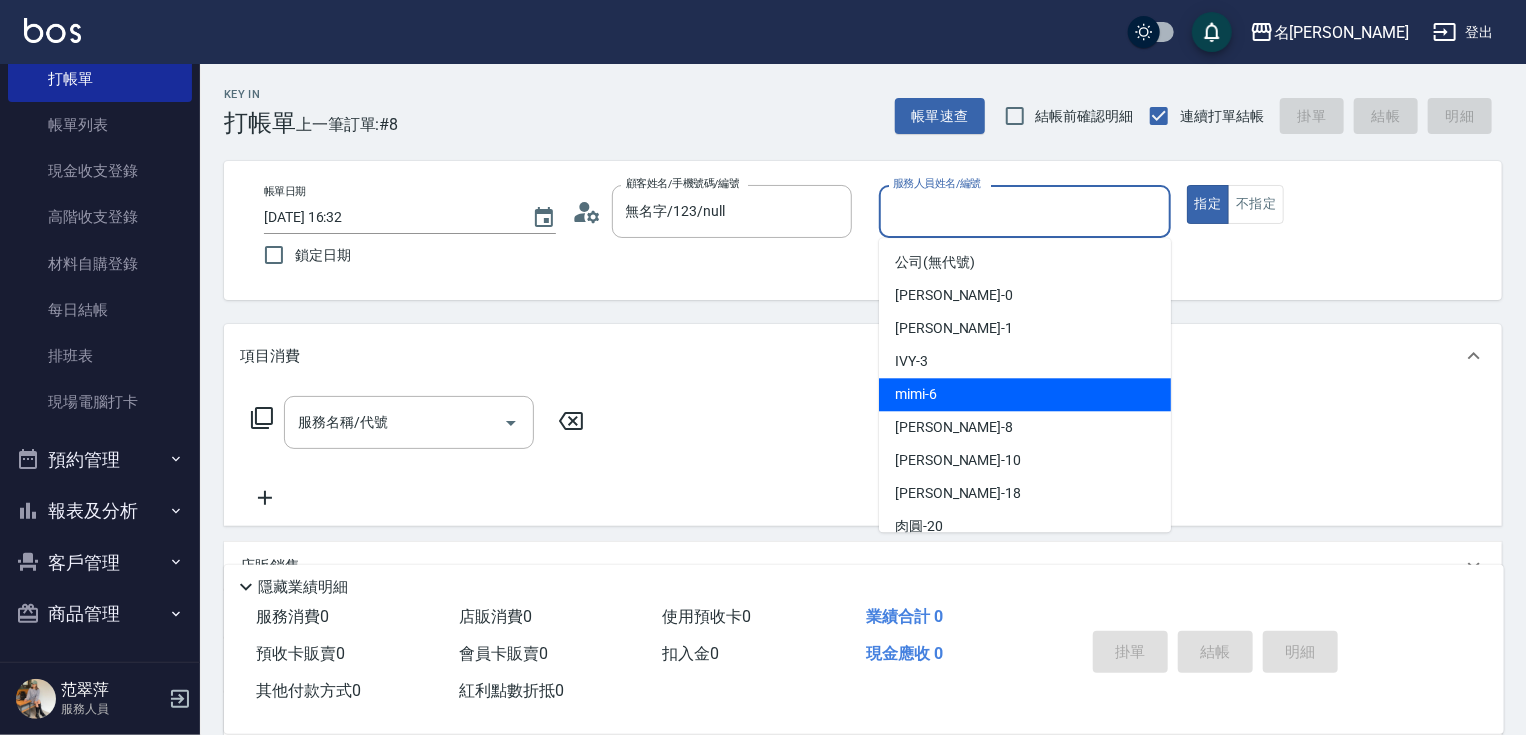 drag, startPoint x: 956, startPoint y: 404, endPoint x: 863, endPoint y: 388, distance: 94.36631 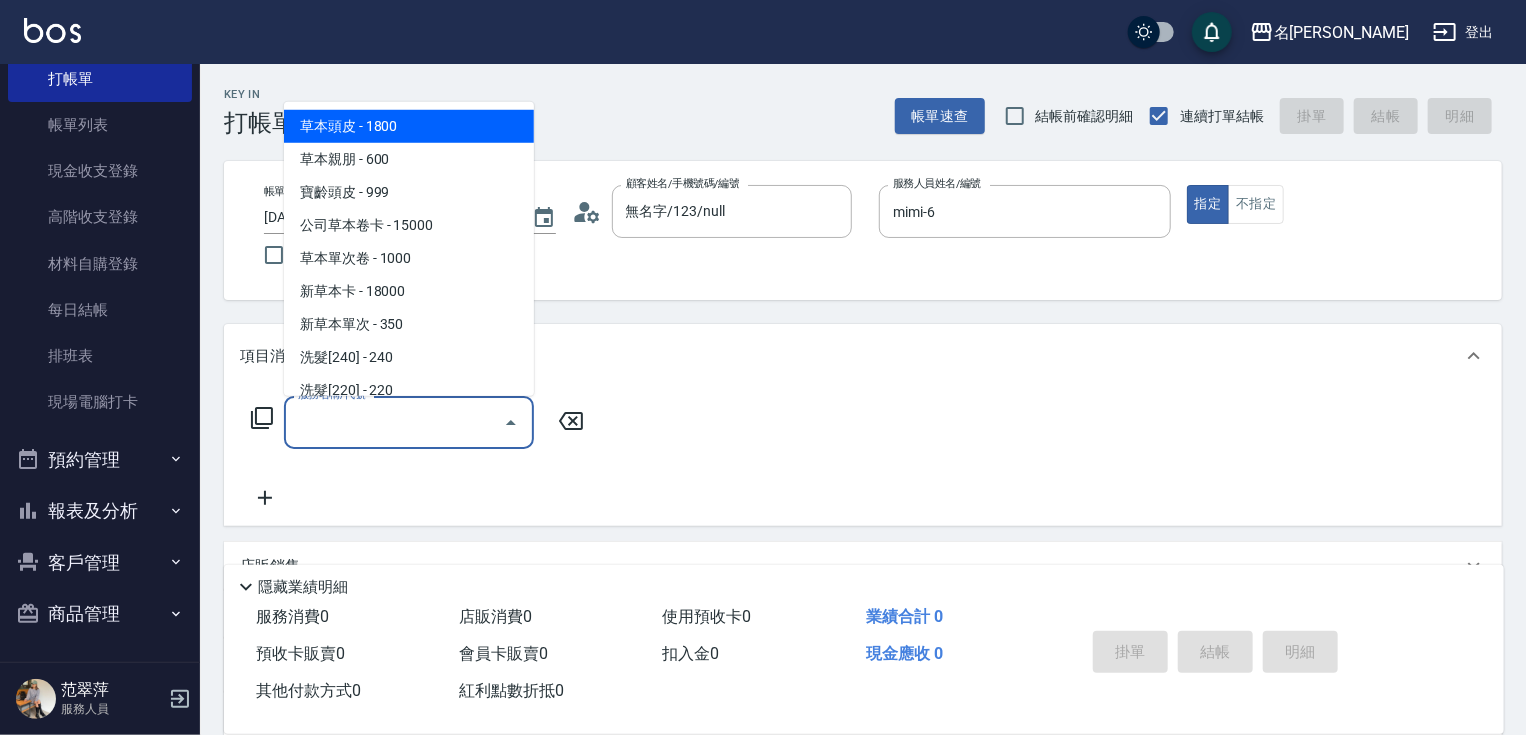 click on "服務名稱/代號" at bounding box center [394, 422] 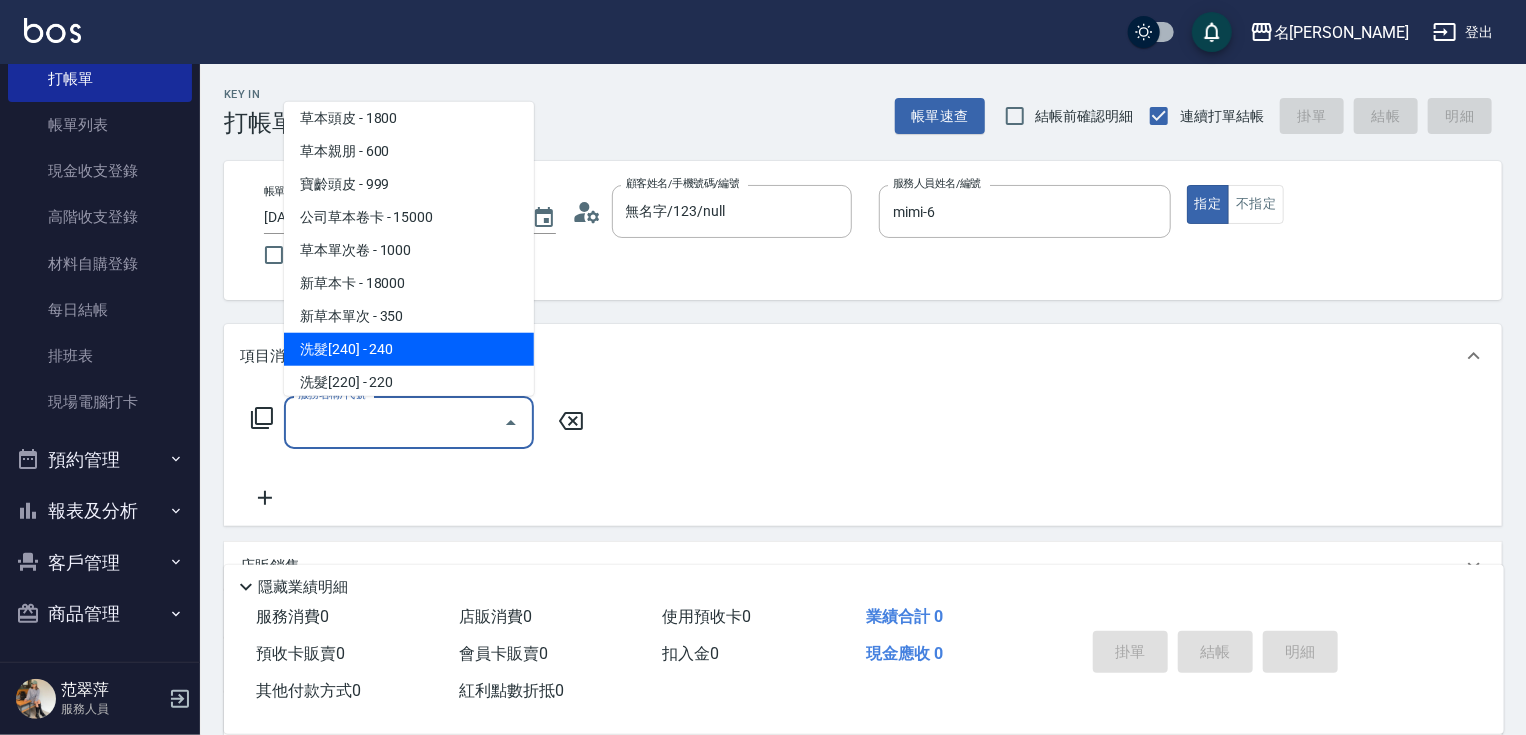 scroll, scrollTop: 80, scrollLeft: 0, axis: vertical 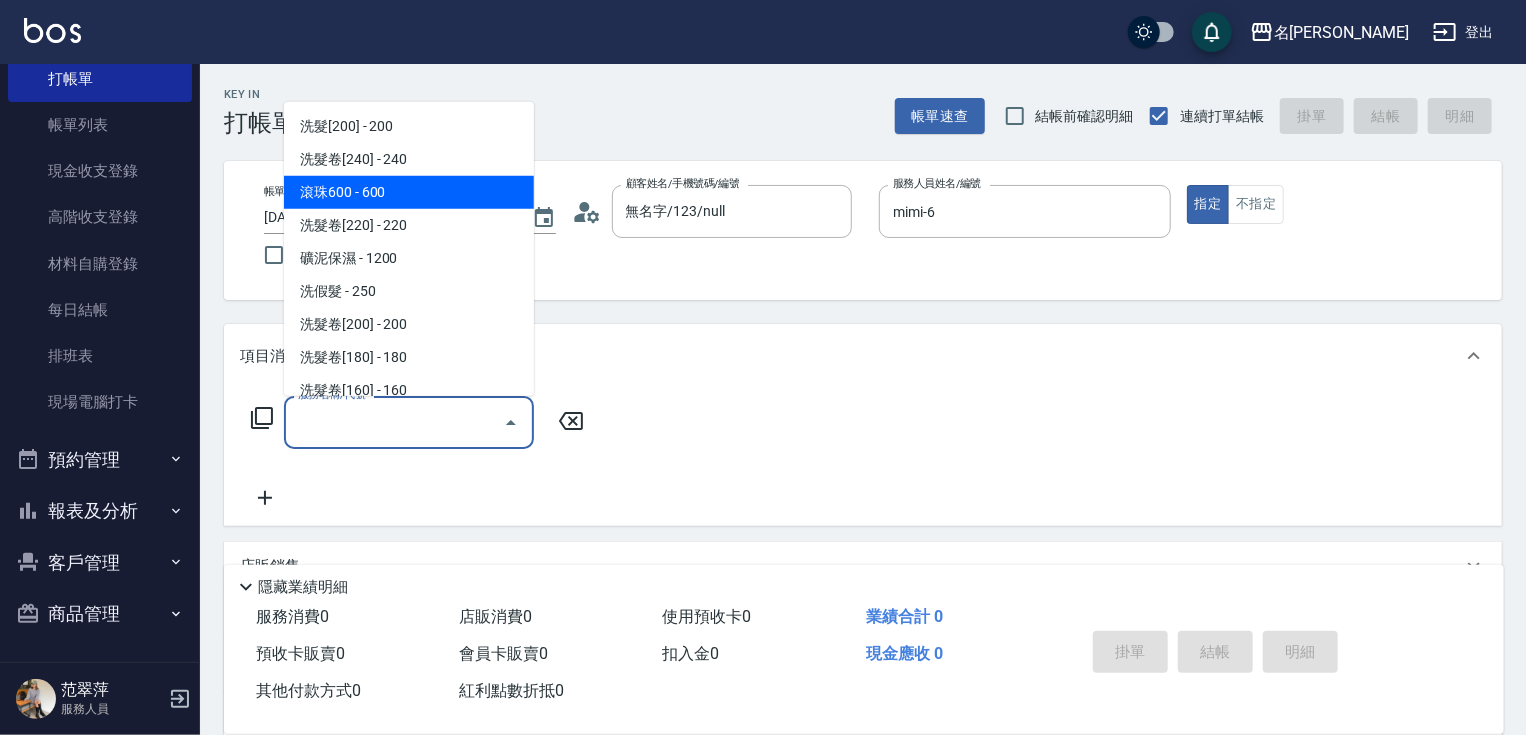 click on "滾珠600 - 600" at bounding box center (409, 192) 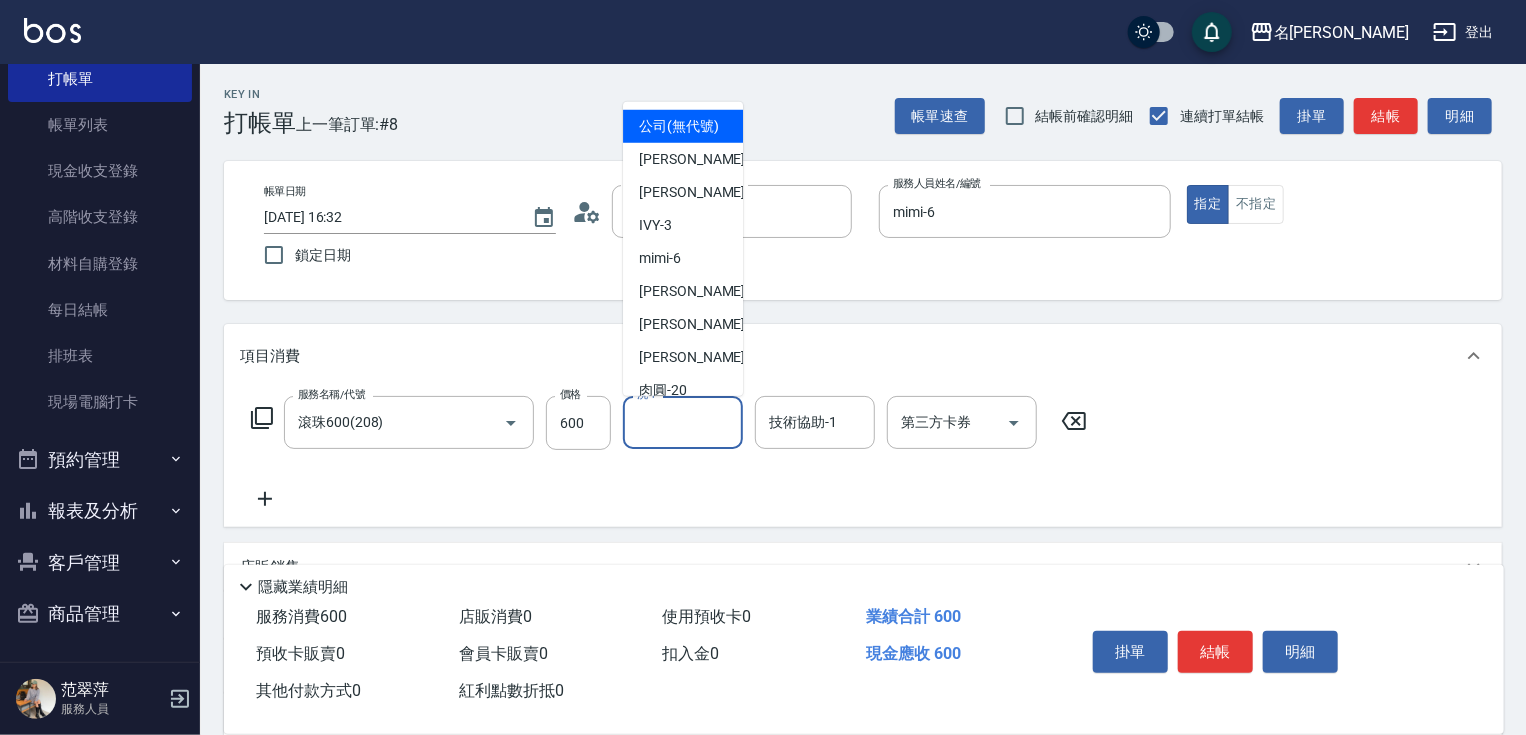 click on "洗-1" at bounding box center [683, 422] 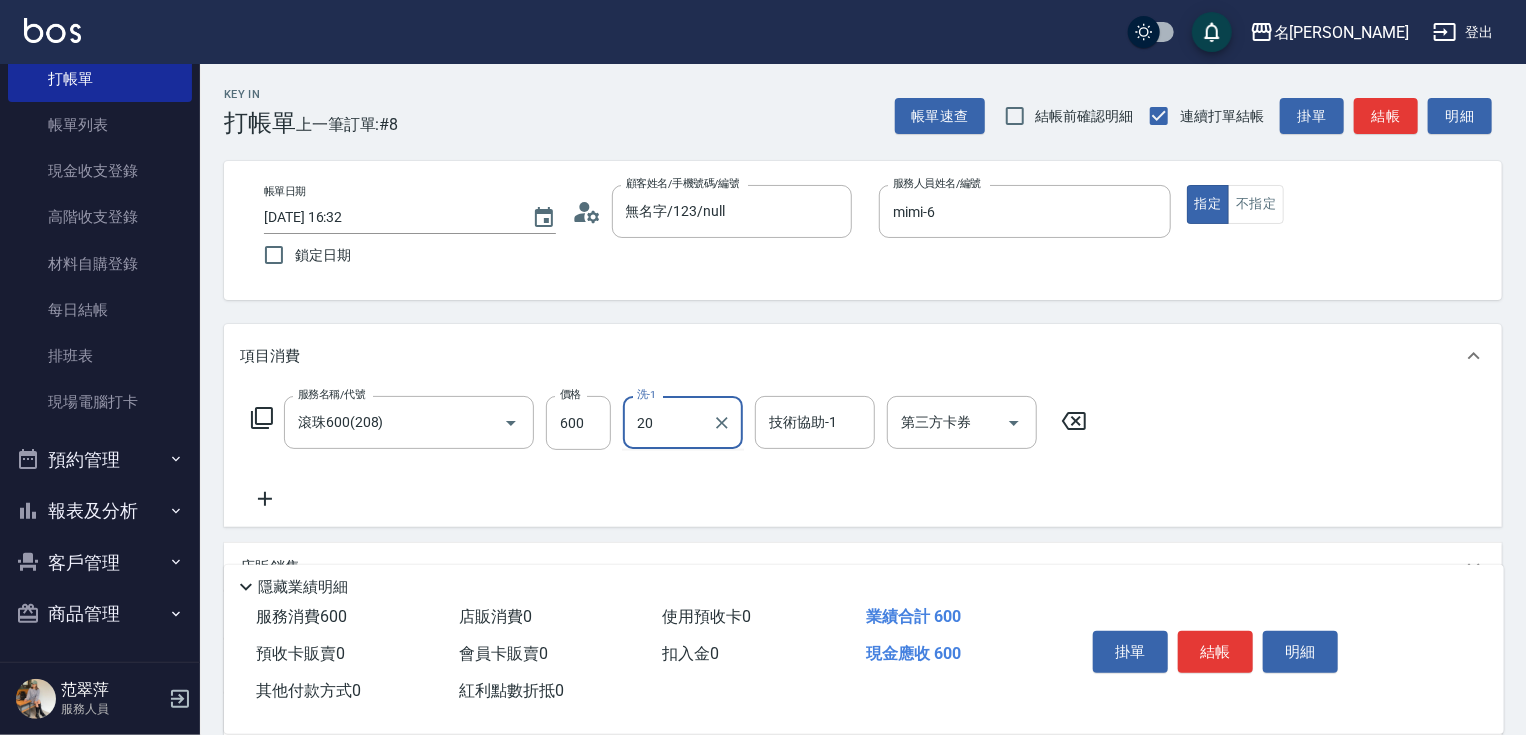 type on "肉圓-20" 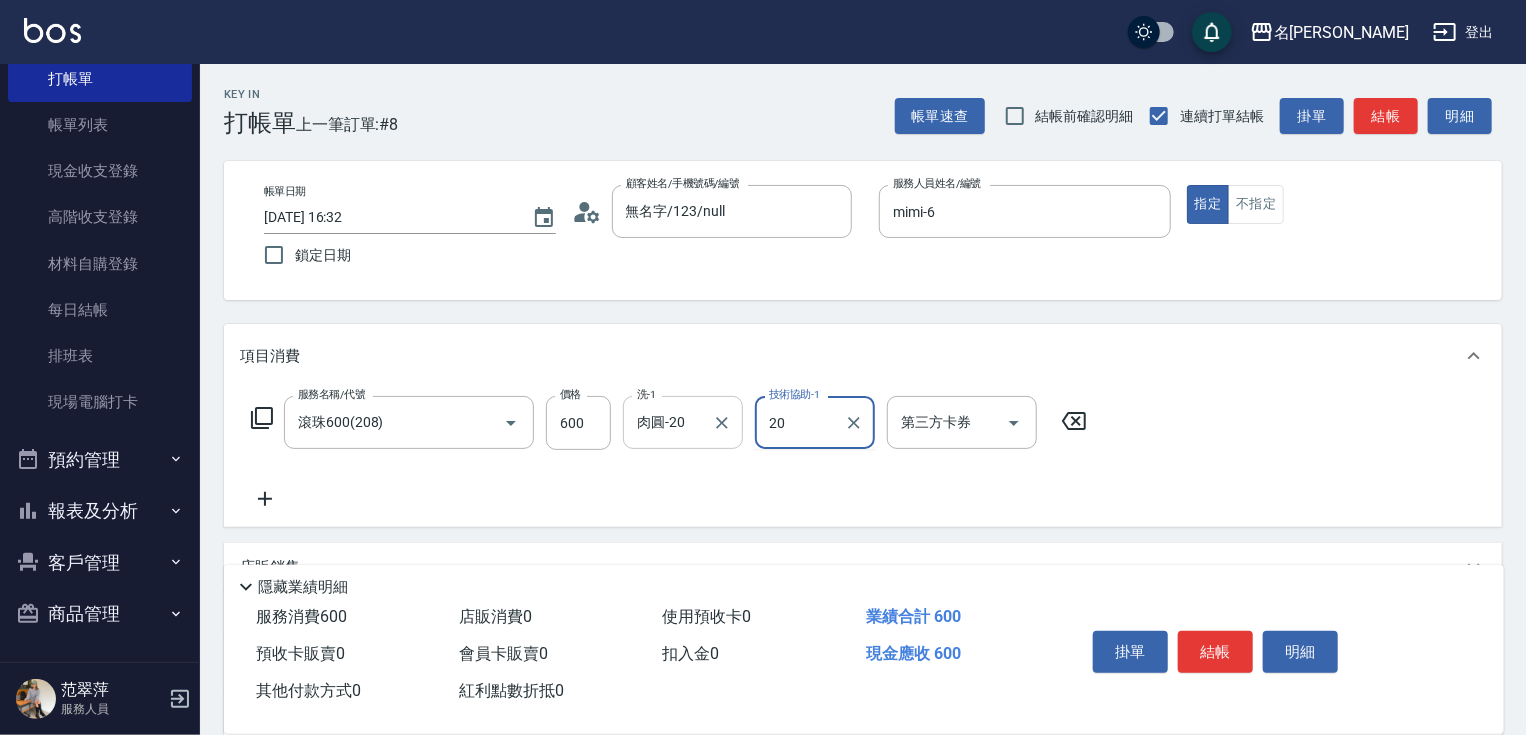 type on "肉圓-20" 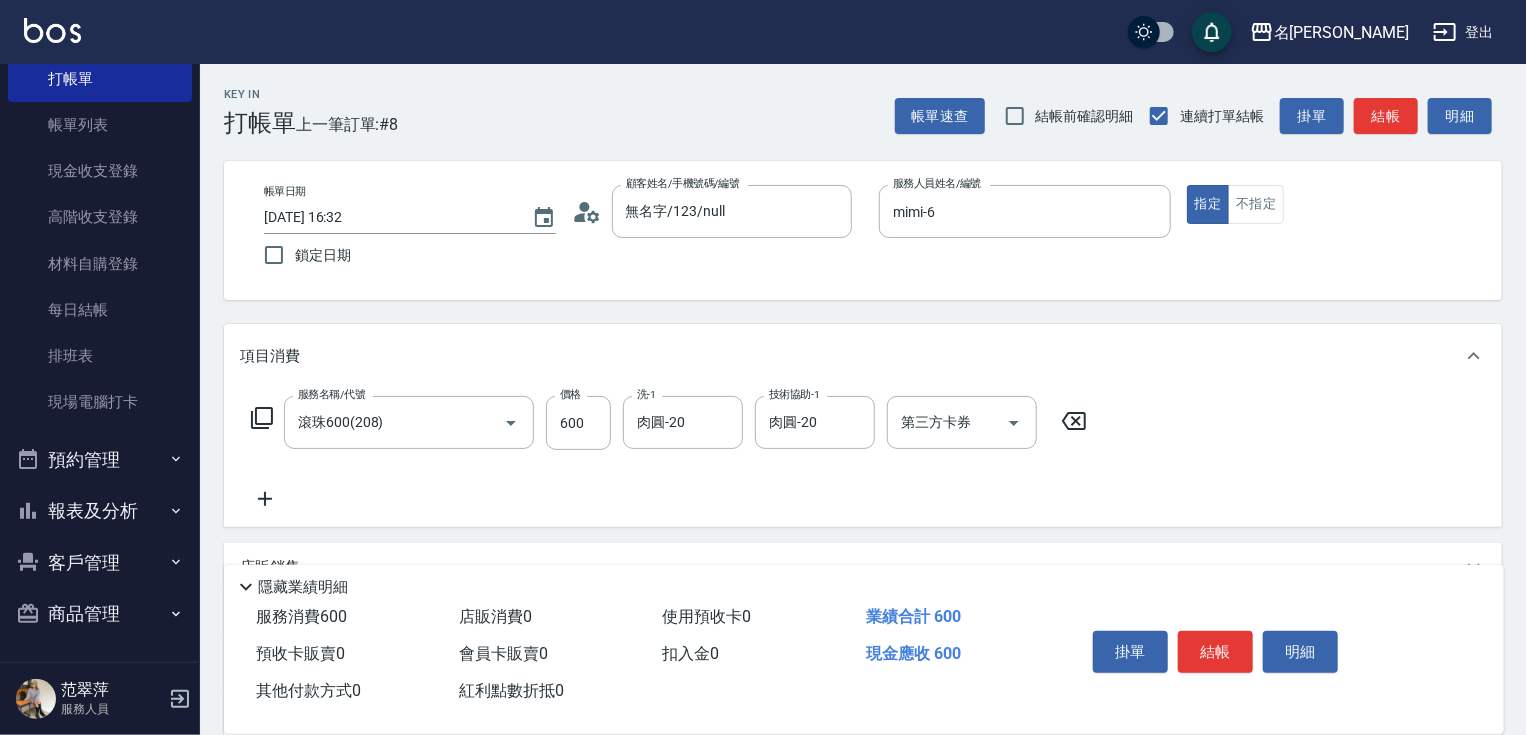 drag, startPoint x: 269, startPoint y: 495, endPoint x: 276, endPoint y: 446, distance: 49.497475 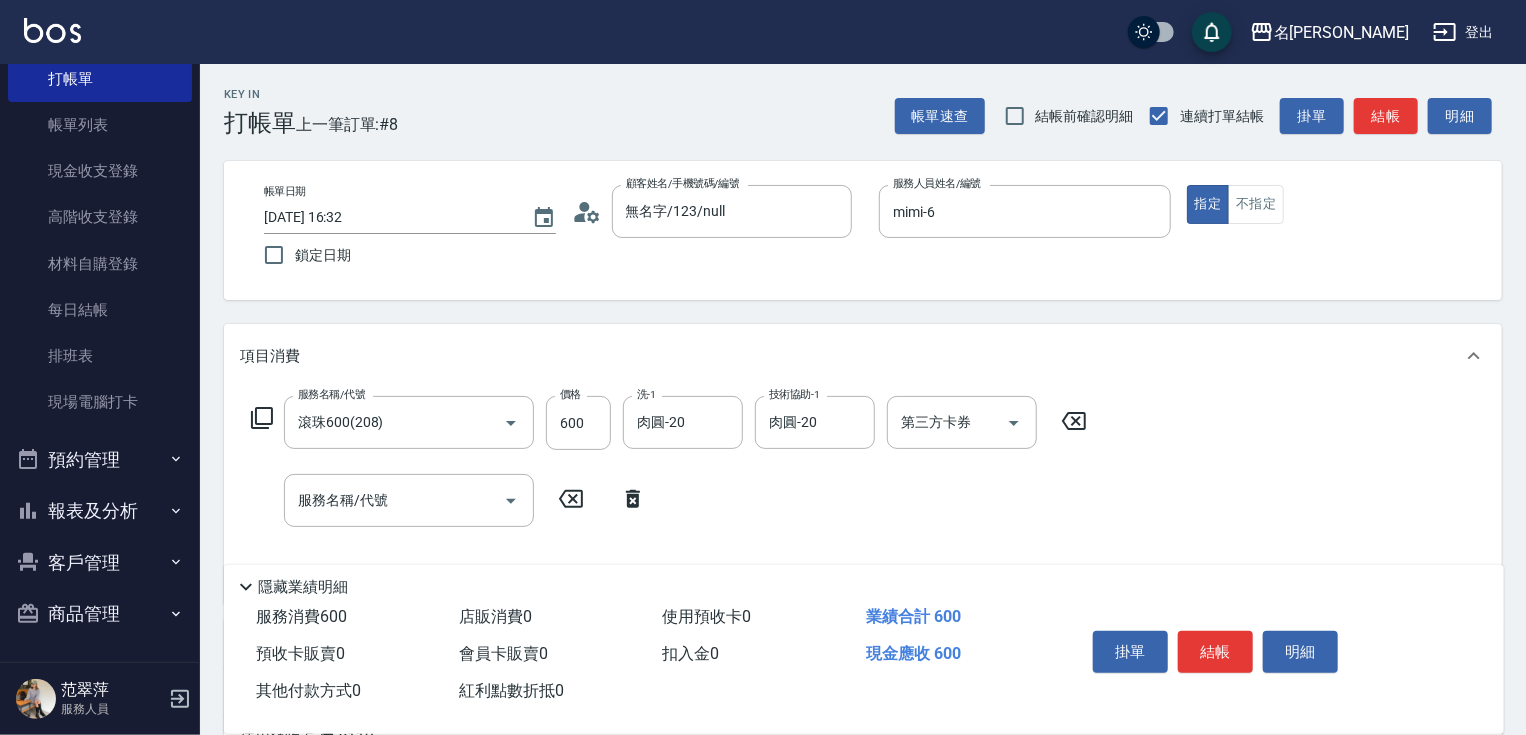 click 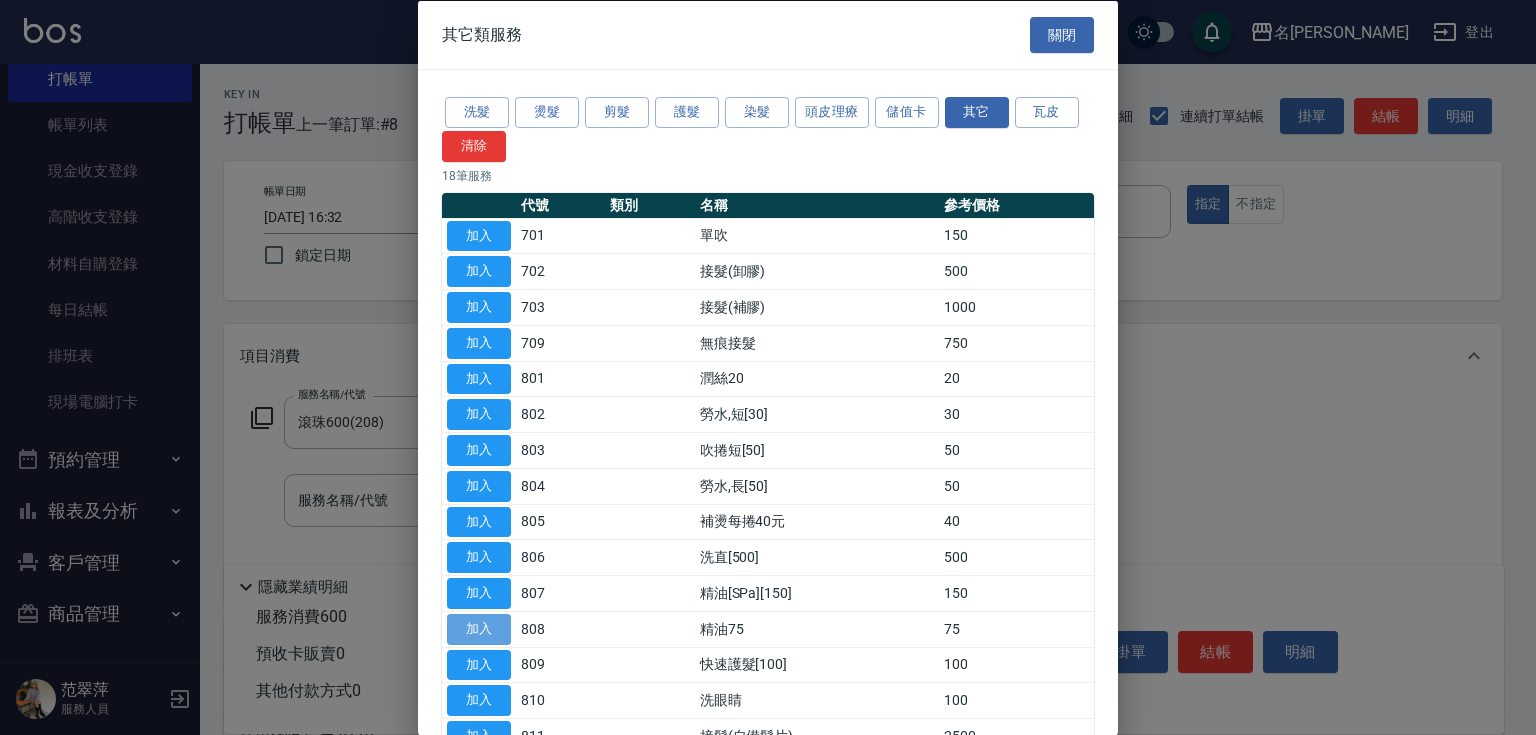 click on "加入" at bounding box center [479, 628] 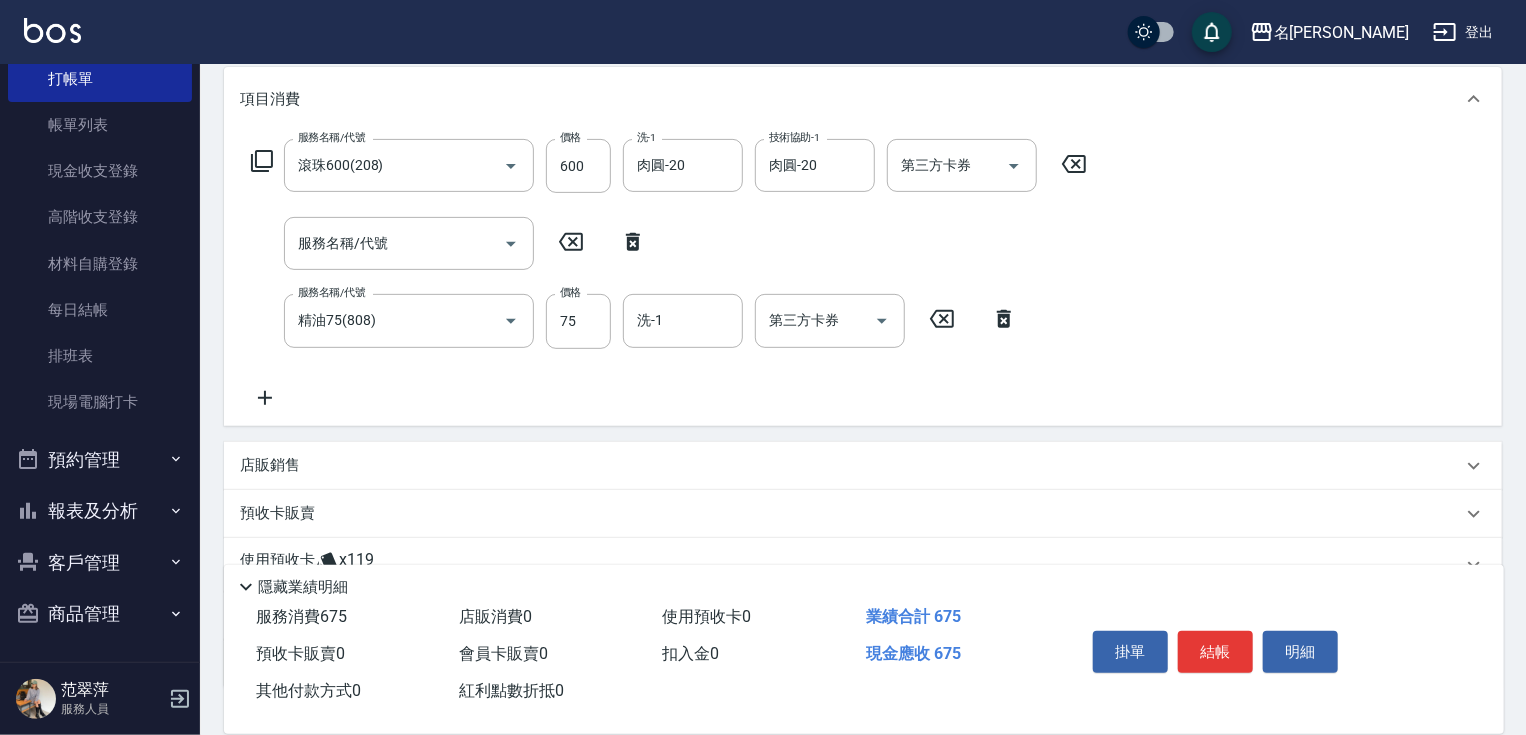 scroll, scrollTop: 269, scrollLeft: 0, axis: vertical 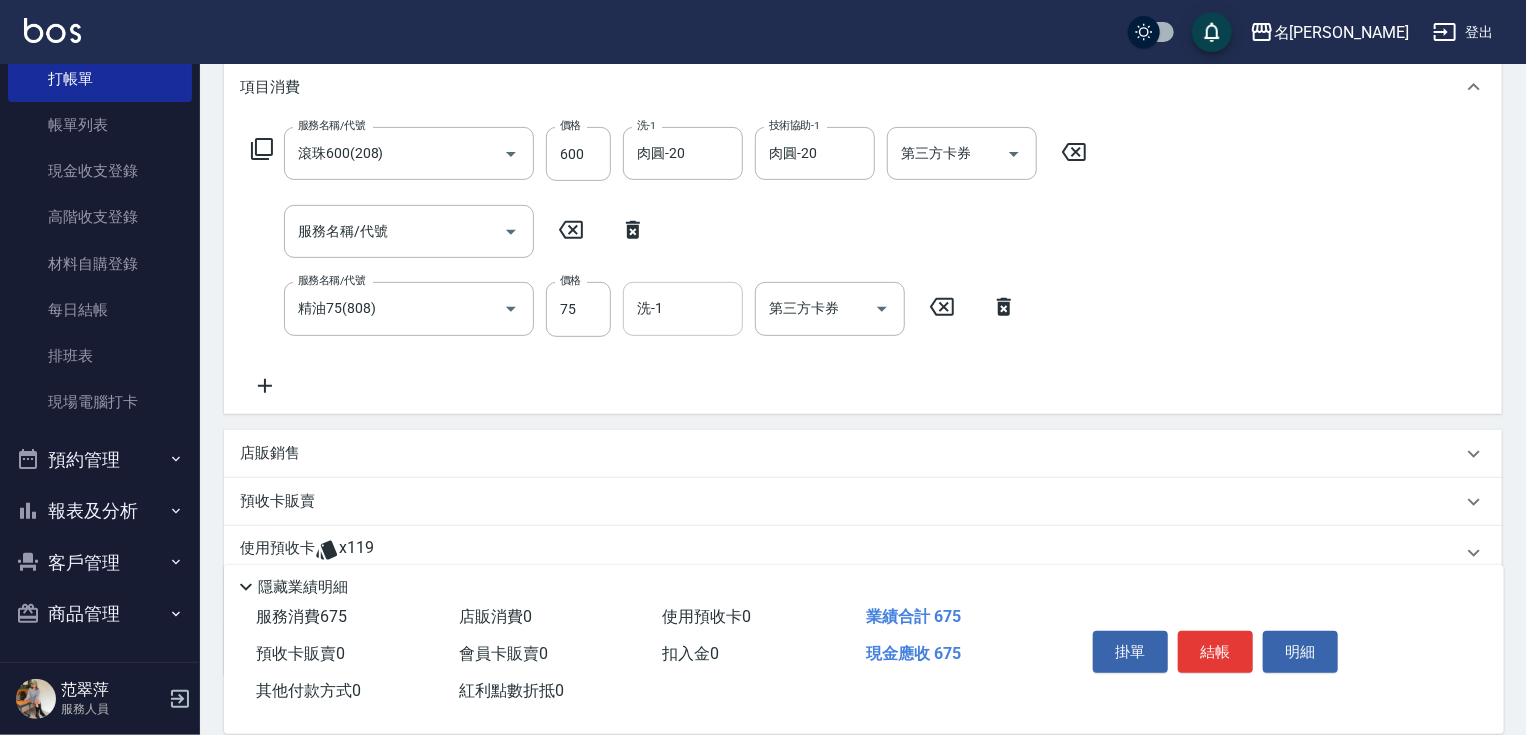 click on "洗-1" at bounding box center [683, 308] 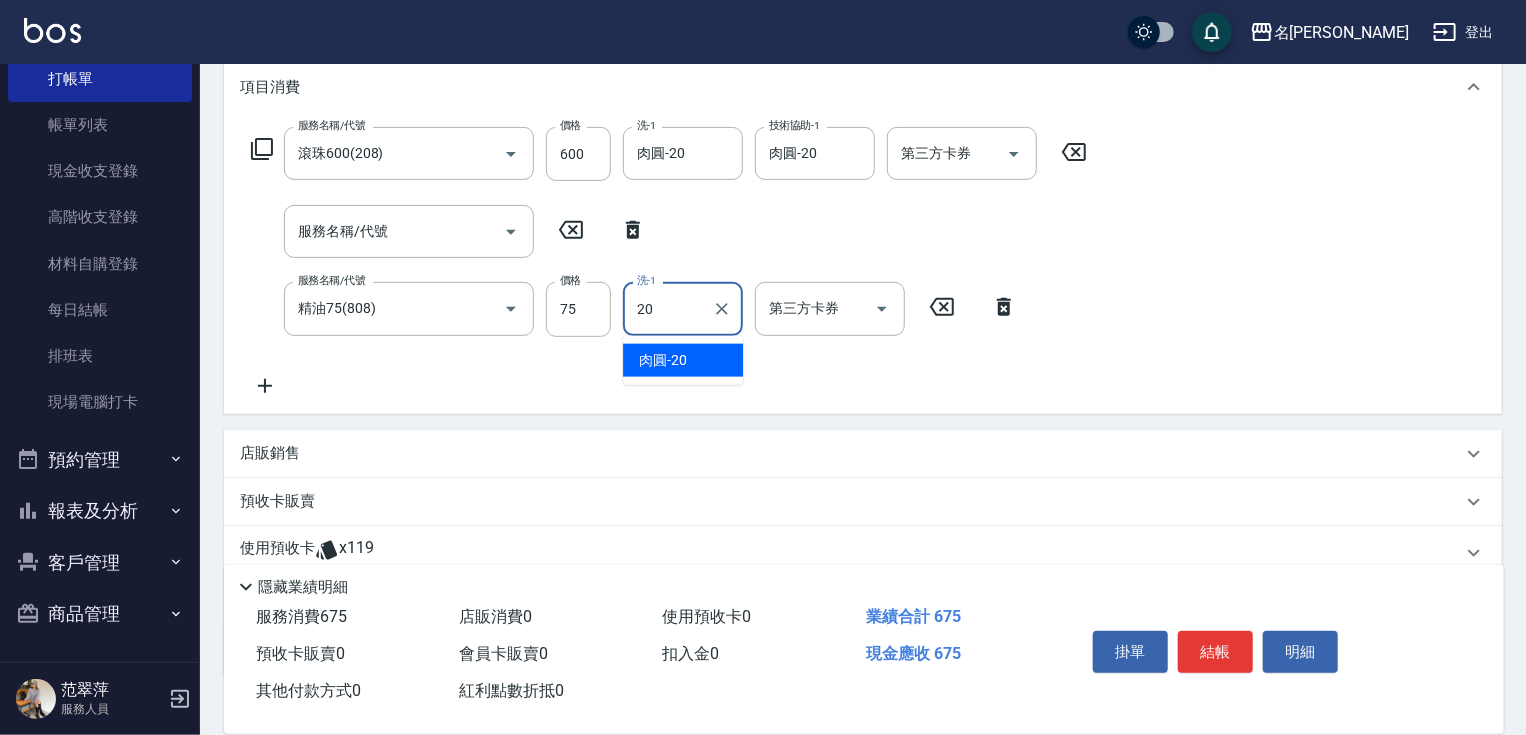 type on "肉圓-20" 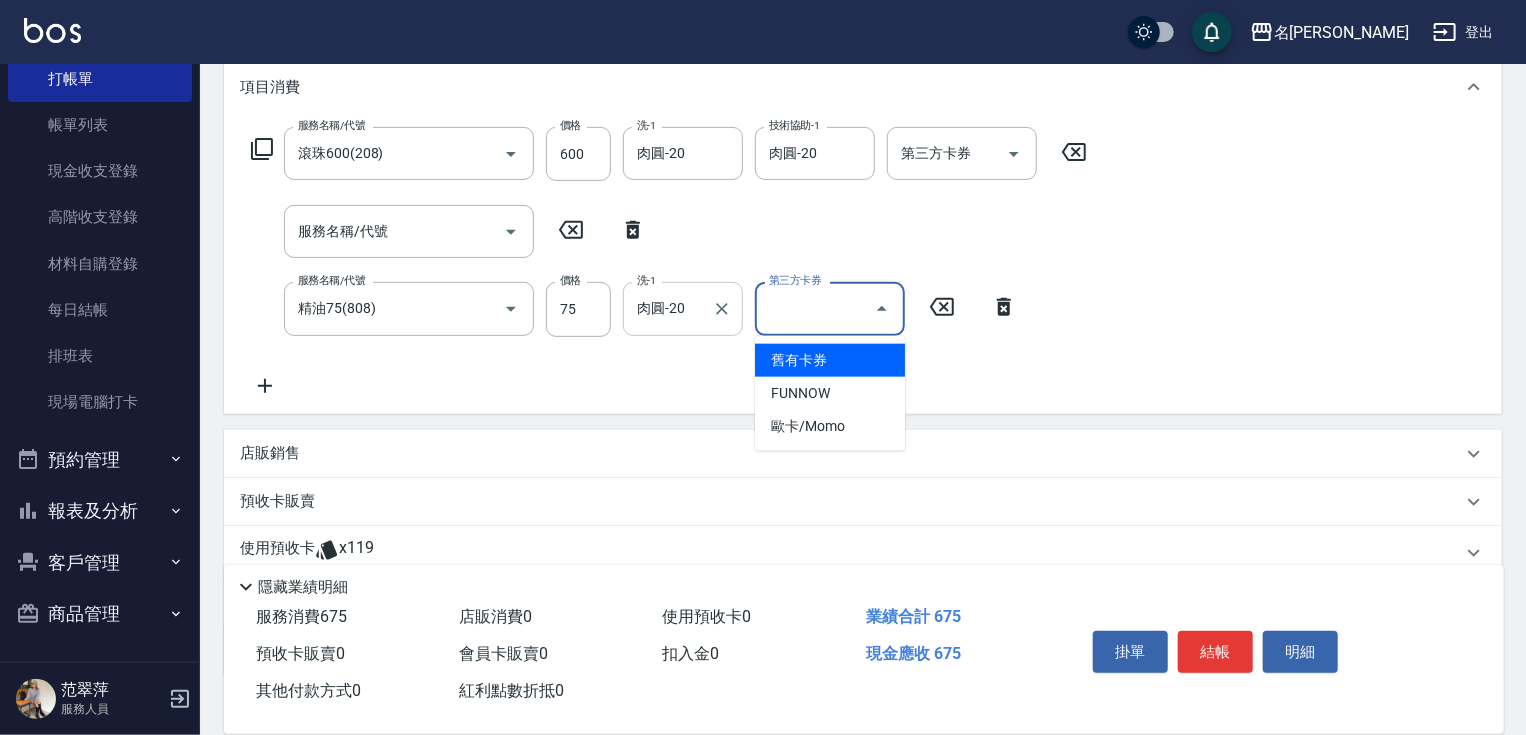 type 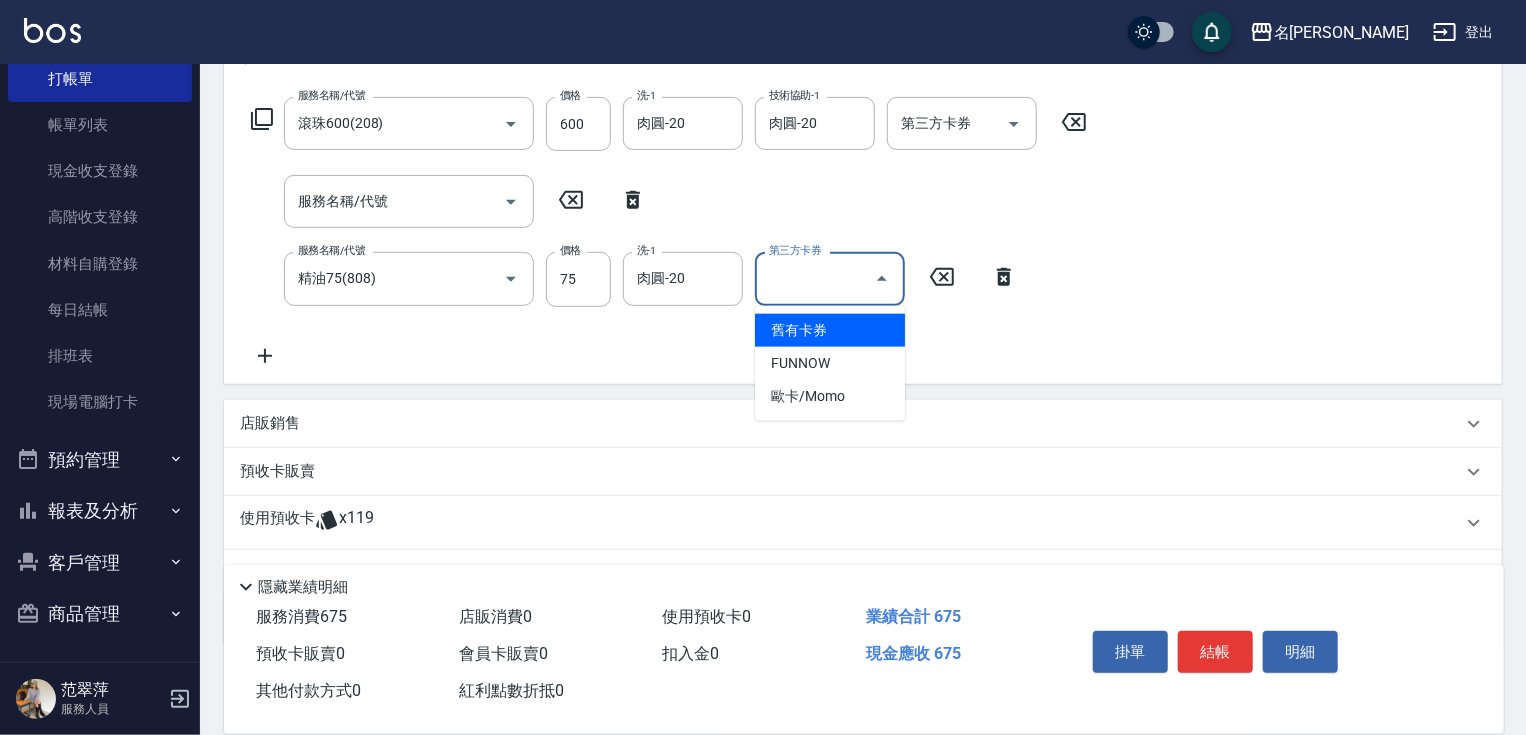 scroll, scrollTop: 349, scrollLeft: 0, axis: vertical 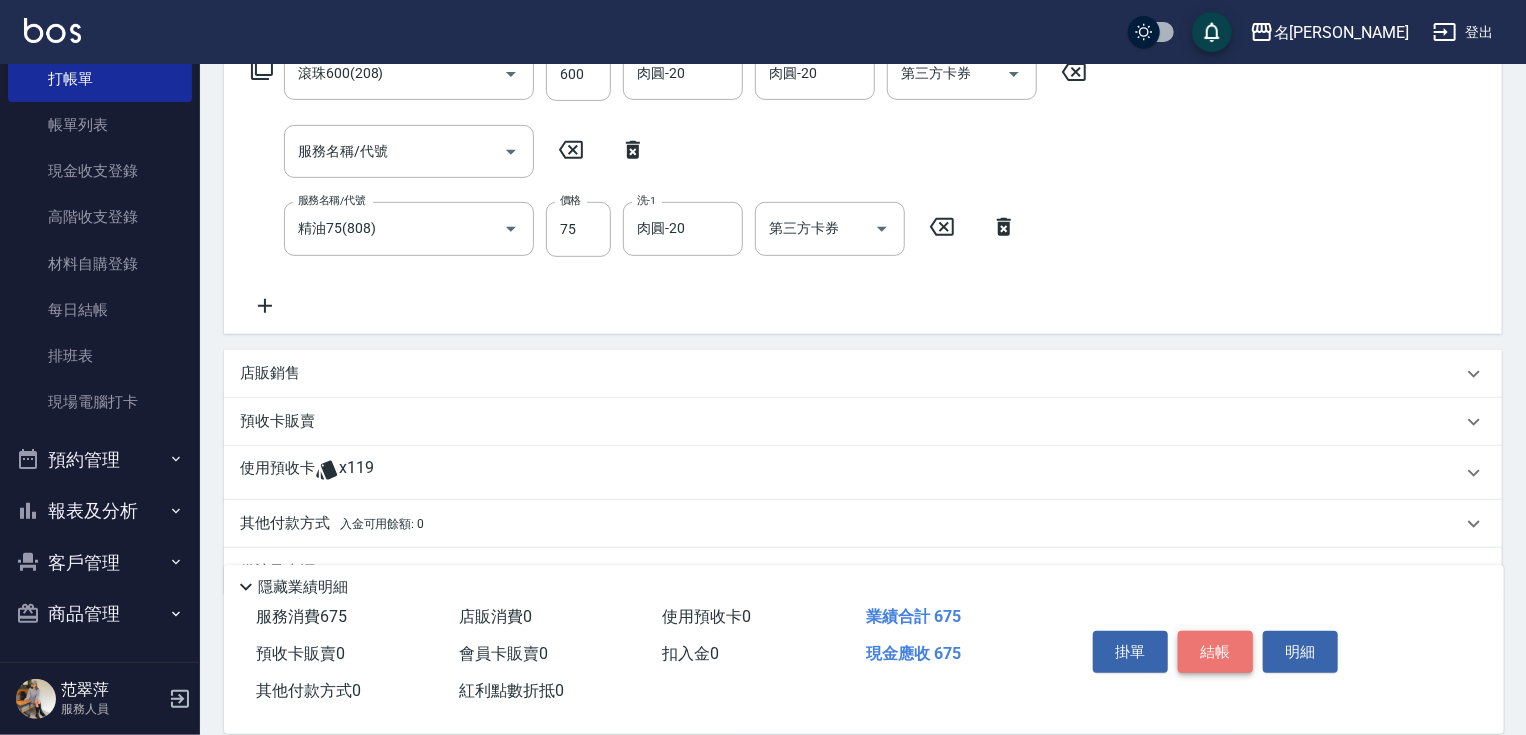 click on "結帳" at bounding box center [1215, 652] 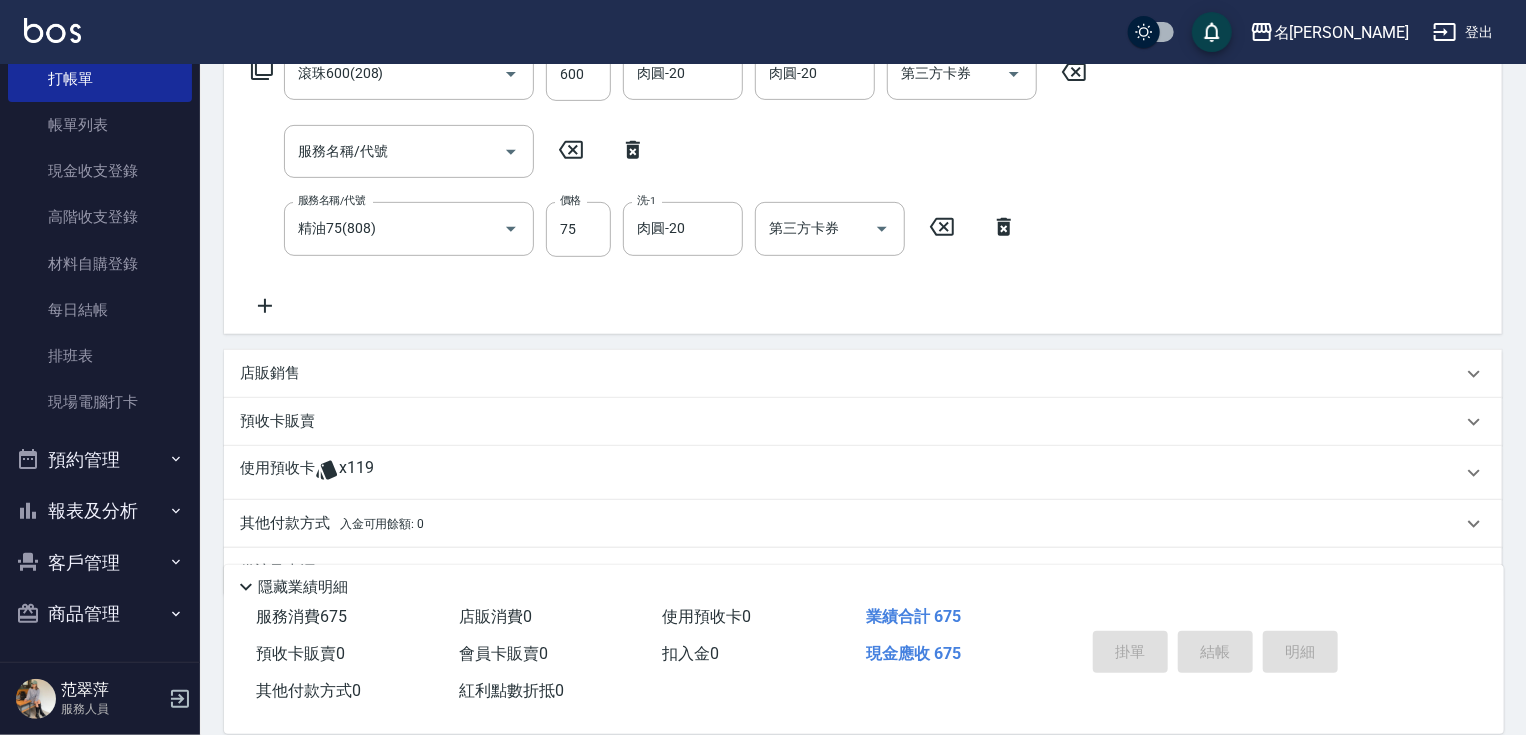 type 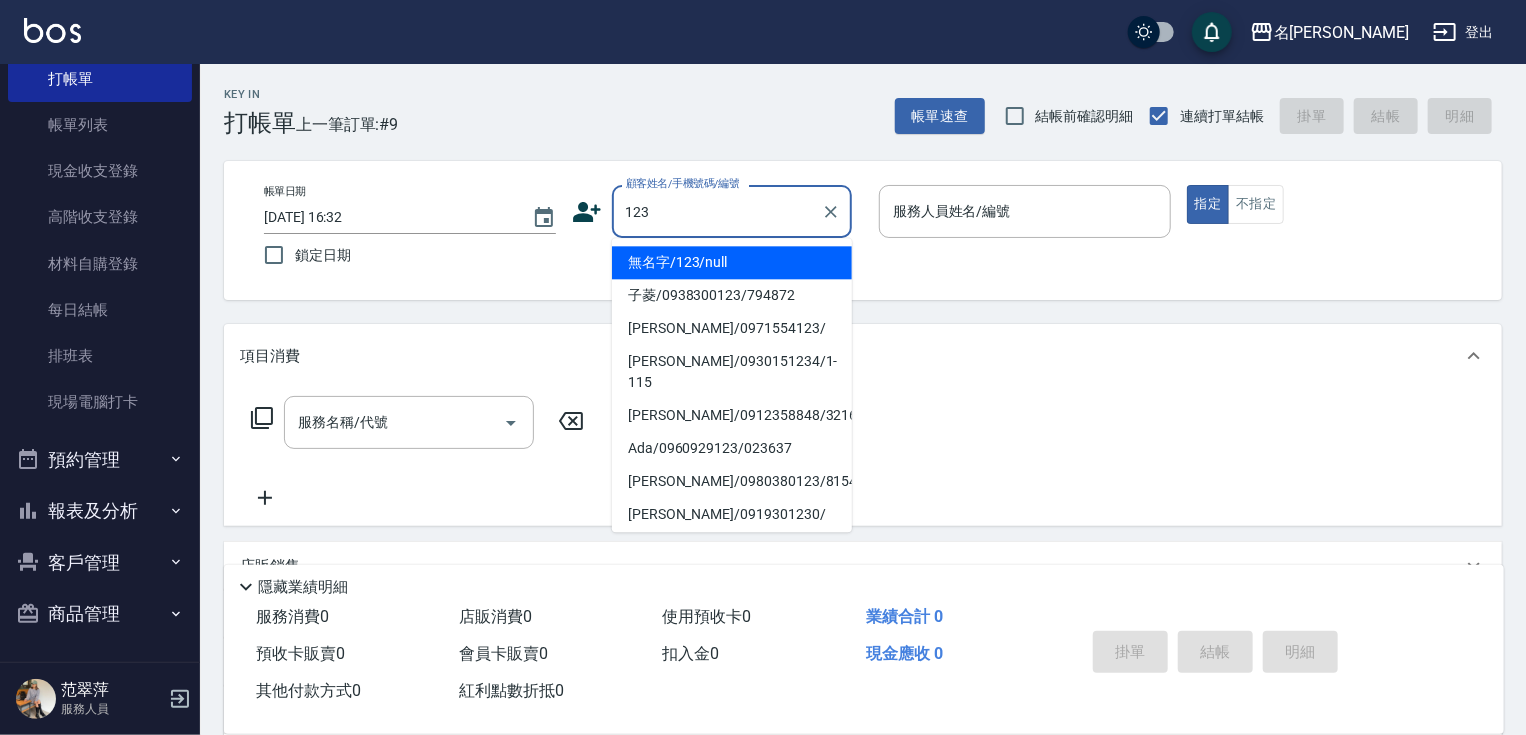click on "無名字/123/null" at bounding box center (732, 262) 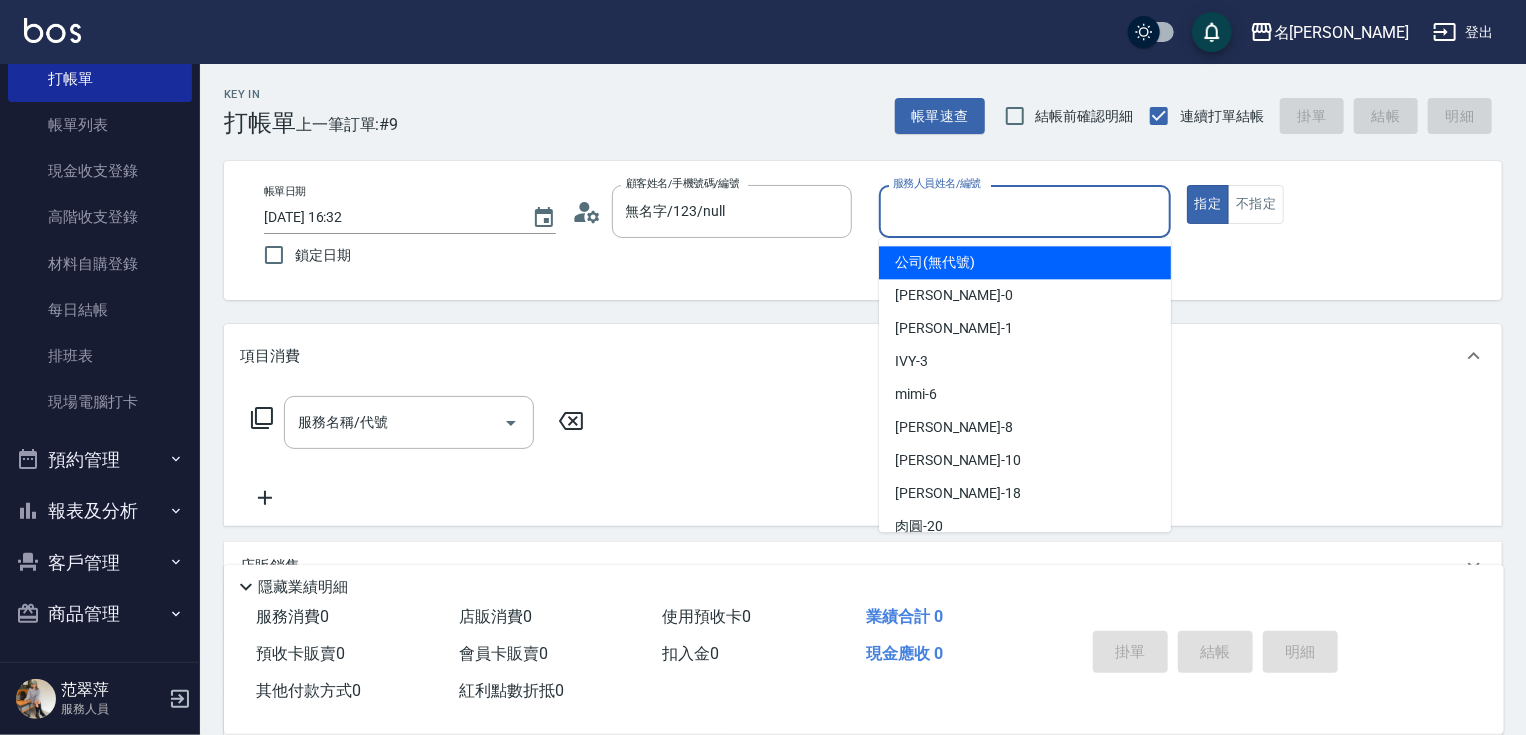 click on "服務人員姓名/編號" at bounding box center [1025, 211] 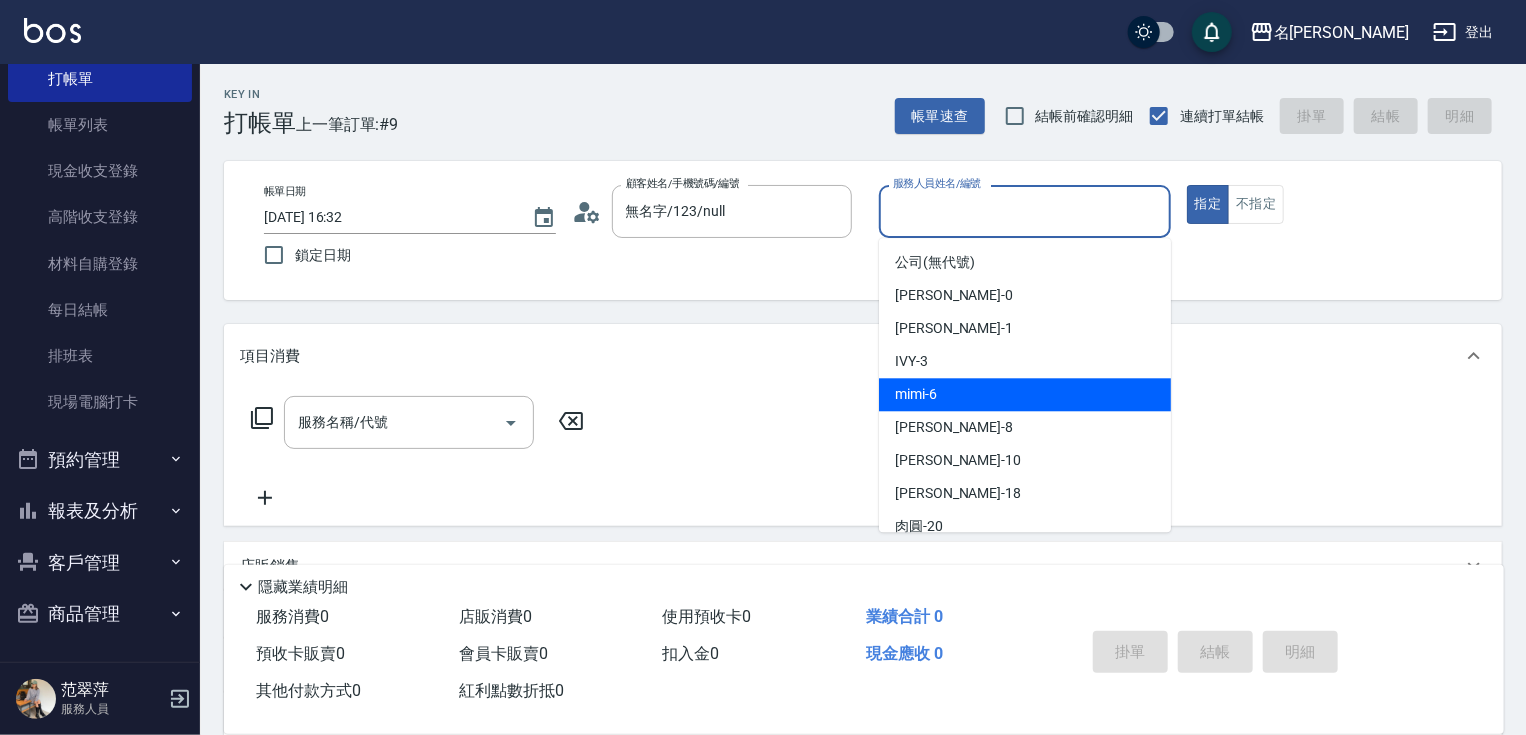 click on "mimi -6" at bounding box center [1025, 394] 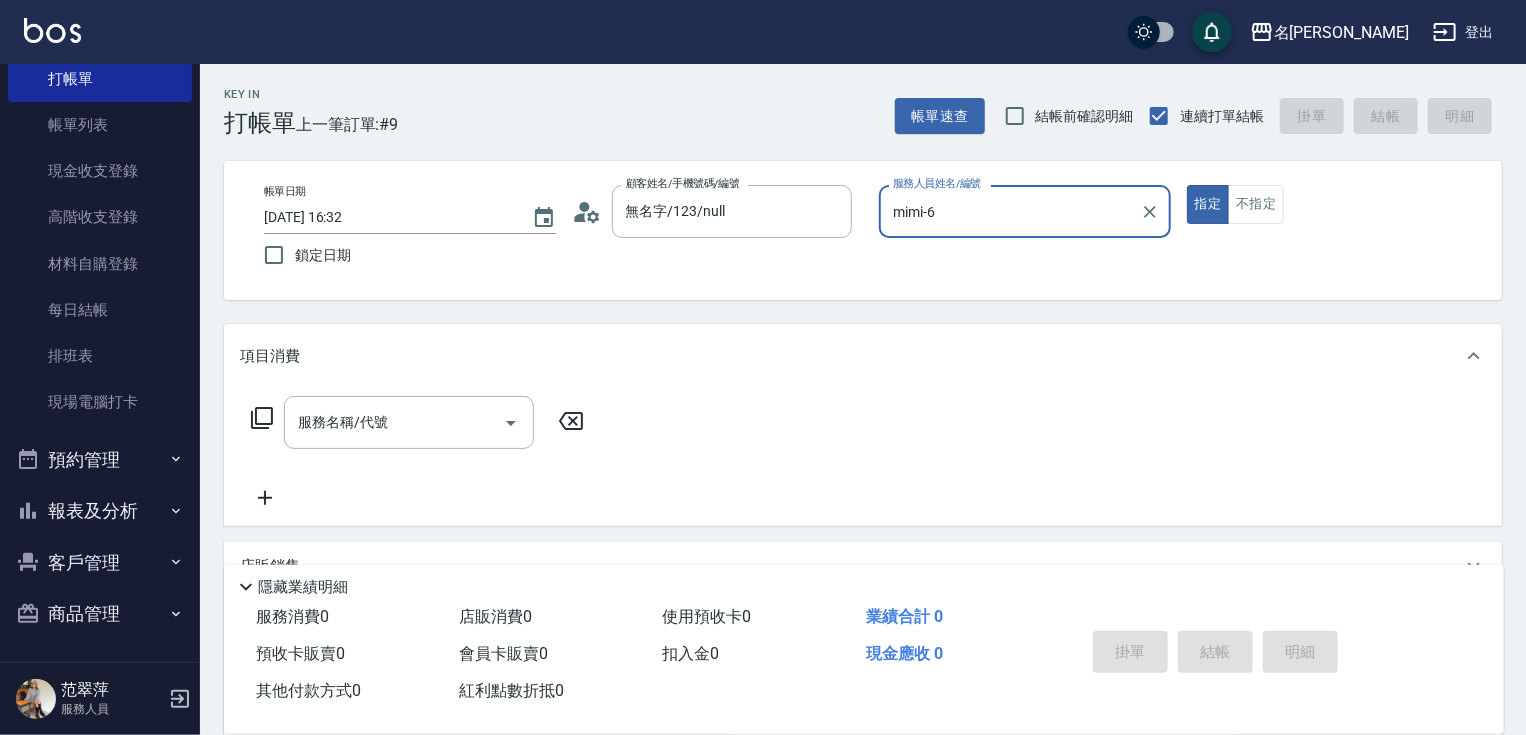 click 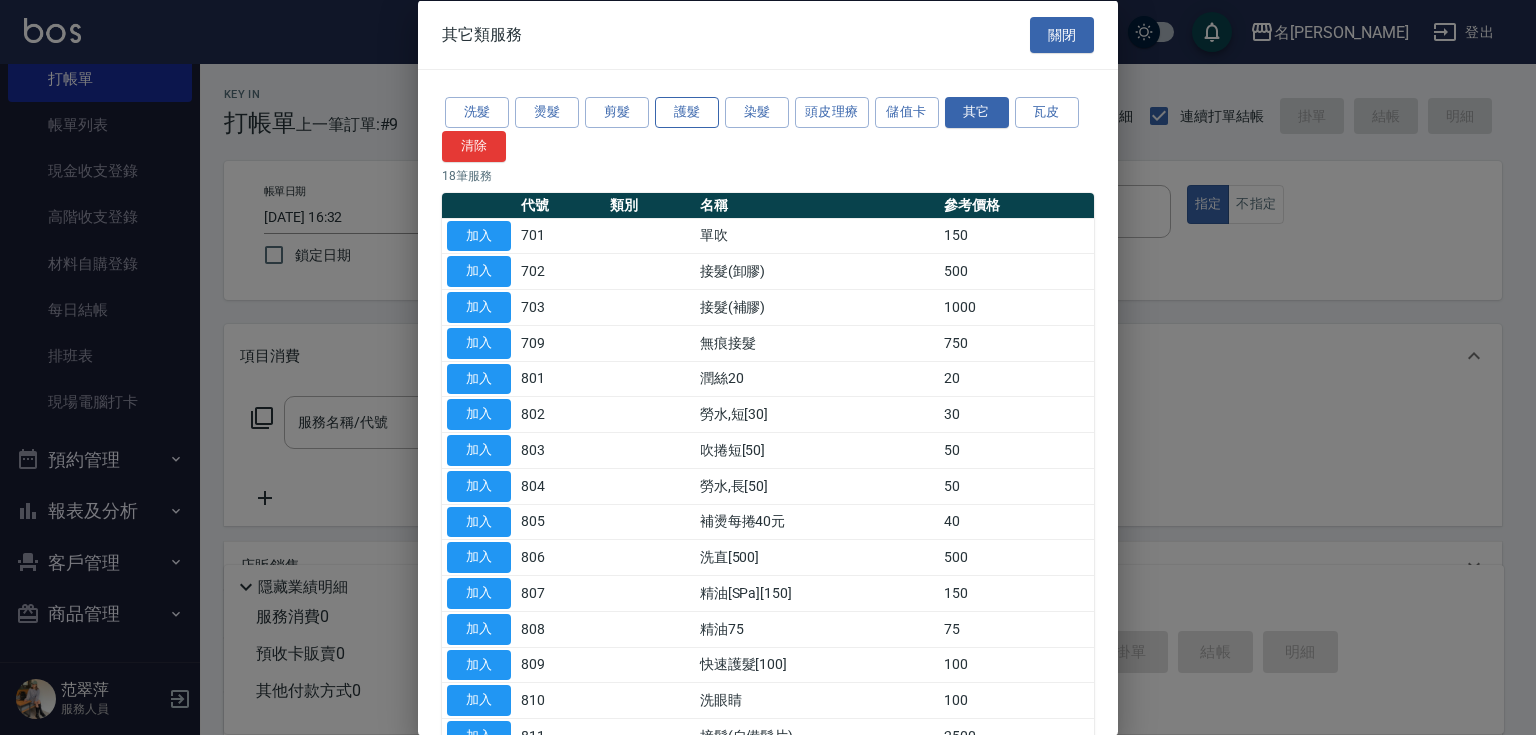 click on "護髮" at bounding box center [687, 112] 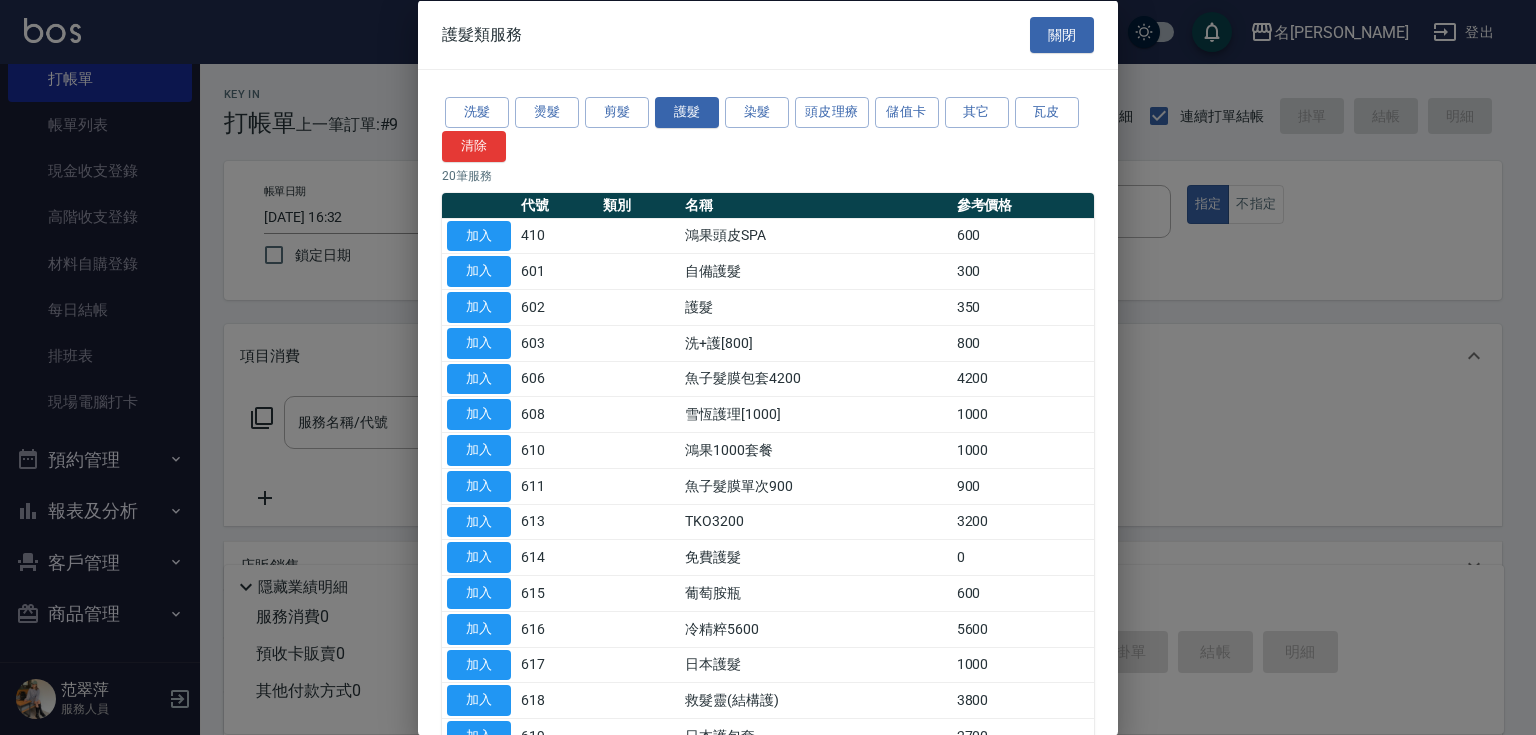 drag, startPoint x: 493, startPoint y: 336, endPoint x: 529, endPoint y: 369, distance: 48.83646 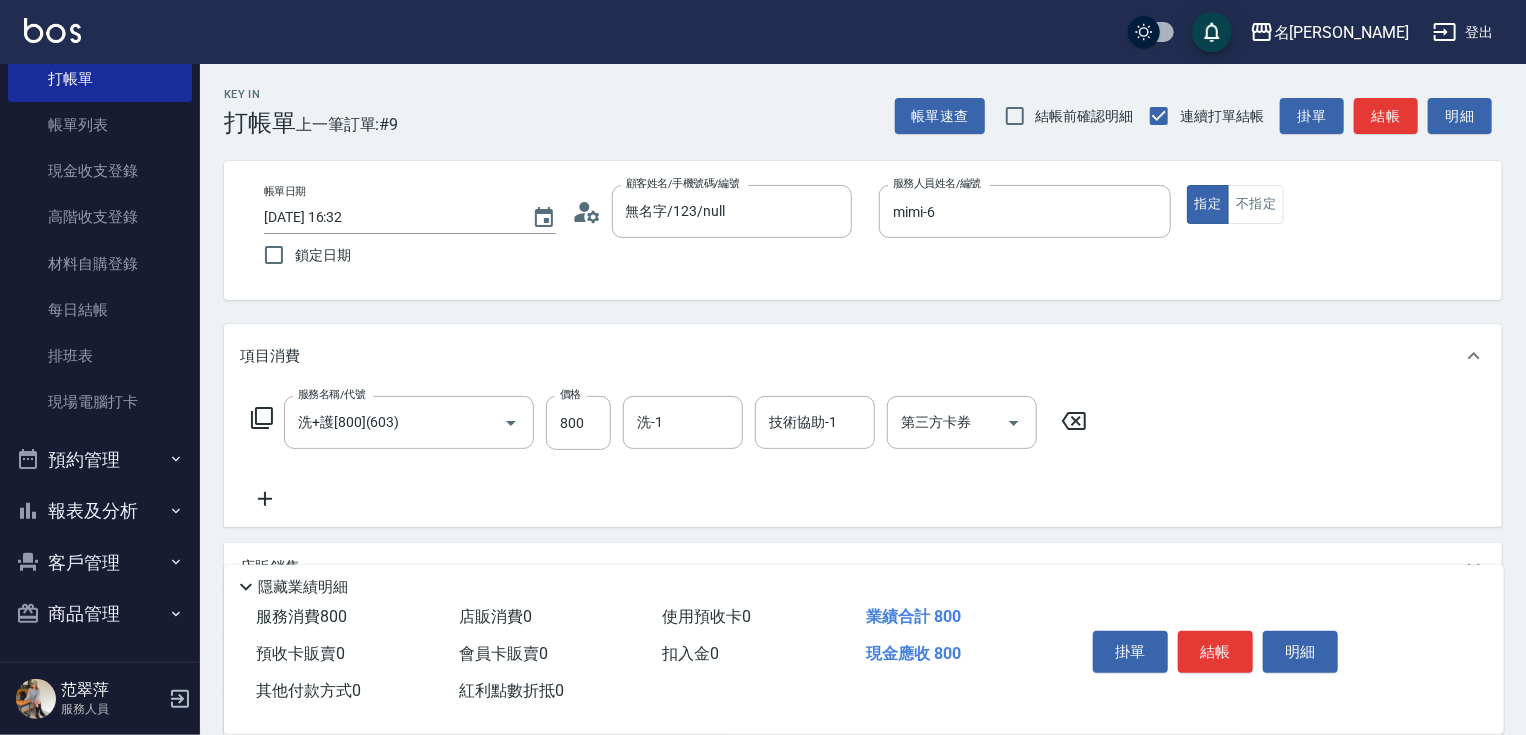 click on "服務名稱/代號 洗+護[800](603) 服務名稱/代號 價格 800 價格 洗-1 洗-1 技術協助-1 技術協助-1 第三方卡券 第三方卡券" at bounding box center (669, 423) 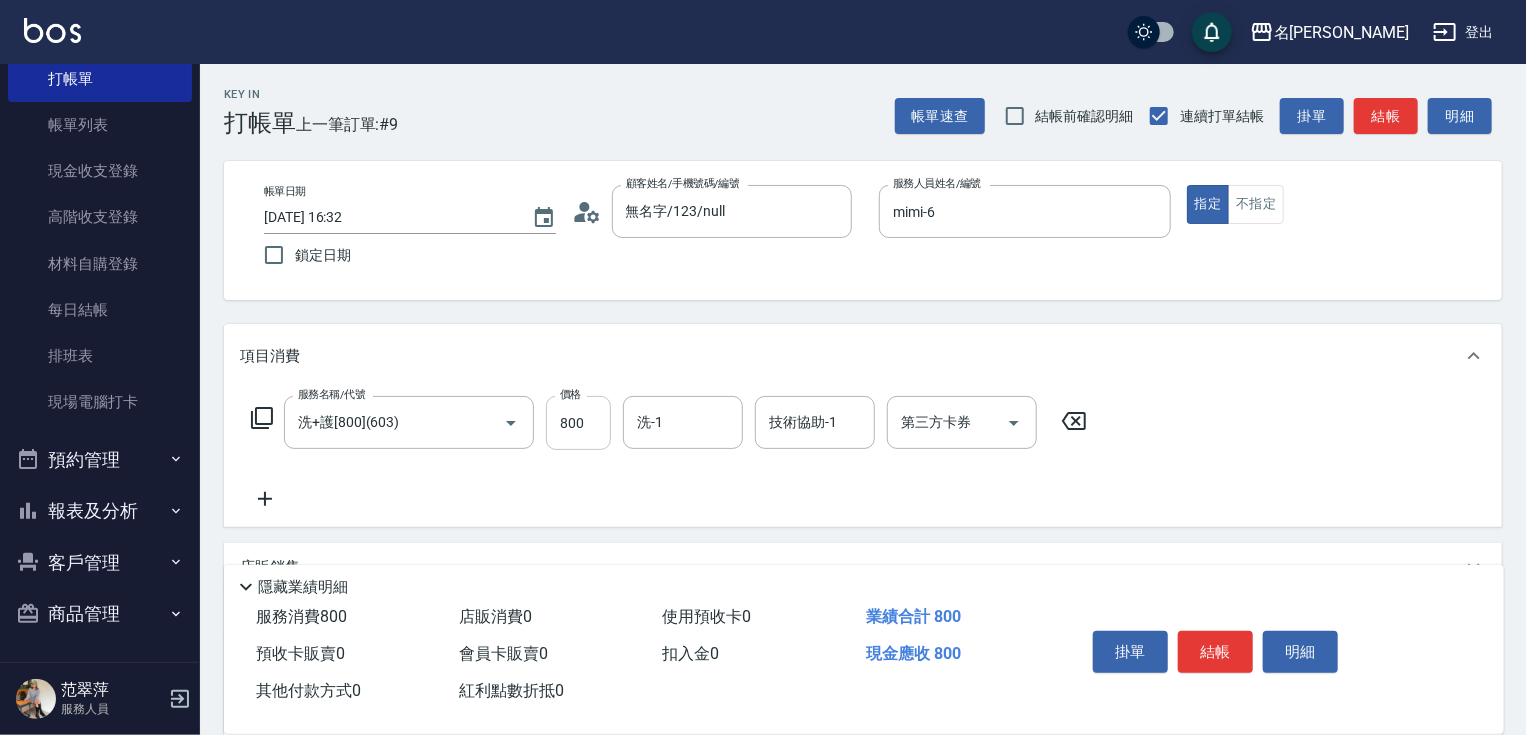 click on "800" at bounding box center [578, 423] 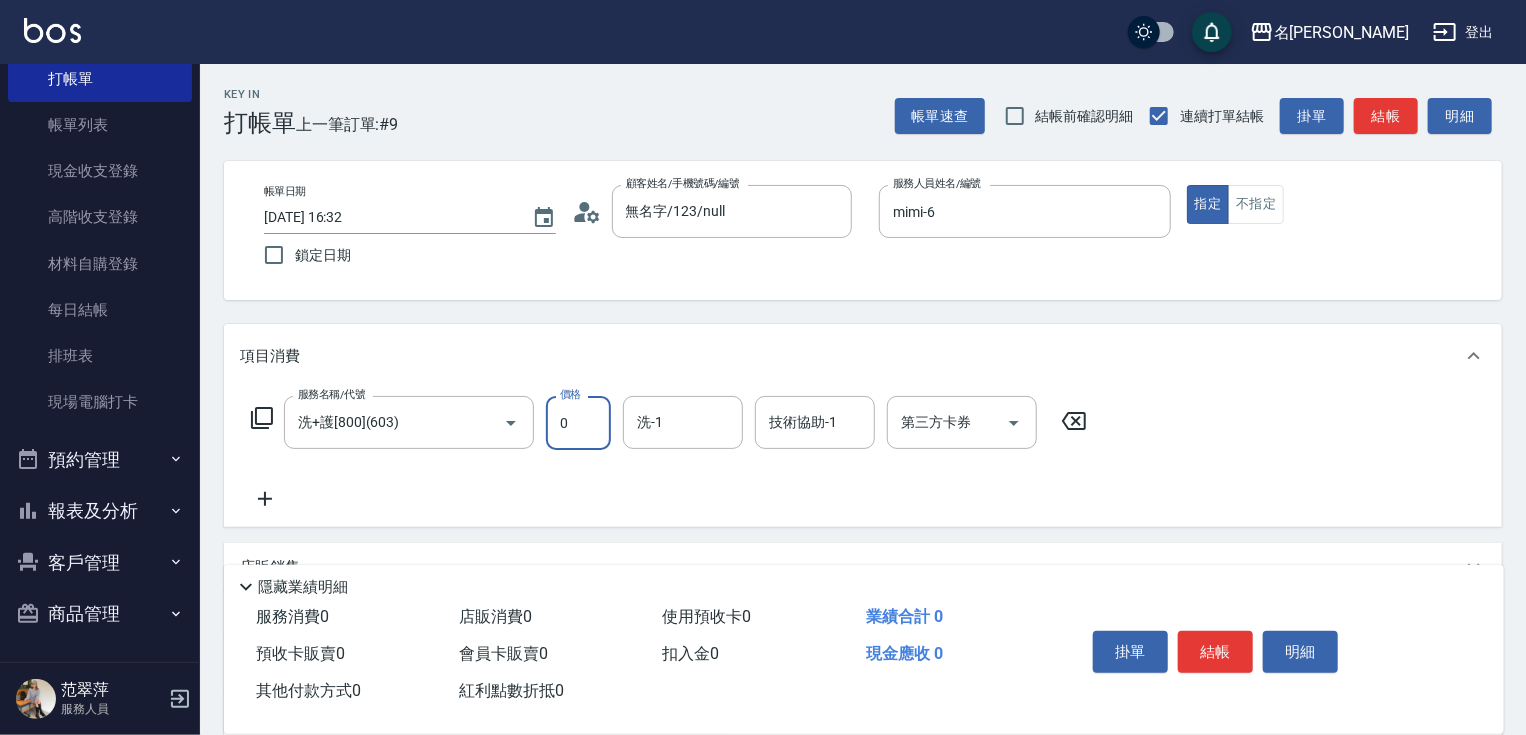 type on "0" 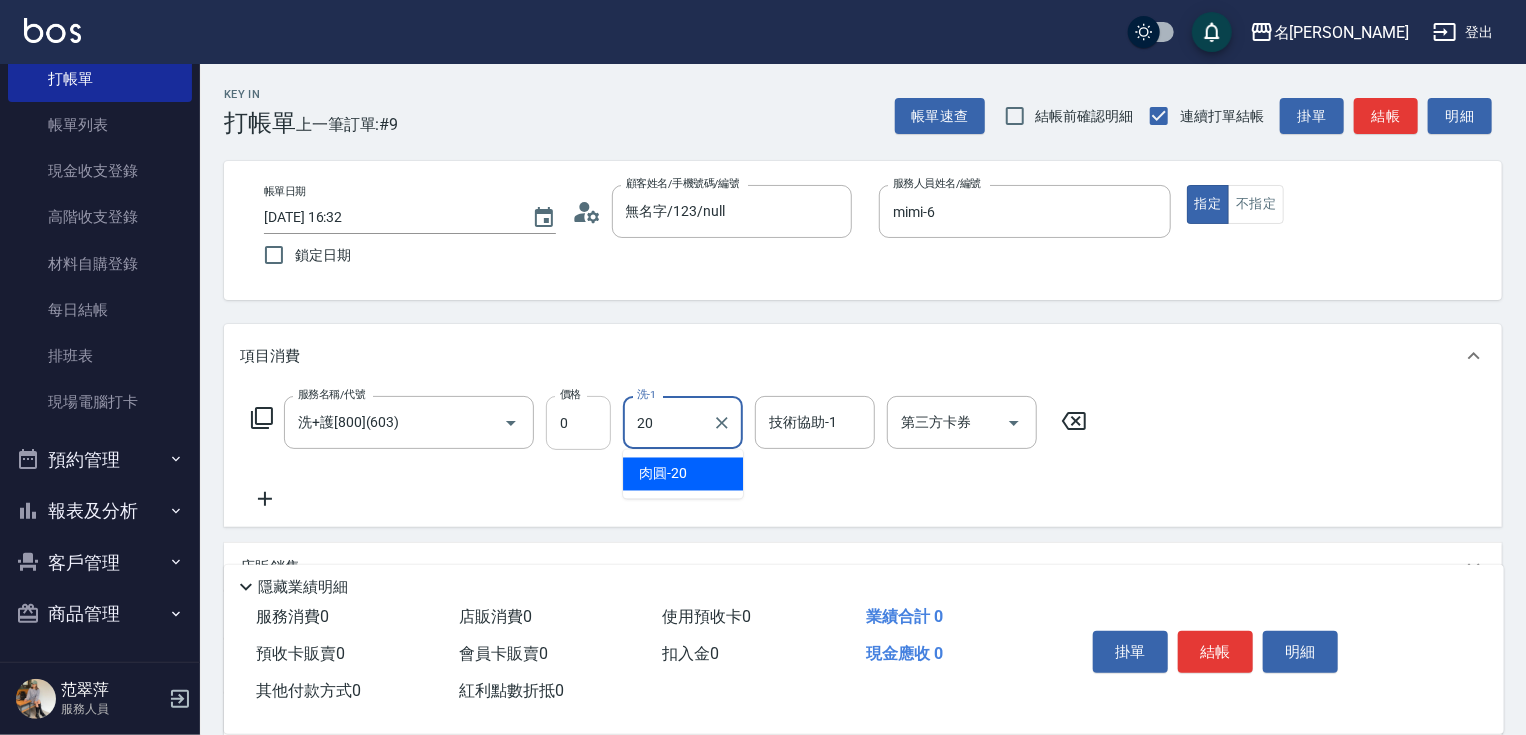 type on "肉圓-20" 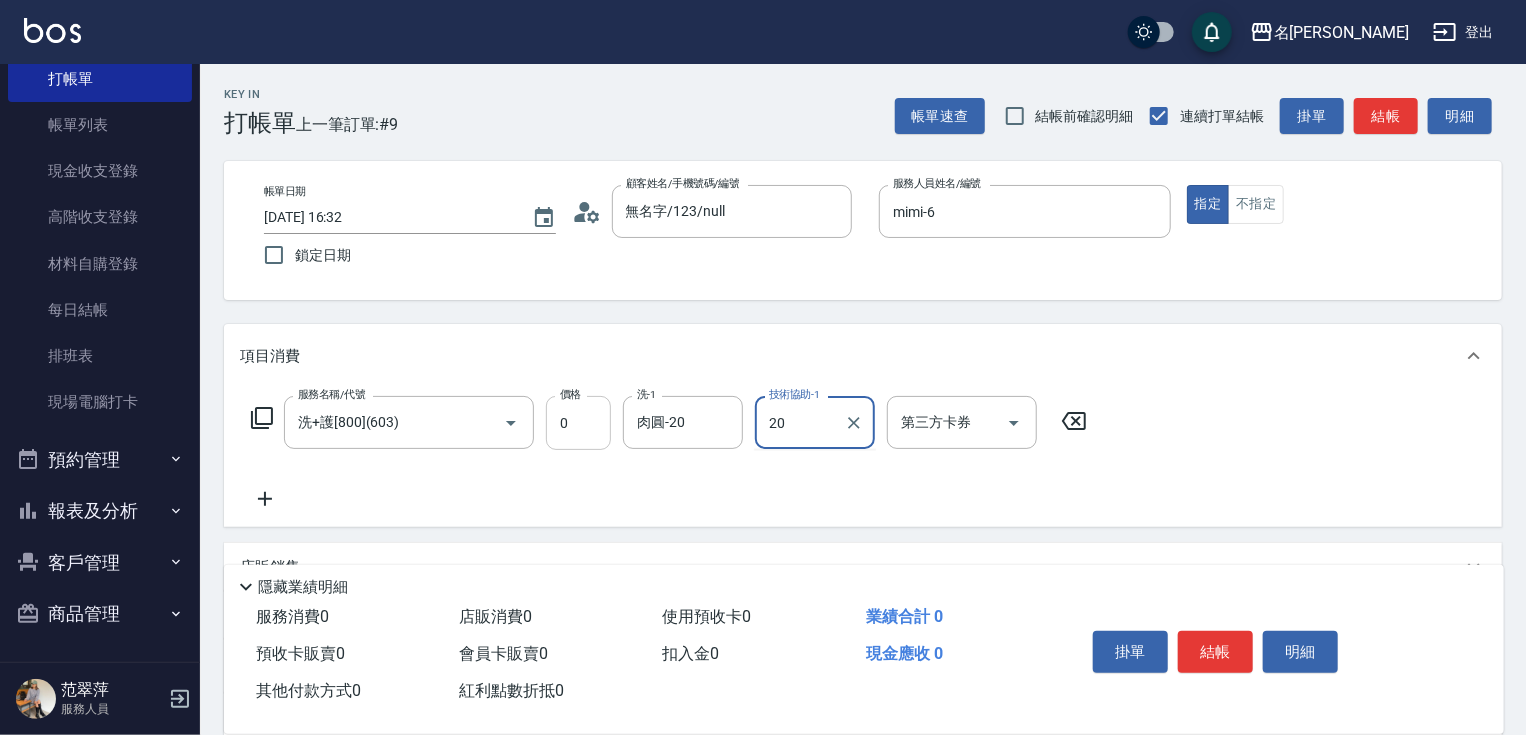 type on "肉圓-20" 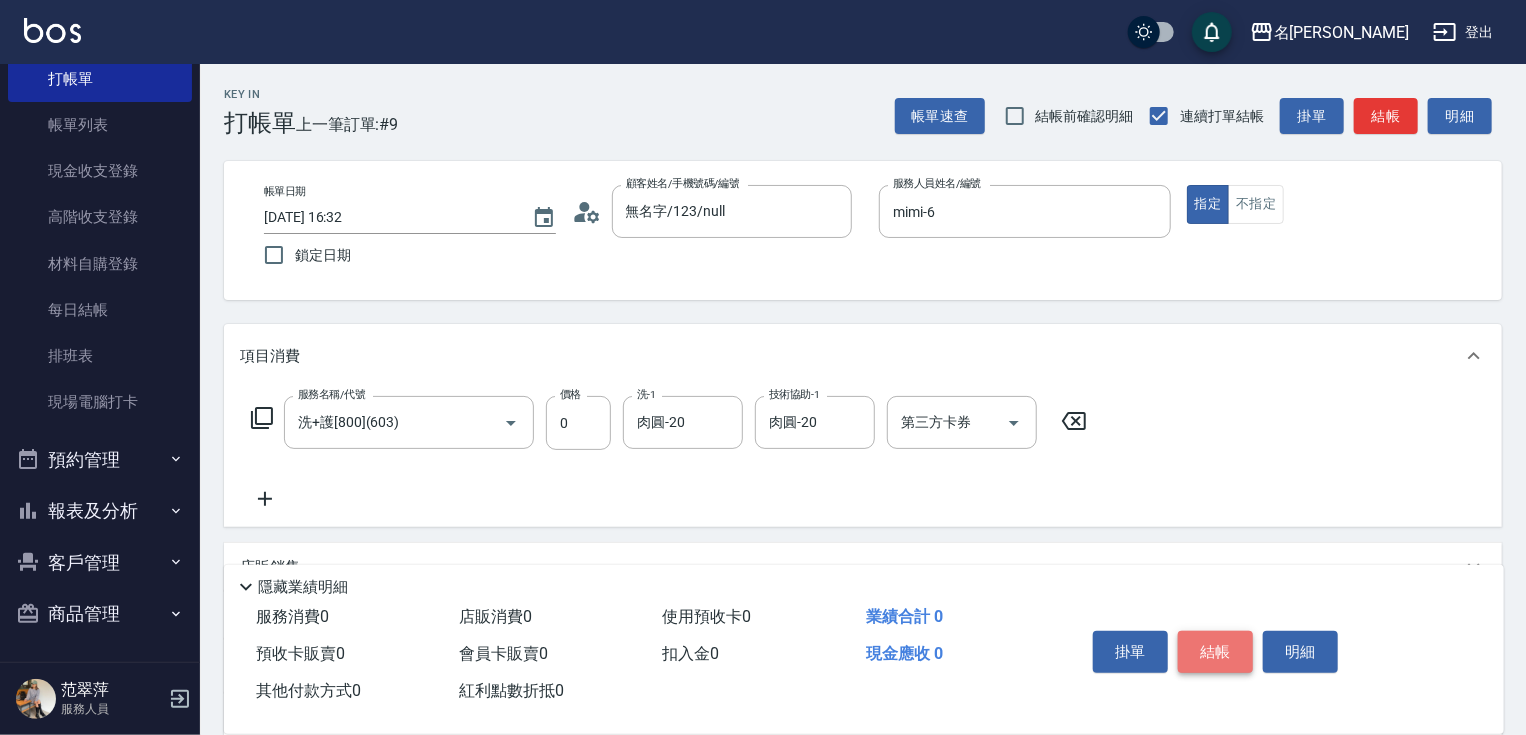 click on "結帳" at bounding box center [1215, 652] 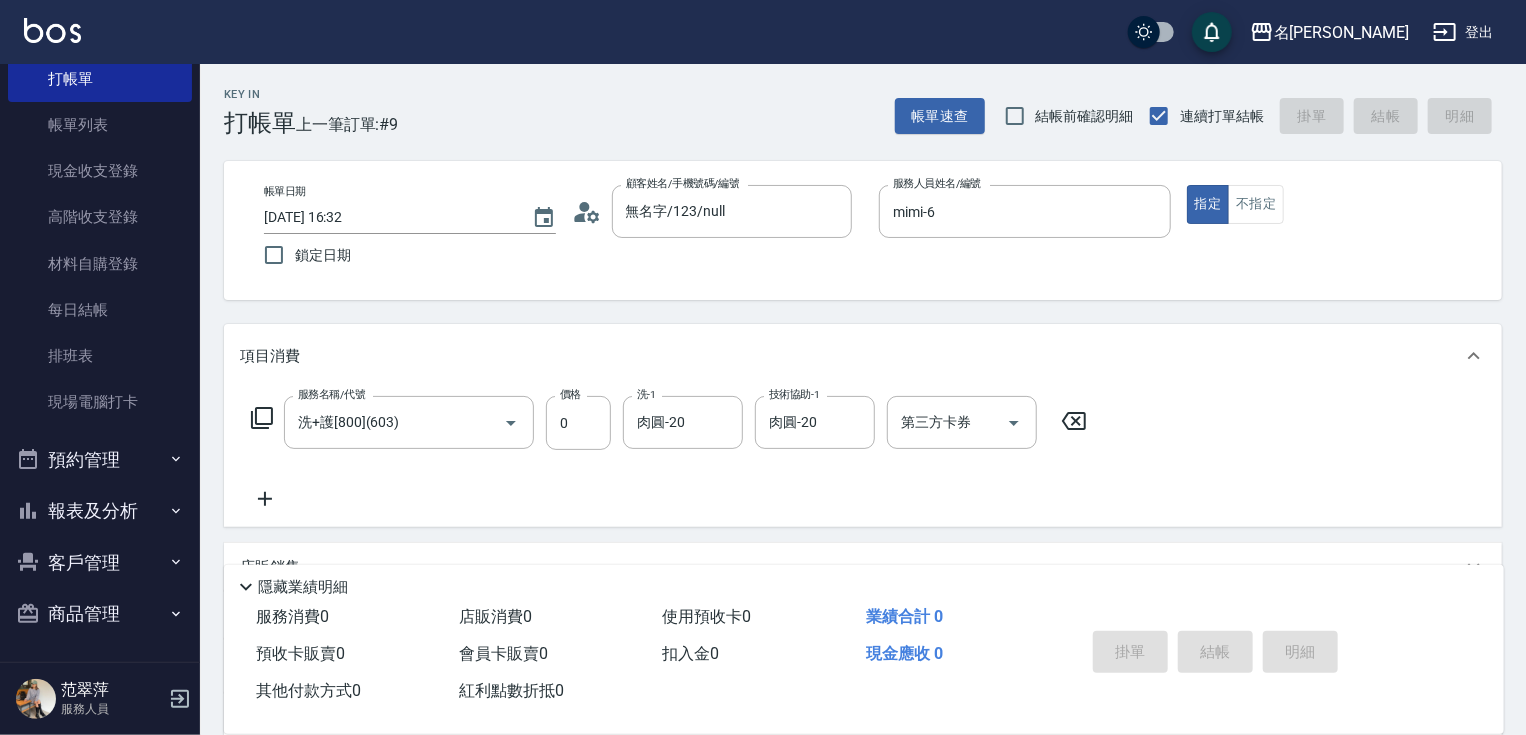 type on "[DATE] 16:33" 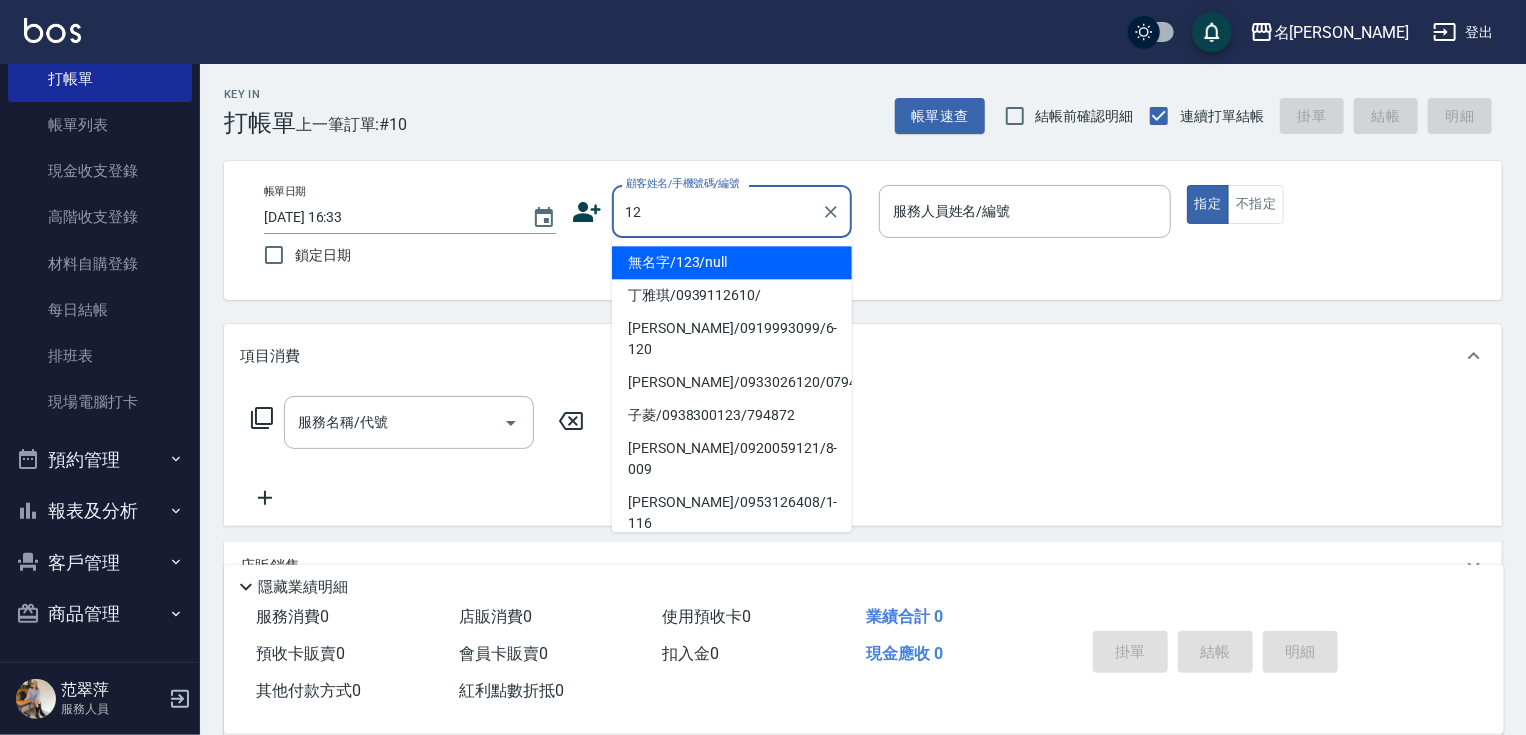 click on "無名字/123/null" at bounding box center [732, 262] 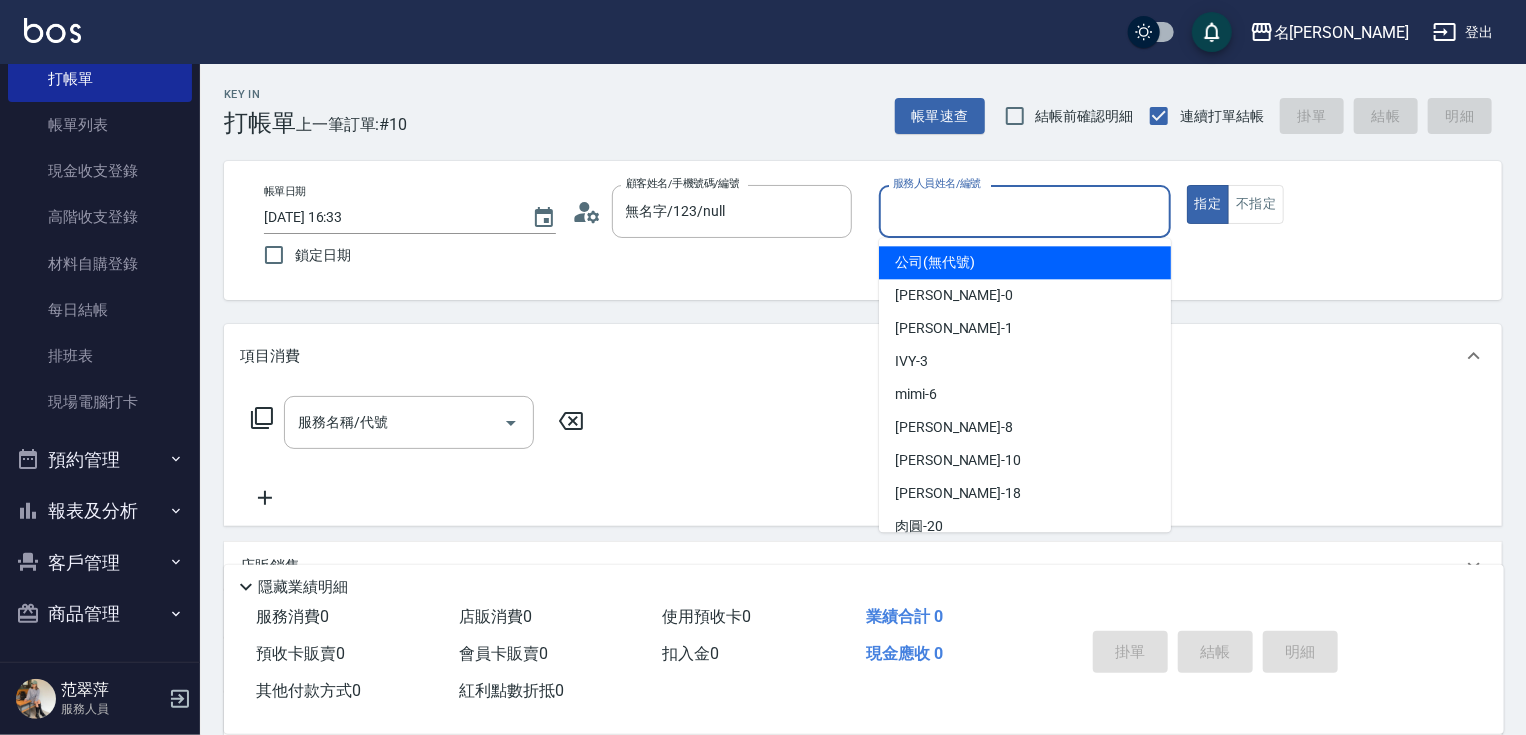 drag, startPoint x: 936, startPoint y: 200, endPoint x: 927, endPoint y: 253, distance: 53.75872 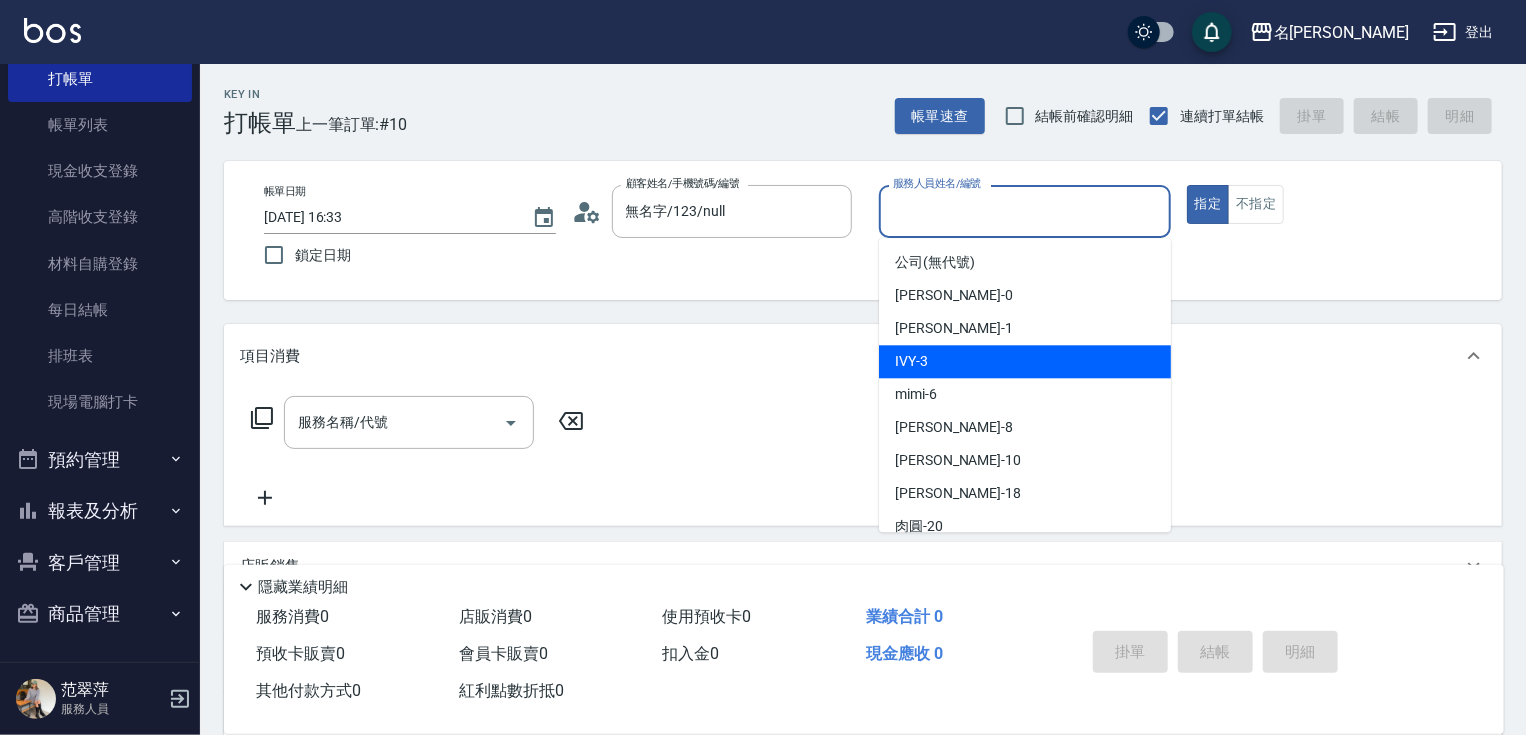 click on "IVY -3" at bounding box center [911, 361] 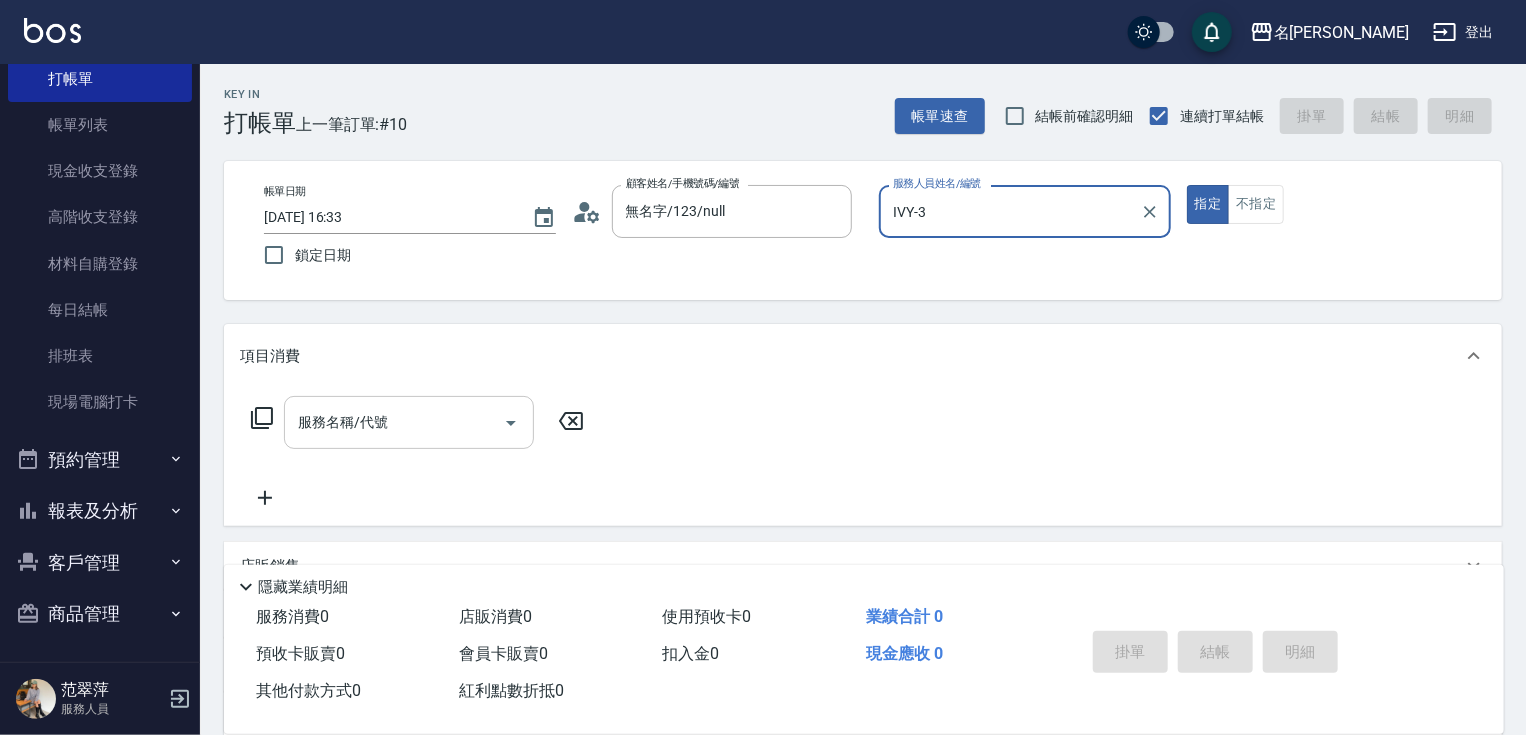 click on "服務名稱/代號" at bounding box center (394, 422) 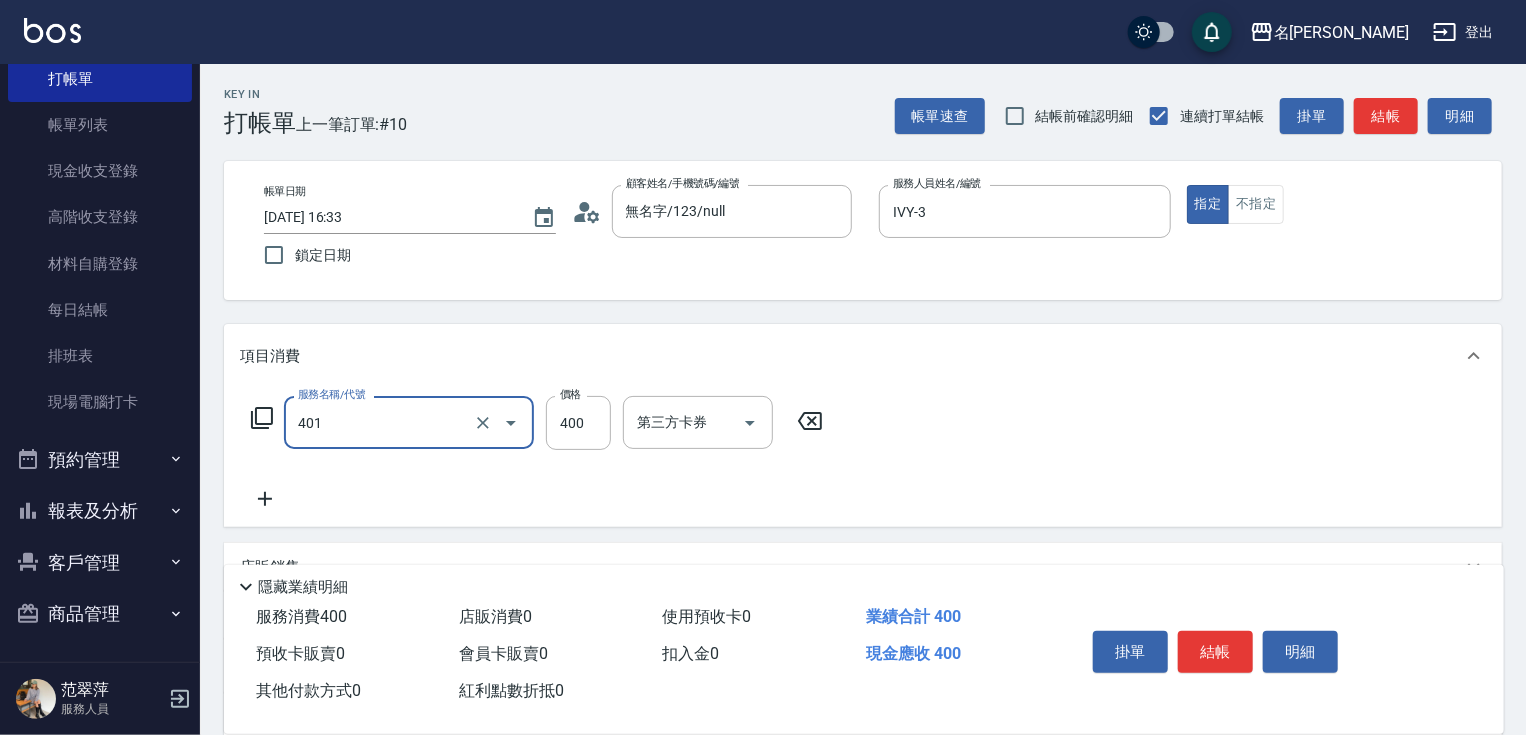 type on "剪髮(400)(401)" 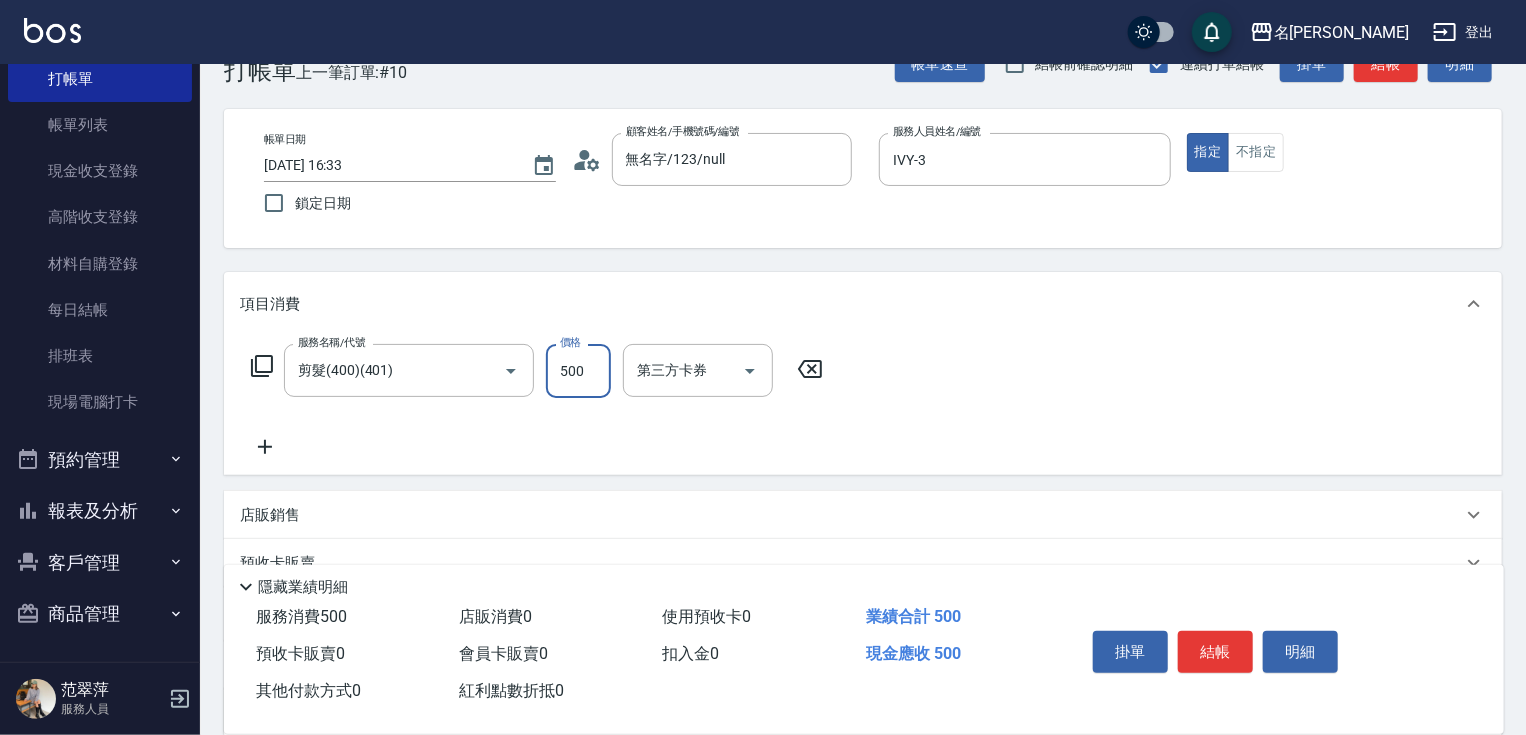 scroll, scrollTop: 80, scrollLeft: 0, axis: vertical 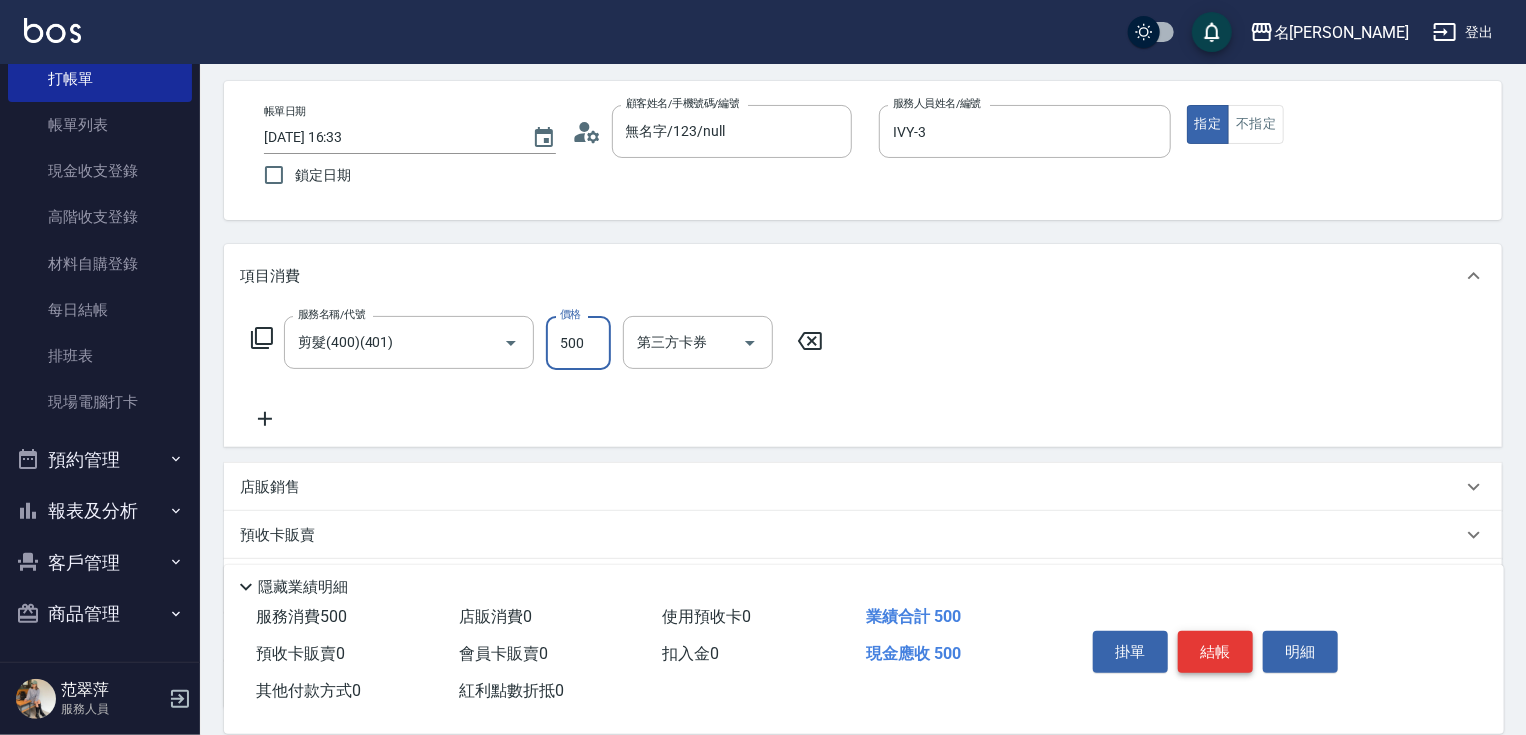 type on "500" 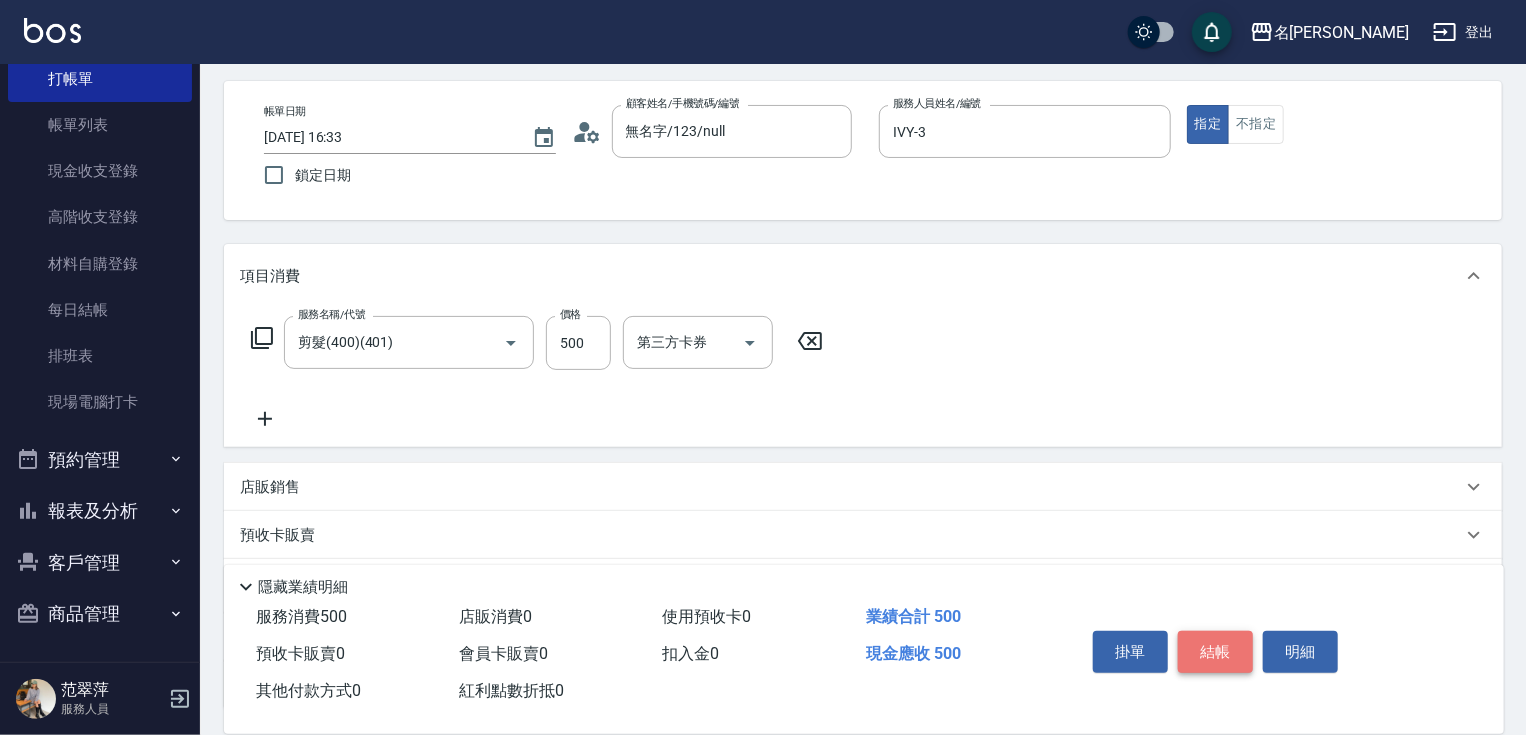 click on "結帳" at bounding box center (1215, 652) 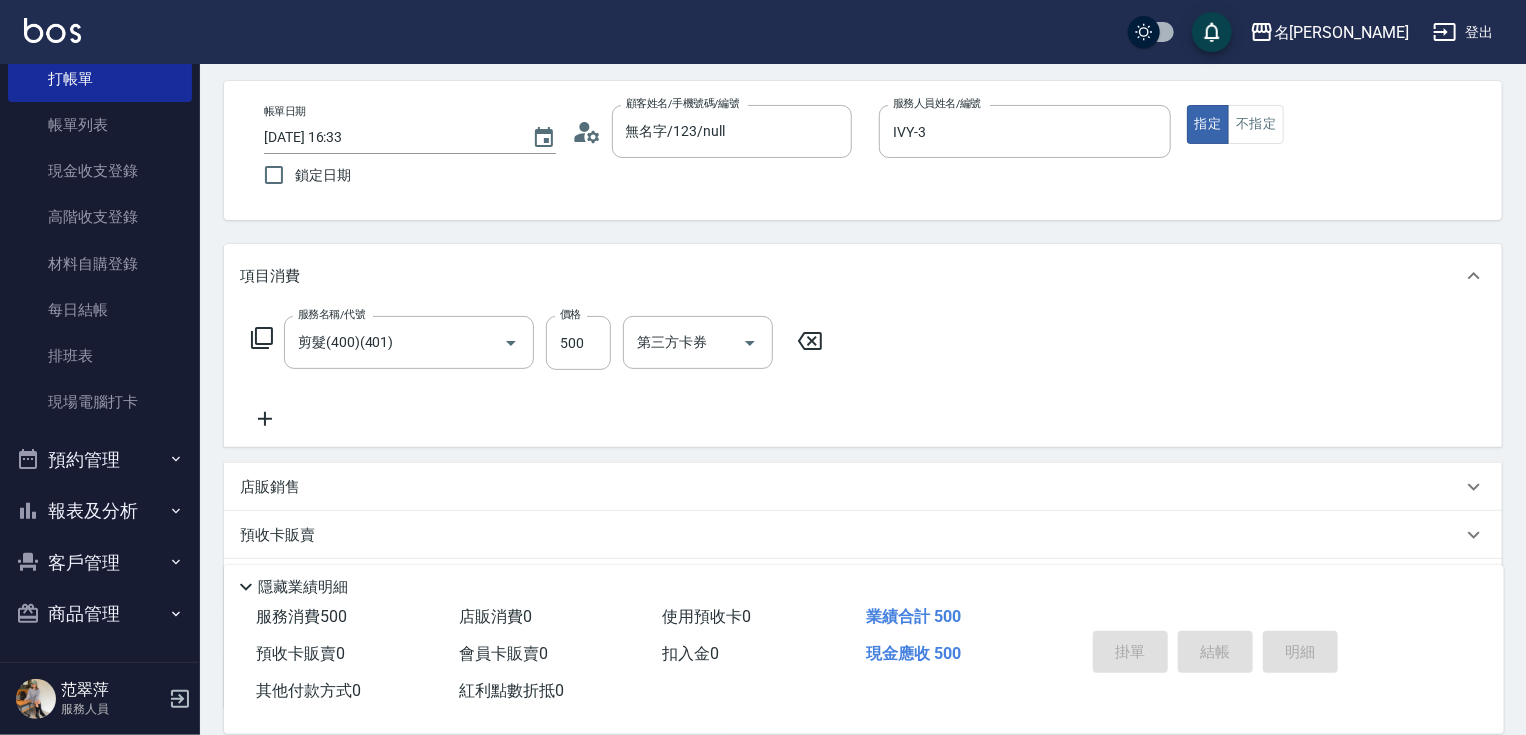 type 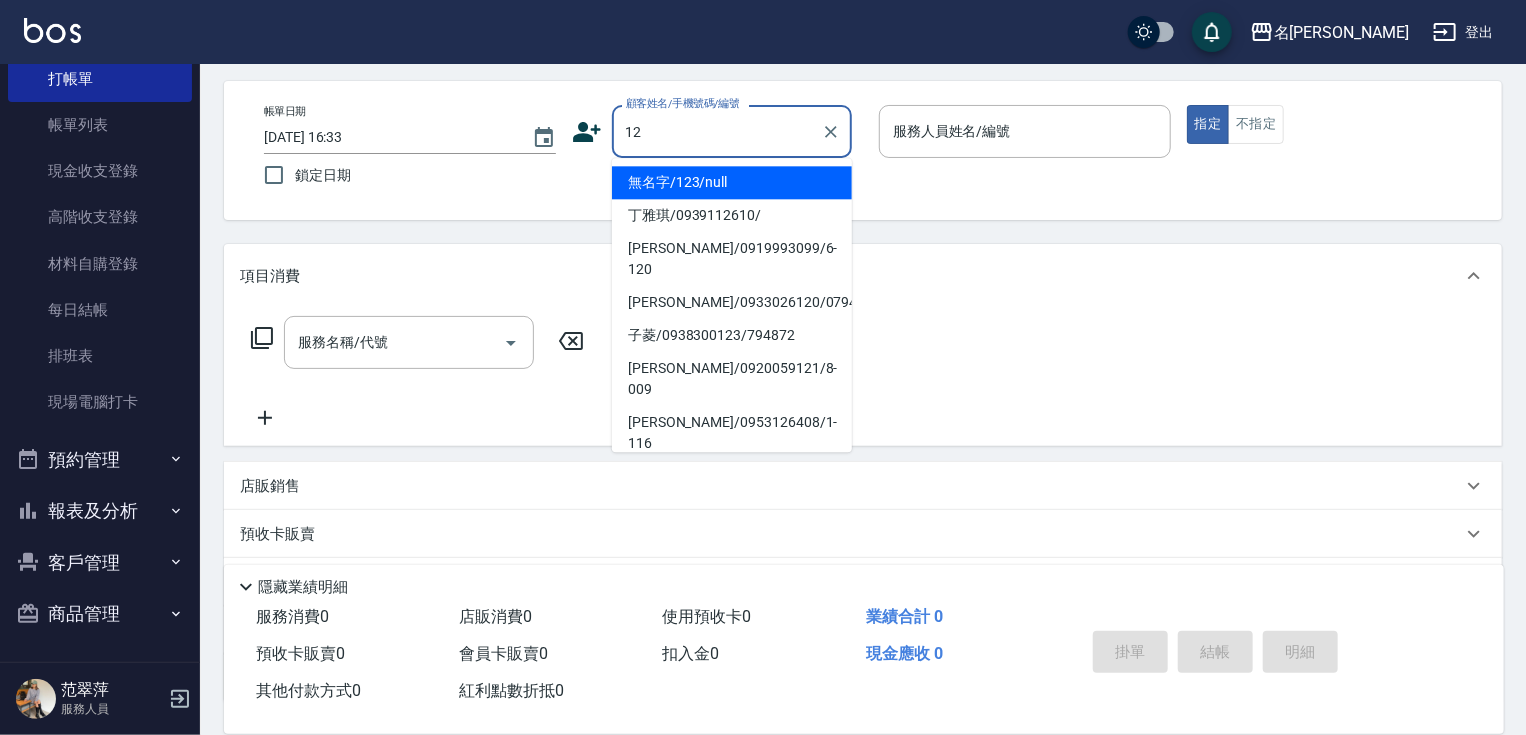 click on "無名字/123/null" at bounding box center (732, 182) 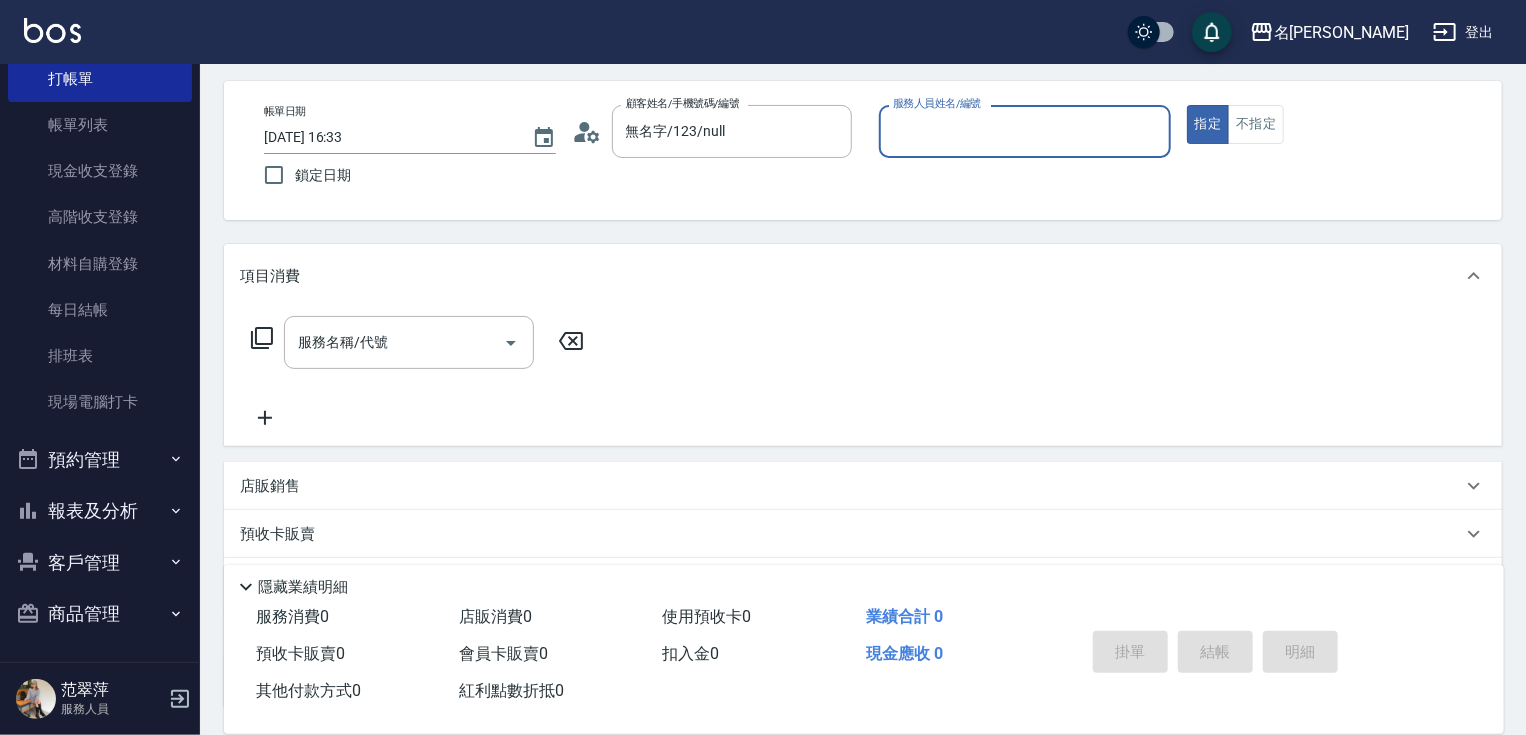 click on "服務人員姓名/編號" at bounding box center [1025, 131] 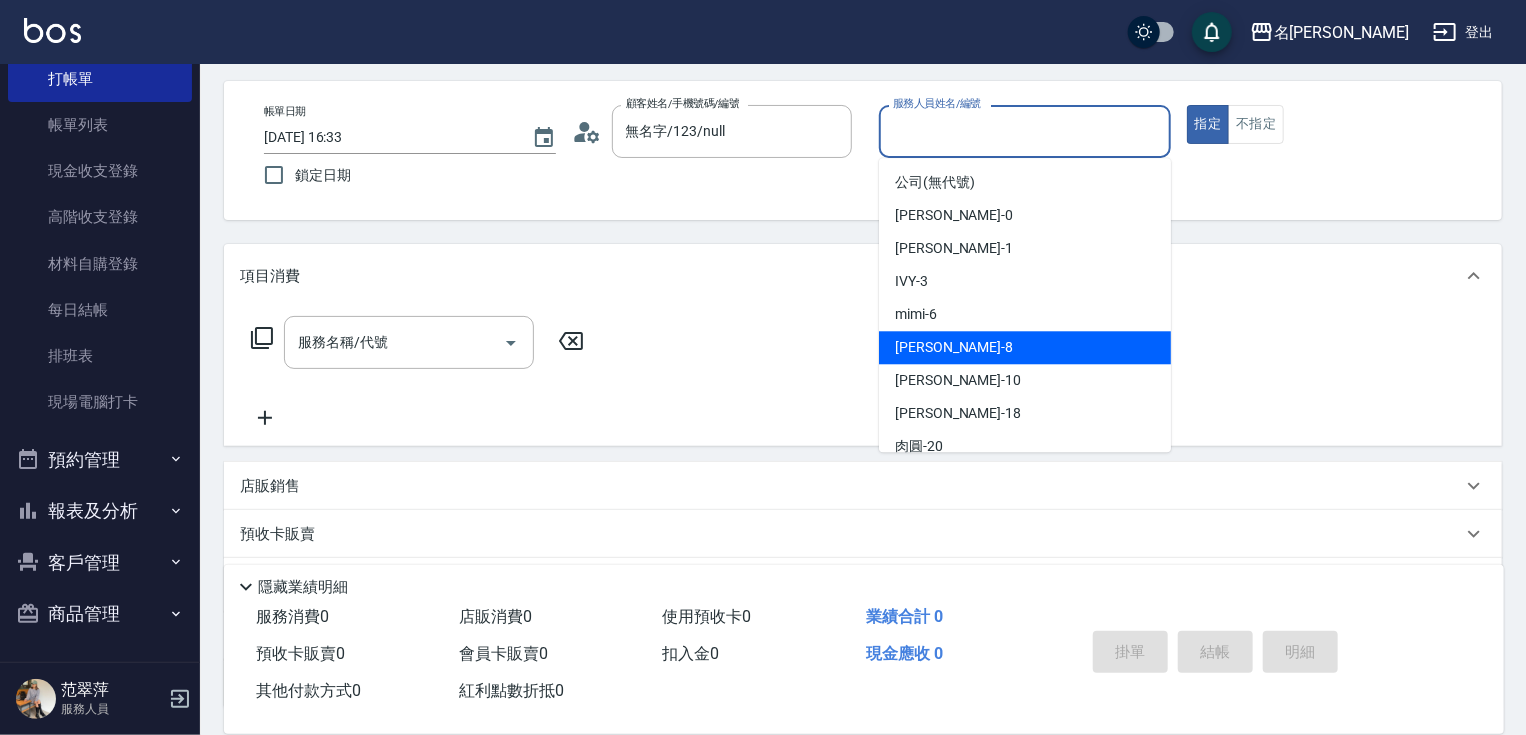 click on "曉容 -8" at bounding box center (1025, 347) 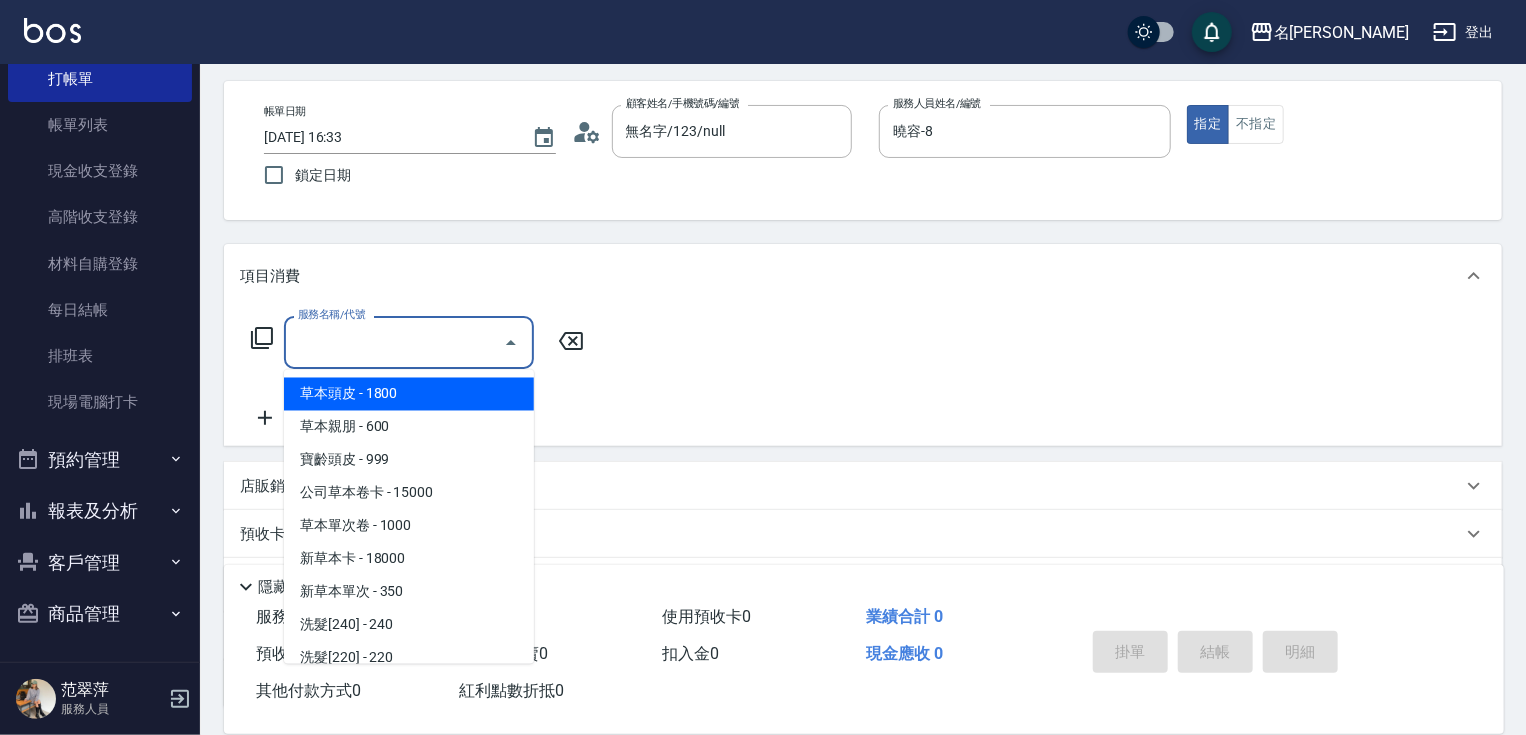 click on "服務名稱/代號" at bounding box center (394, 342) 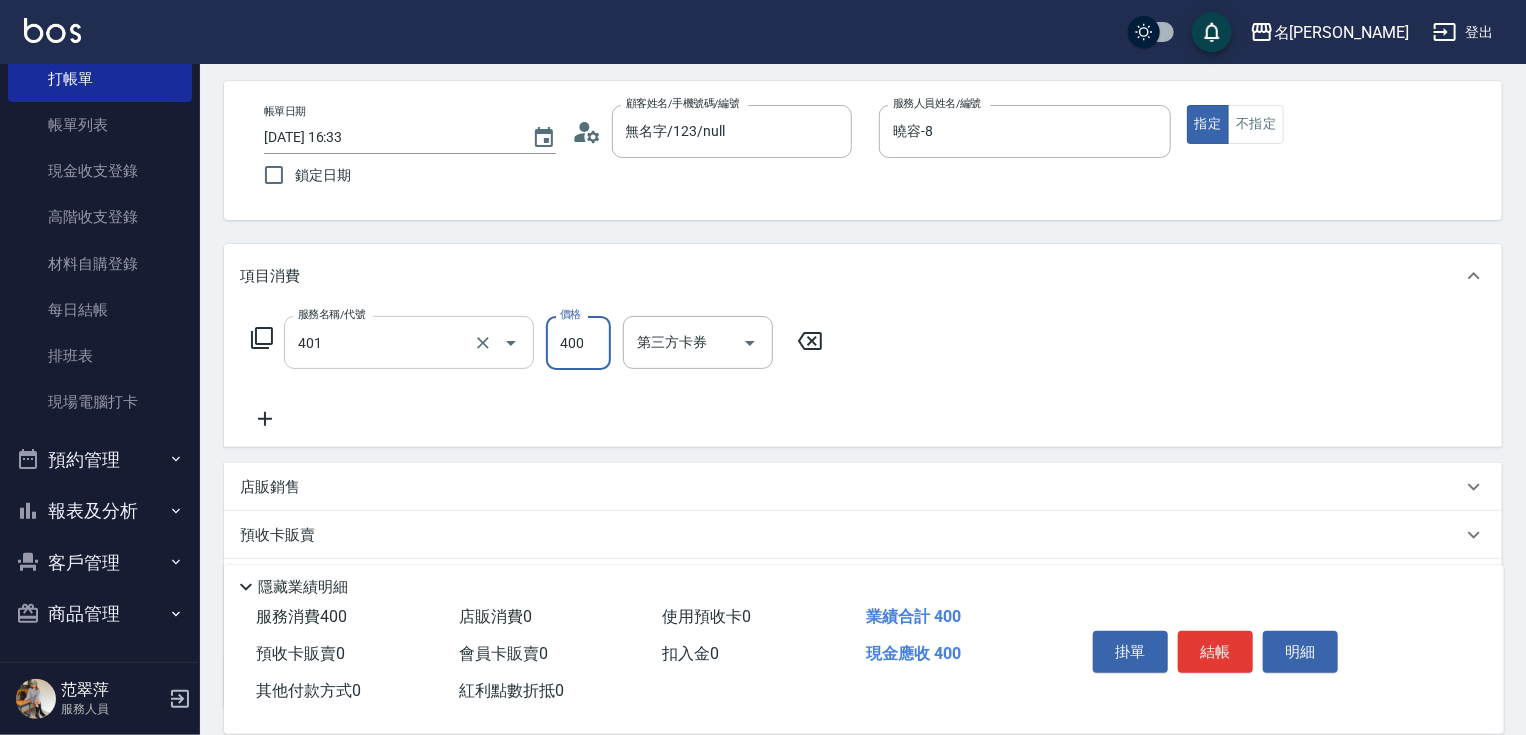 type on "剪髮(400)(401)" 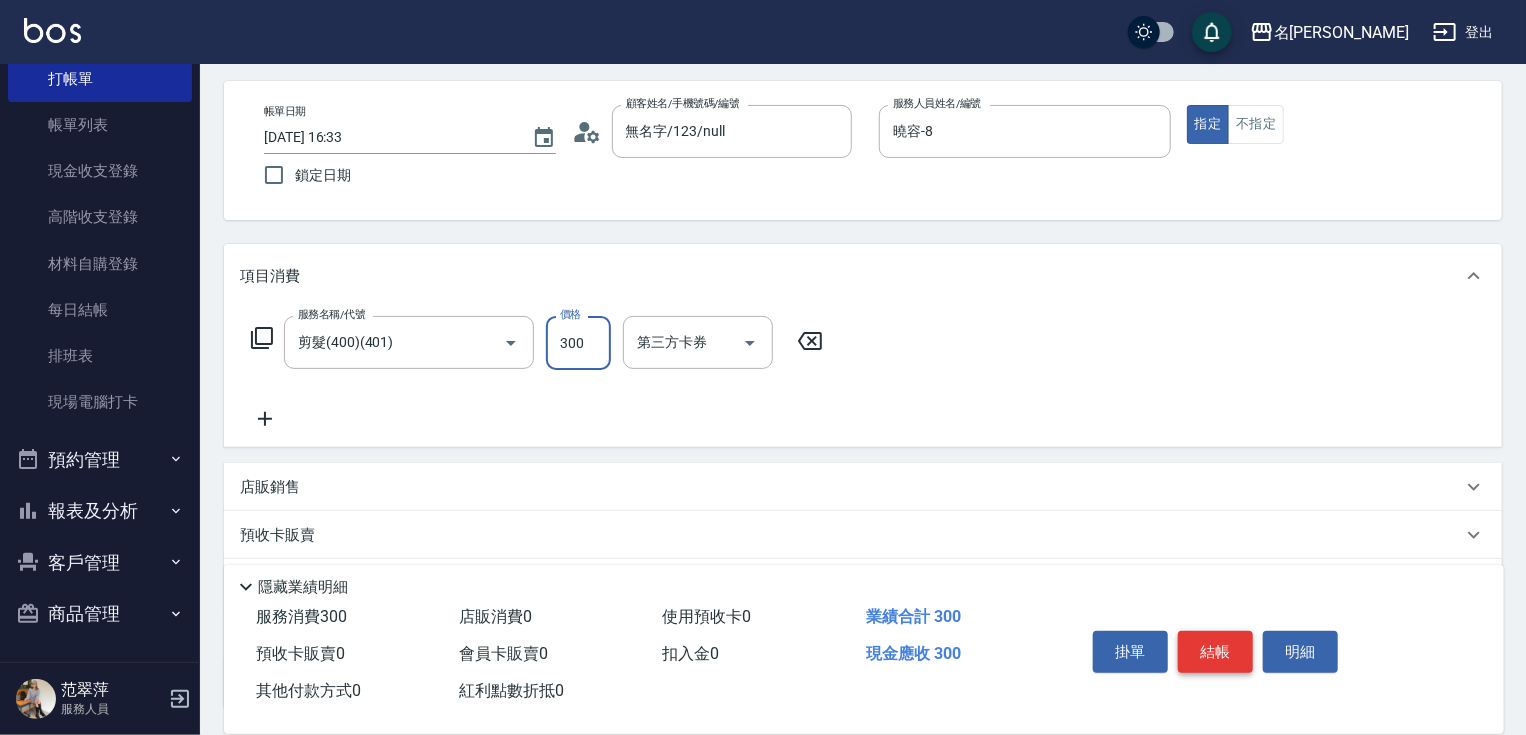 type on "300" 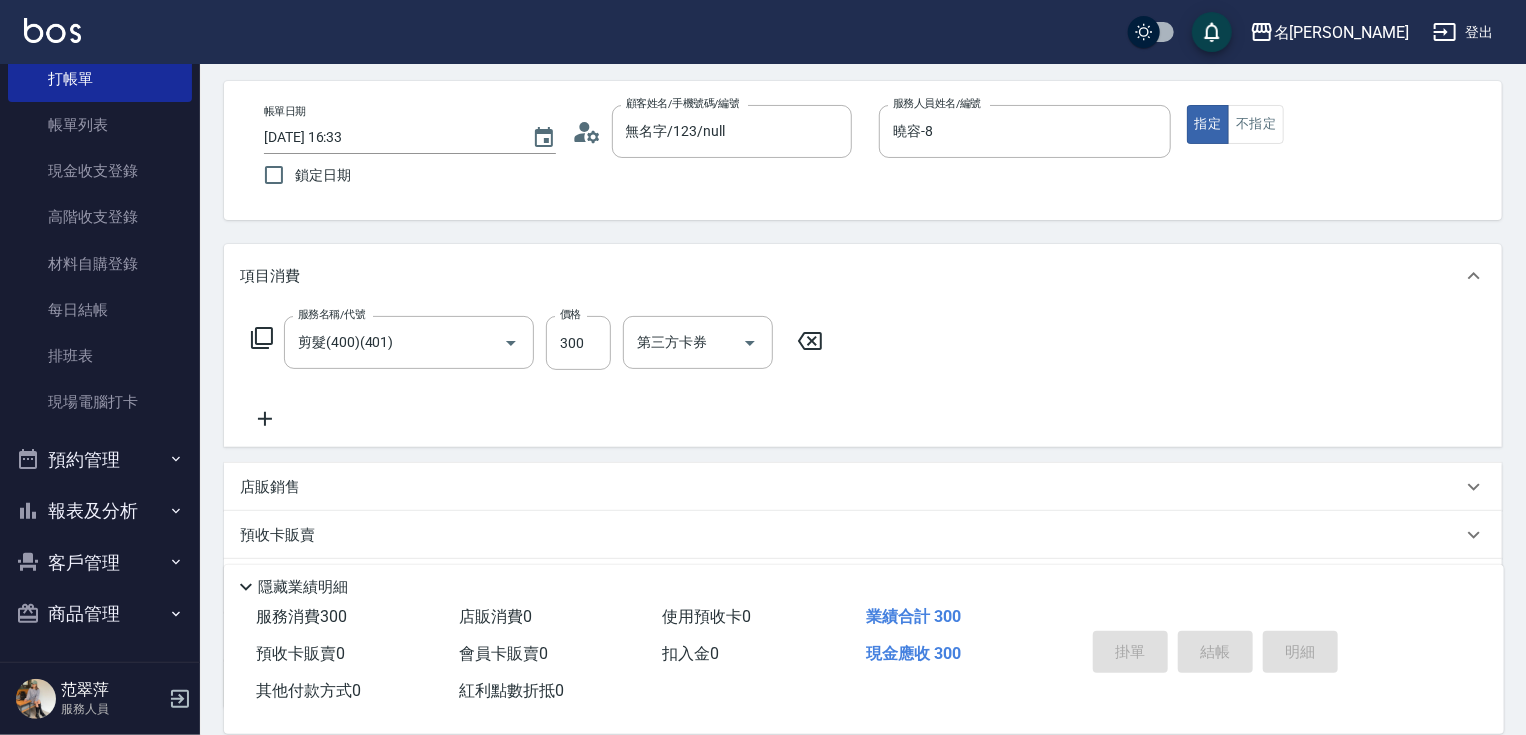 type 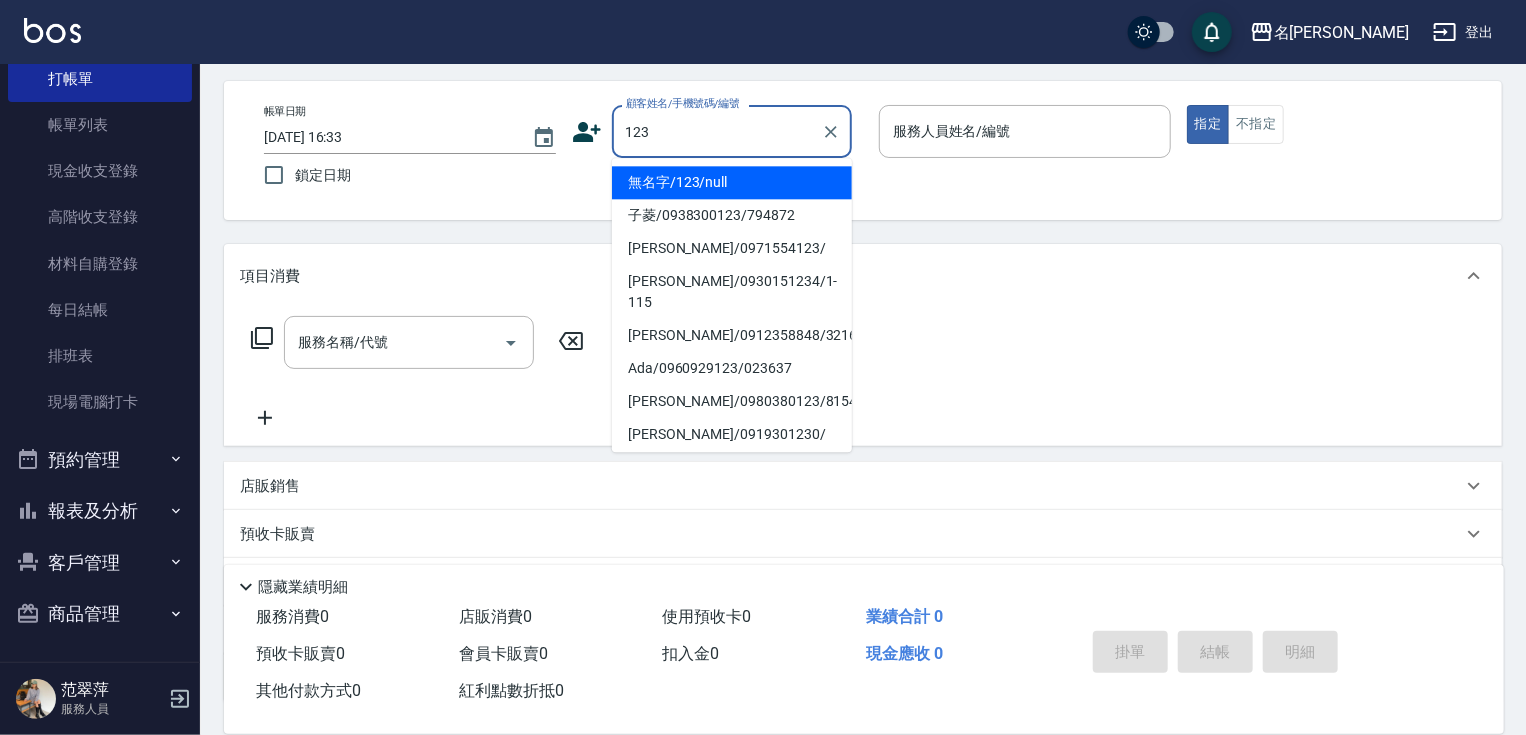 click on "無名字/123/null" at bounding box center [732, 182] 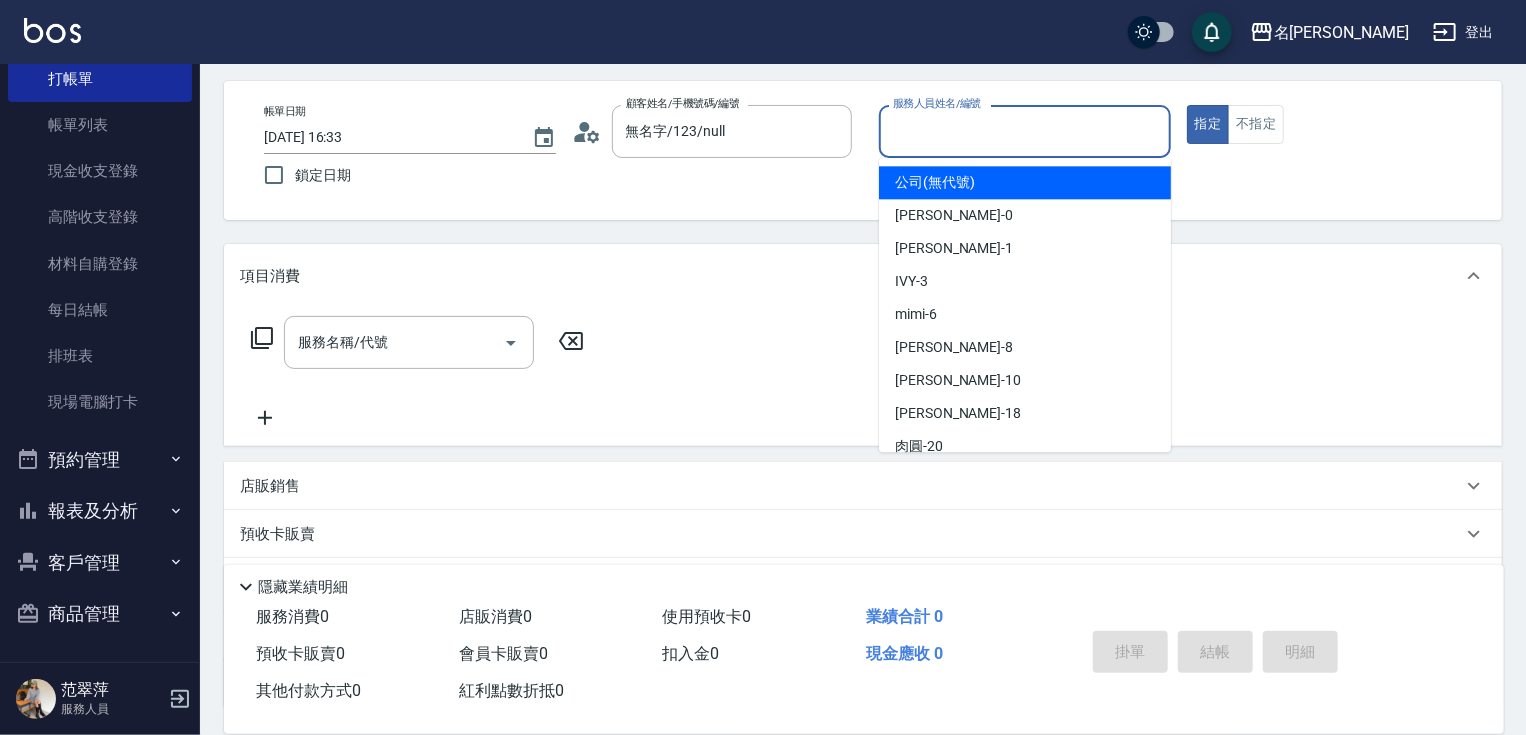 click on "服務人員姓名/編號" at bounding box center [1025, 131] 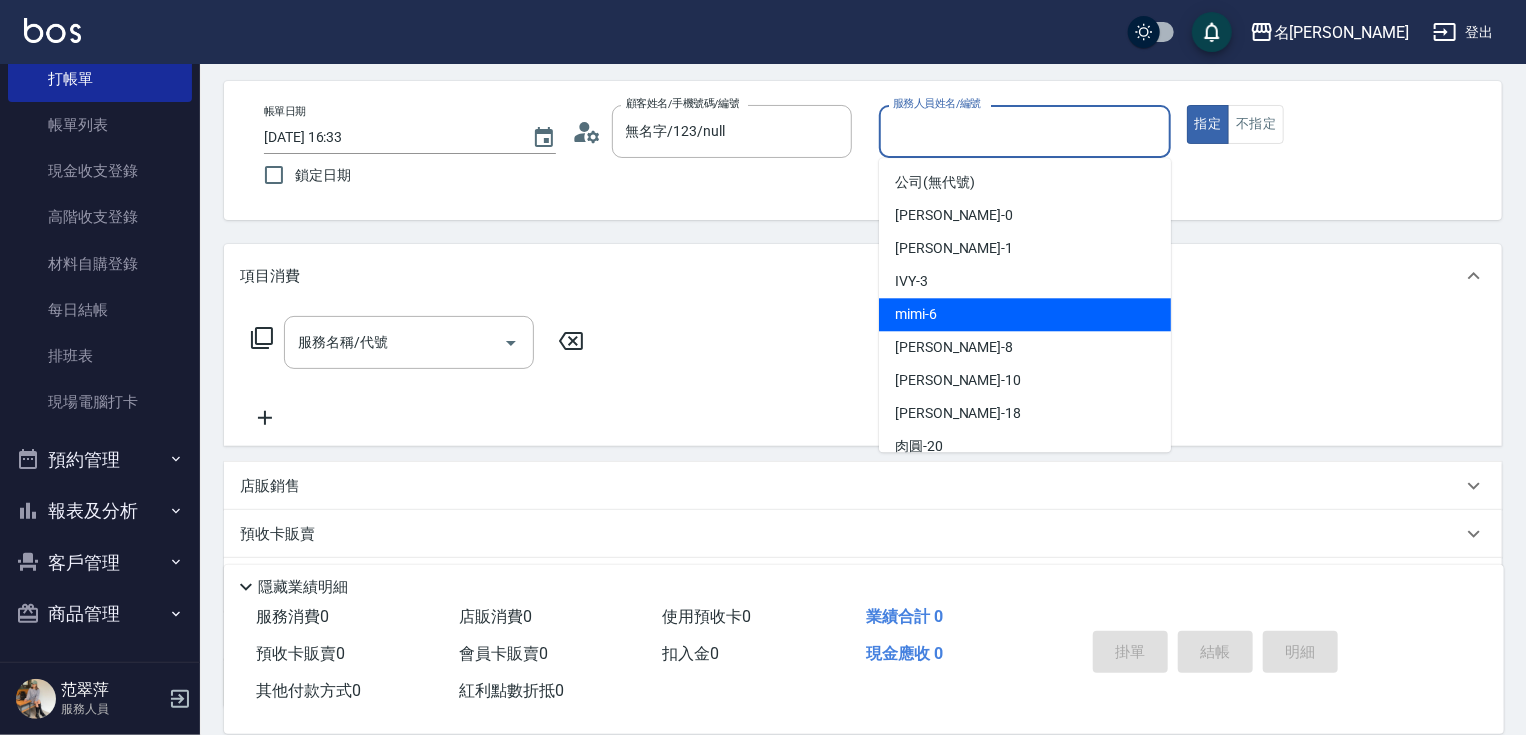 click on "mimi -6" at bounding box center (1025, 314) 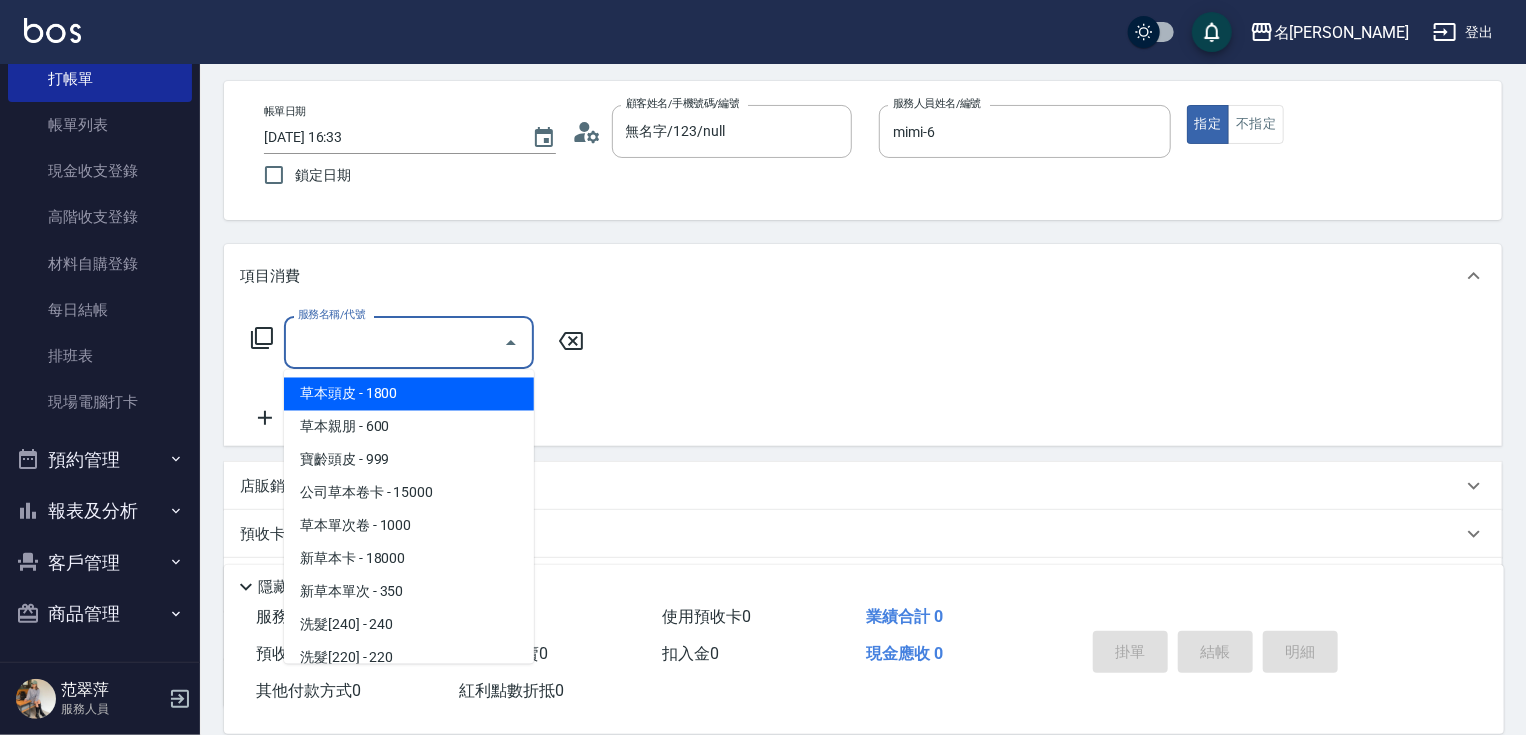 click on "服務名稱/代號" at bounding box center (394, 342) 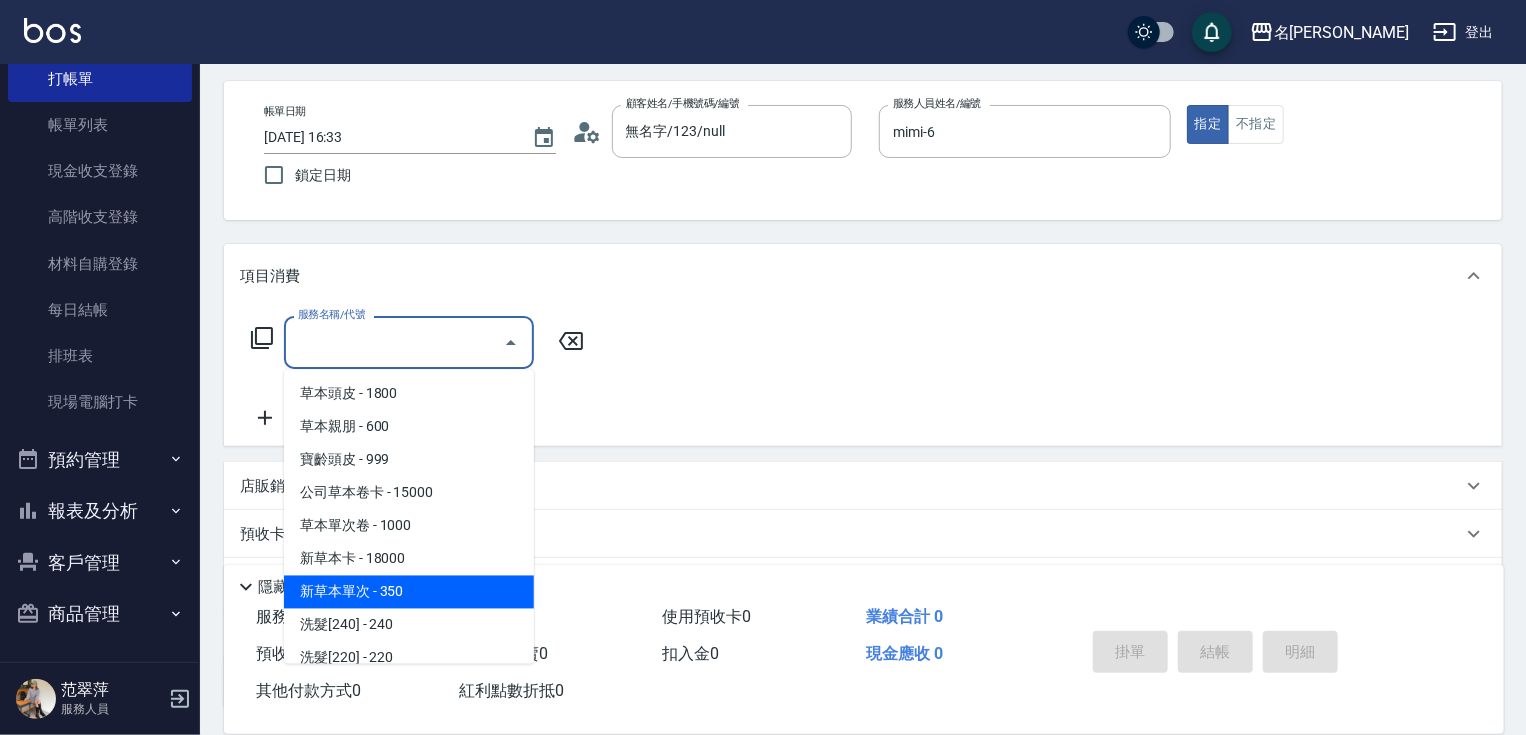 click on "新草本單次 - 350" at bounding box center (409, 592) 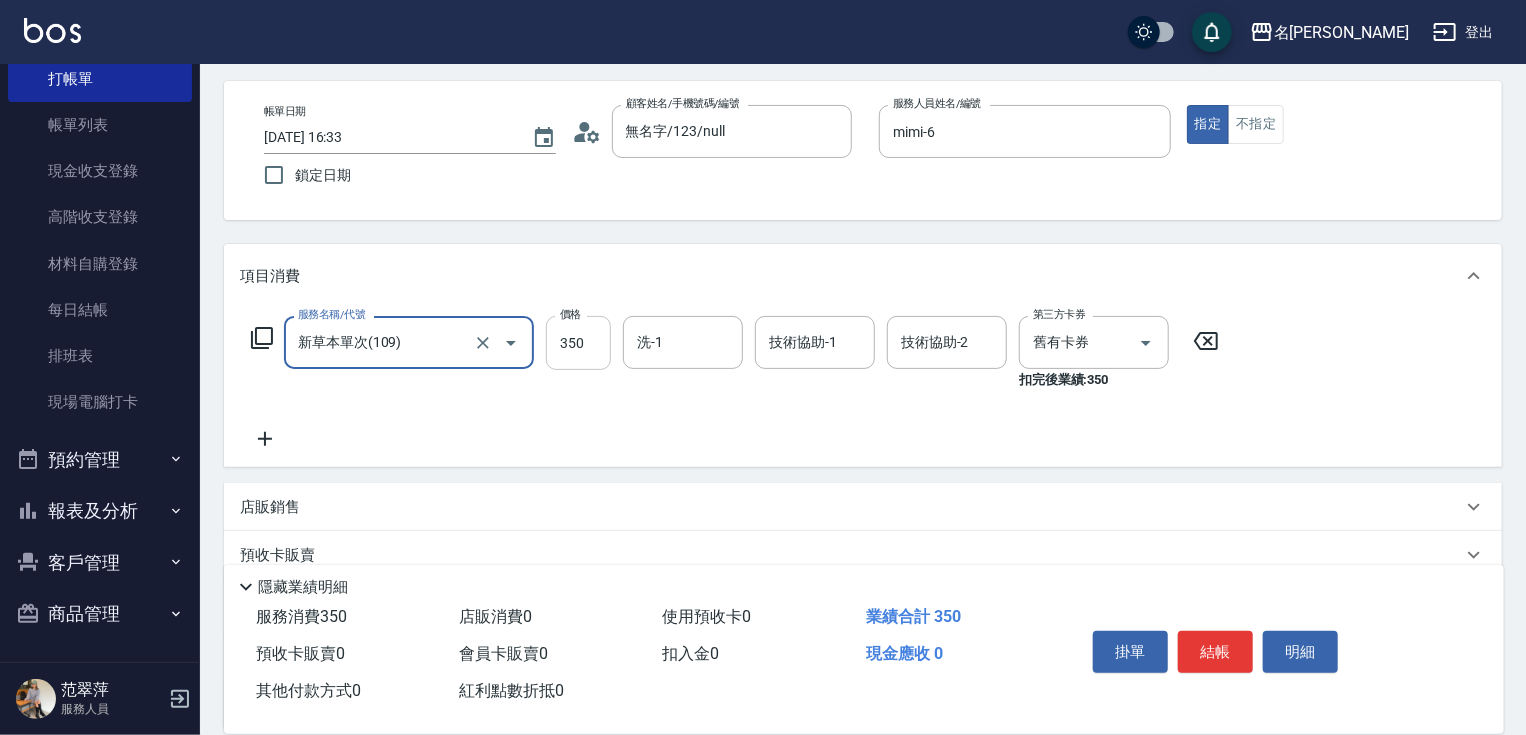 click on "350" at bounding box center (578, 343) 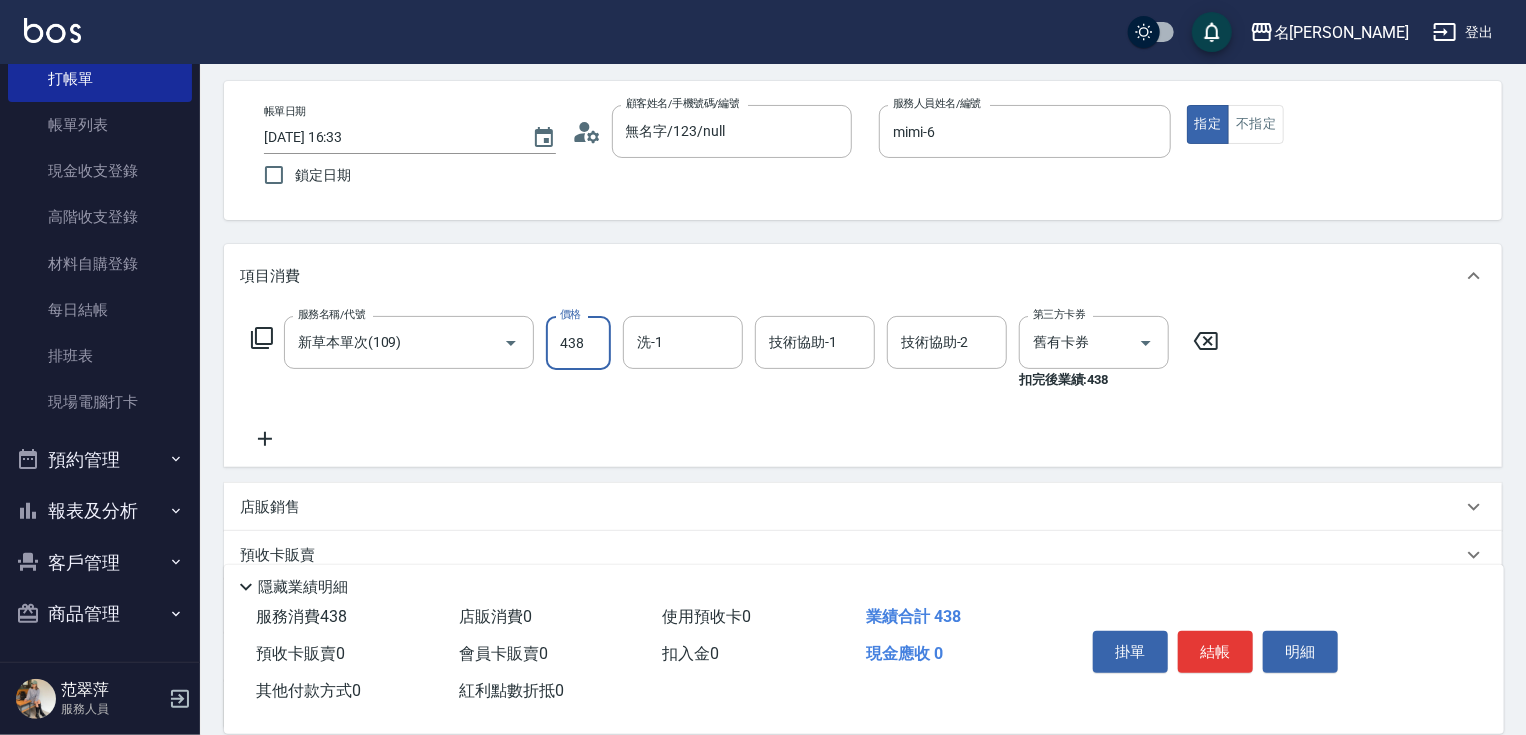 type on "438" 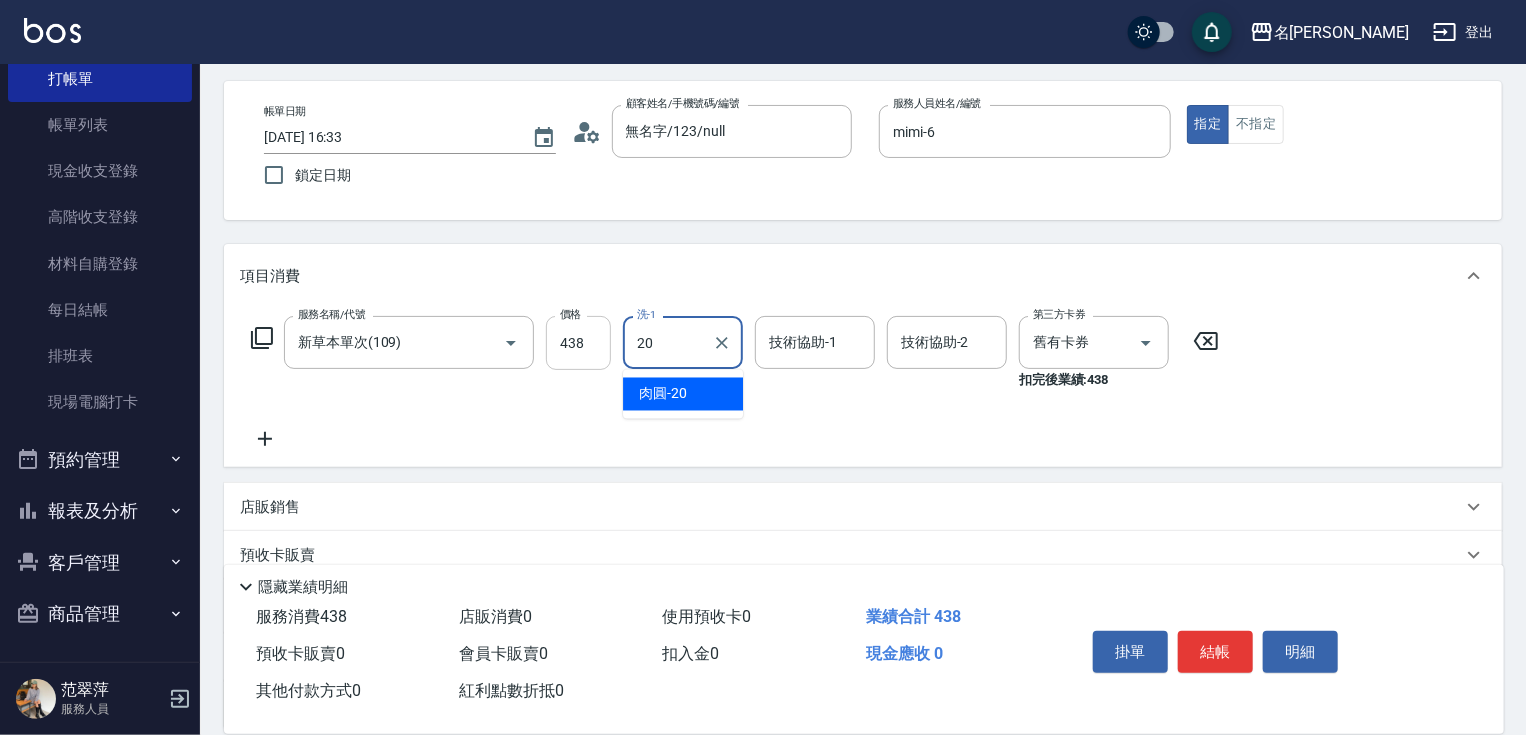type on "肉圓-20" 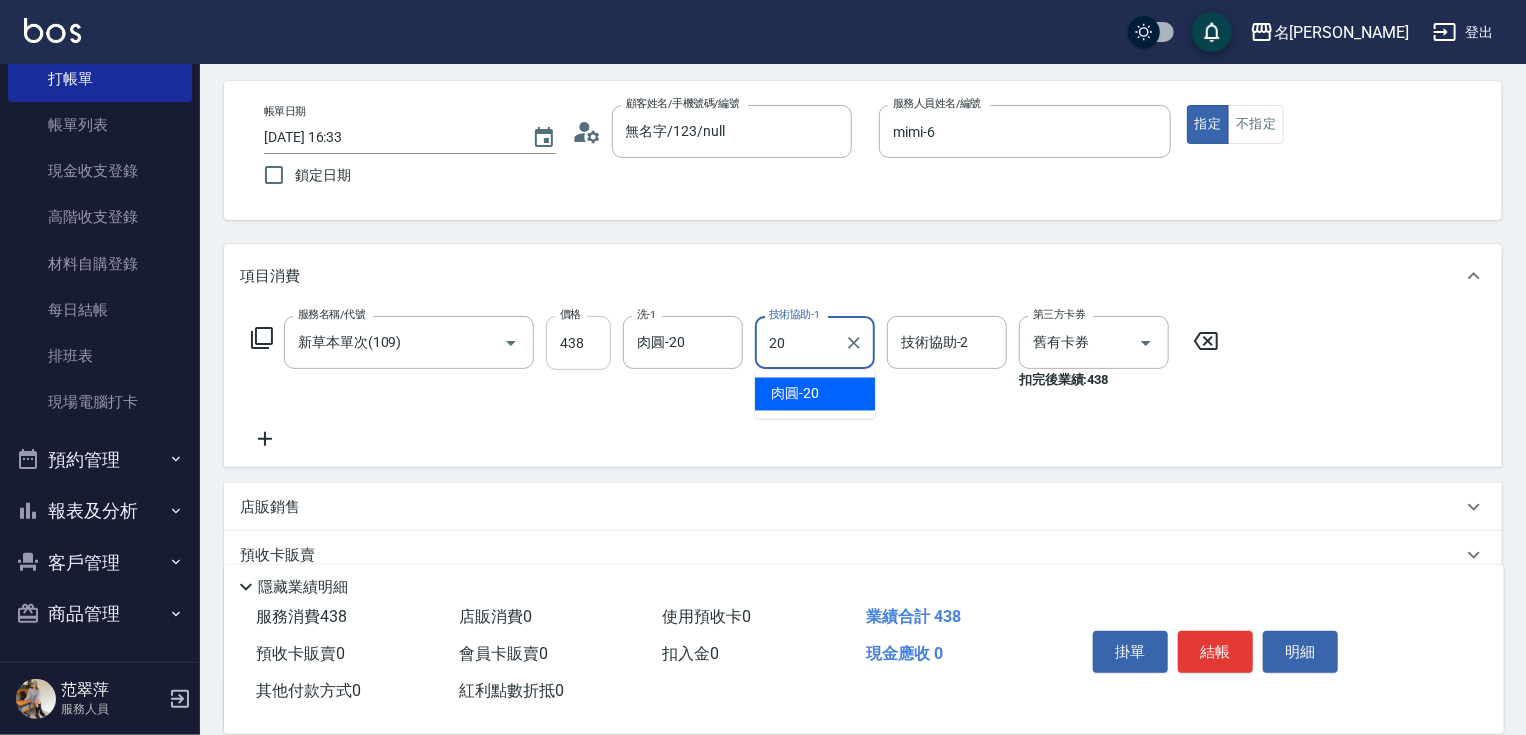 type on "肉圓-20" 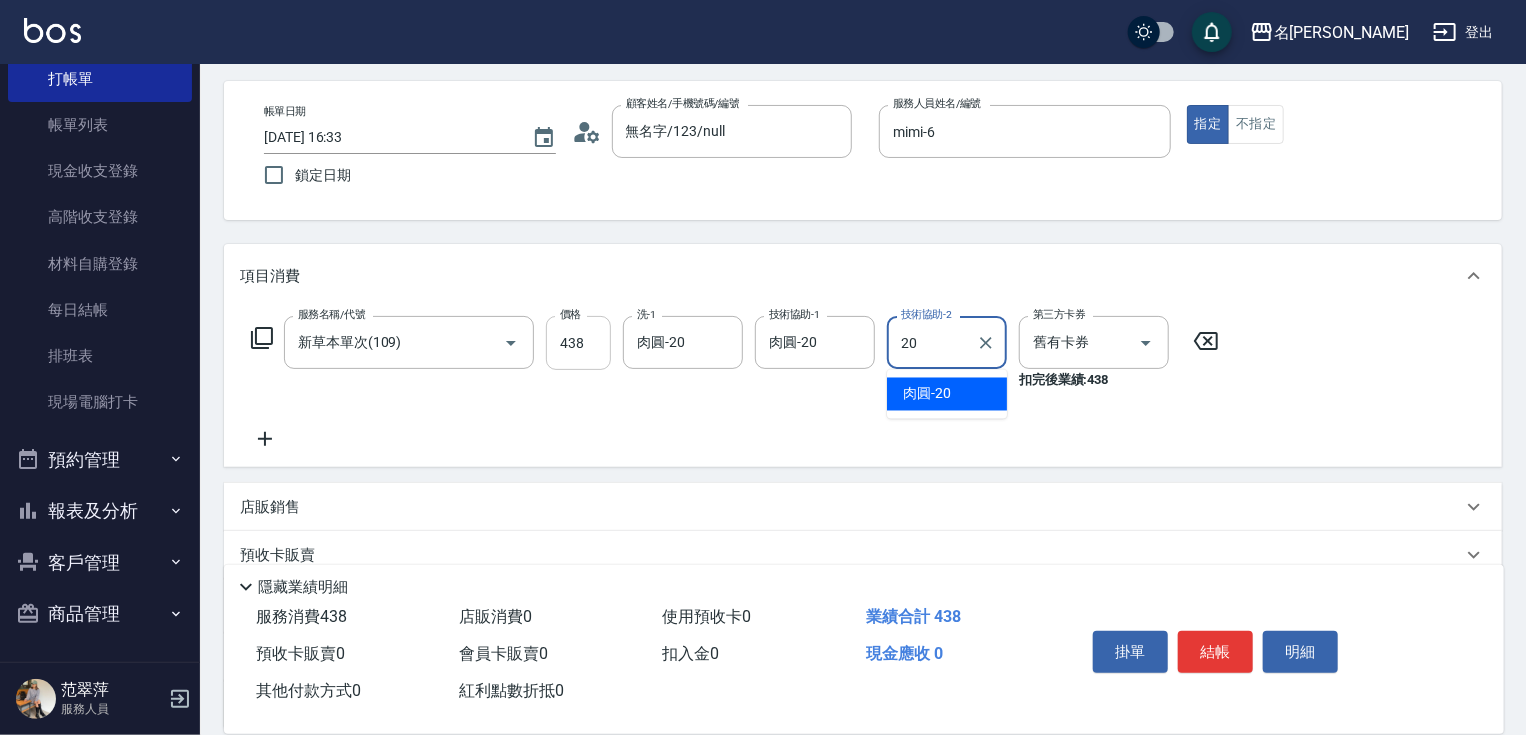 type on "肉圓-20" 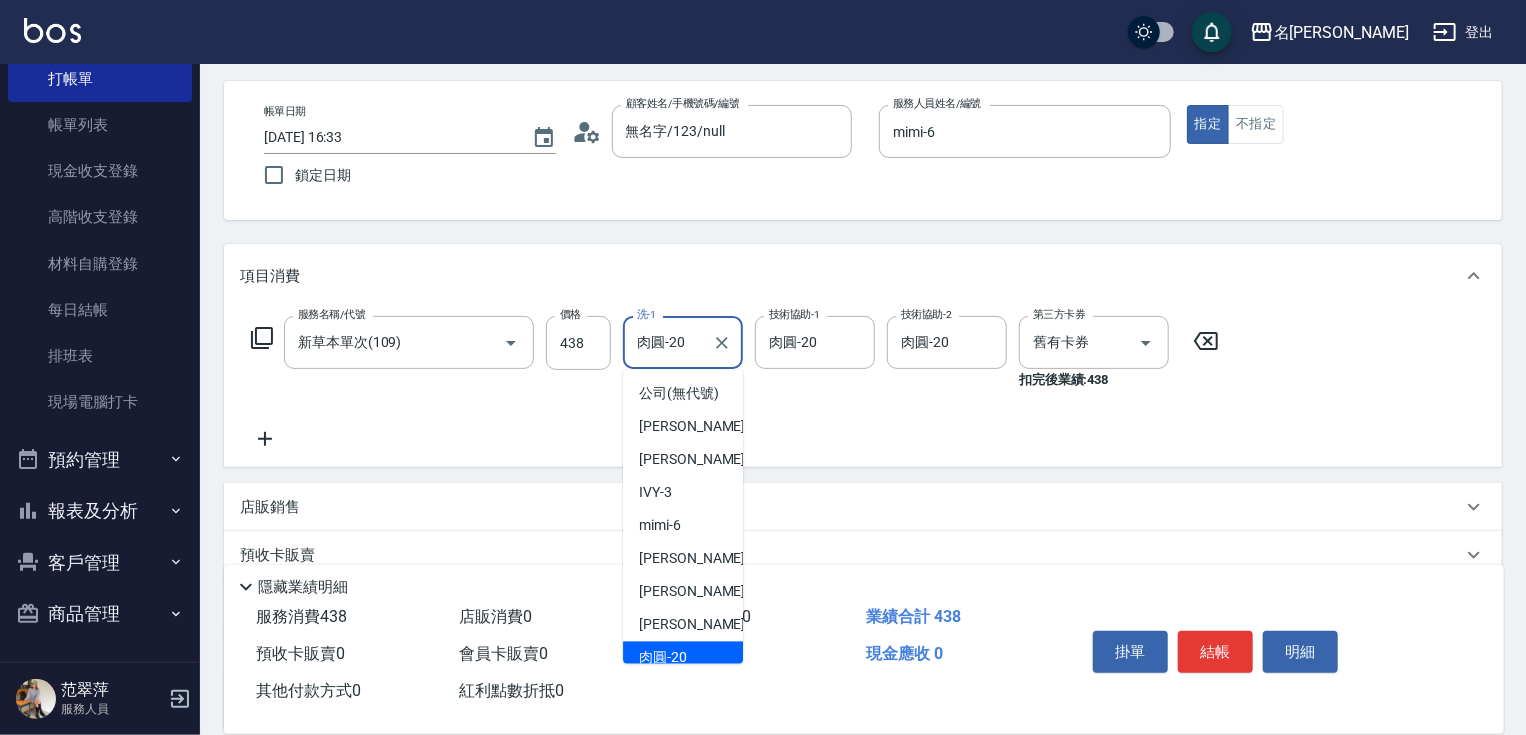 click on "肉圓-20" at bounding box center [668, 342] 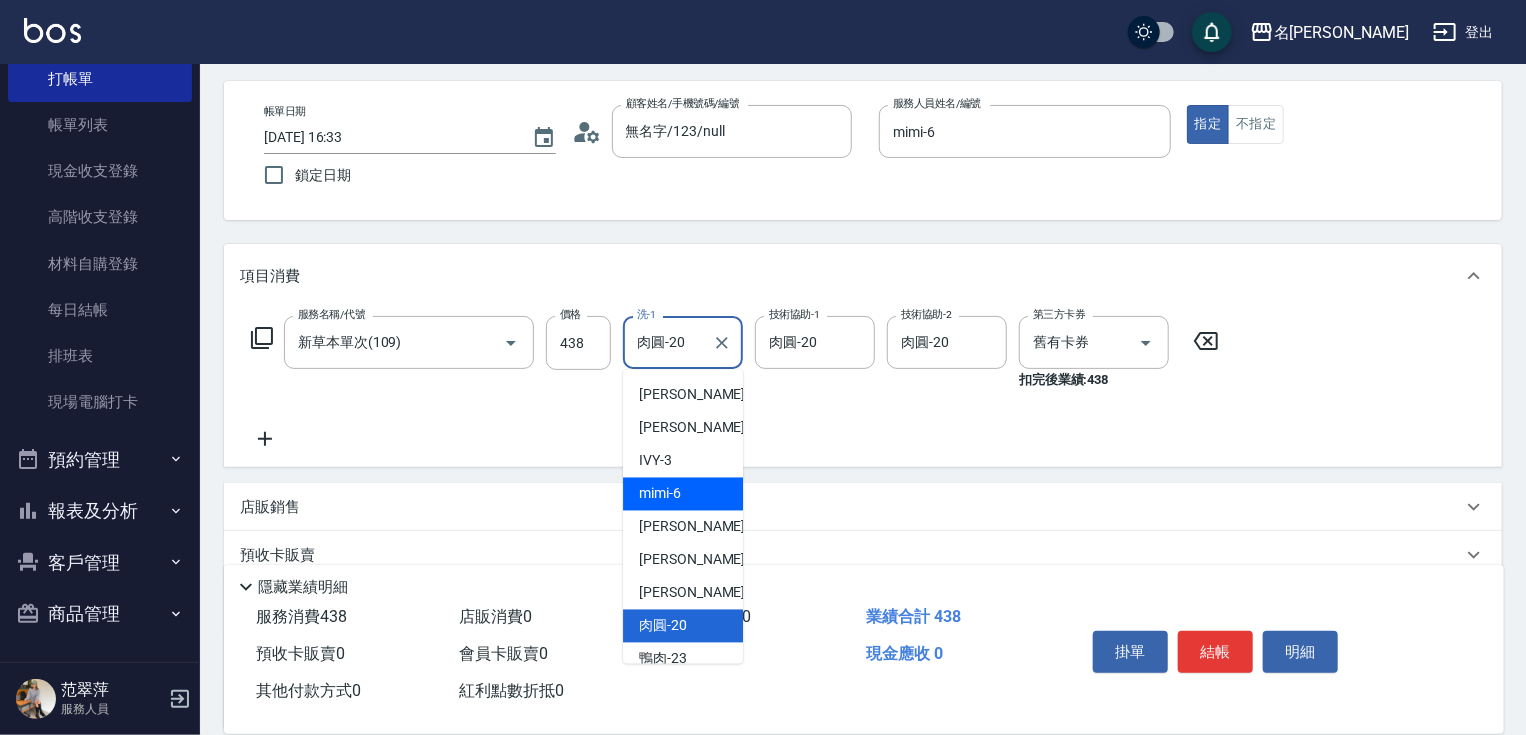 click on "mimi -6" at bounding box center (660, 494) 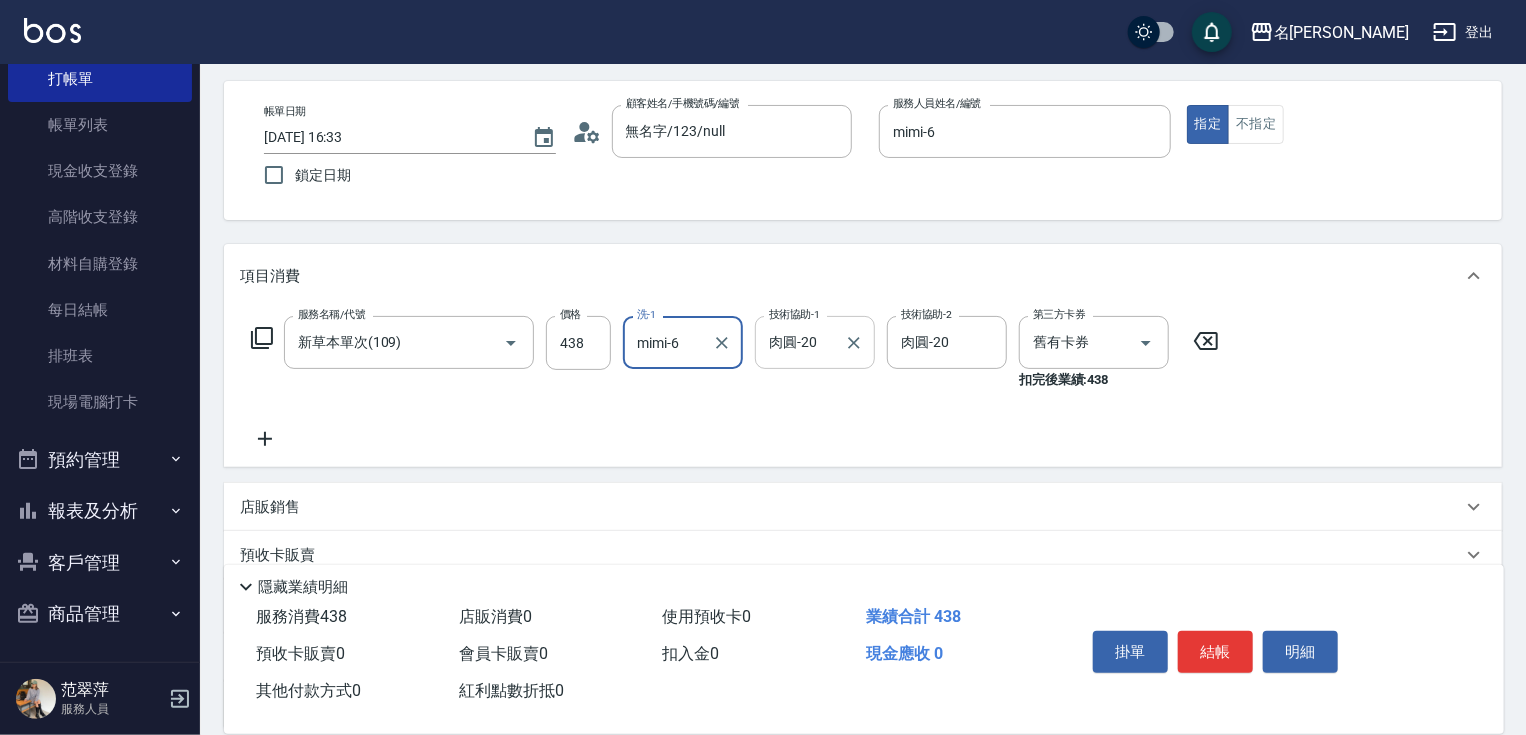 click on "肉圓-20" at bounding box center (800, 342) 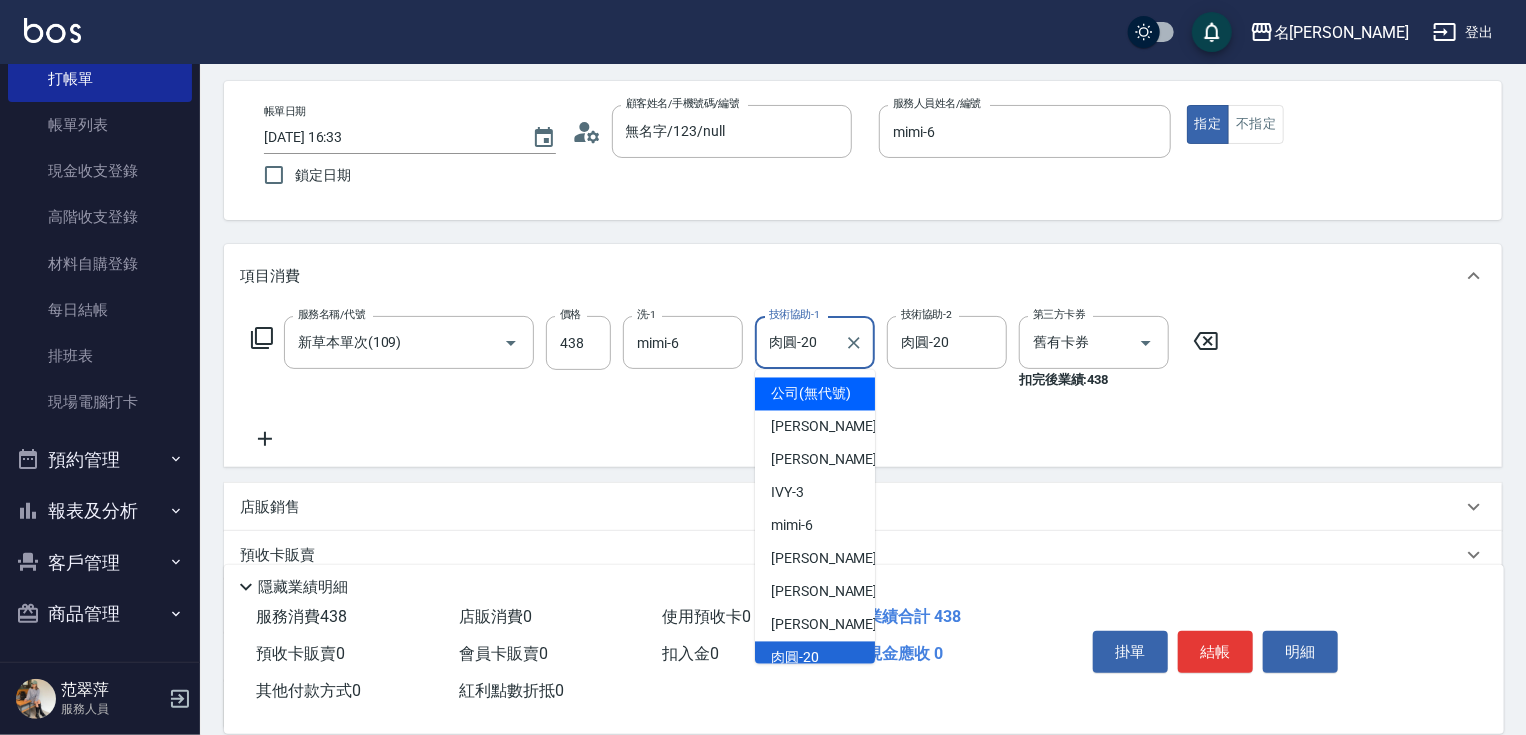 scroll, scrollTop: 32, scrollLeft: 0, axis: vertical 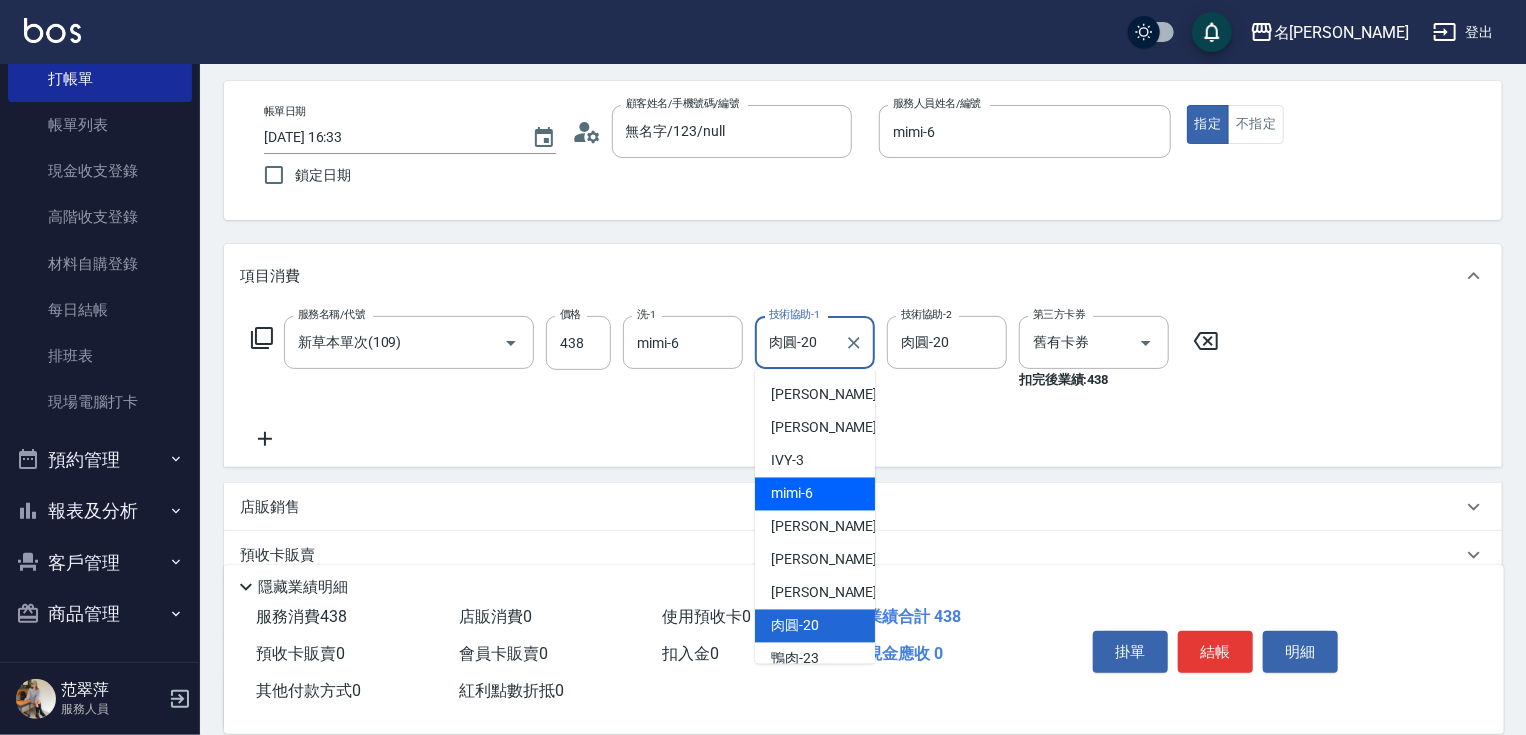 drag, startPoint x: 792, startPoint y: 507, endPoint x: 782, endPoint y: 517, distance: 14.142136 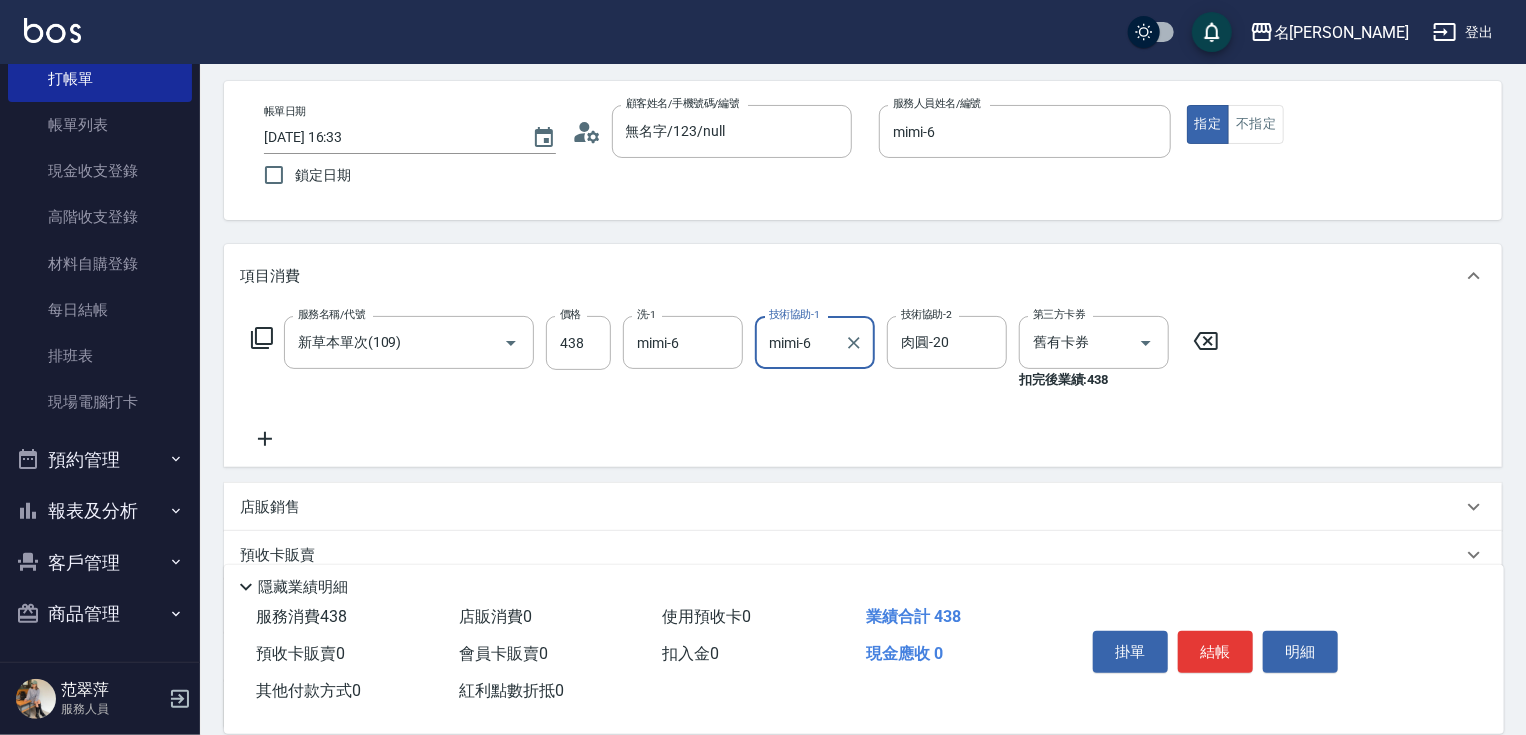 drag, startPoint x: 267, startPoint y: 435, endPoint x: 273, endPoint y: 361, distance: 74.24284 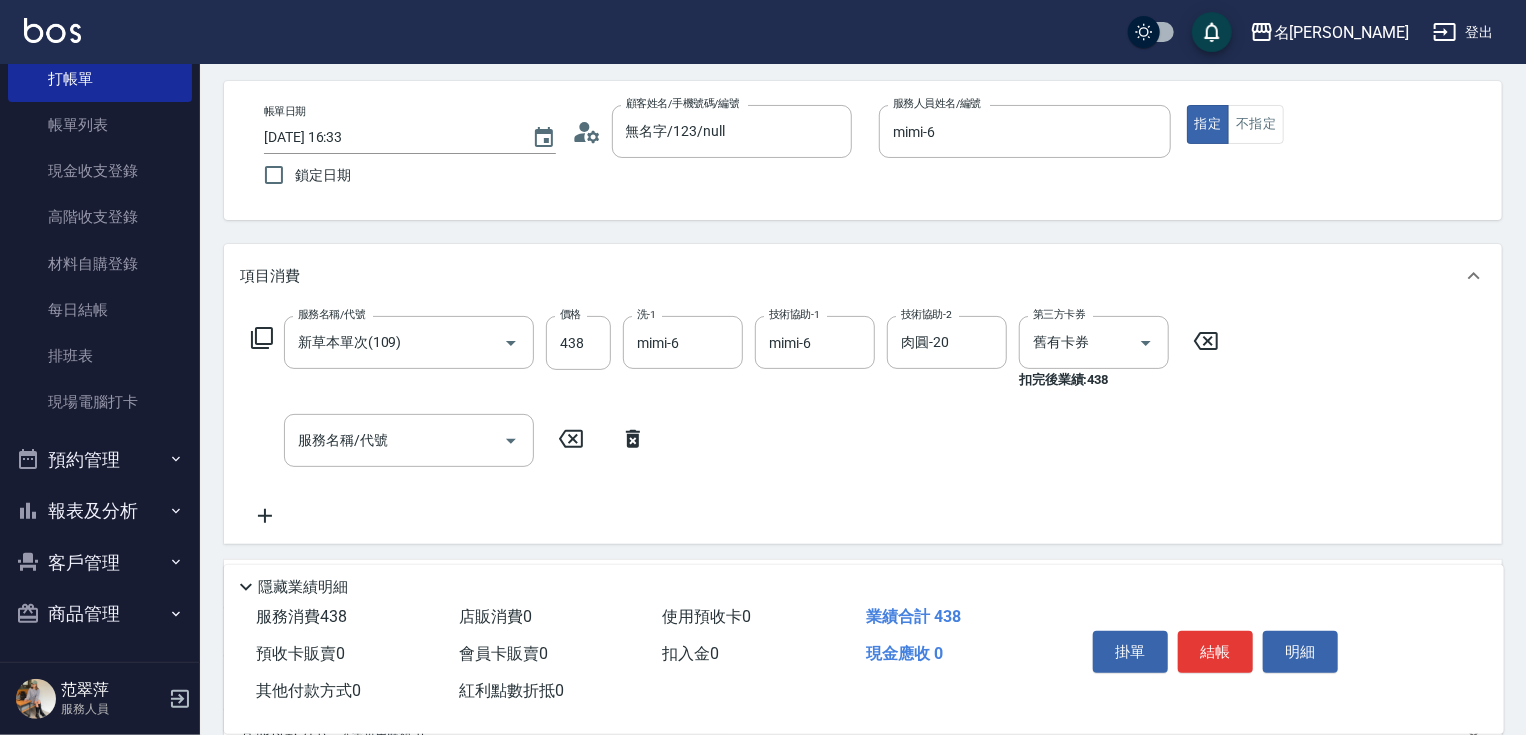 click 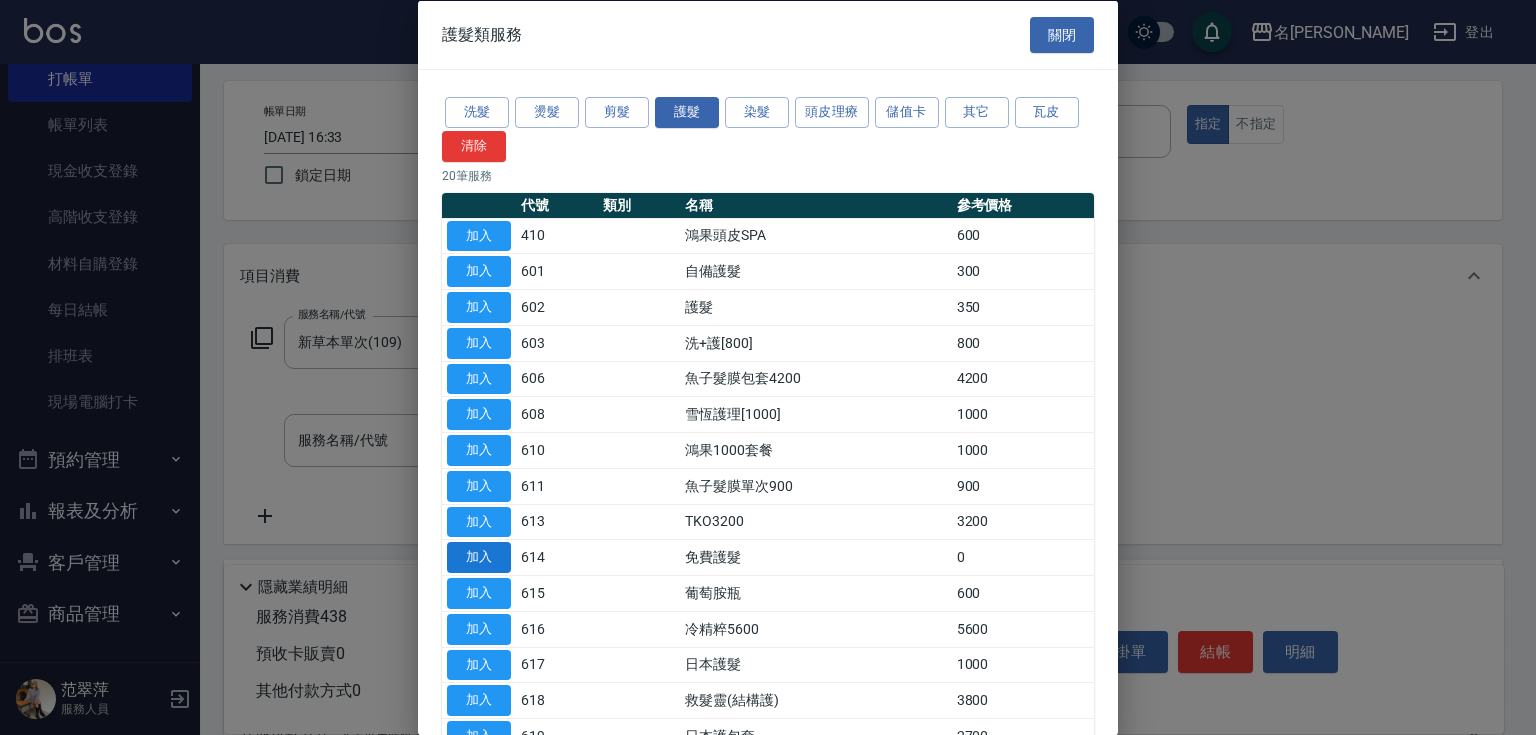 click on "加入" at bounding box center (479, 557) 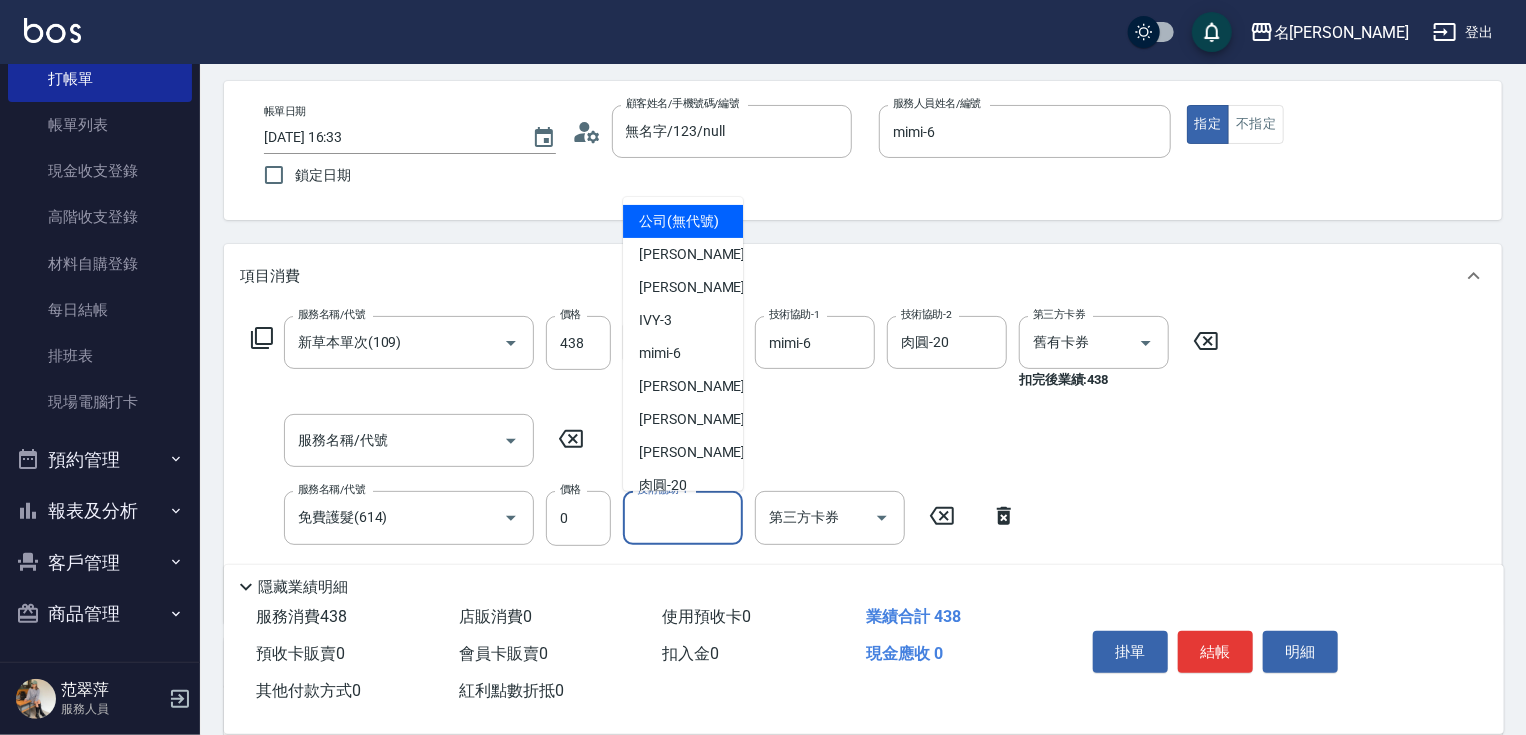 click on "技術協助-1" at bounding box center [683, 517] 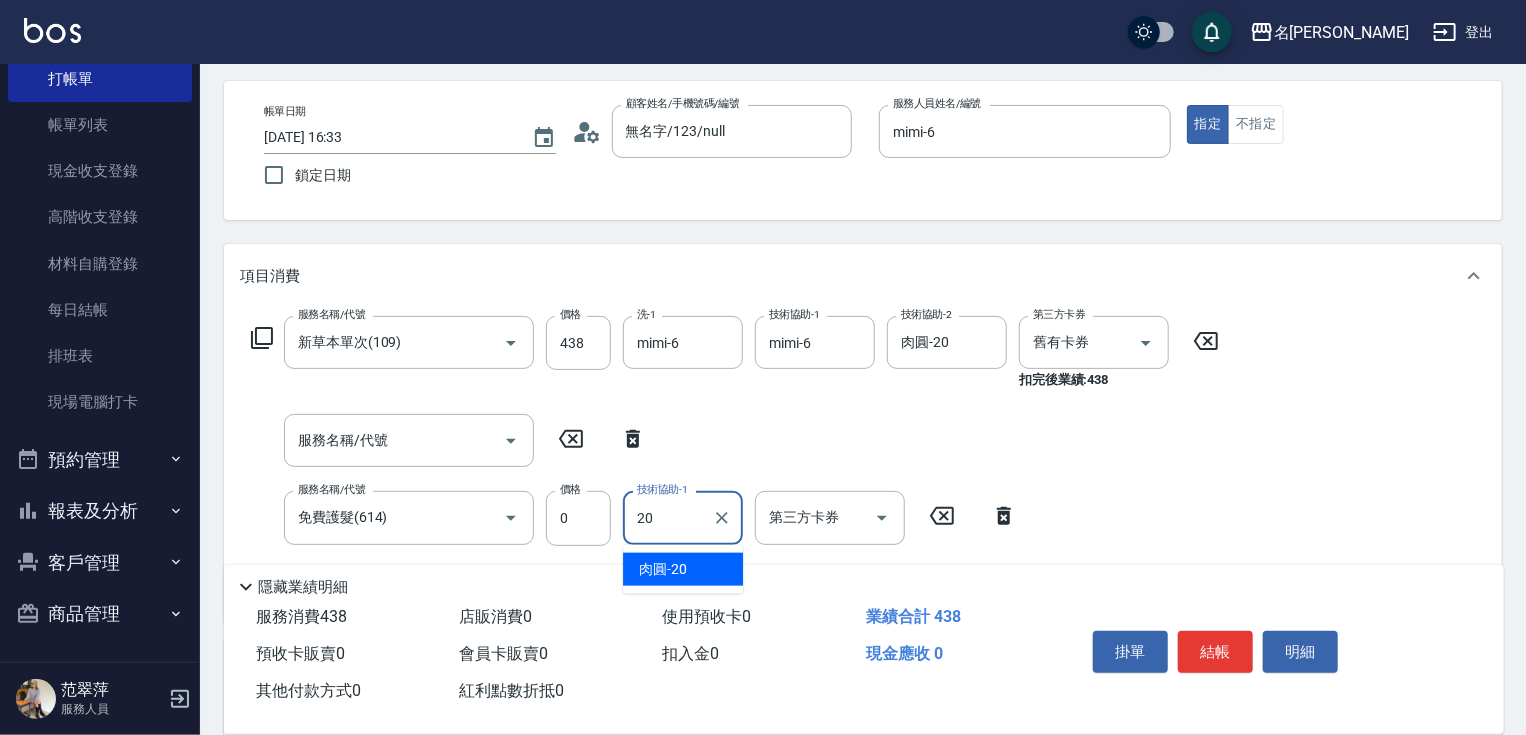 type on "肉圓-20" 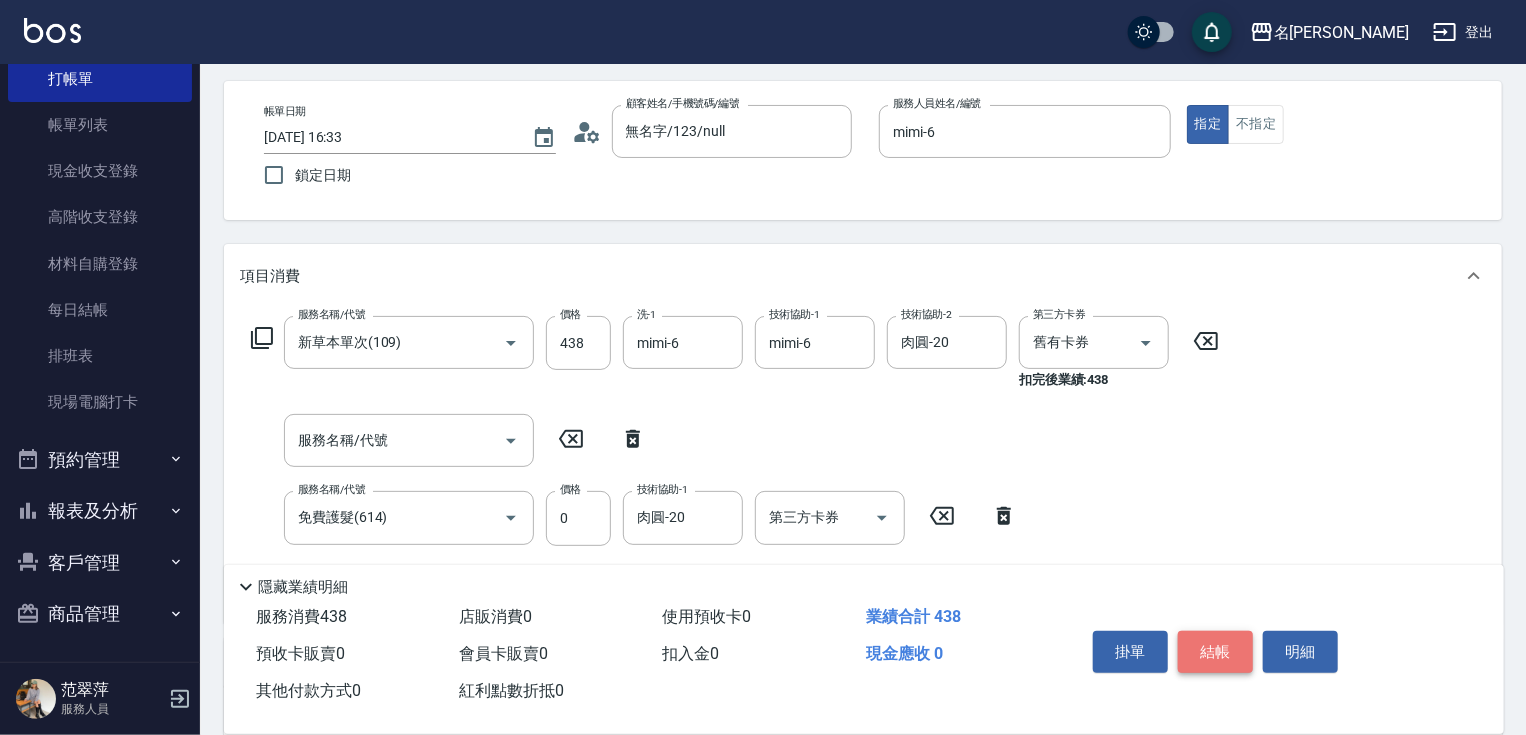 click on "結帳" at bounding box center [1215, 652] 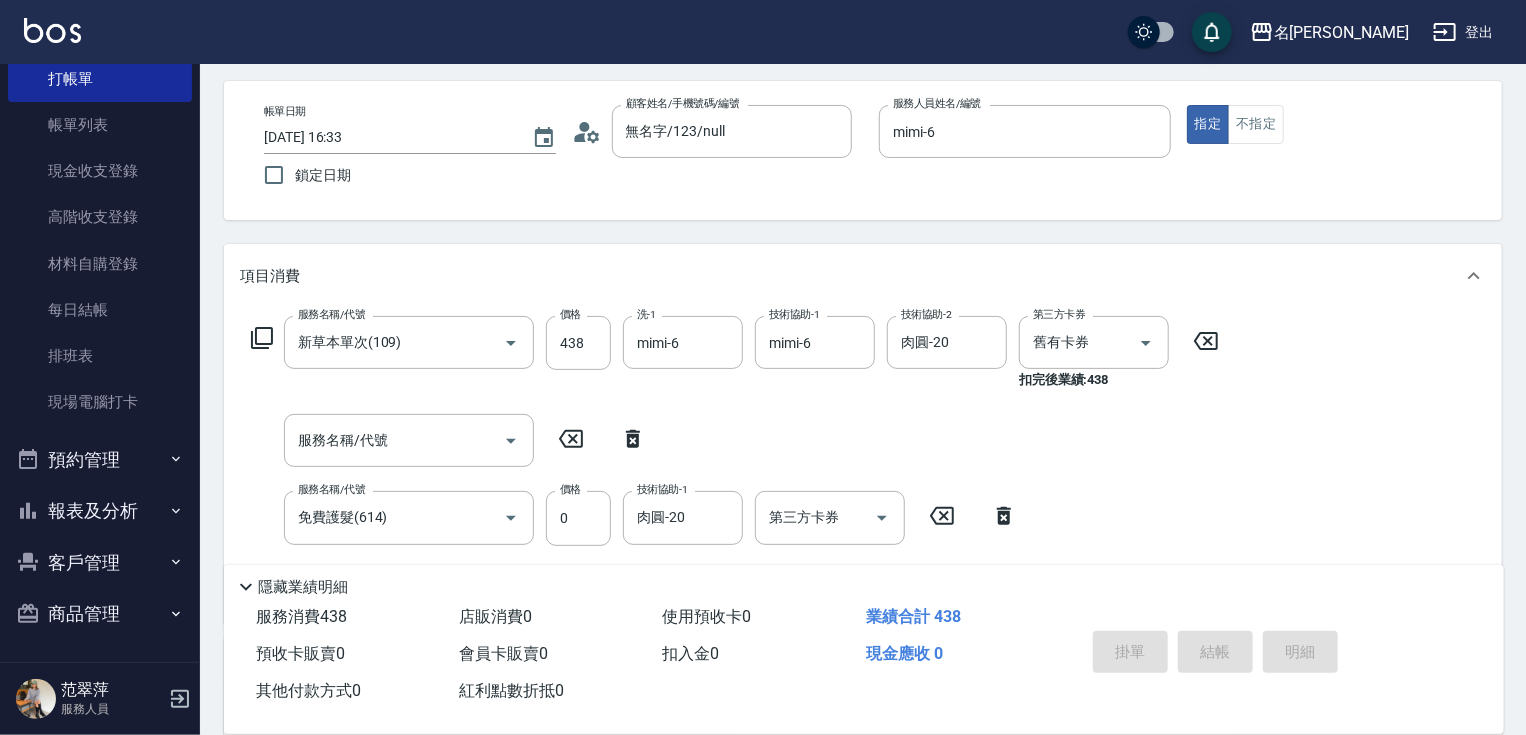 type on "[DATE] 16:34" 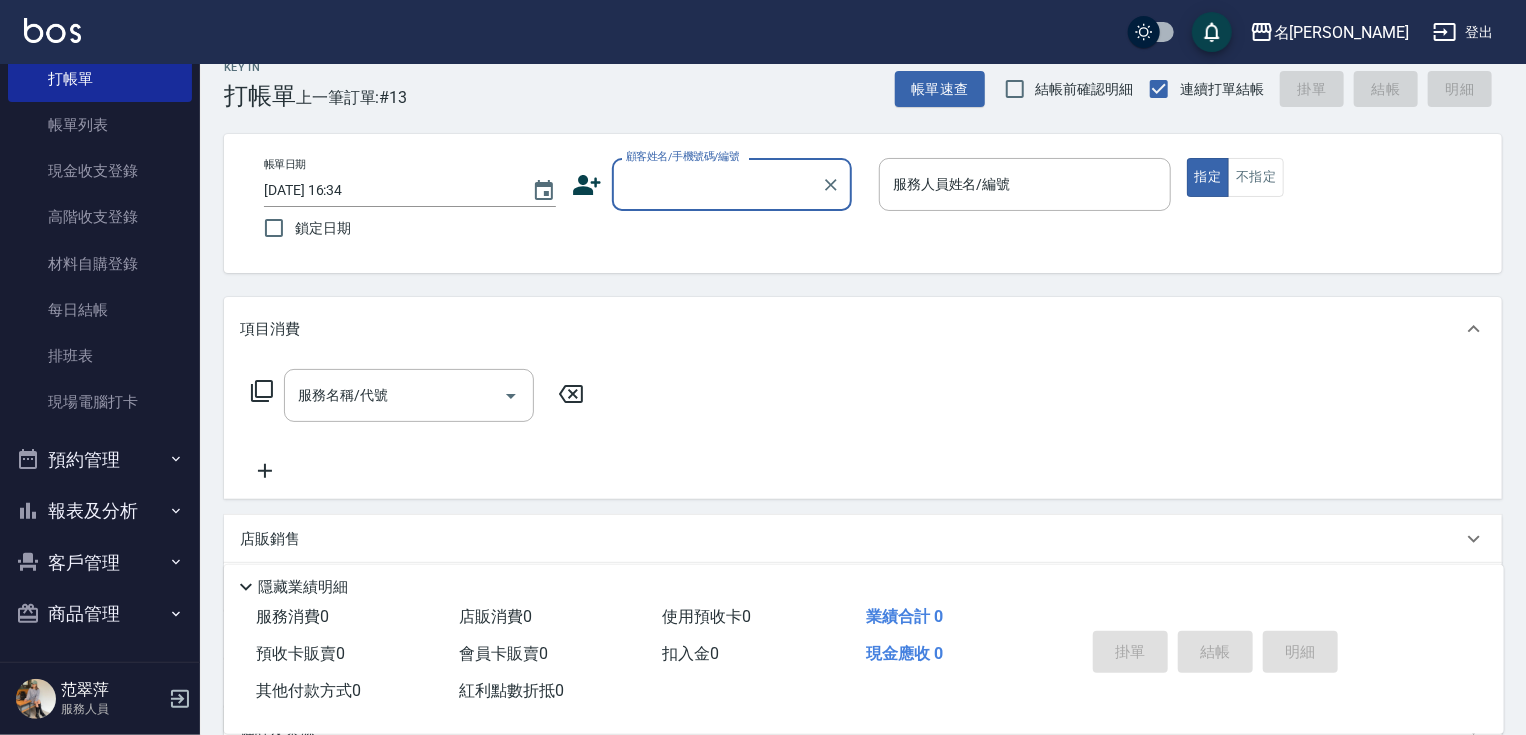 scroll, scrollTop: 0, scrollLeft: 0, axis: both 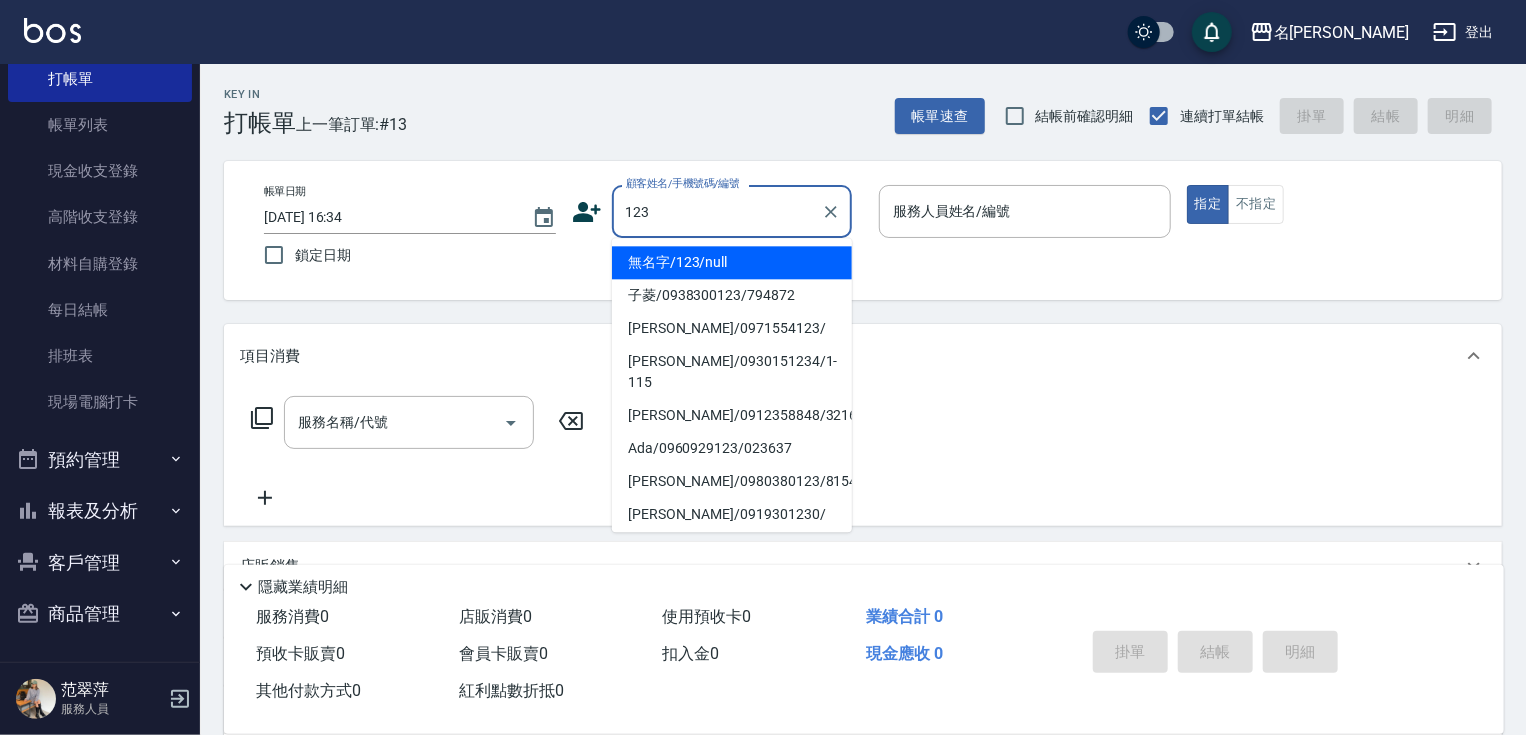 click on "無名字/123/null" at bounding box center [732, 262] 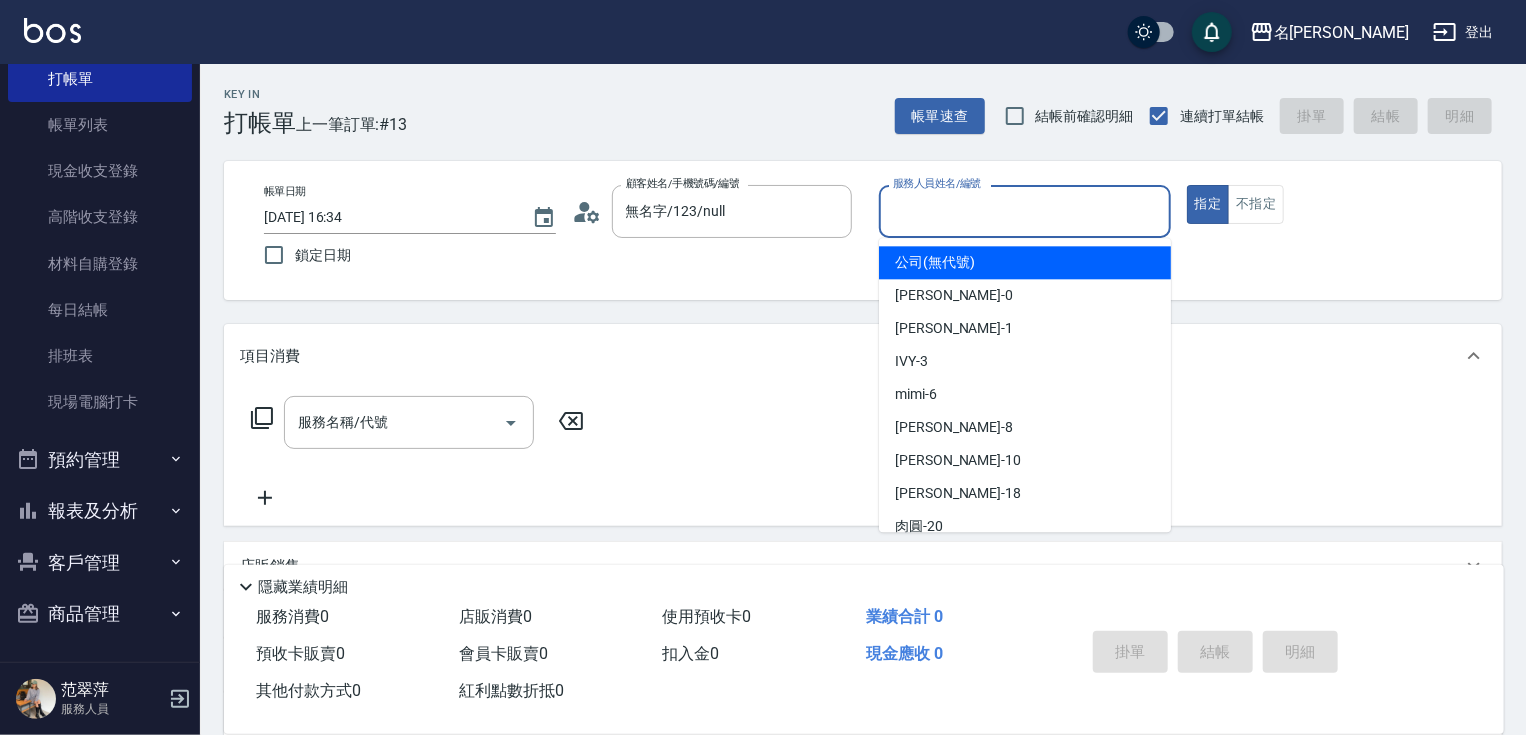 click on "服務人員姓名/編號" at bounding box center [1025, 211] 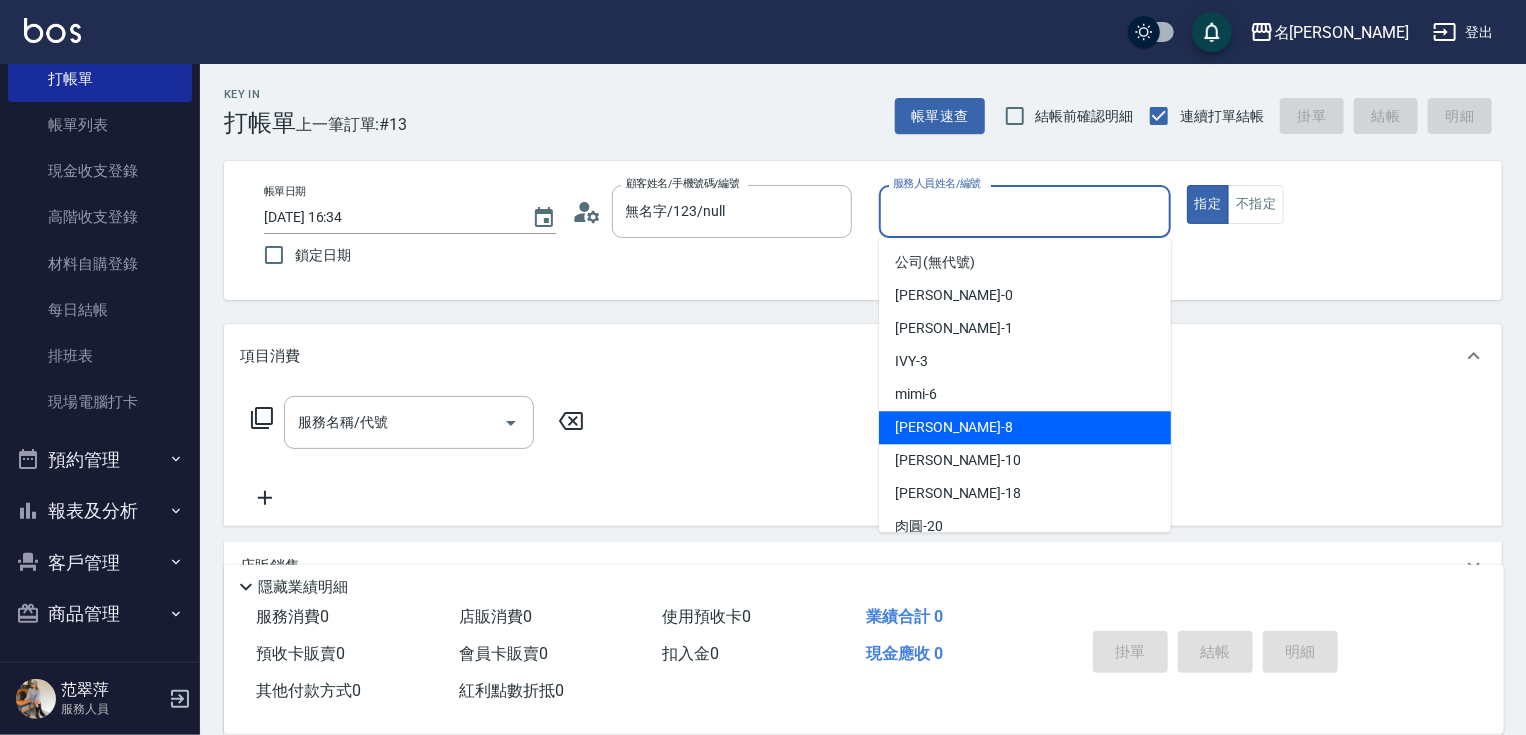 click on "曉容 -8" at bounding box center (1025, 427) 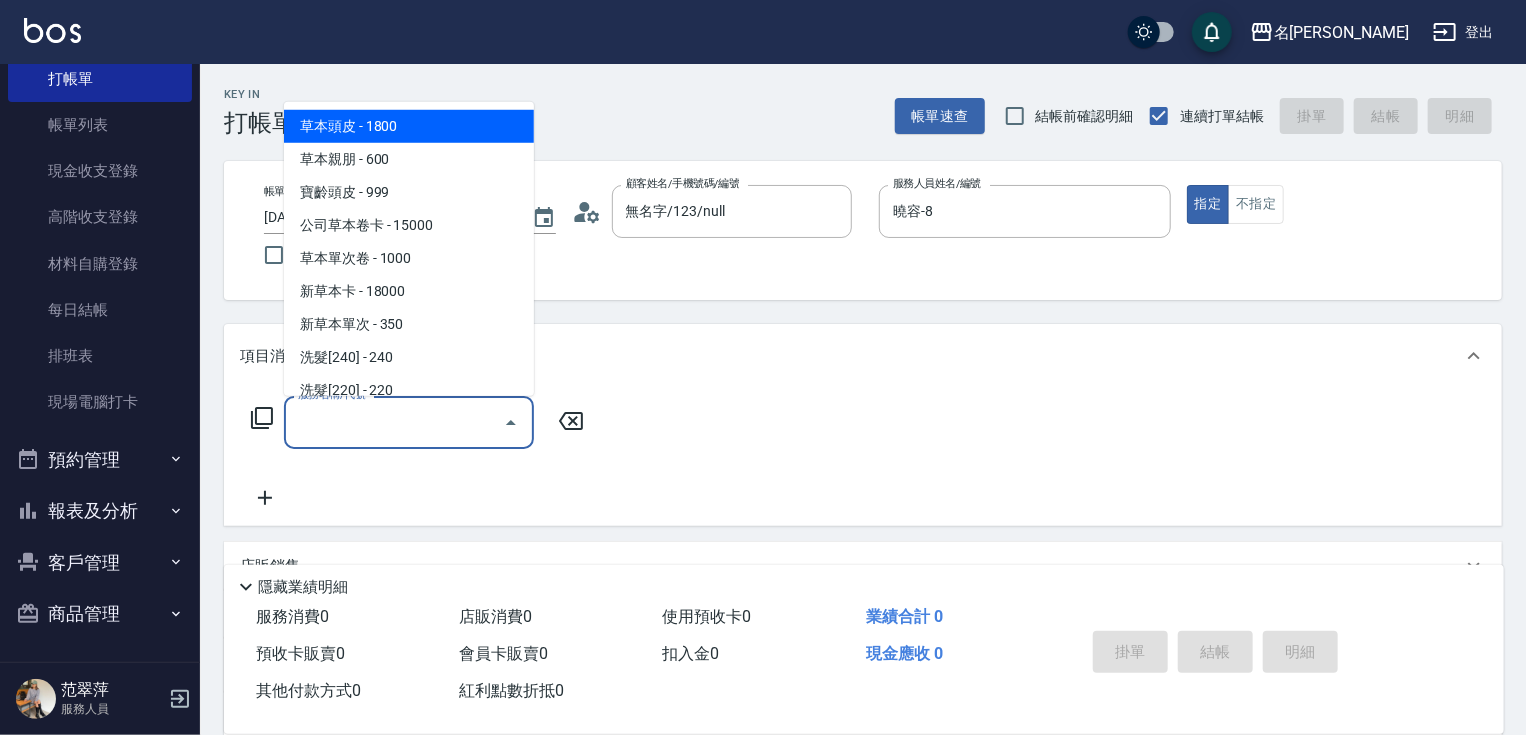 click on "服務名稱/代號" at bounding box center [394, 422] 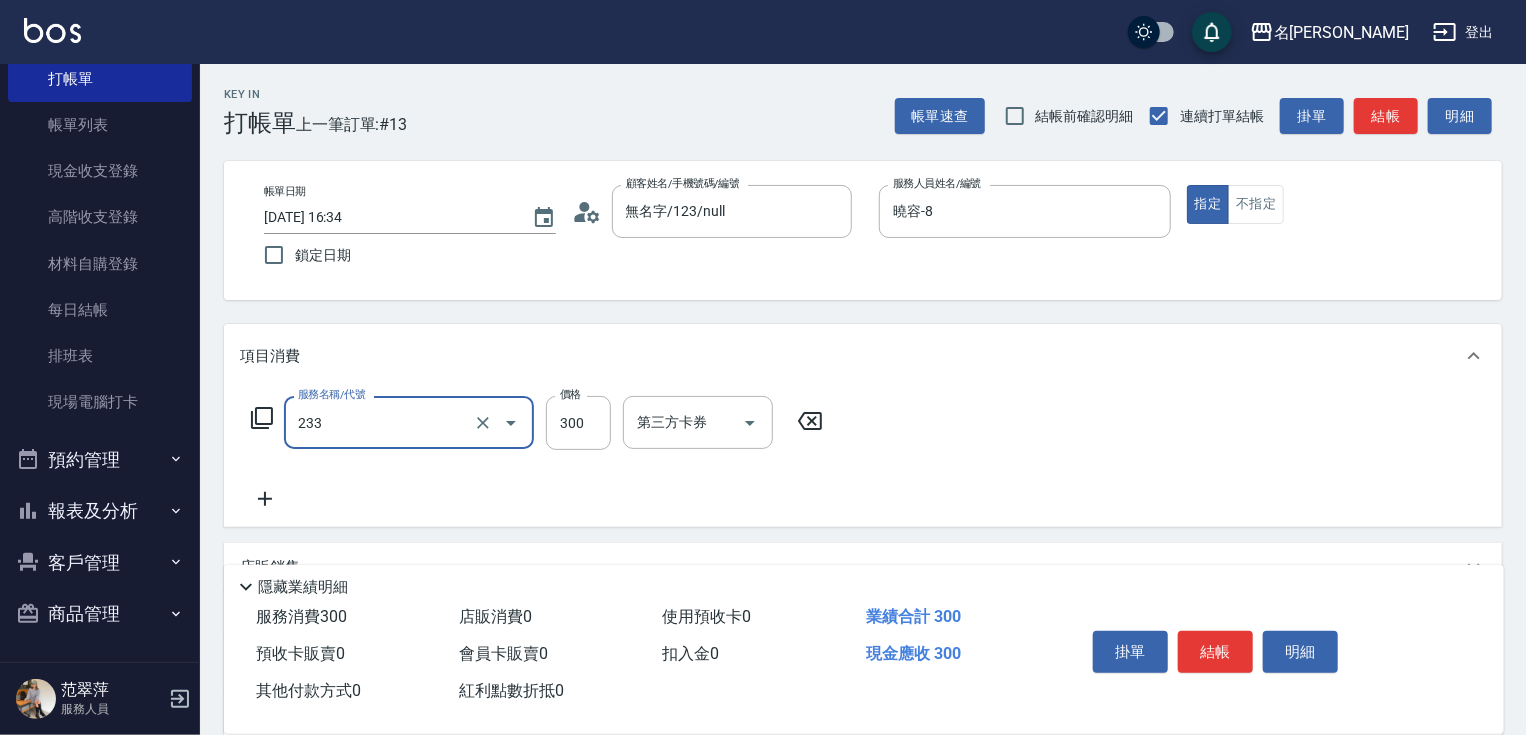 type on "洗髮300(233)" 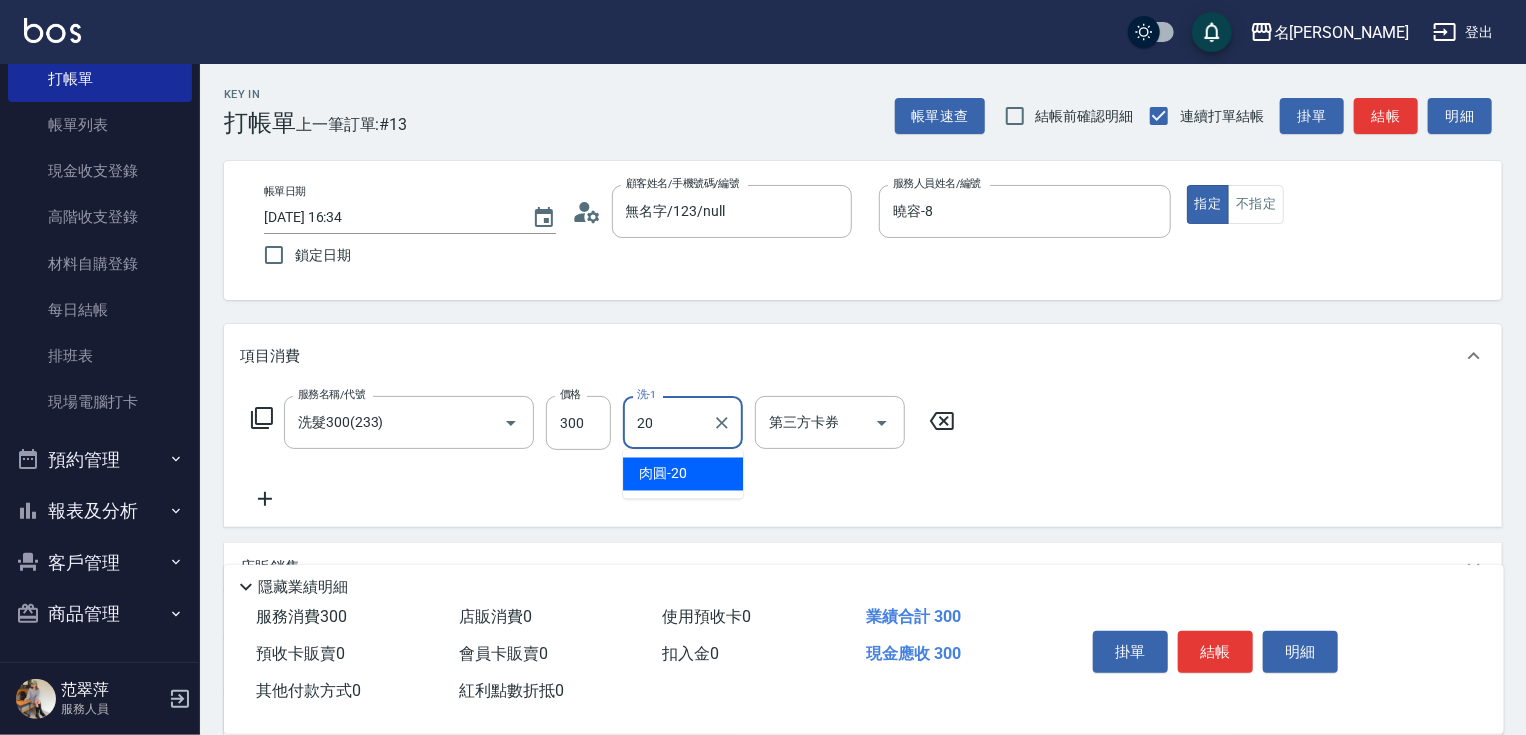 click on "肉圓 -20" at bounding box center [663, 474] 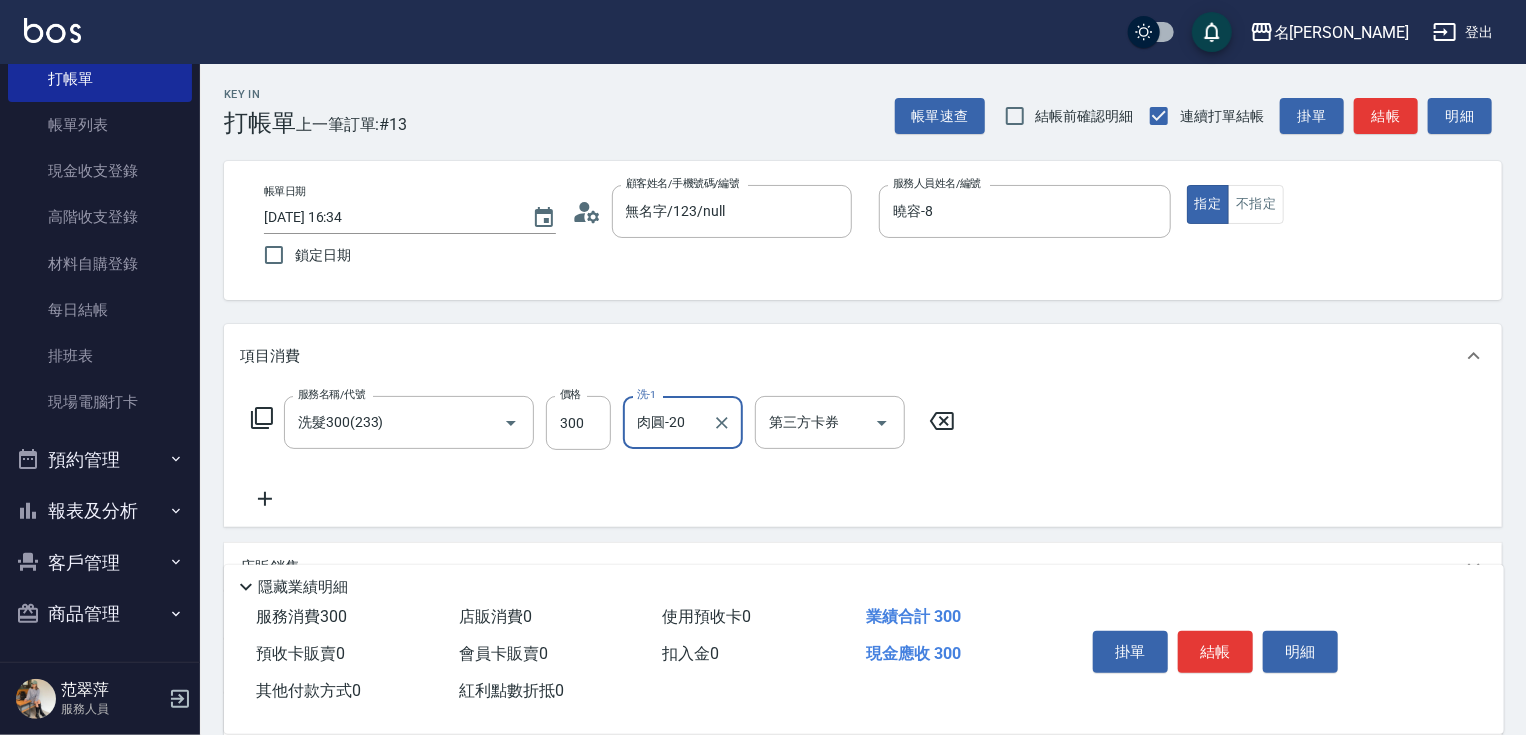 type on "肉圓-20" 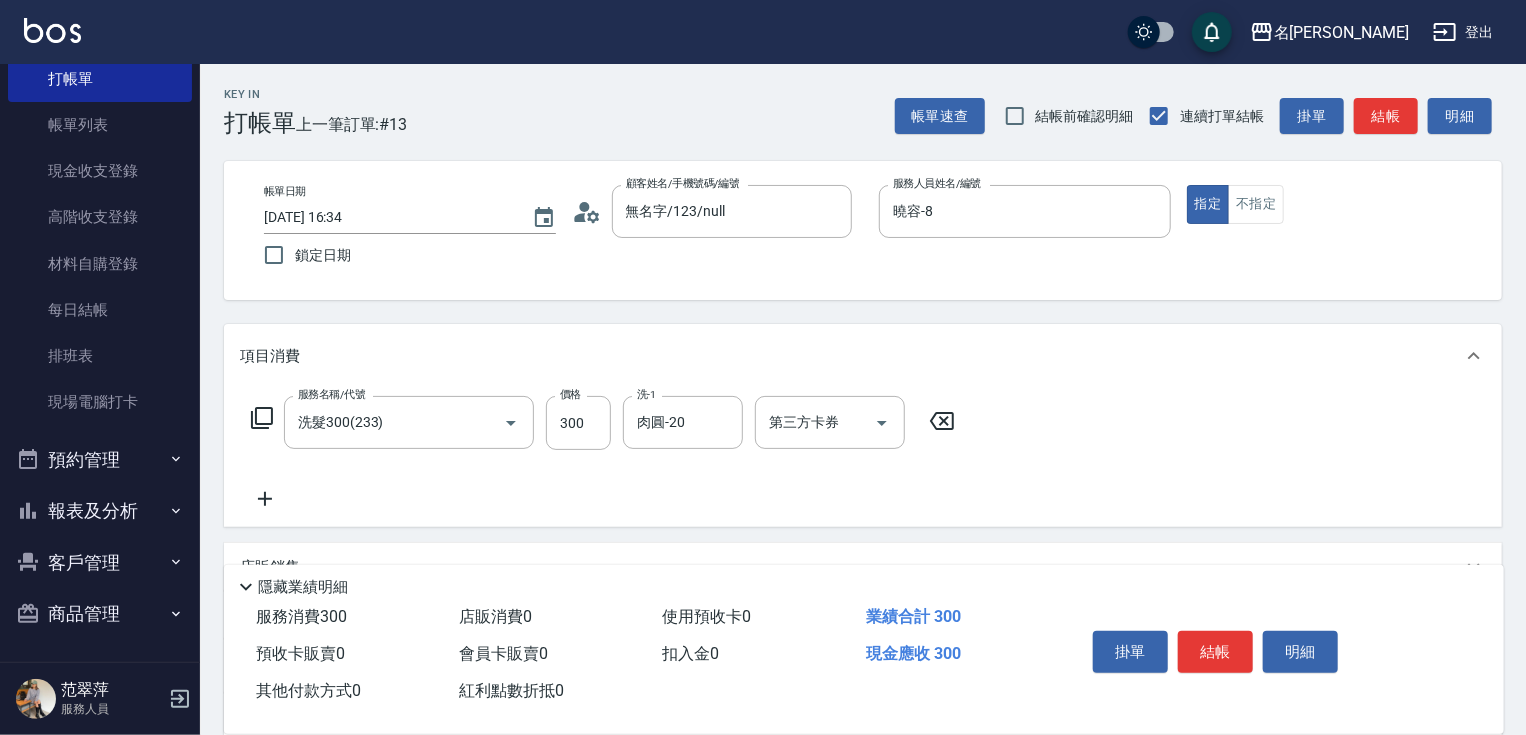 click 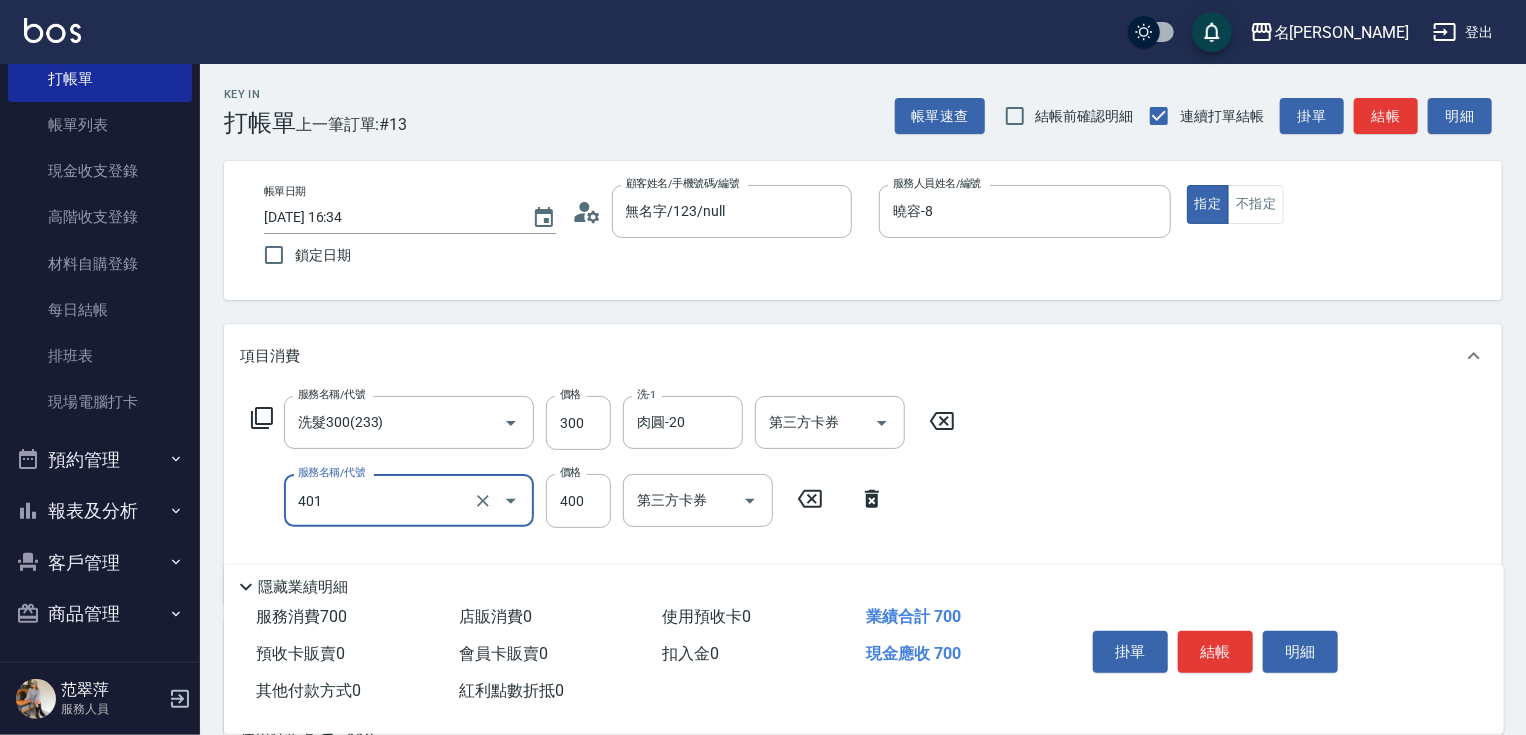 type on "剪髮(400)(401)" 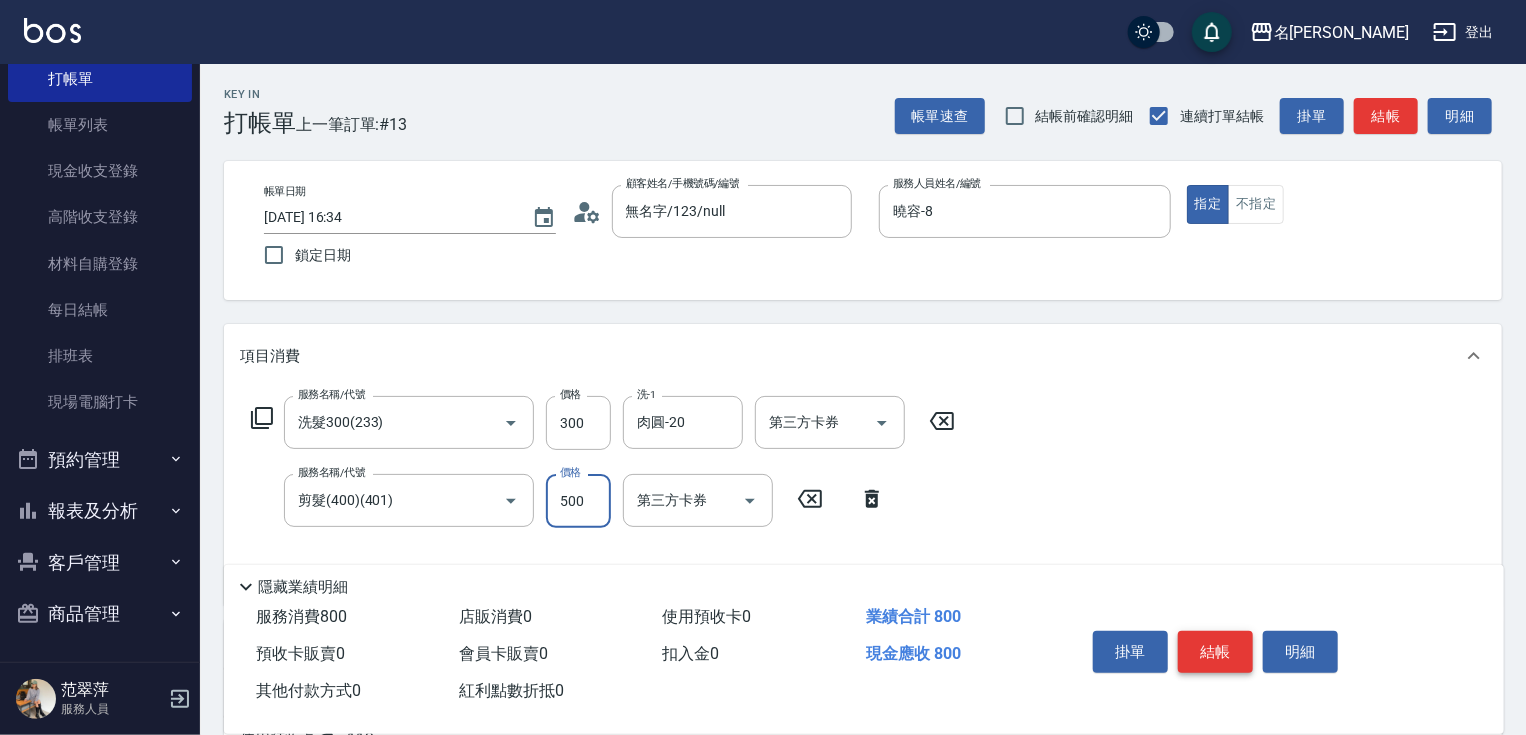 type on "500" 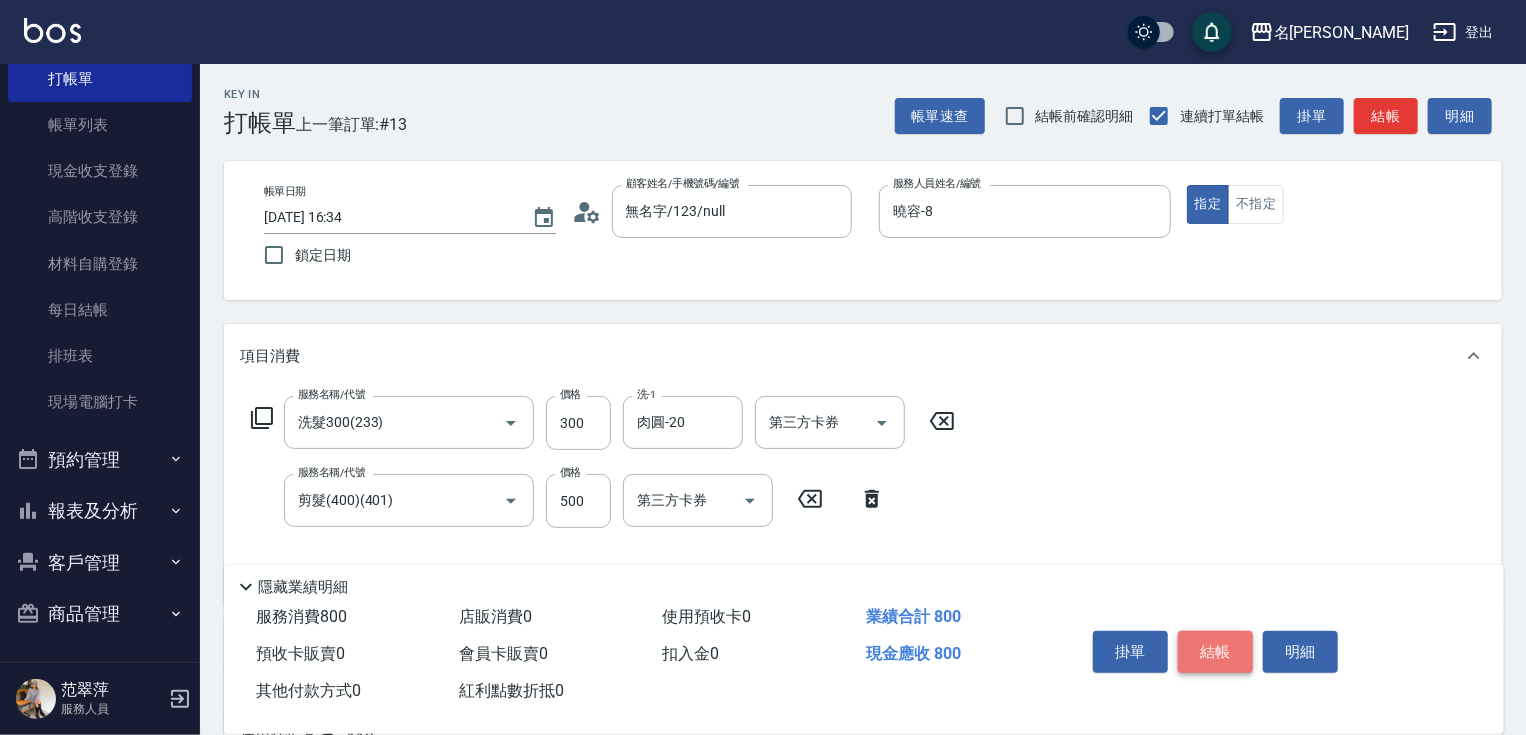 click on "結帳" at bounding box center (1215, 652) 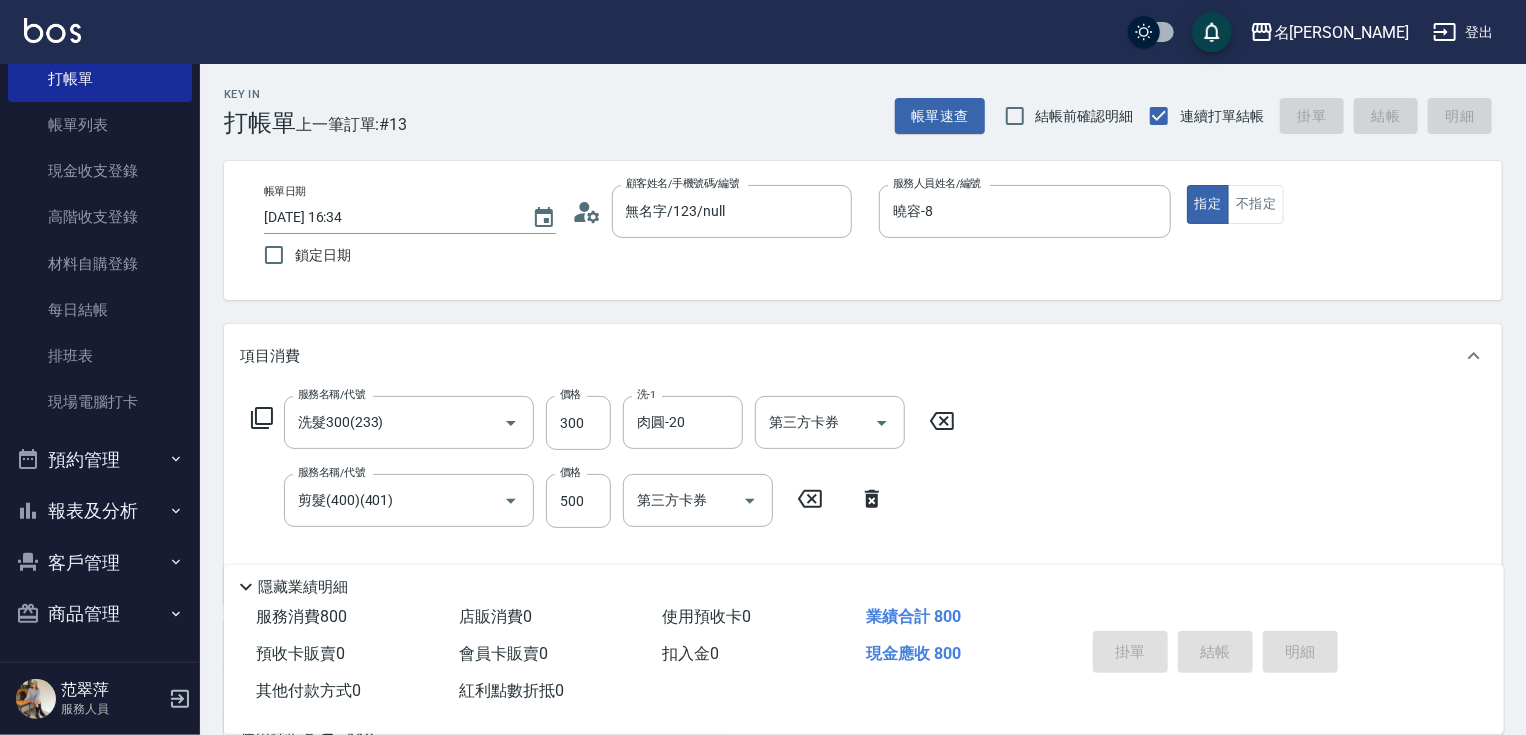 type on "[DATE] 16:35" 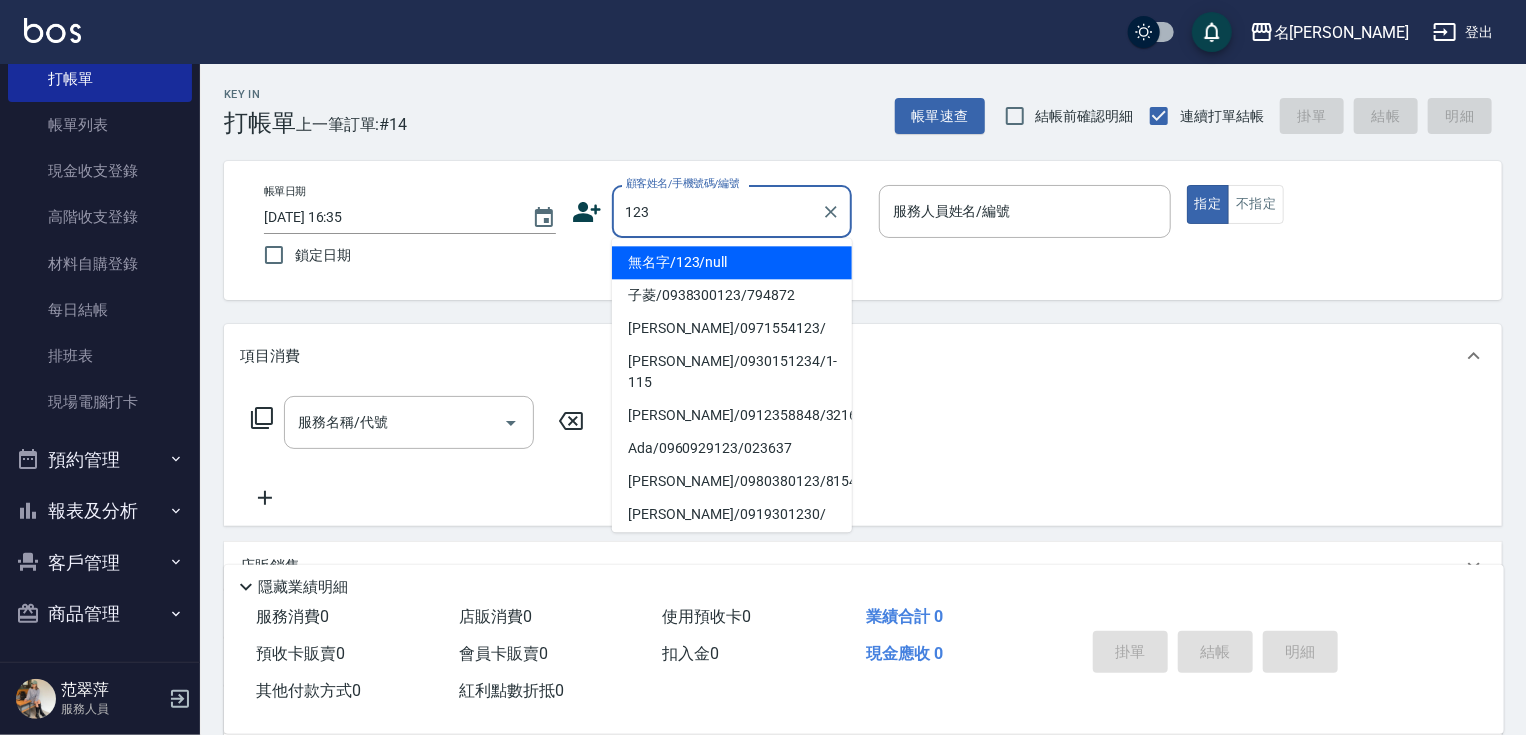 click on "無名字/123/null" at bounding box center [732, 262] 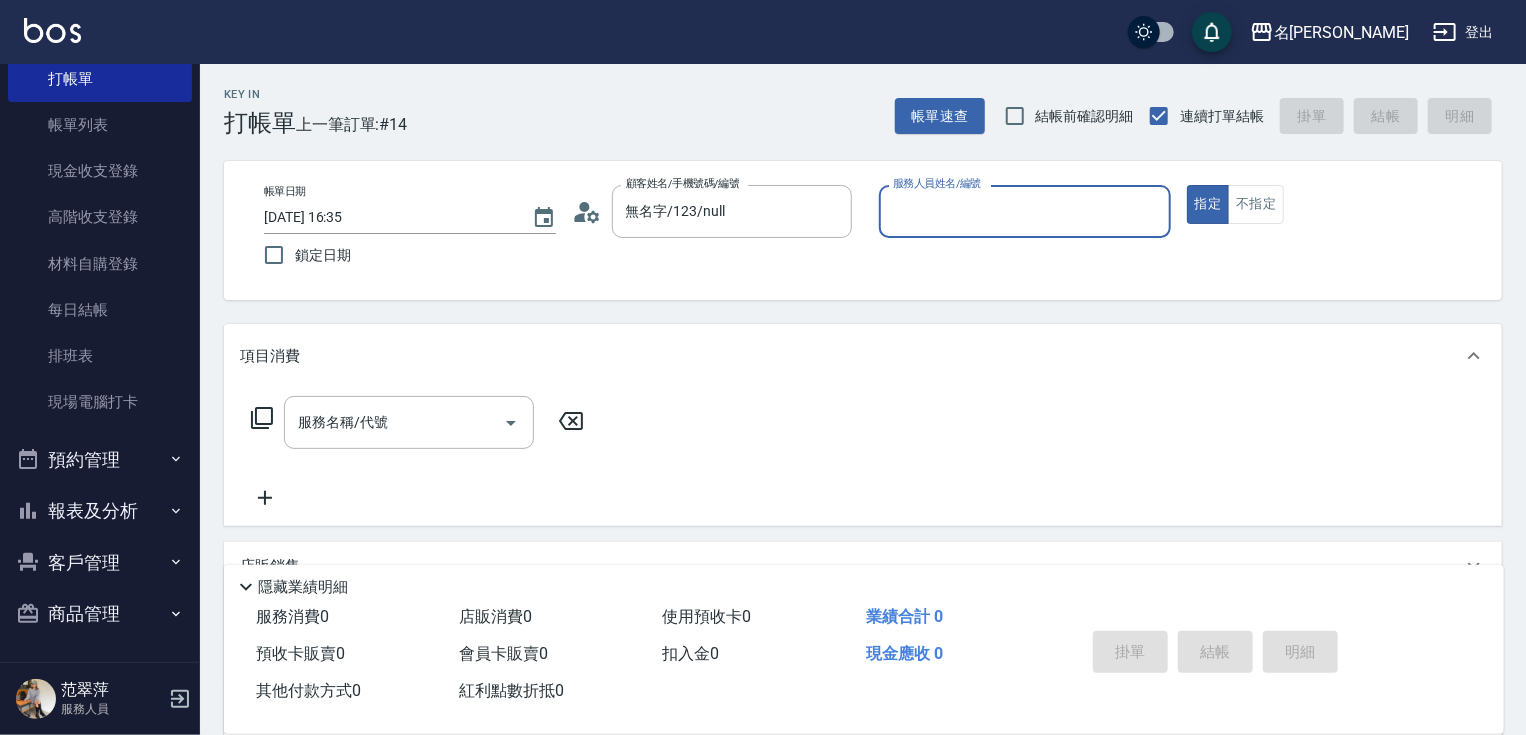 click on "服務人員姓名/編號" at bounding box center (1025, 211) 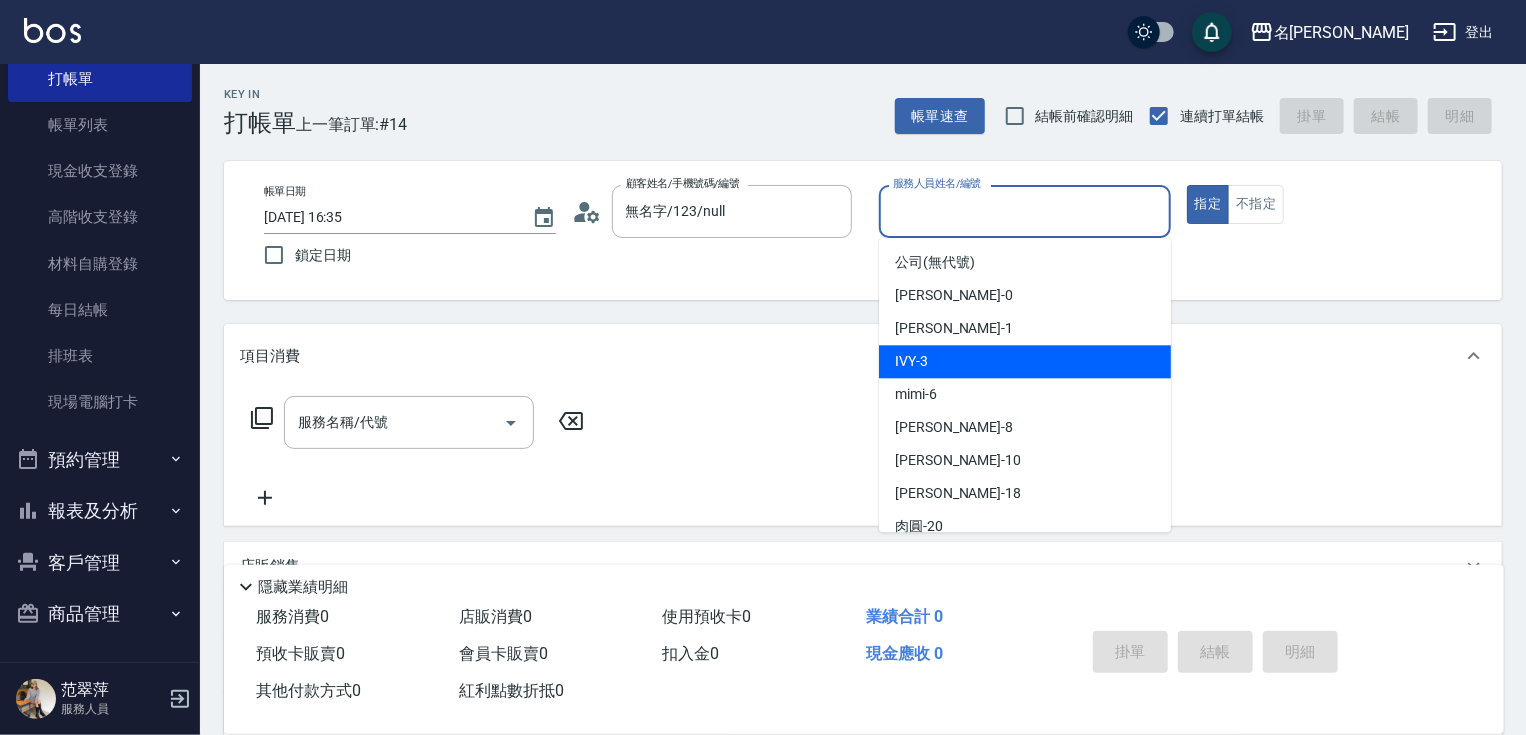 click on "IVY -3" at bounding box center [1025, 361] 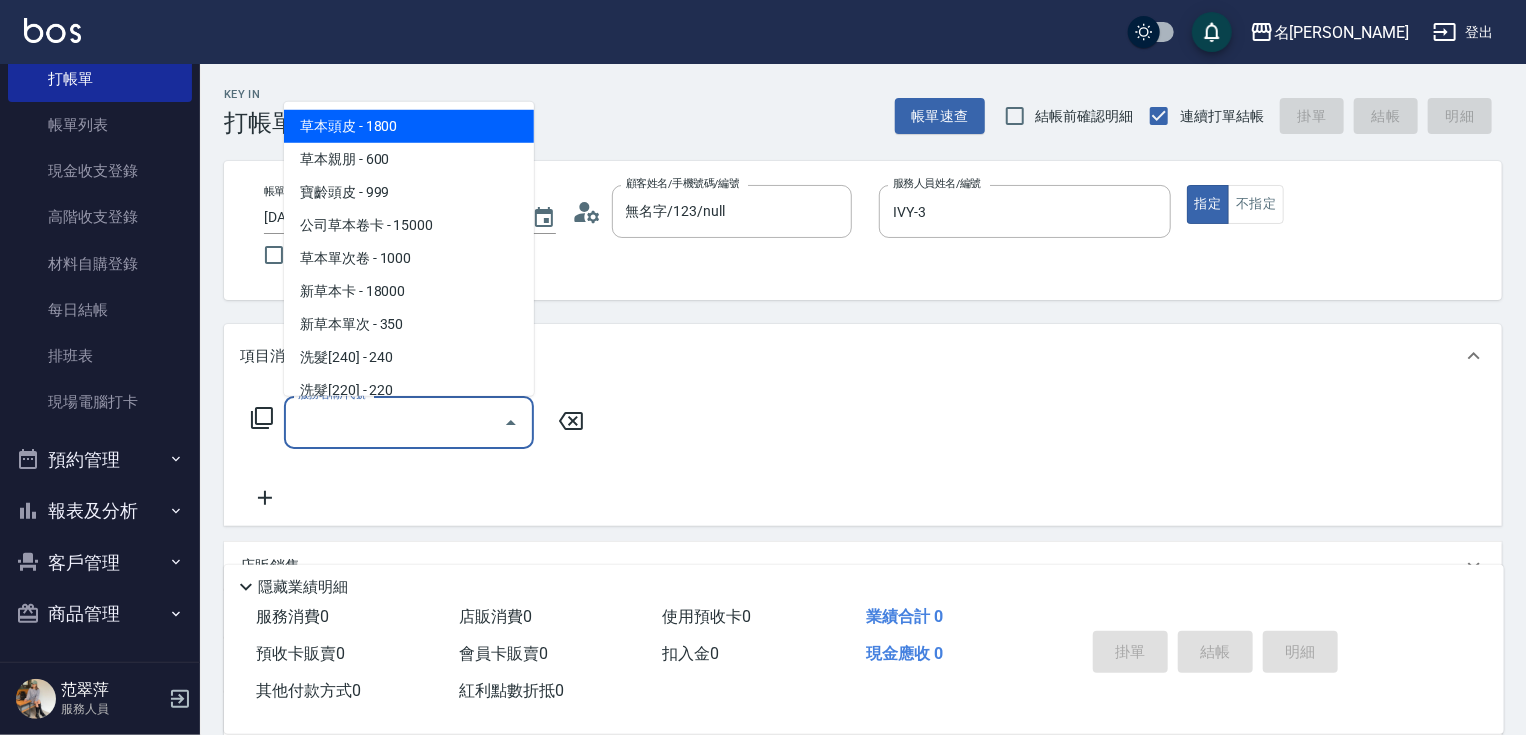 click on "服務名稱/代號" at bounding box center [394, 422] 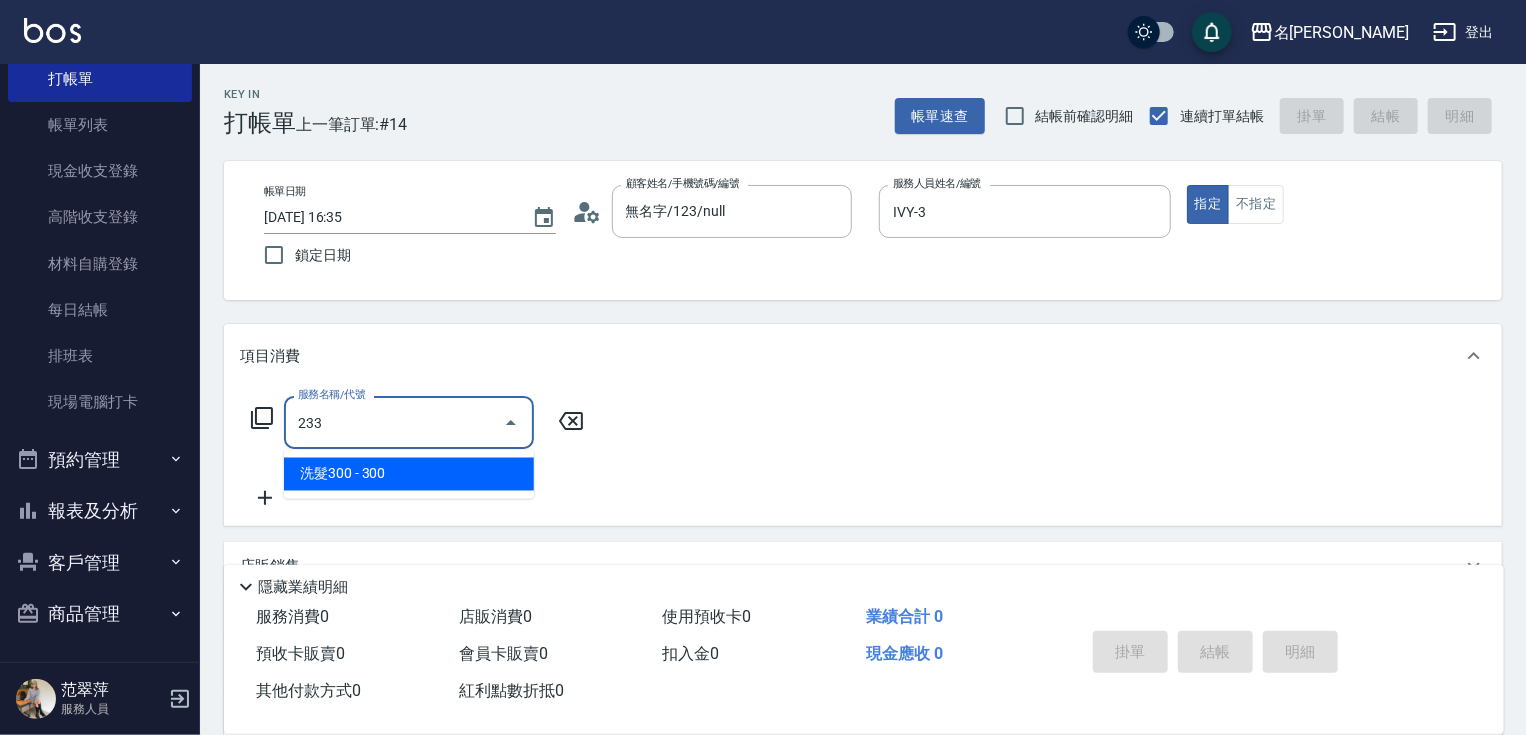 type on "洗髮300(233)" 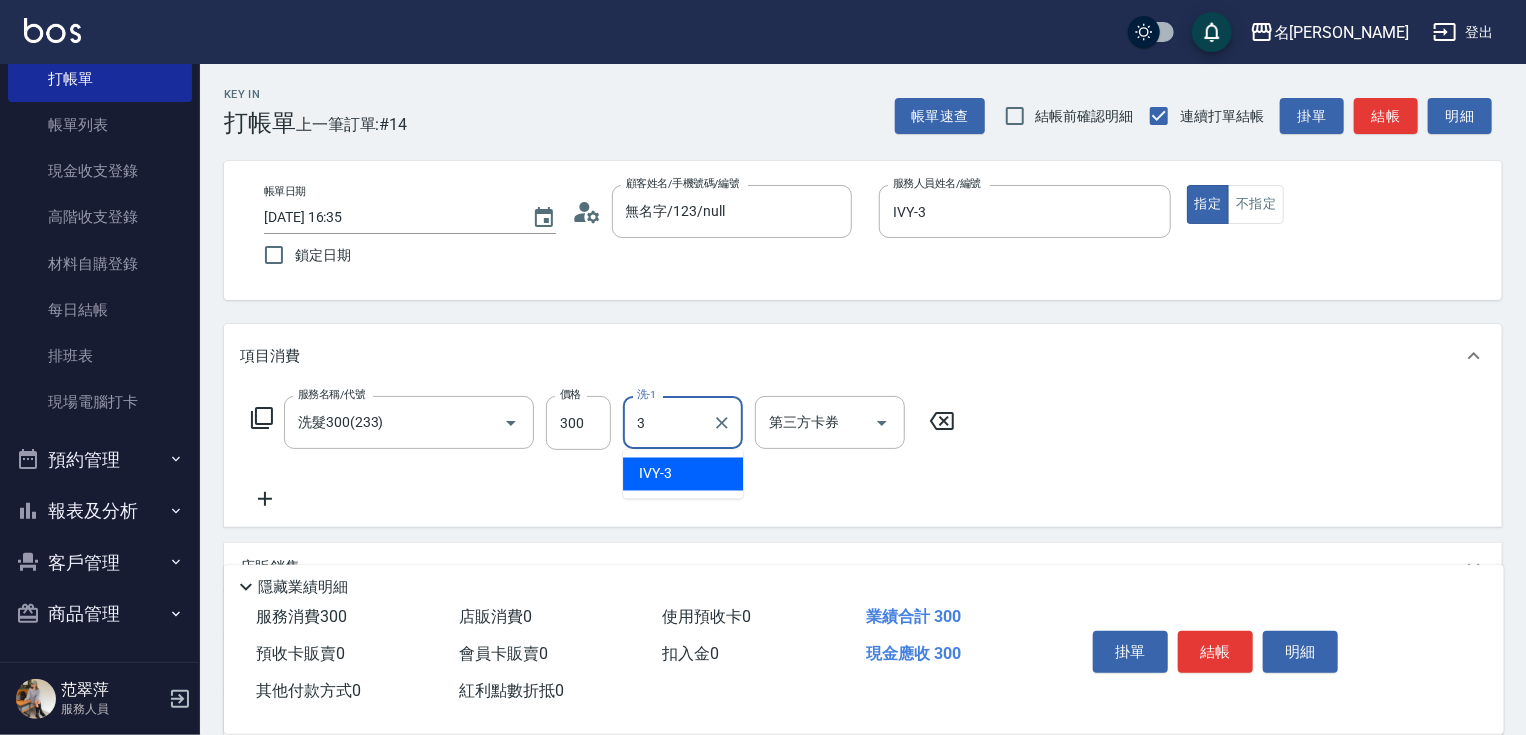 type on "IVY-3" 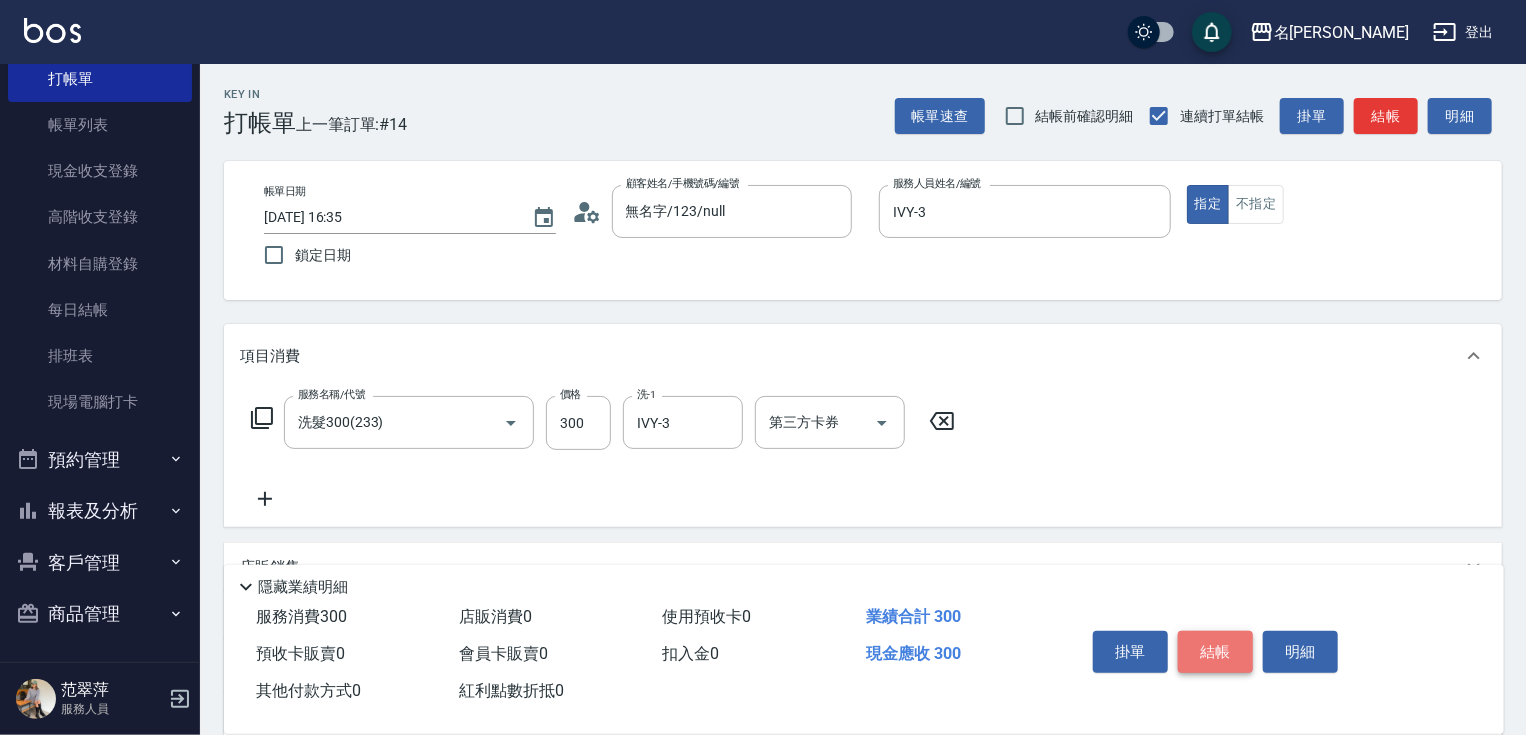 click on "結帳" at bounding box center (1215, 652) 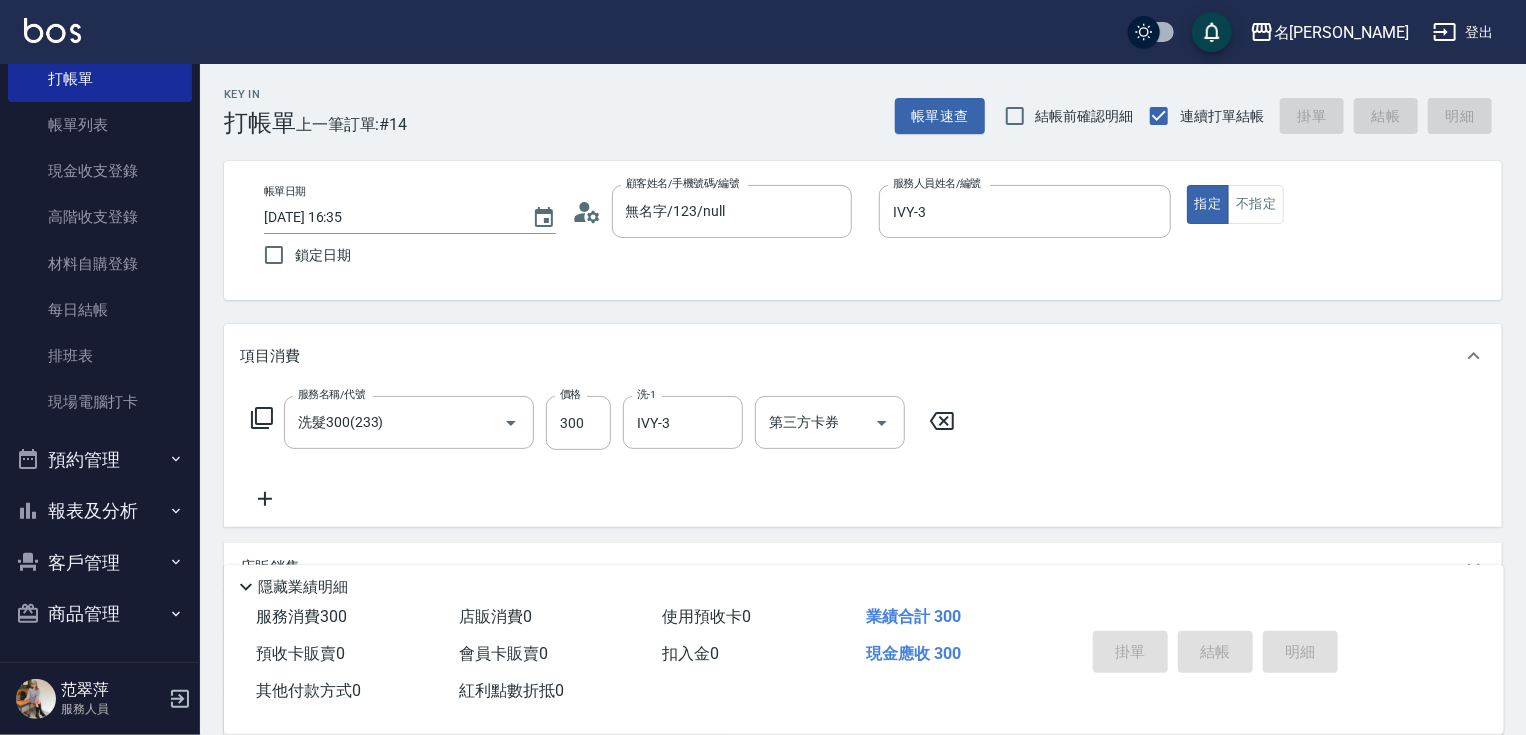 type 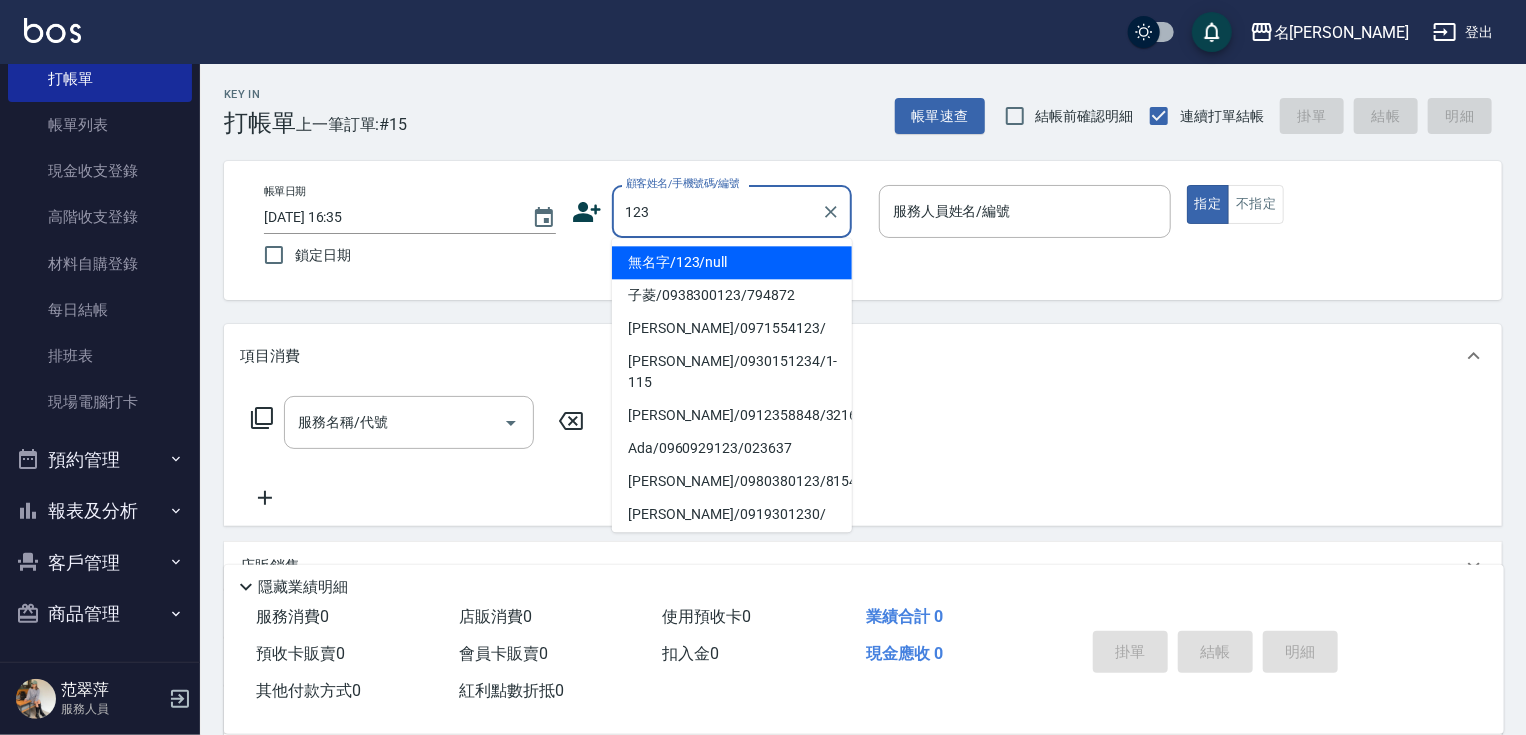 click on "無名字/123/null" at bounding box center [732, 262] 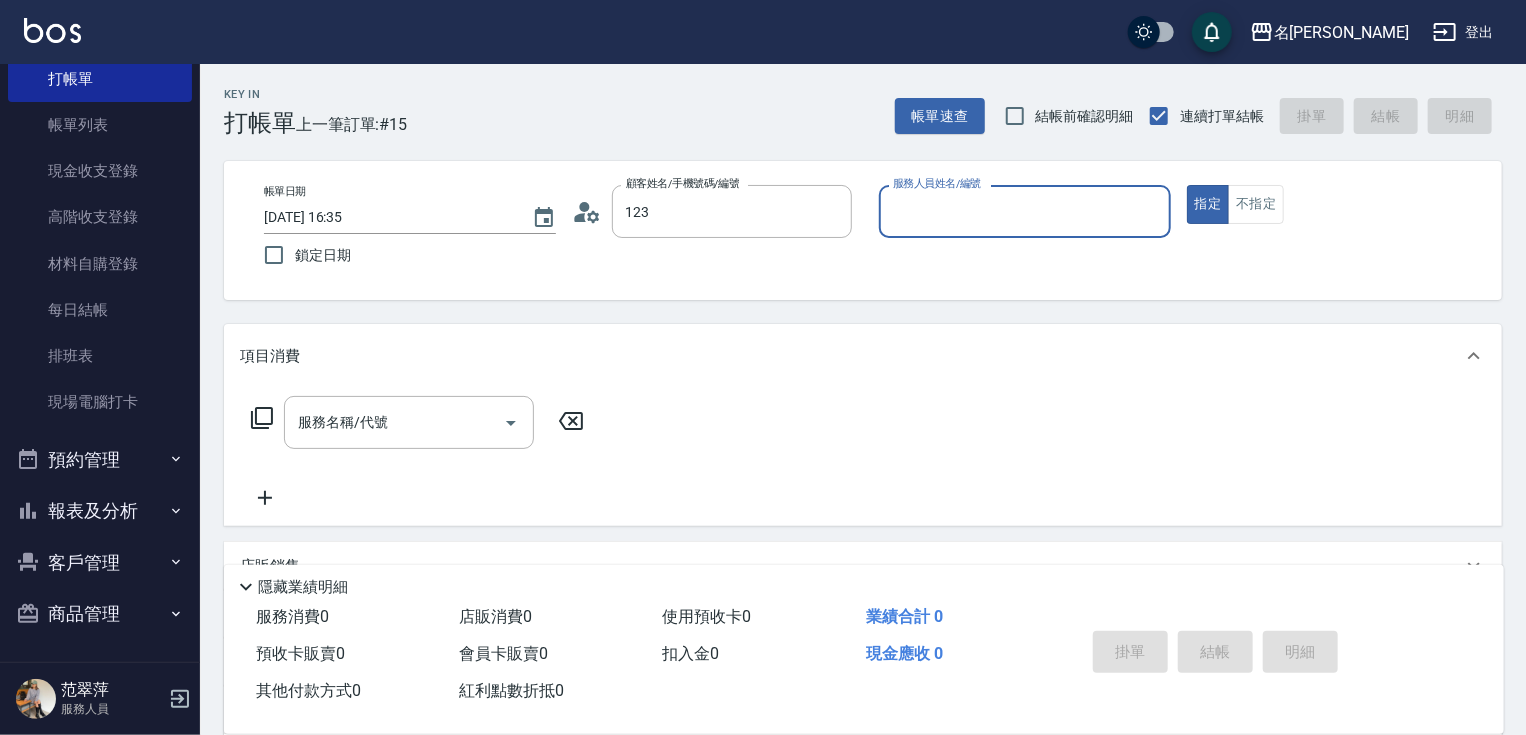 type on "無名字/123/null" 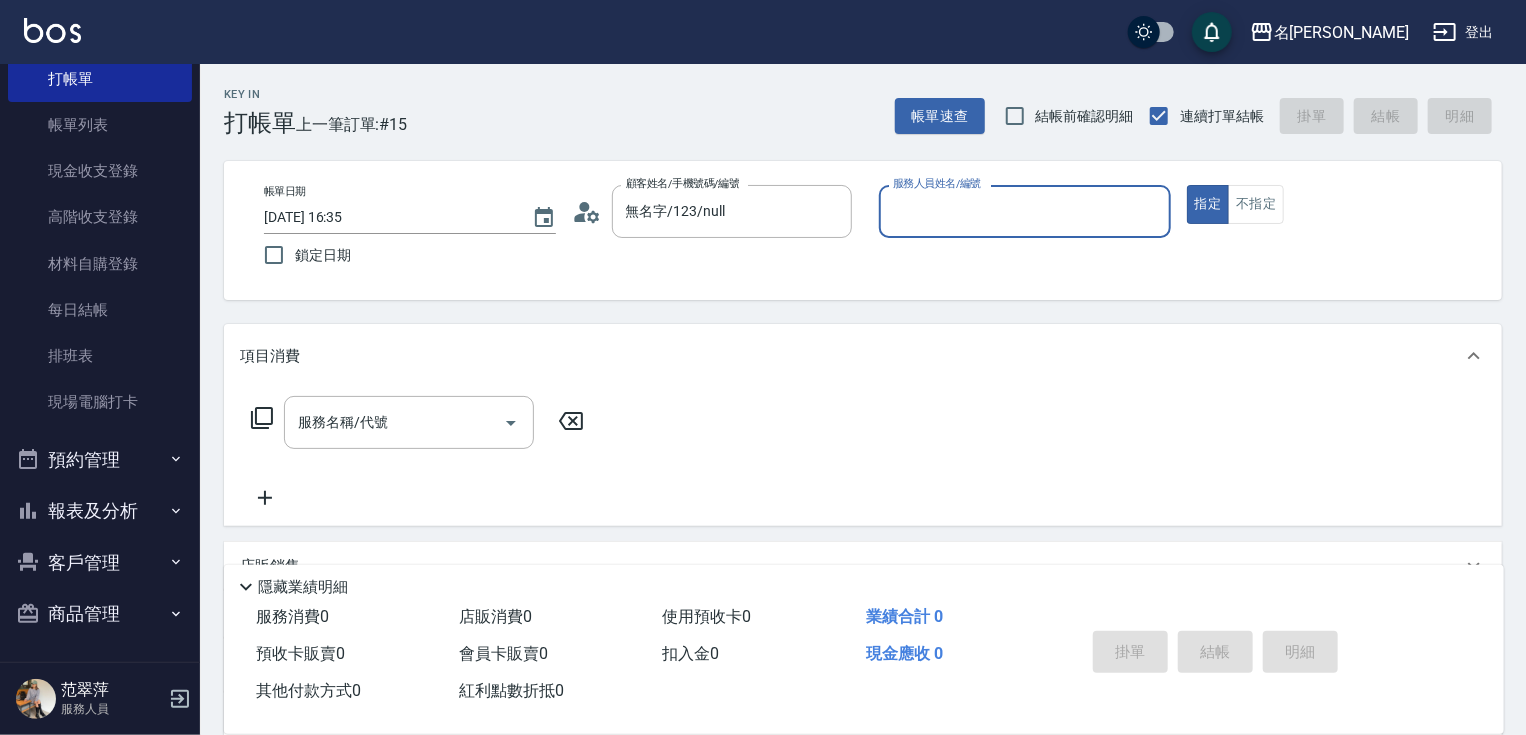 click on "服務人員姓名/編號" at bounding box center (1025, 211) 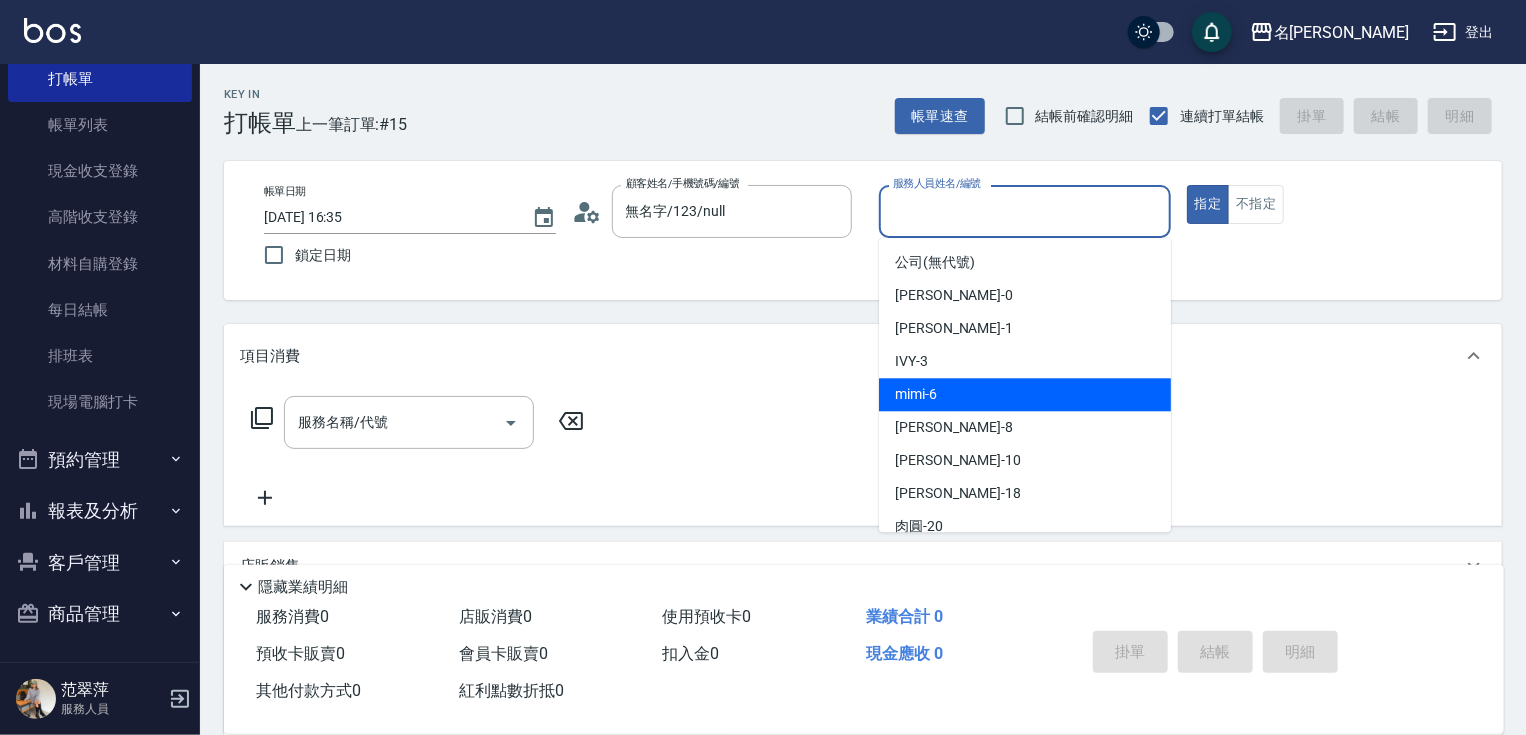 click on "mimi -6" at bounding box center (1025, 394) 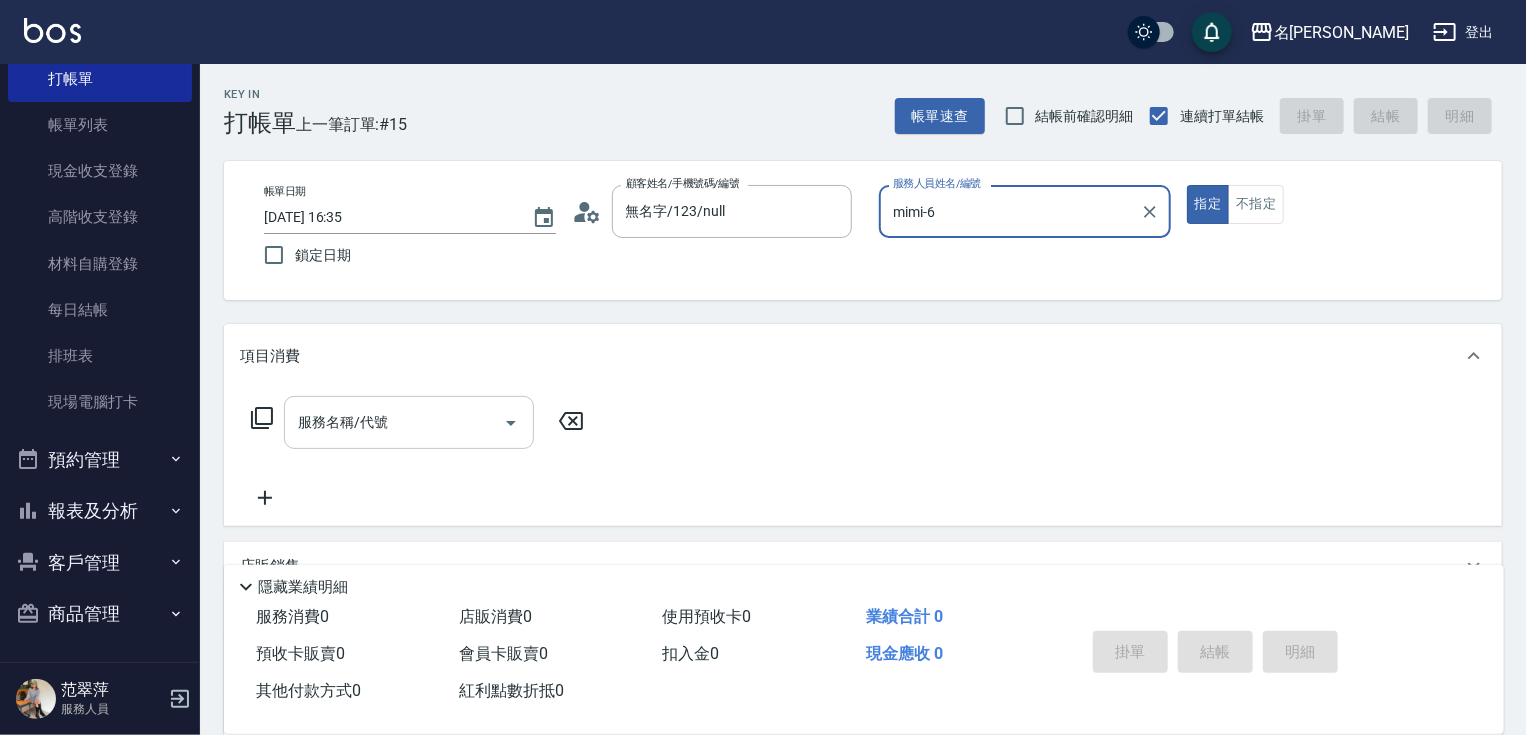 click on "服務名稱/代號" at bounding box center (394, 422) 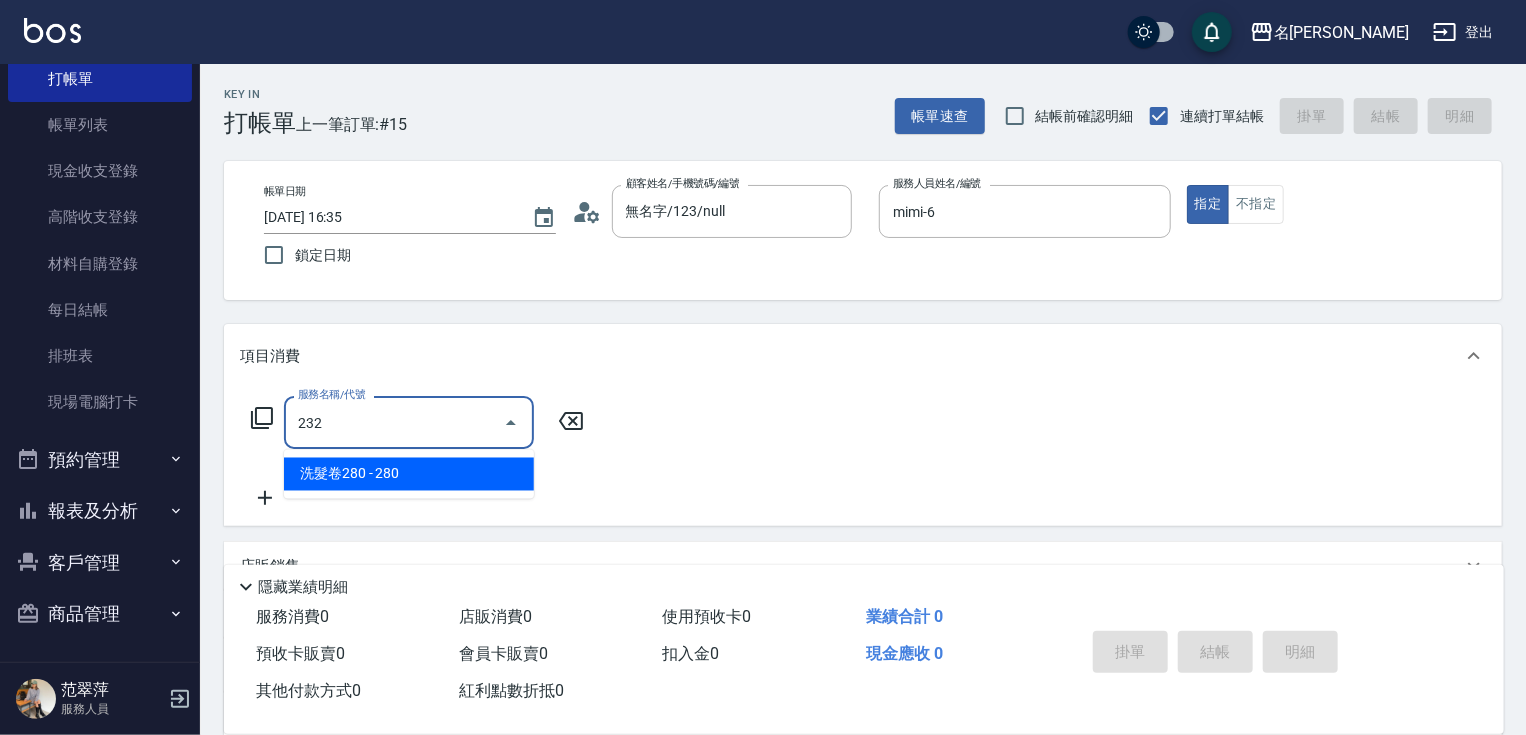 type on "洗髮卷280(232)" 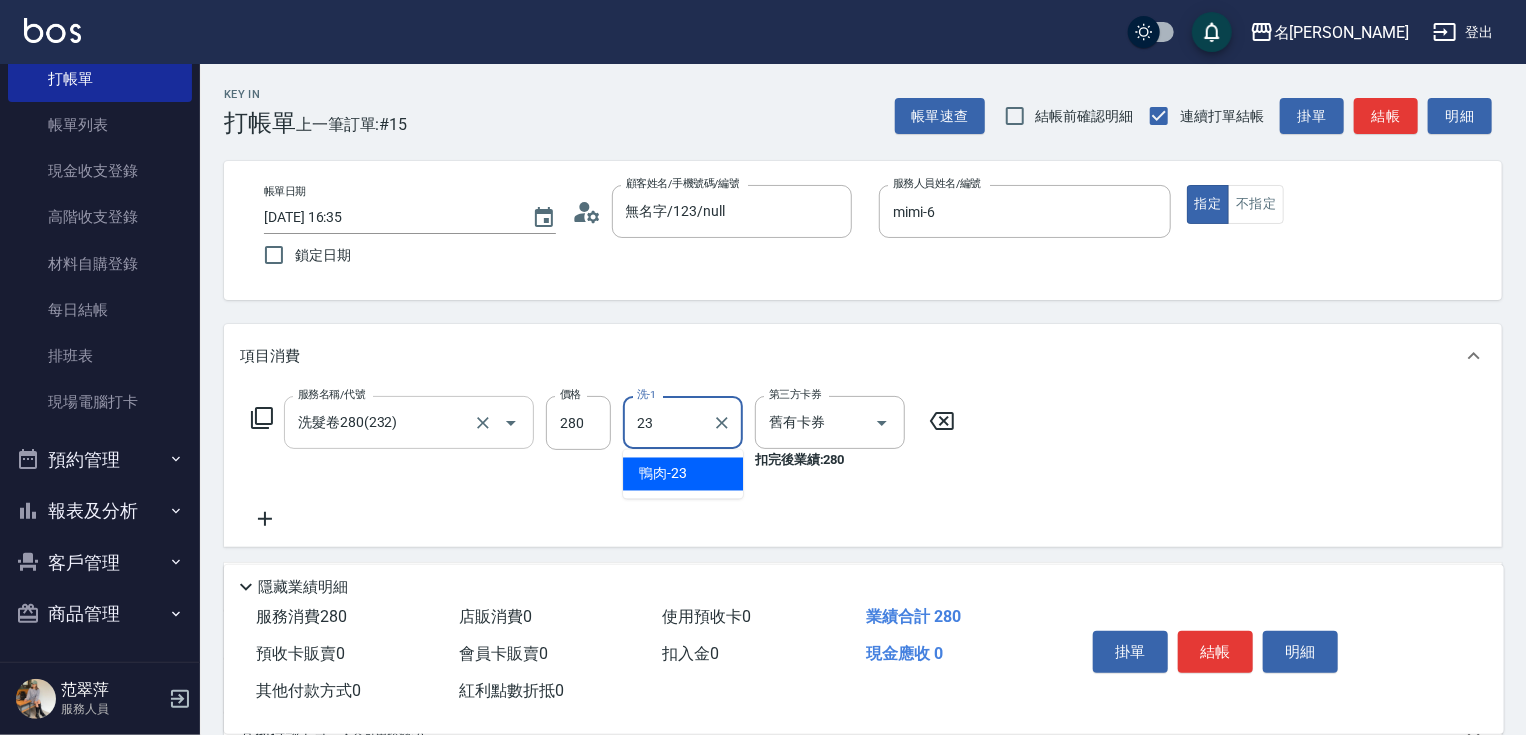type on "鴨肉-23" 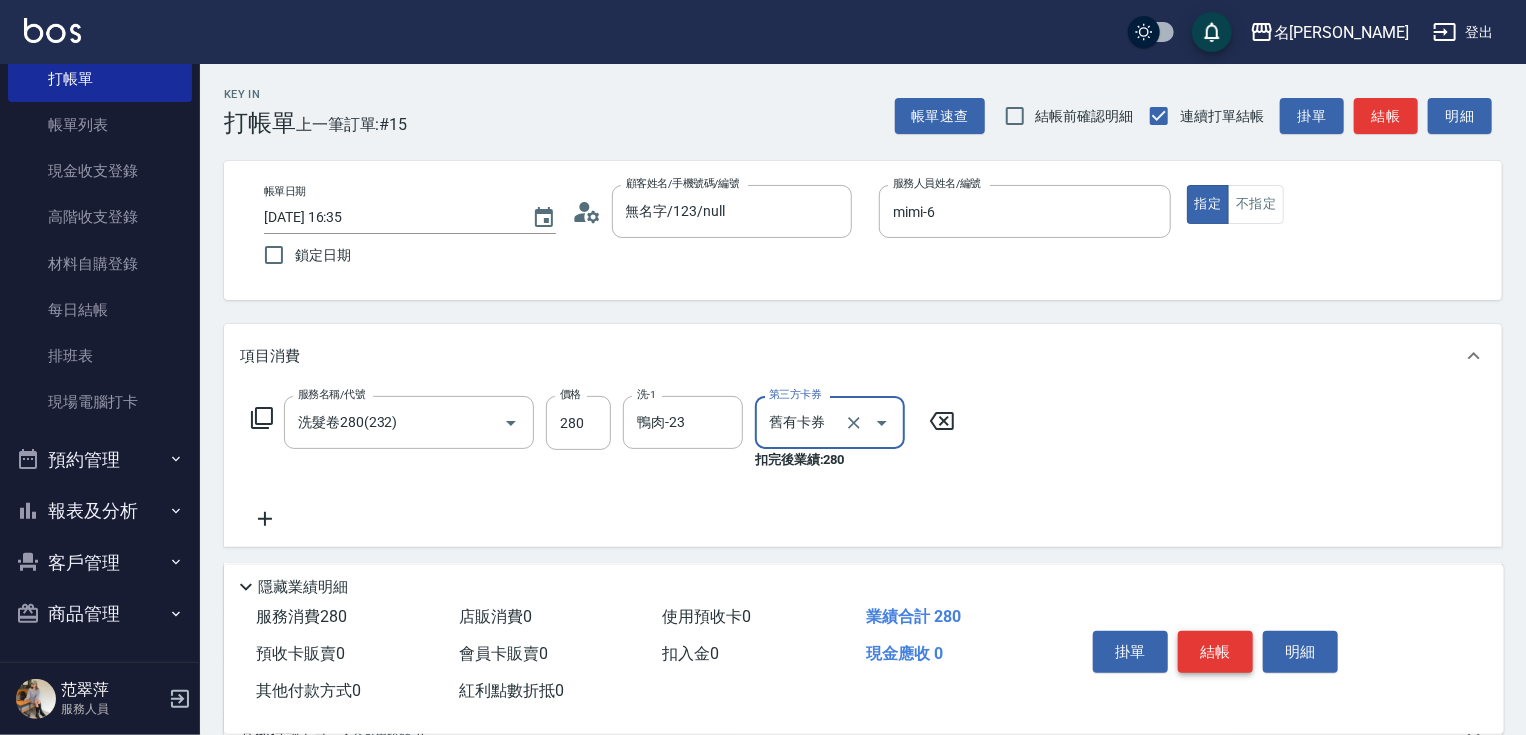 click on "結帳" at bounding box center (1215, 652) 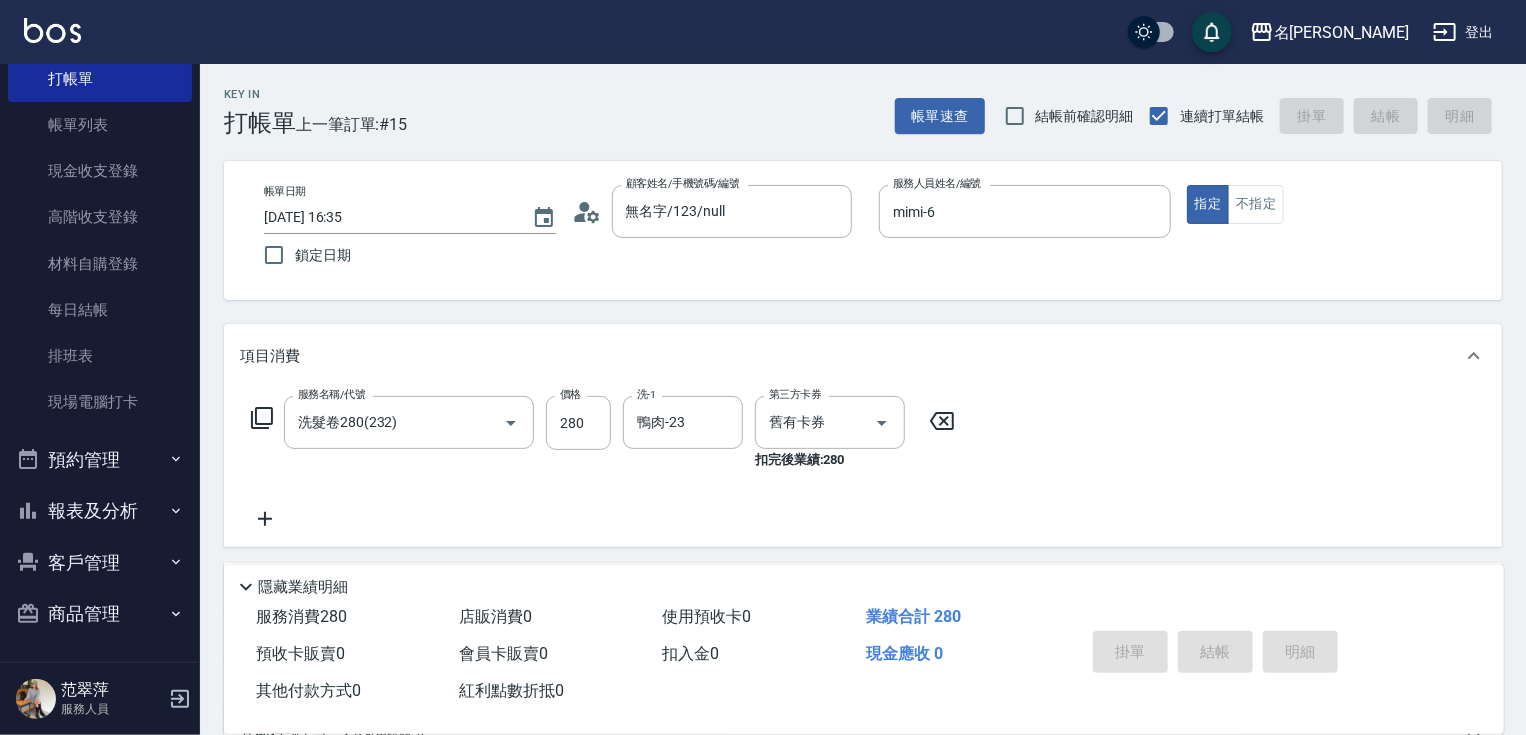 type 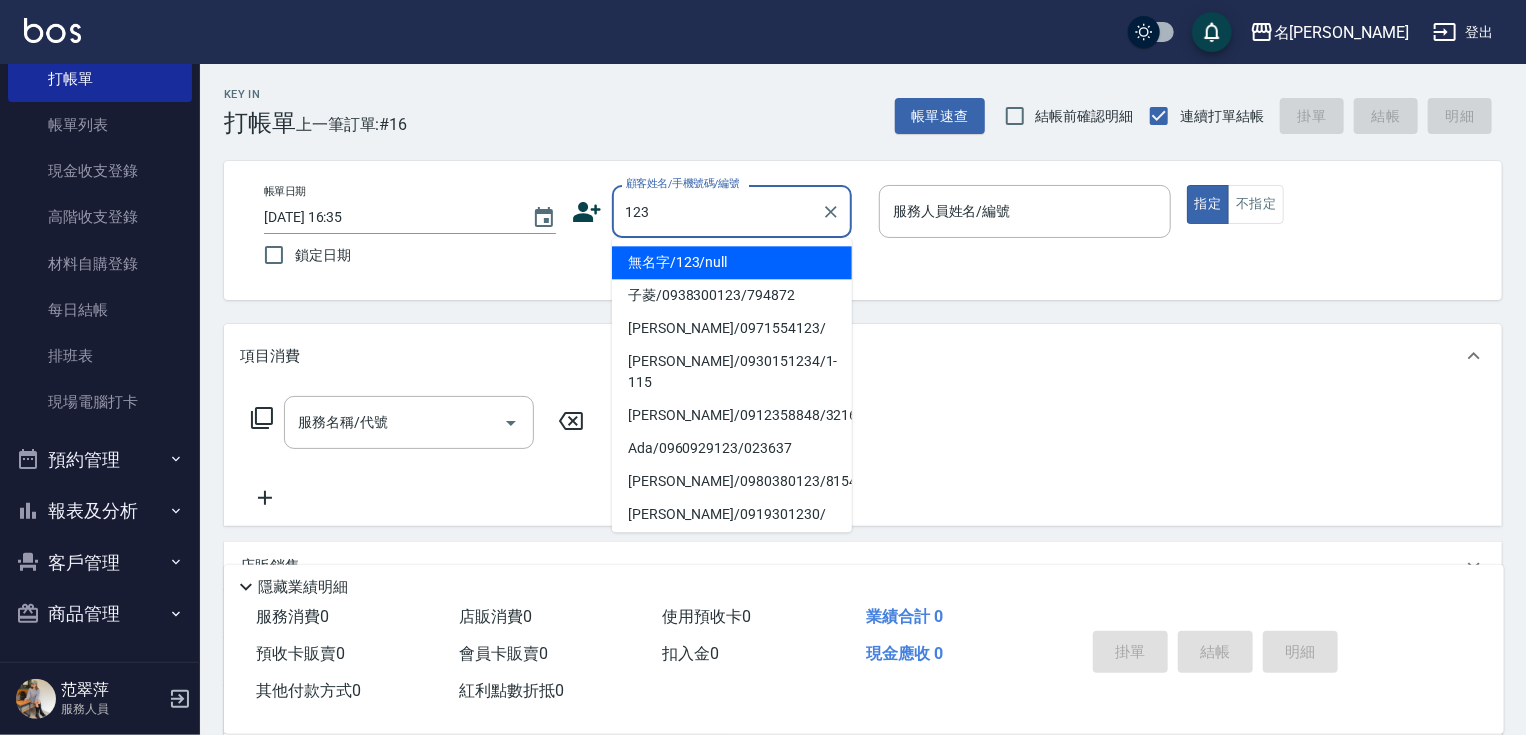 drag, startPoint x: 720, startPoint y: 270, endPoint x: 920, endPoint y: 212, distance: 208.24025 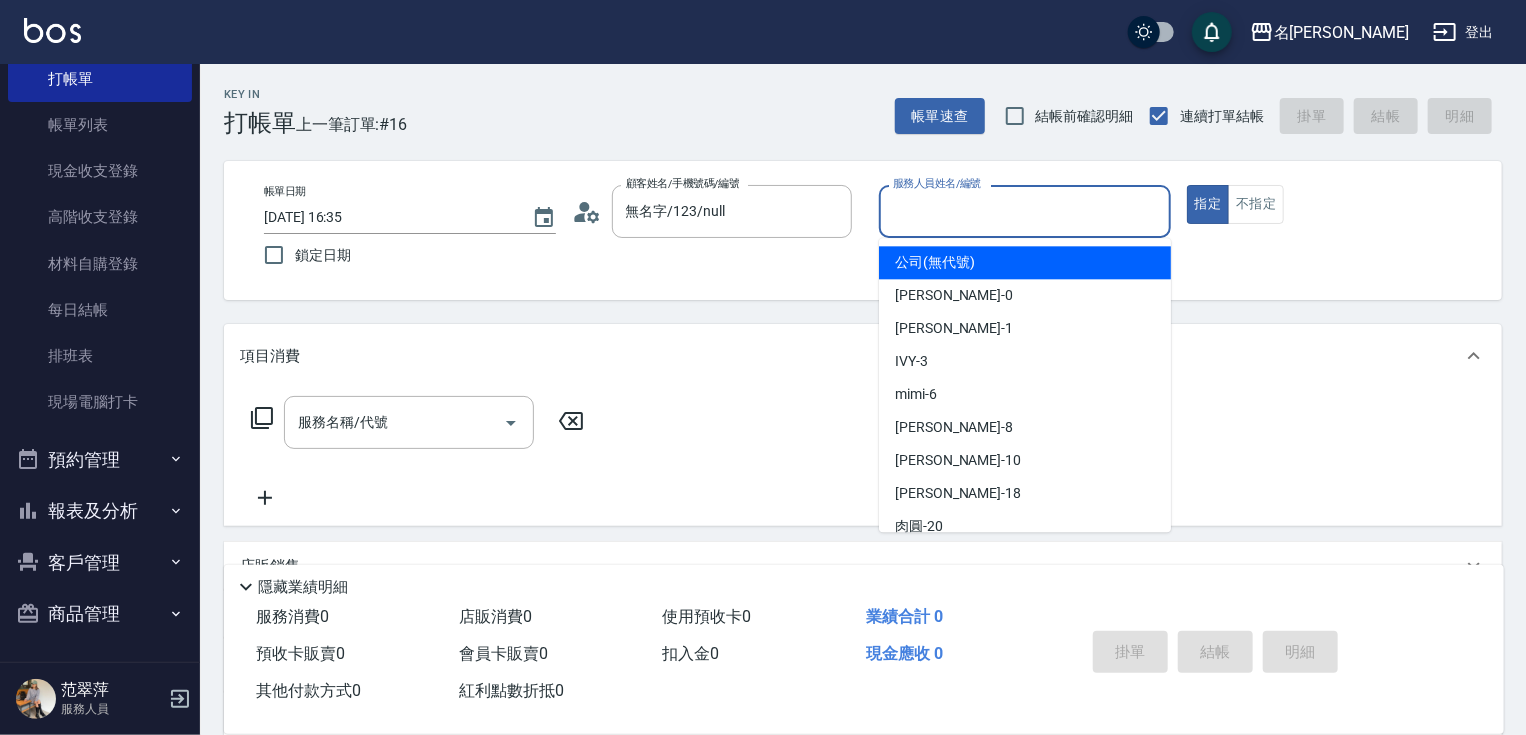 drag, startPoint x: 936, startPoint y: 220, endPoint x: 935, endPoint y: 305, distance: 85.00588 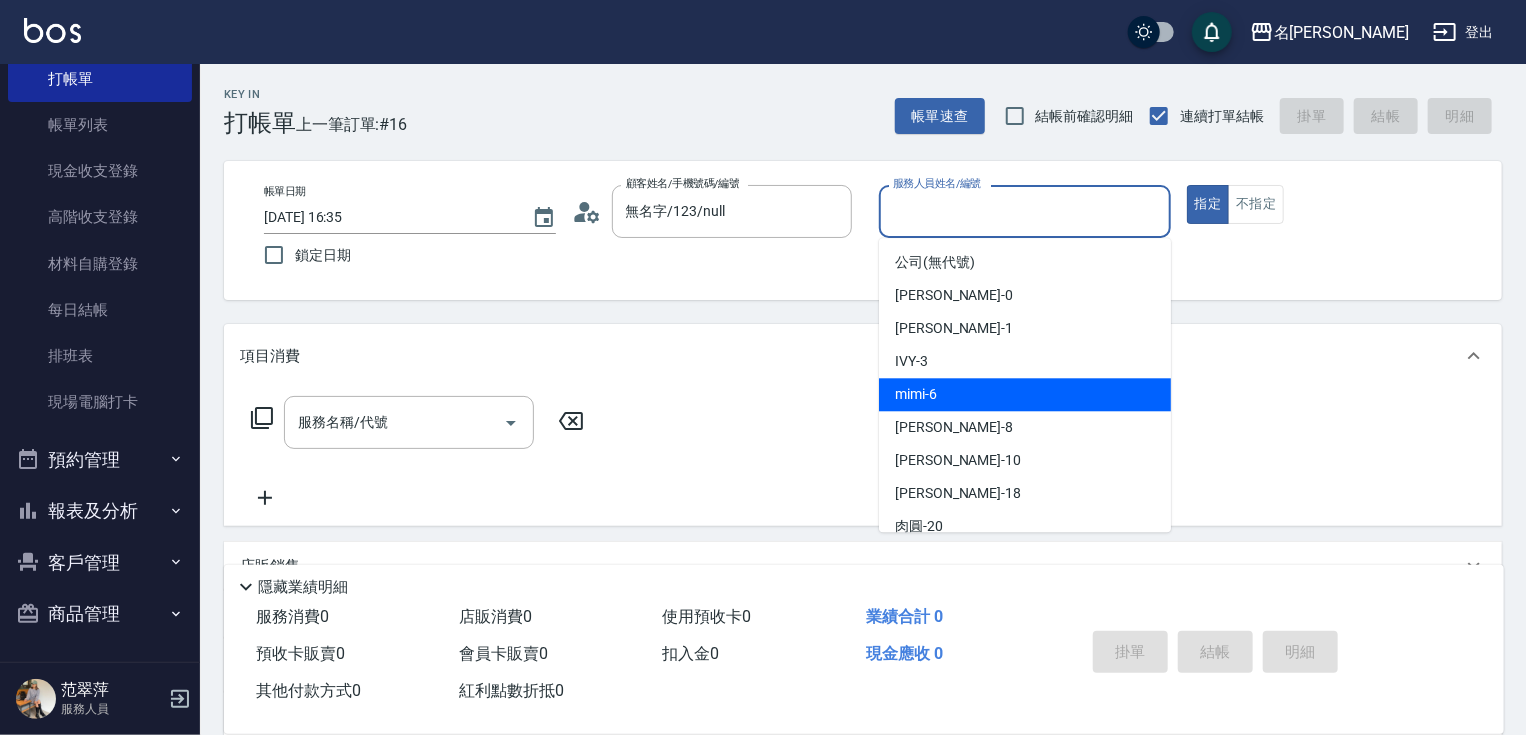 drag, startPoint x: 934, startPoint y: 392, endPoint x: 984, endPoint y: 373, distance: 53.488316 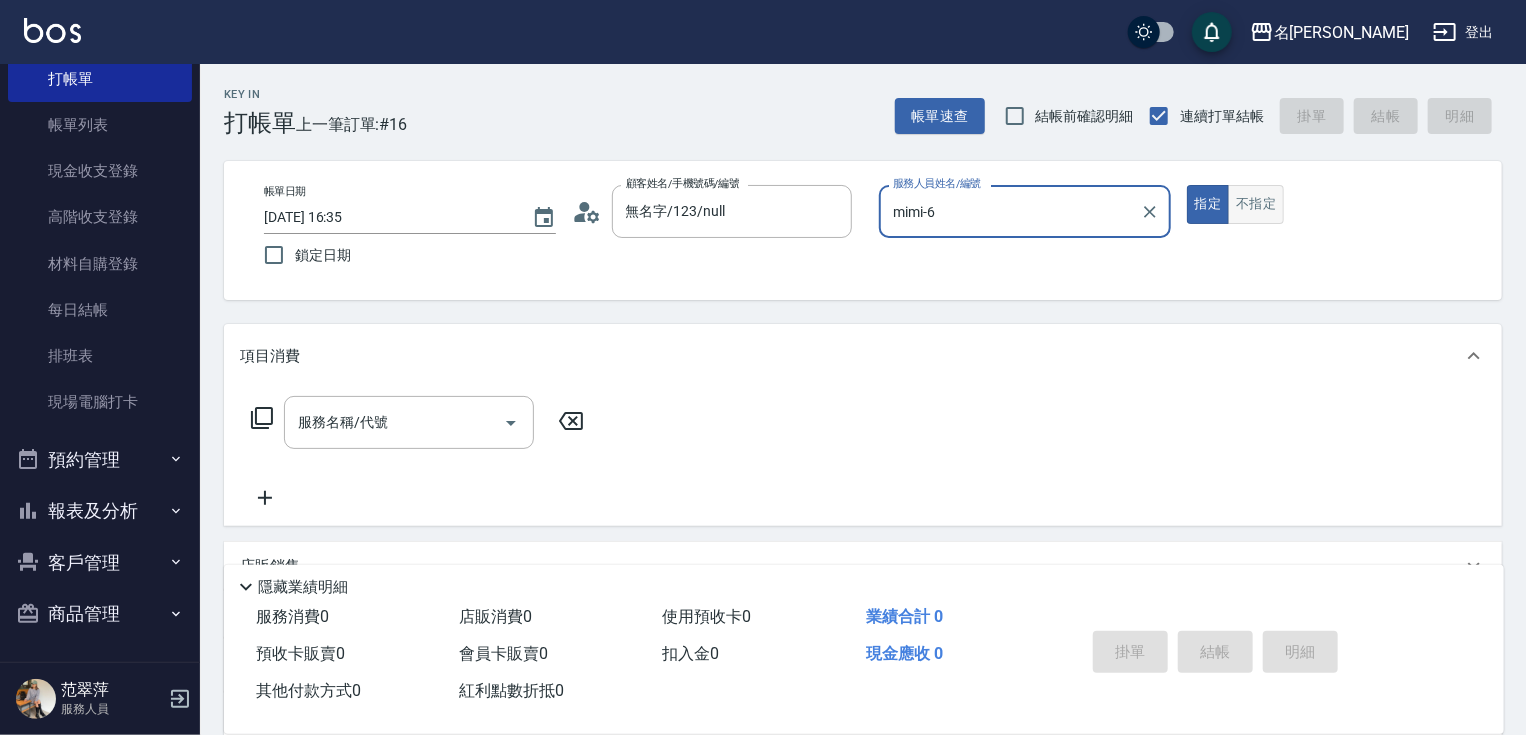click on "不指定" at bounding box center [1256, 204] 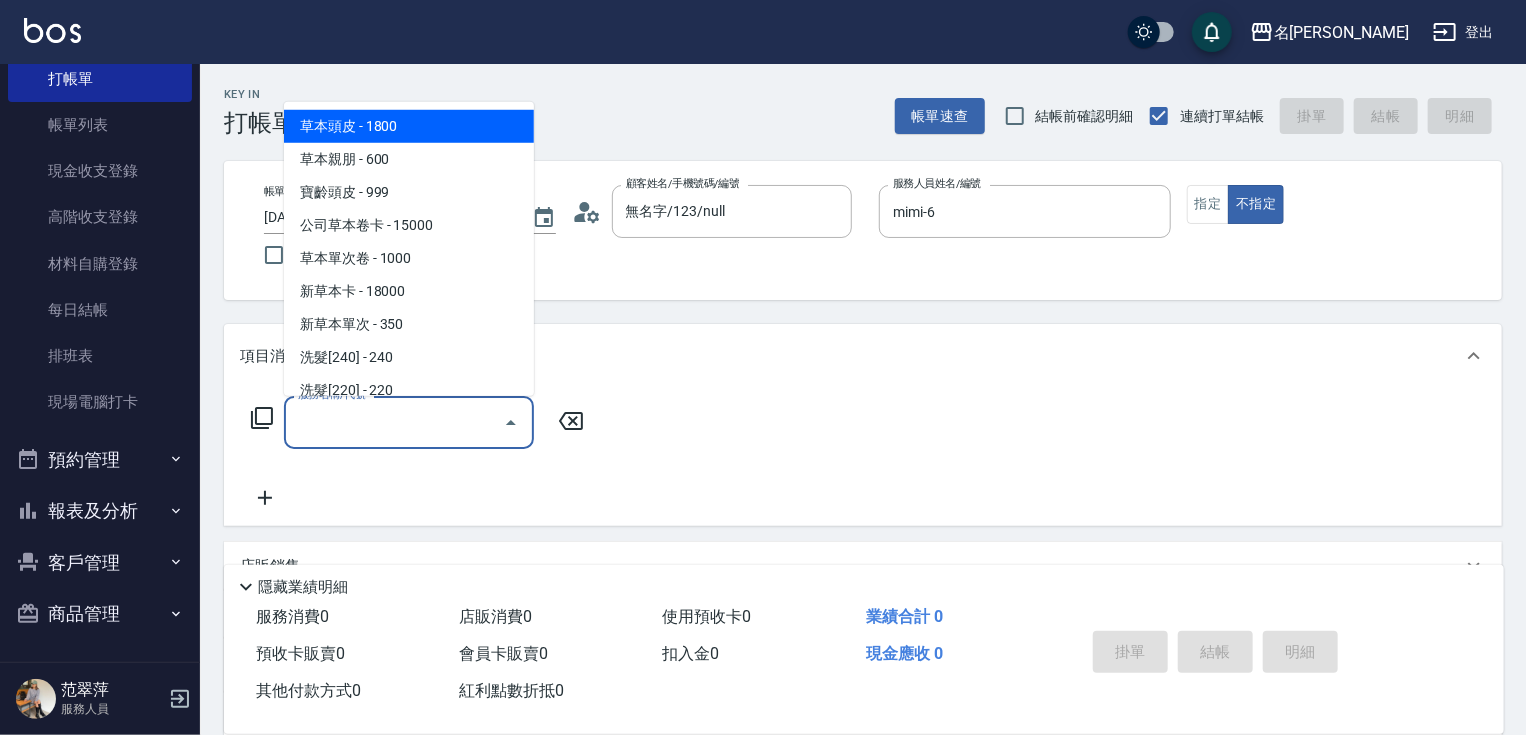 click on "服務名稱/代號" at bounding box center [394, 422] 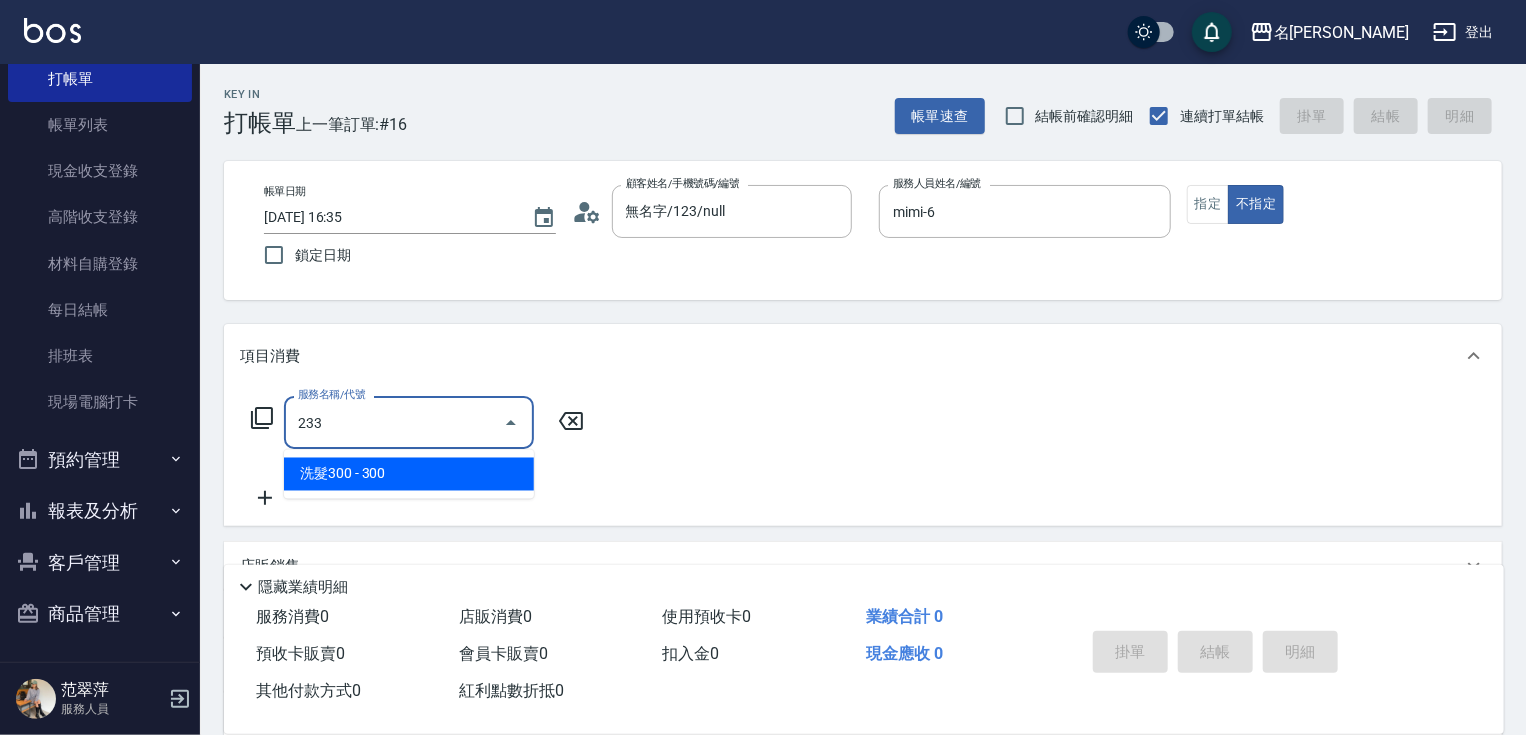 type on "洗髮300(233)" 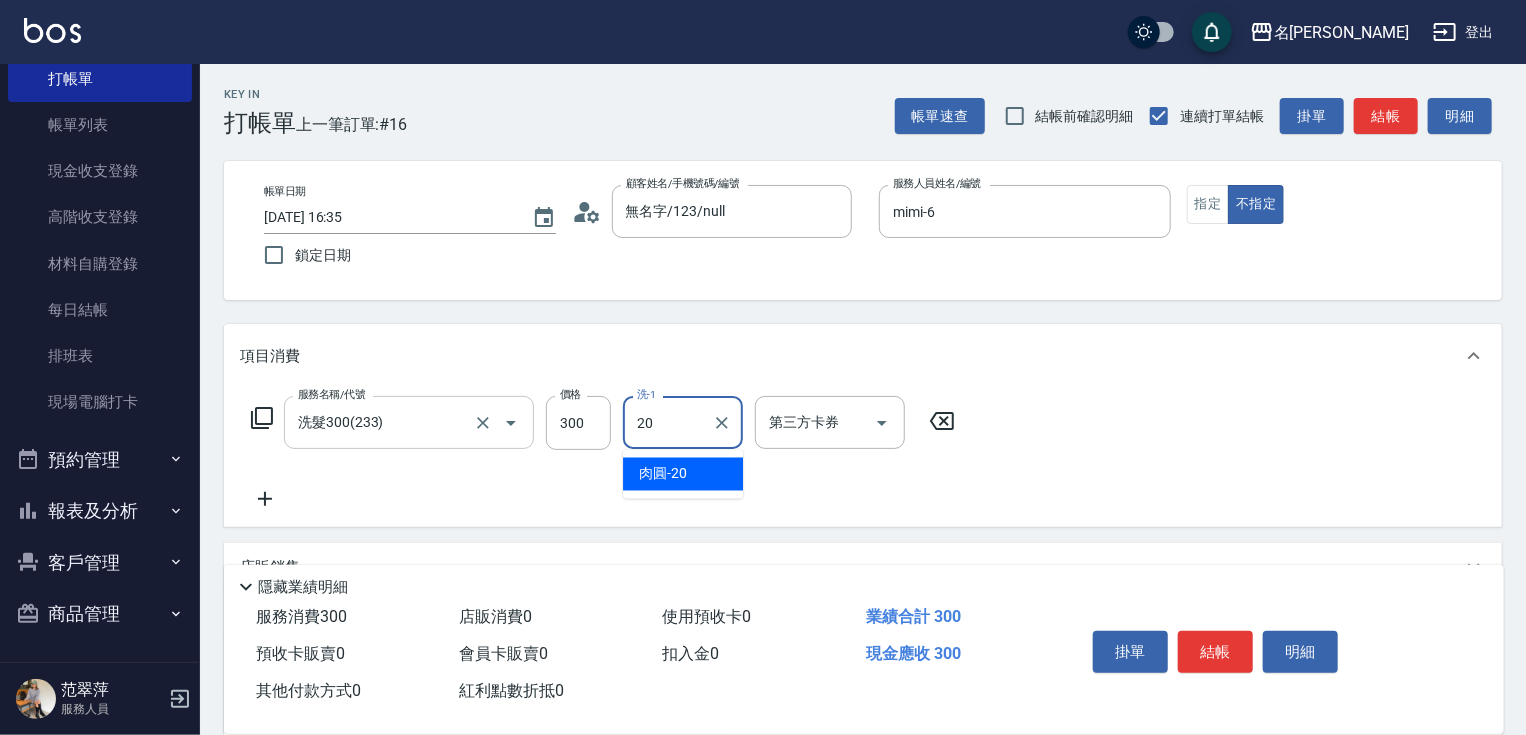 type on "肉圓-20" 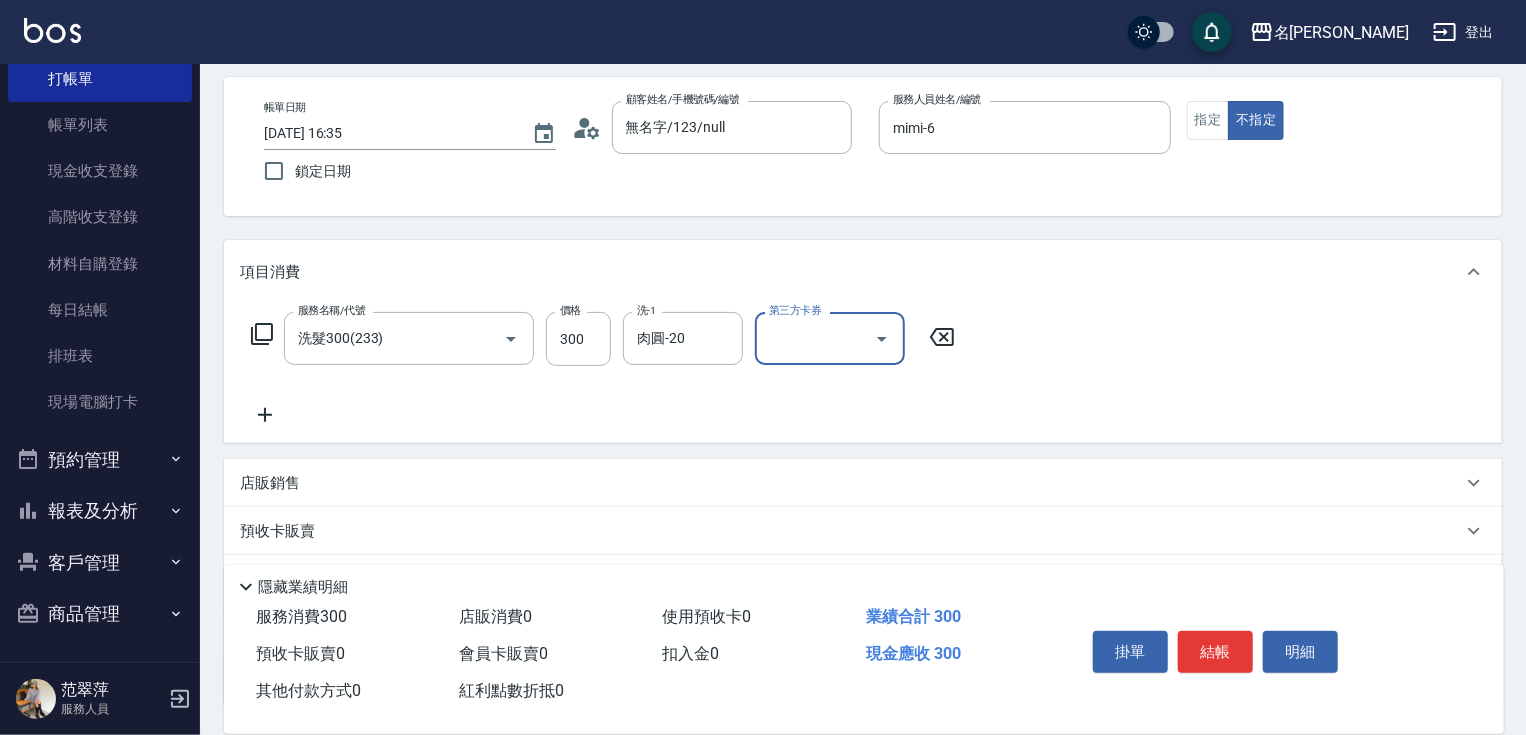 scroll, scrollTop: 160, scrollLeft: 0, axis: vertical 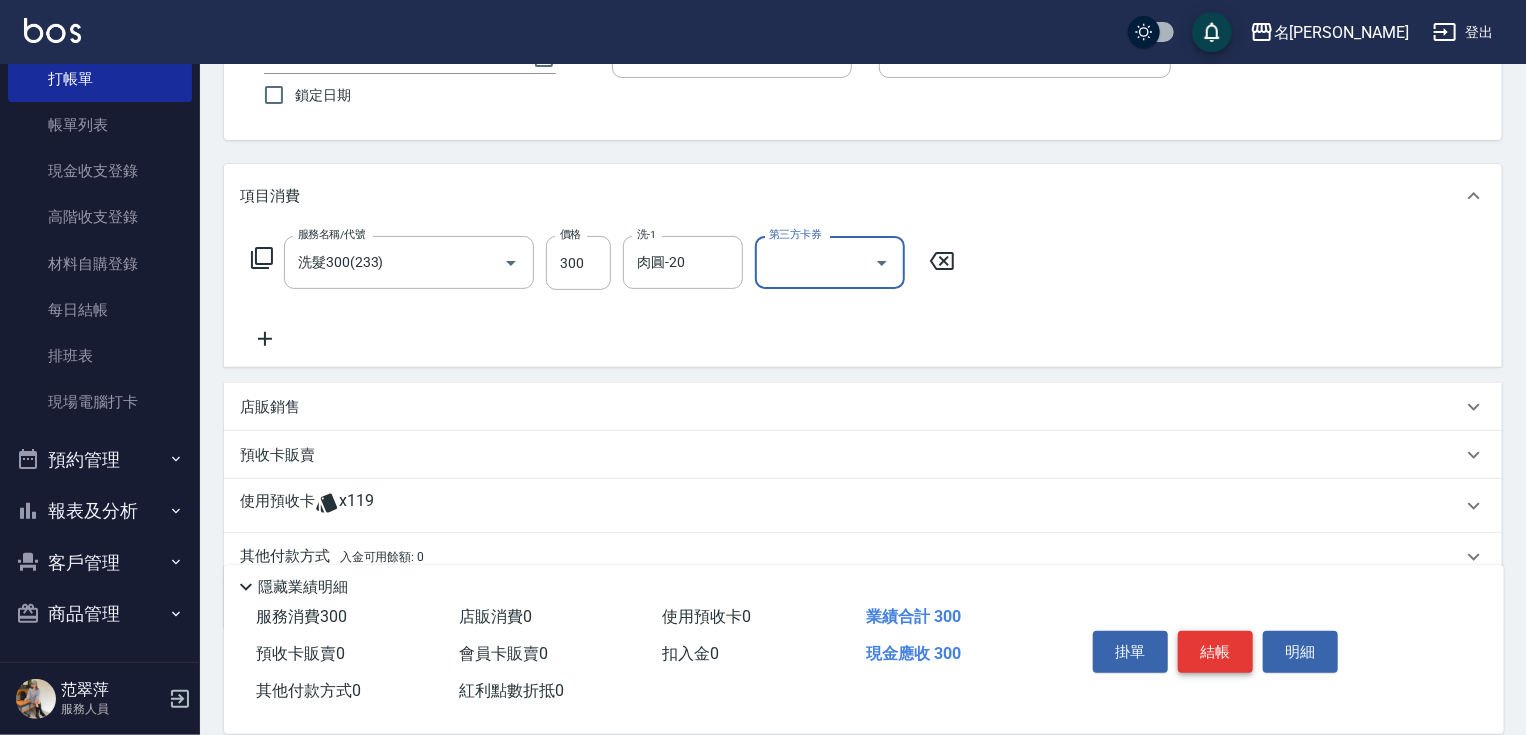 click on "結帳" at bounding box center (1215, 652) 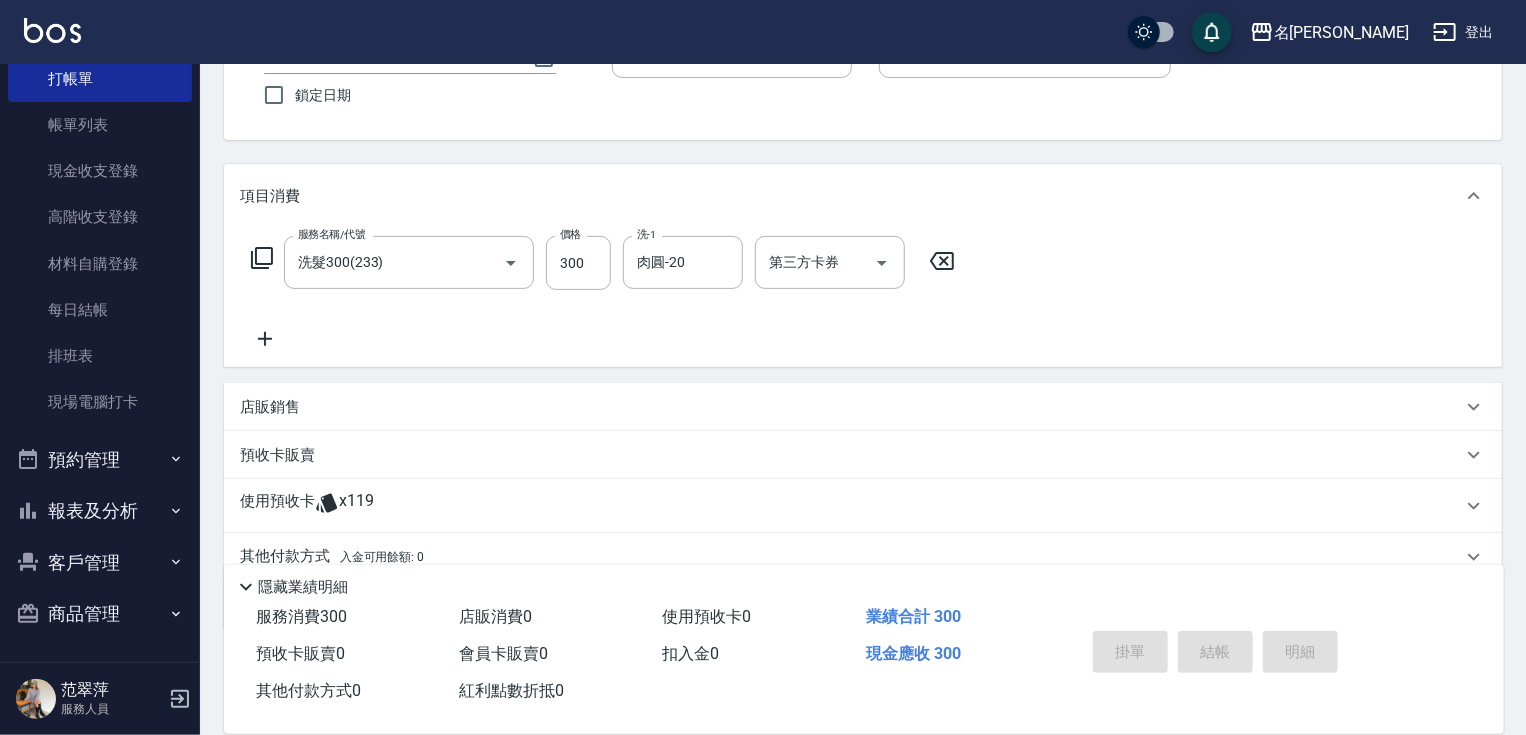 type 